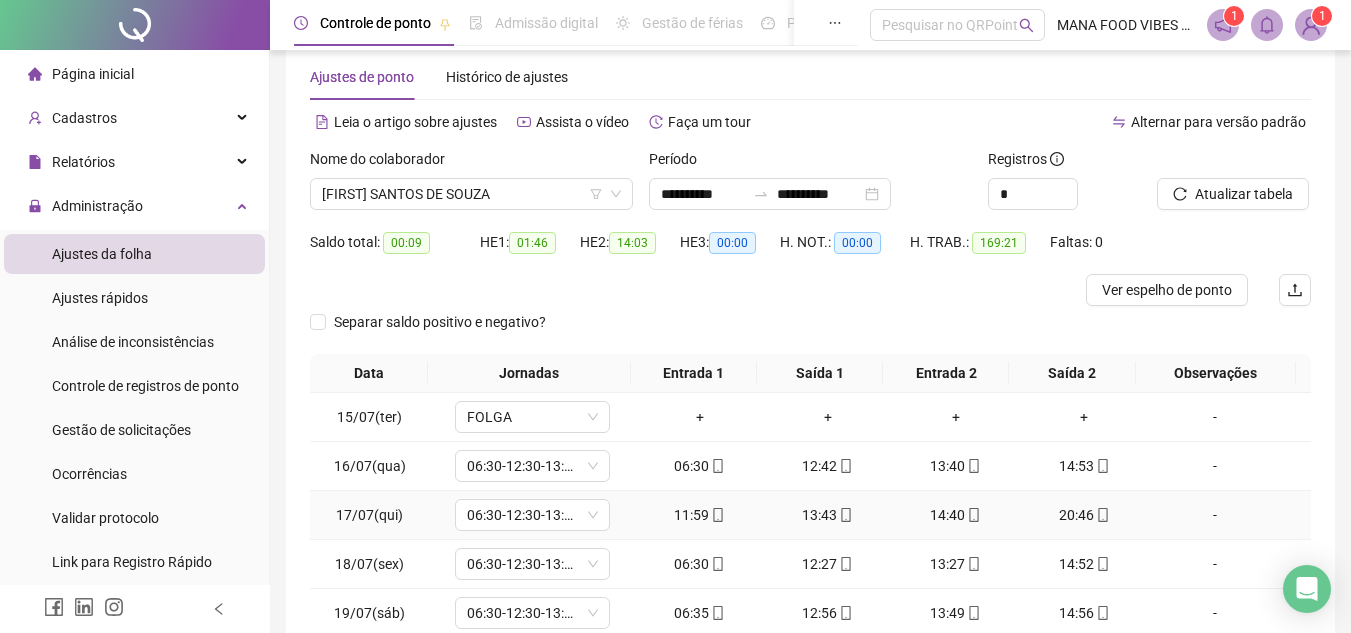 scroll, scrollTop: 0, scrollLeft: 0, axis: both 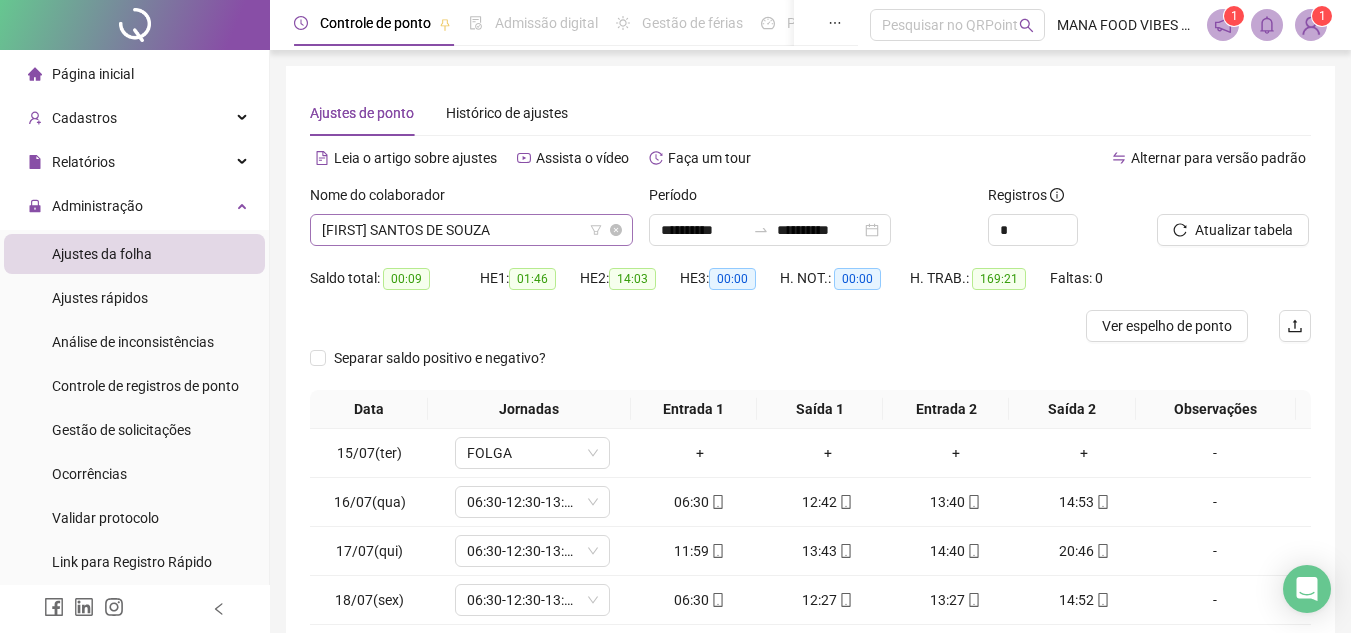 click on "[FIRST] SANTOS DE SOUZA" at bounding box center (471, 230) 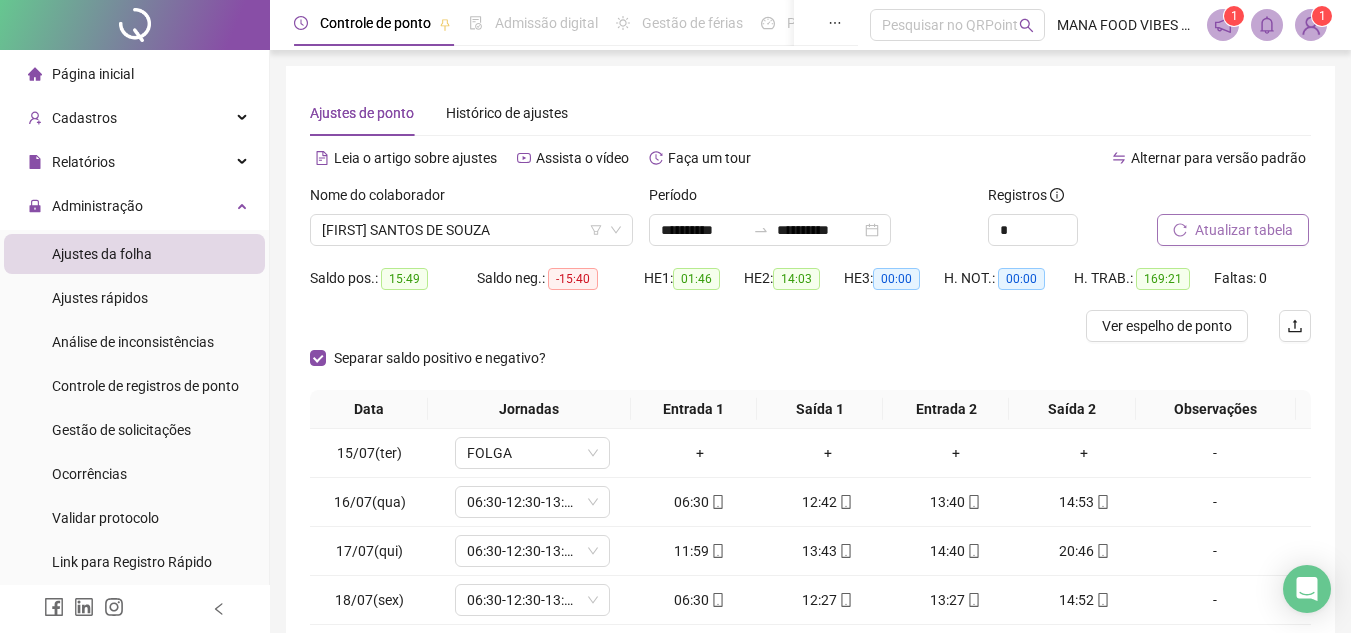 click on "Atualizar tabela" at bounding box center [1244, 230] 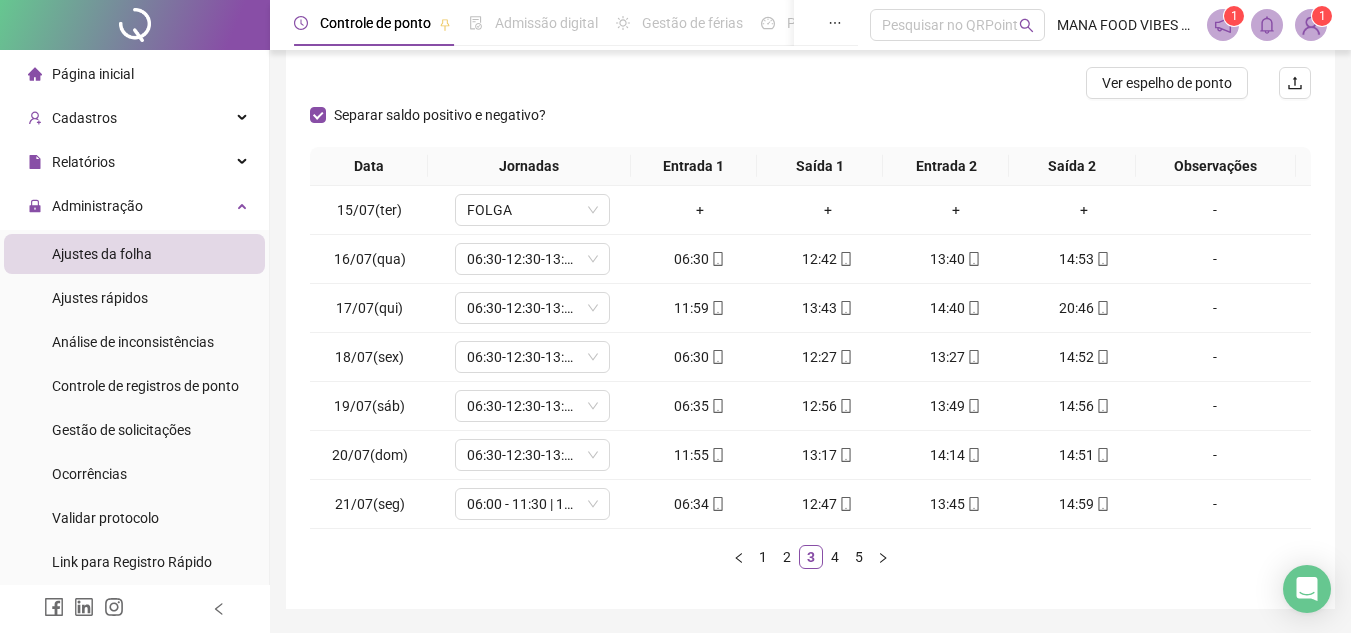 scroll, scrollTop: 300, scrollLeft: 0, axis: vertical 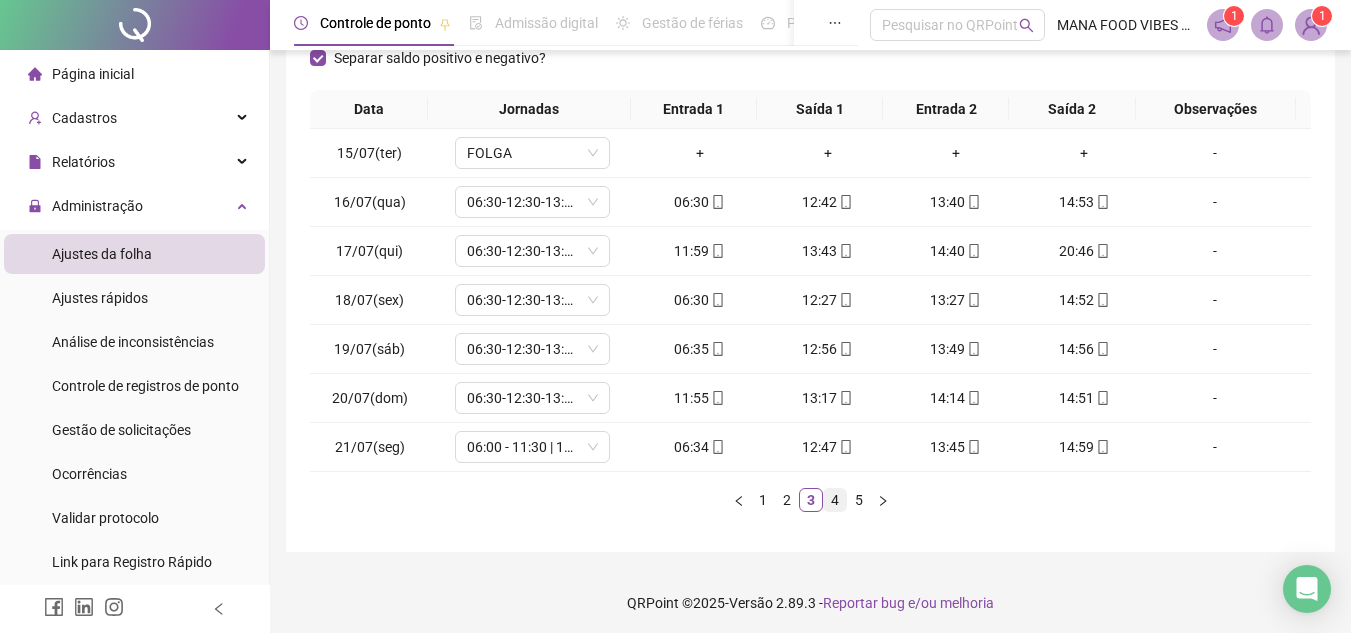 click on "4" at bounding box center [835, 500] 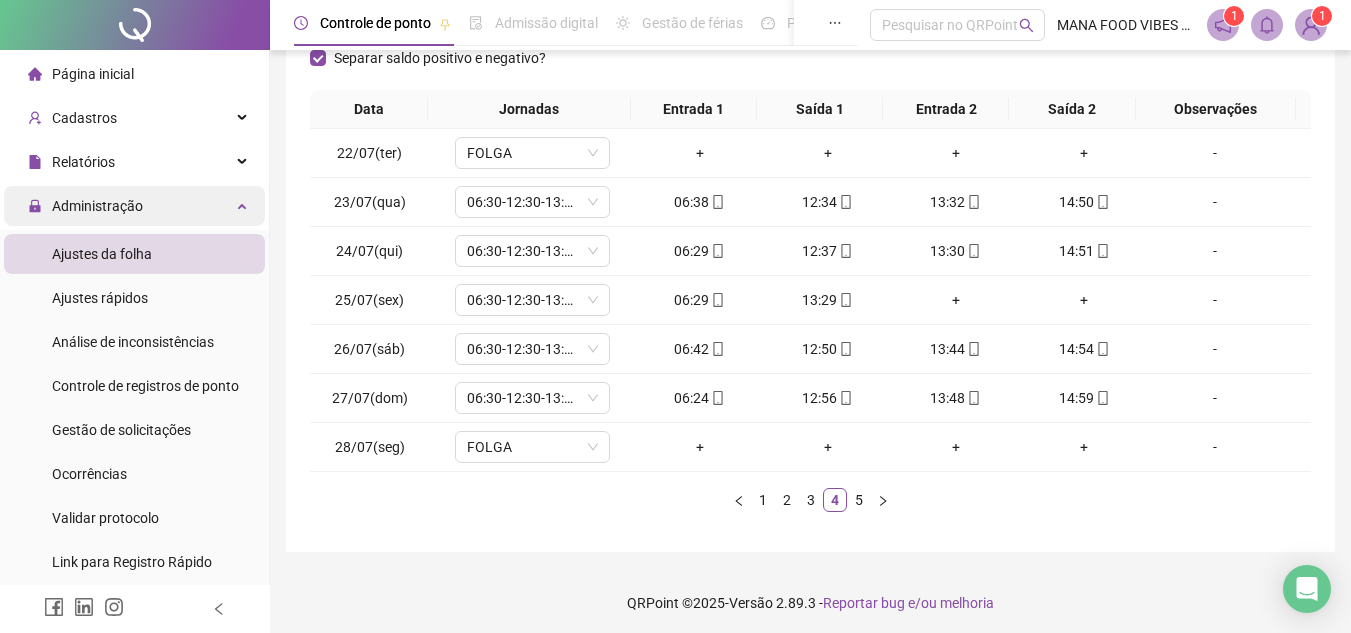 click on "Administração" at bounding box center (134, 206) 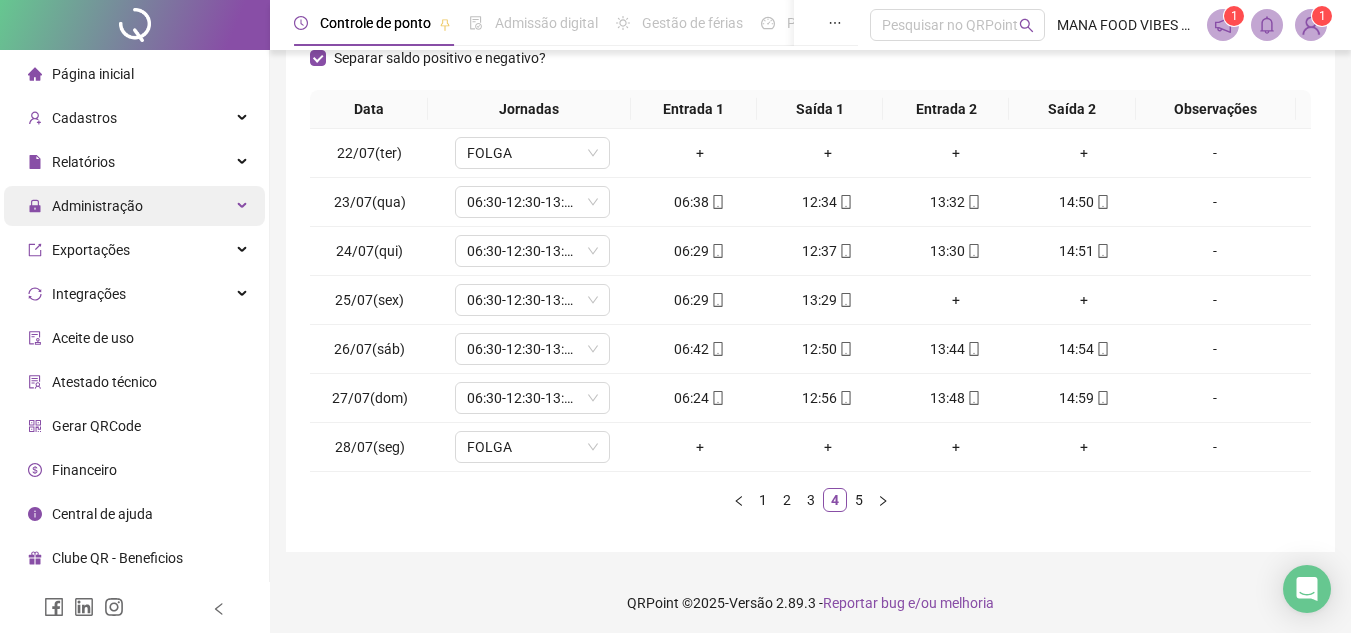click on "Administração" at bounding box center (134, 206) 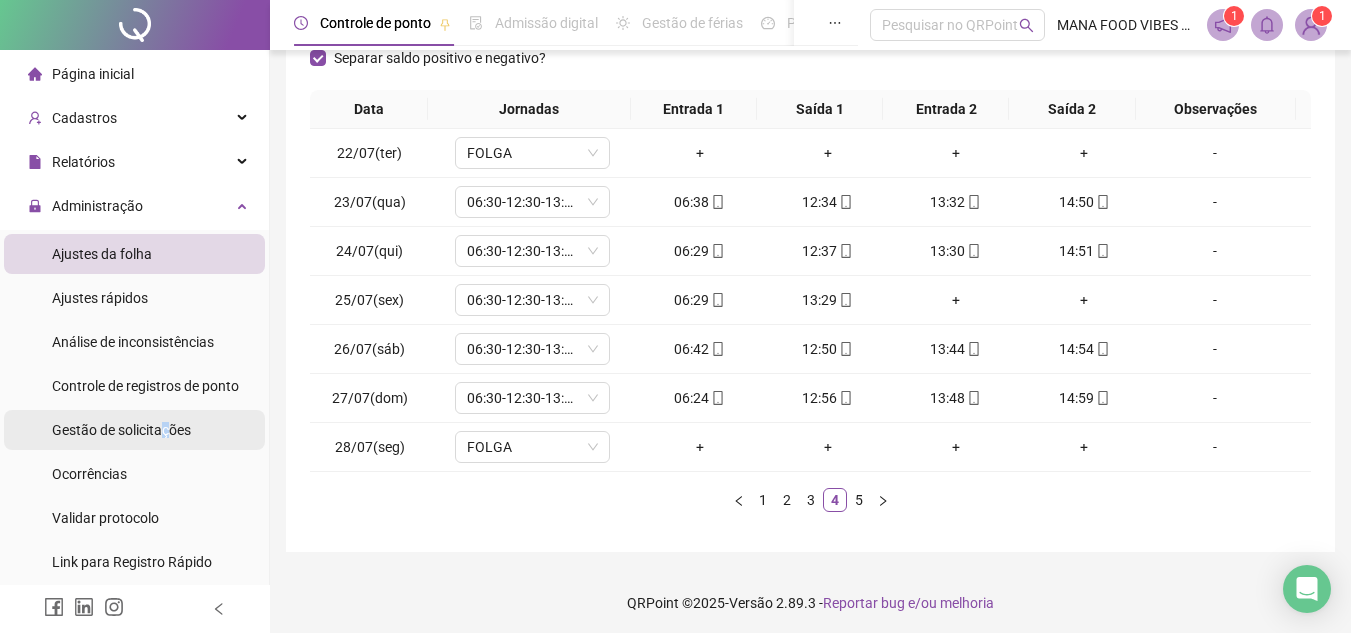 click on "Gestão de solicitações" at bounding box center [121, 430] 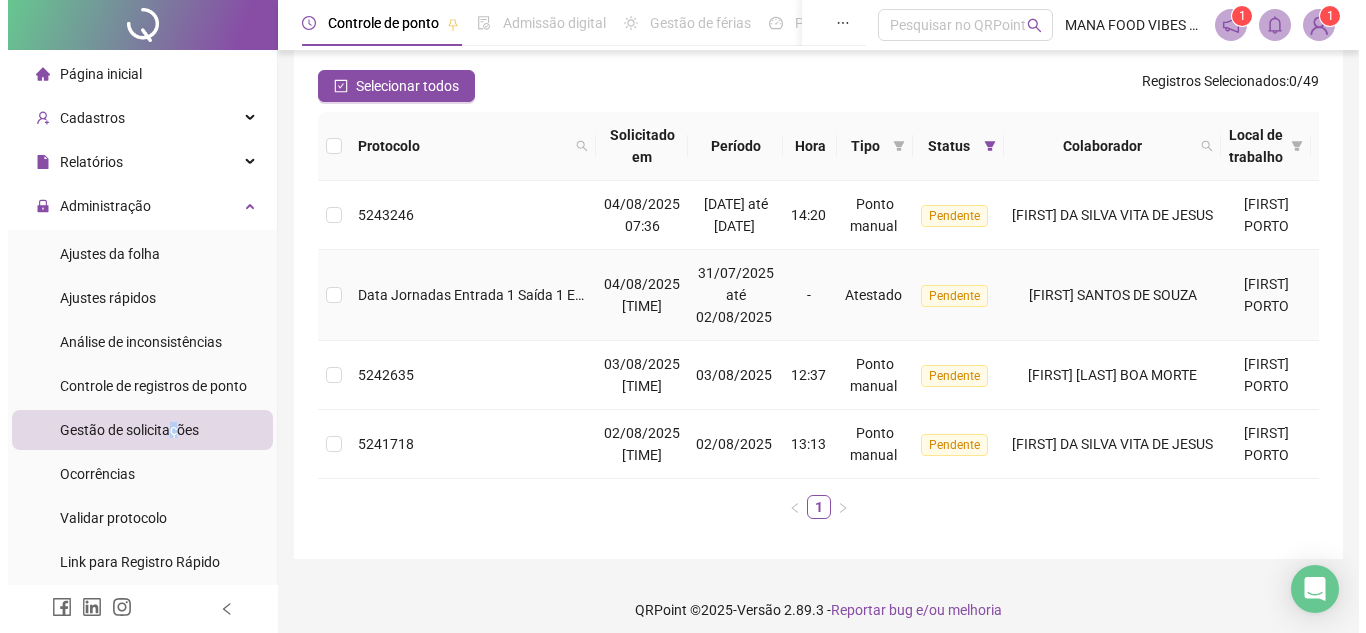 scroll, scrollTop: 196, scrollLeft: 0, axis: vertical 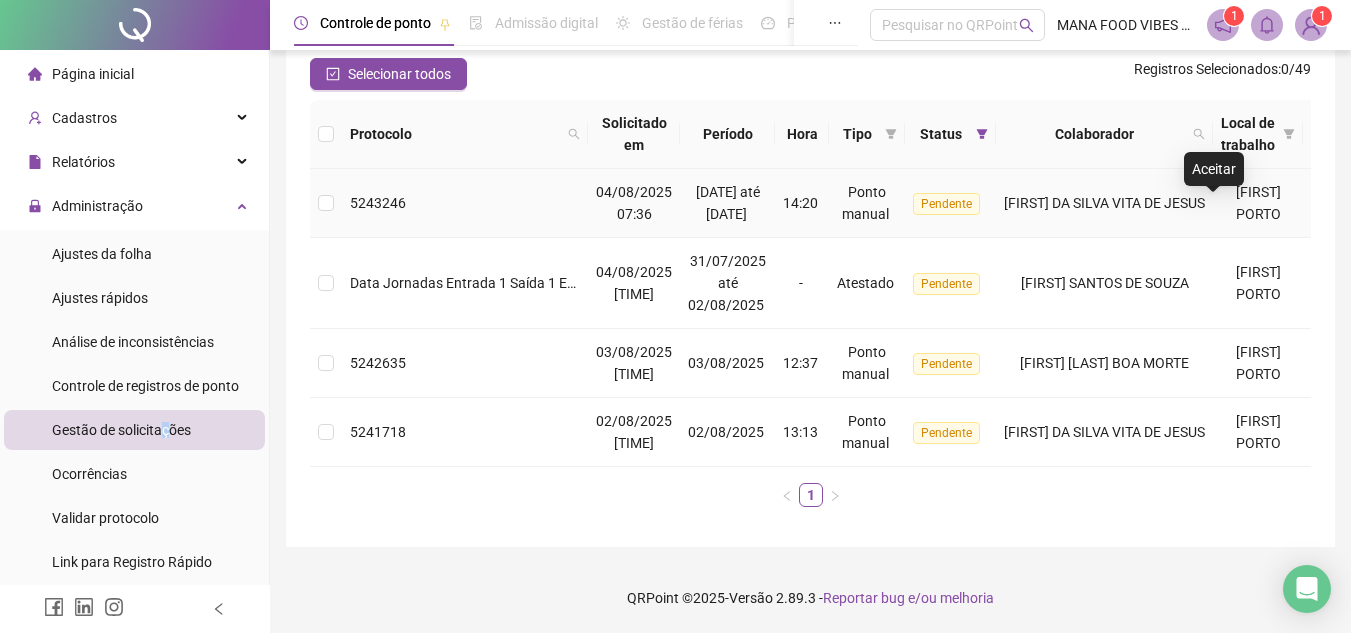click 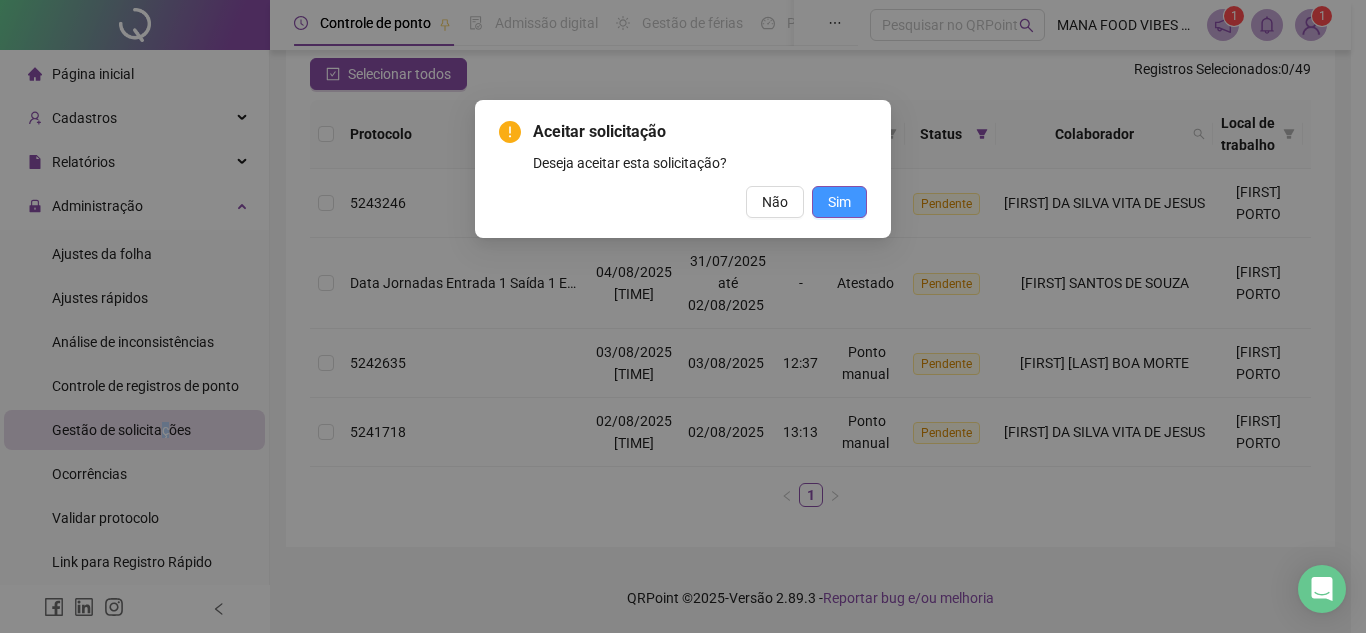click on "Sim" at bounding box center (839, 202) 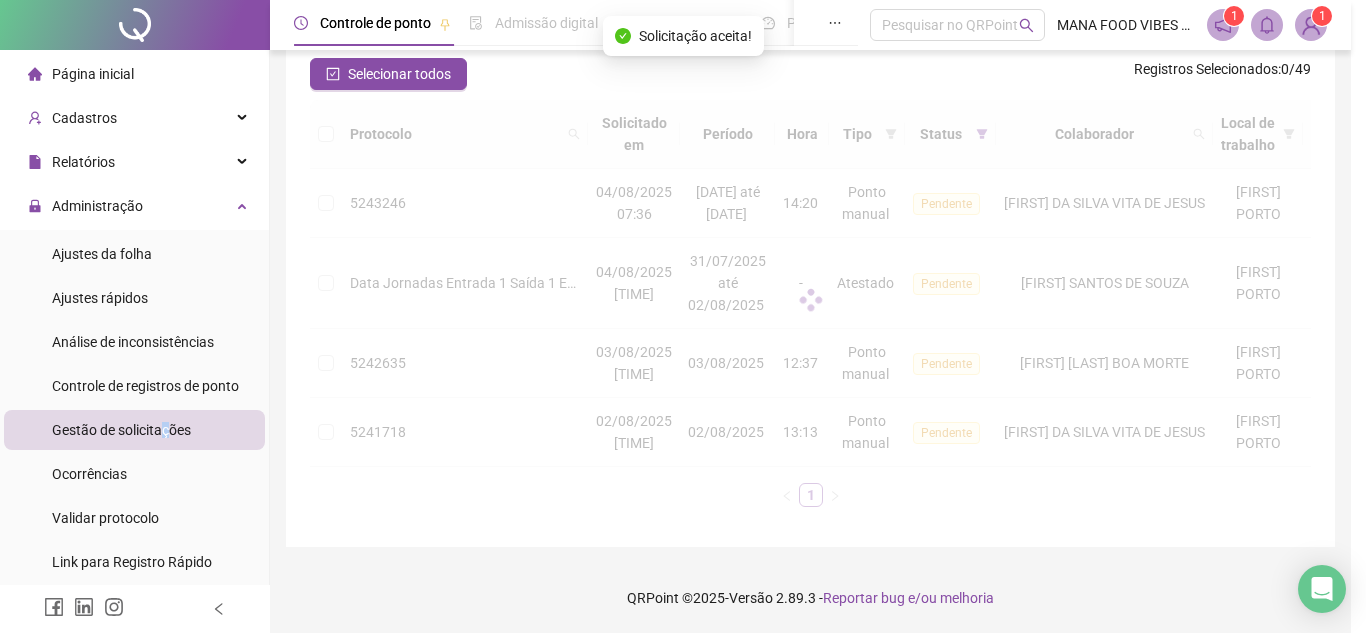 scroll, scrollTop: 105, scrollLeft: 0, axis: vertical 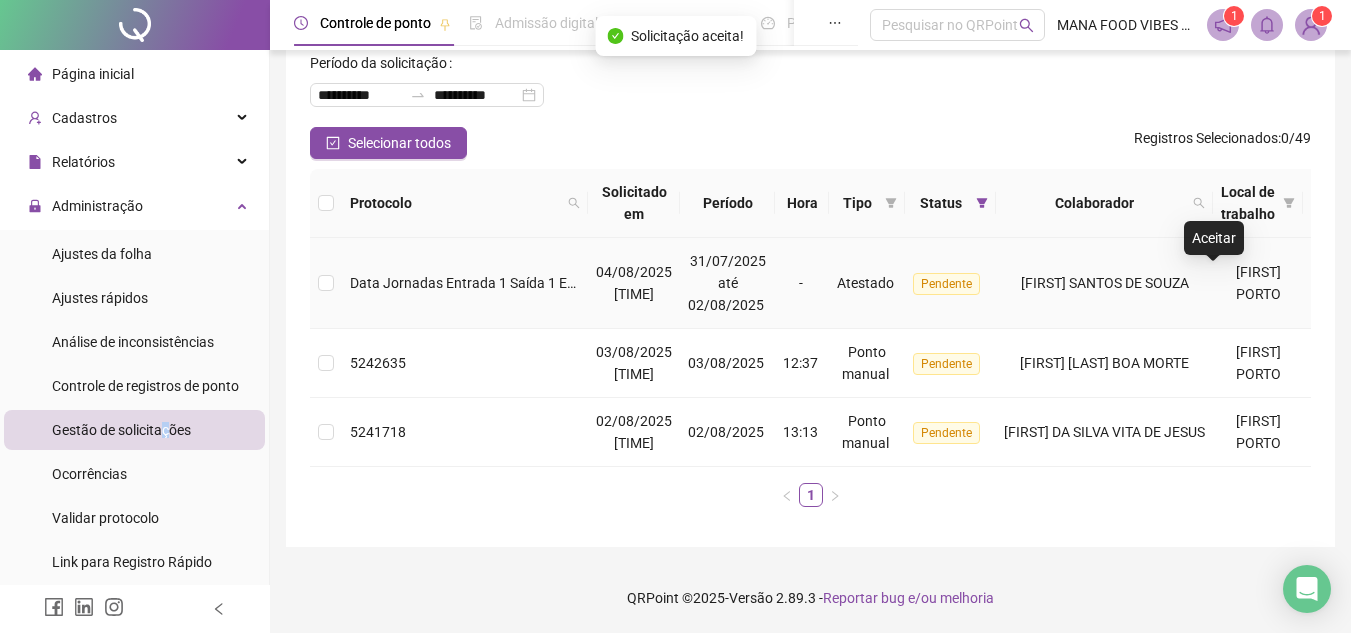 click 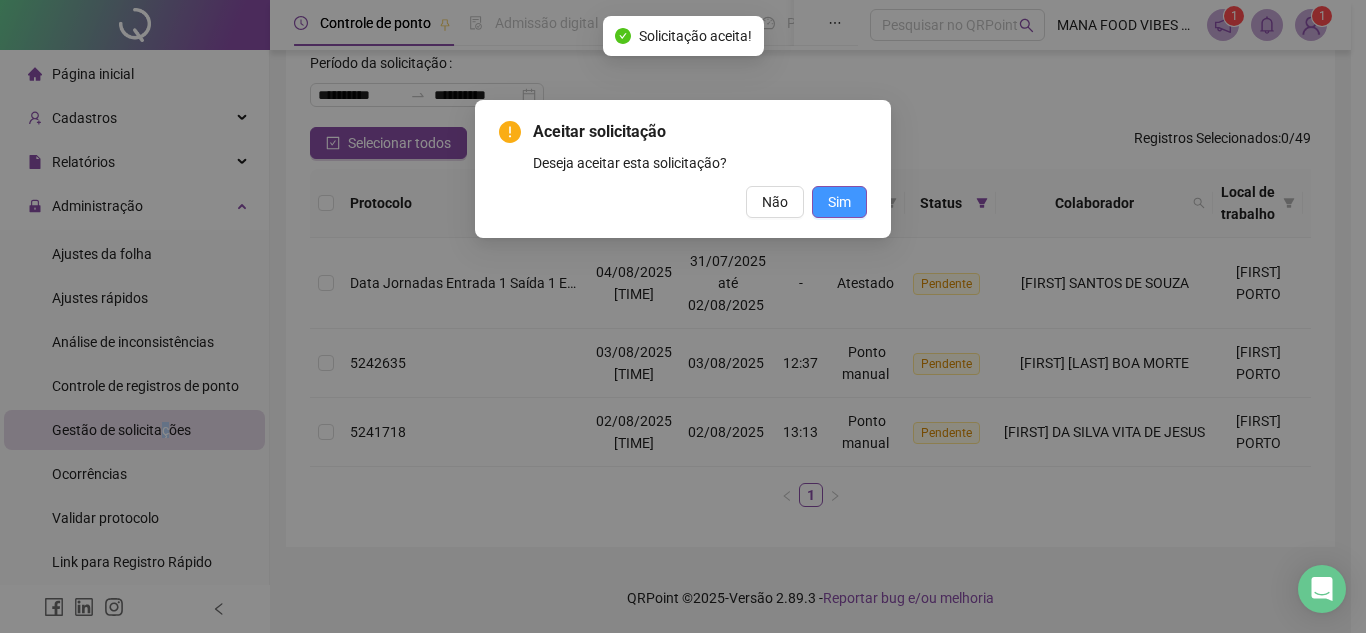 click on "Sim" at bounding box center (839, 202) 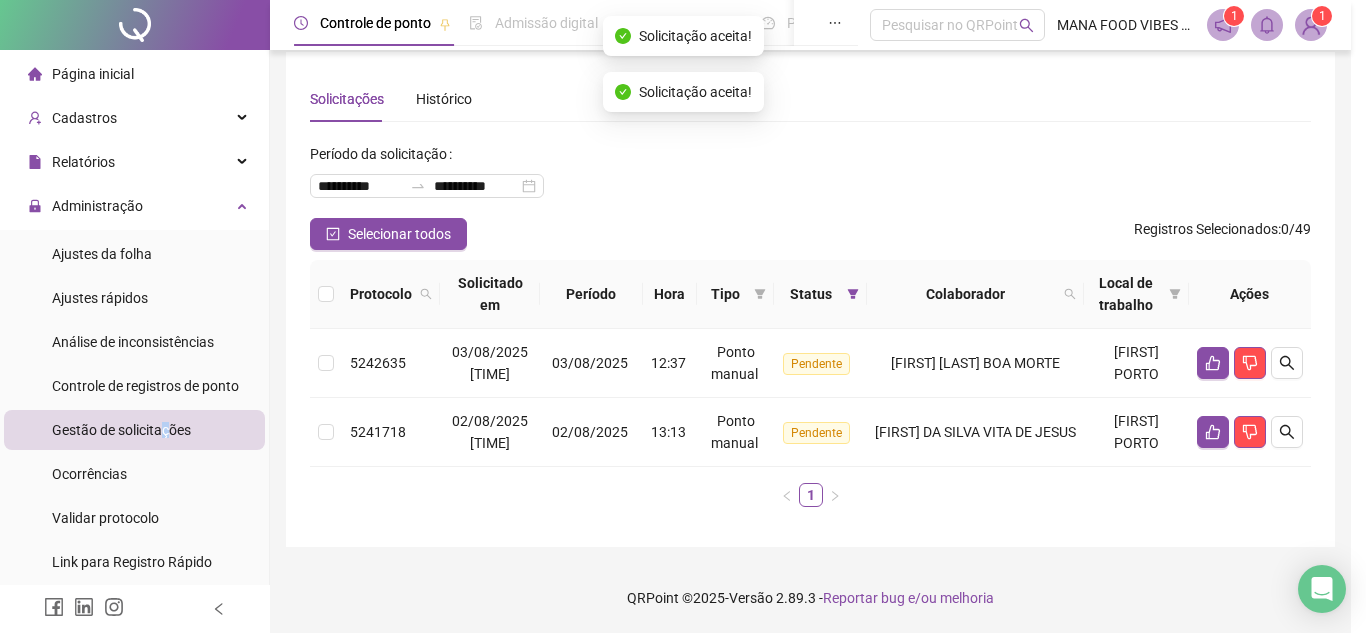 scroll, scrollTop: 14, scrollLeft: 0, axis: vertical 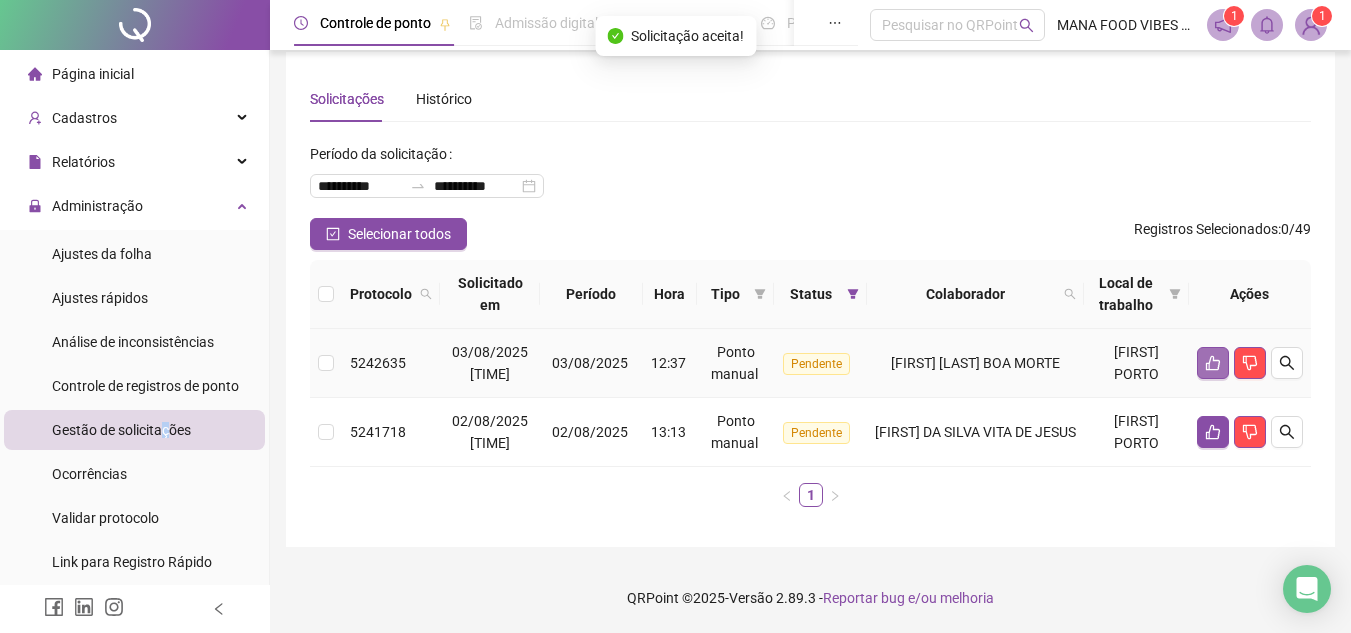 click 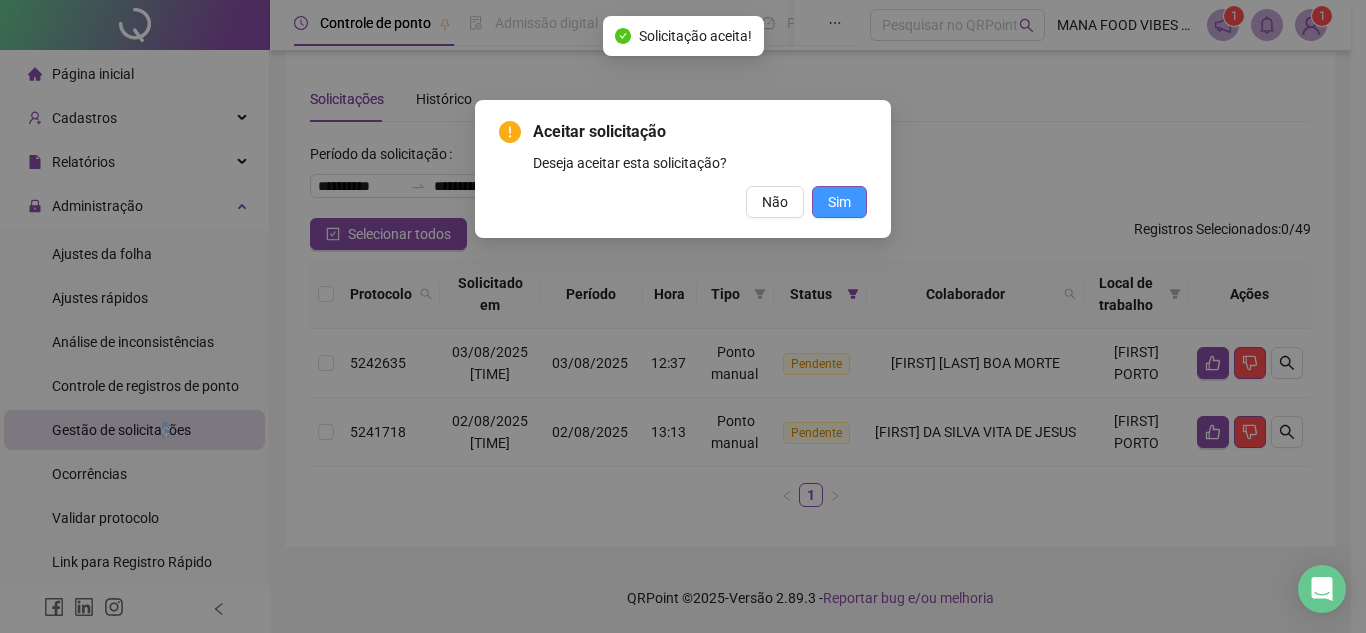 click on "Sim" at bounding box center [839, 202] 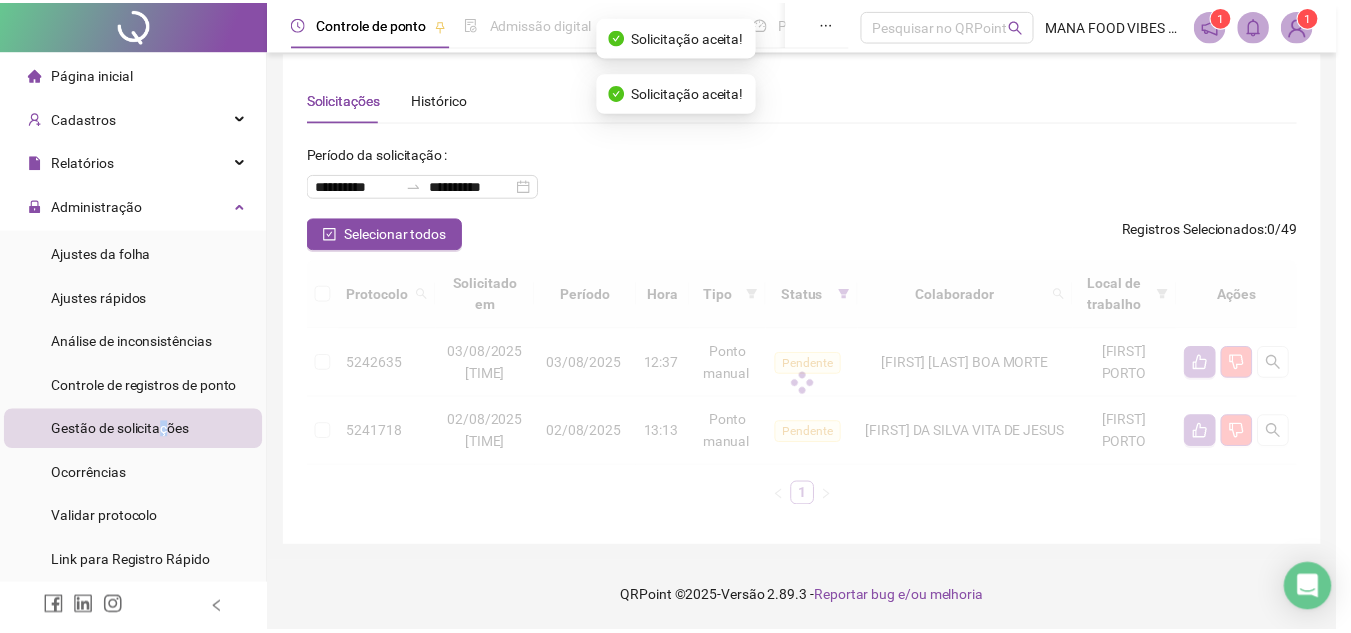 scroll, scrollTop: 0, scrollLeft: 0, axis: both 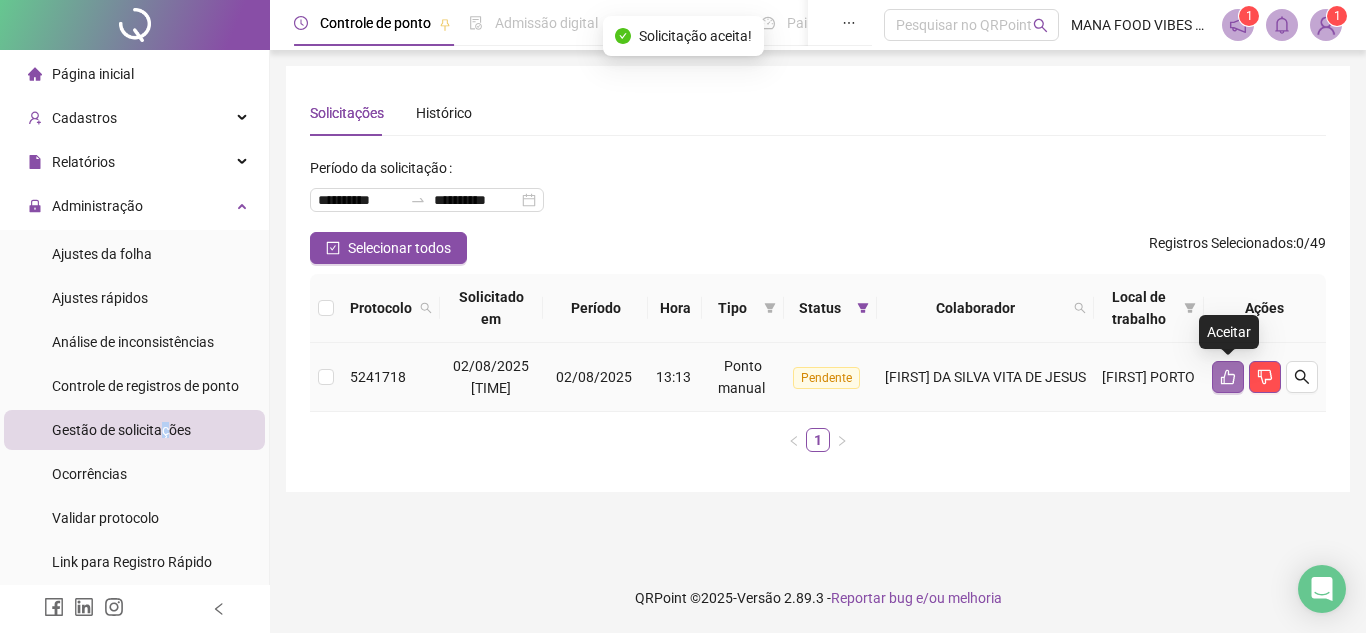 click at bounding box center (1228, 377) 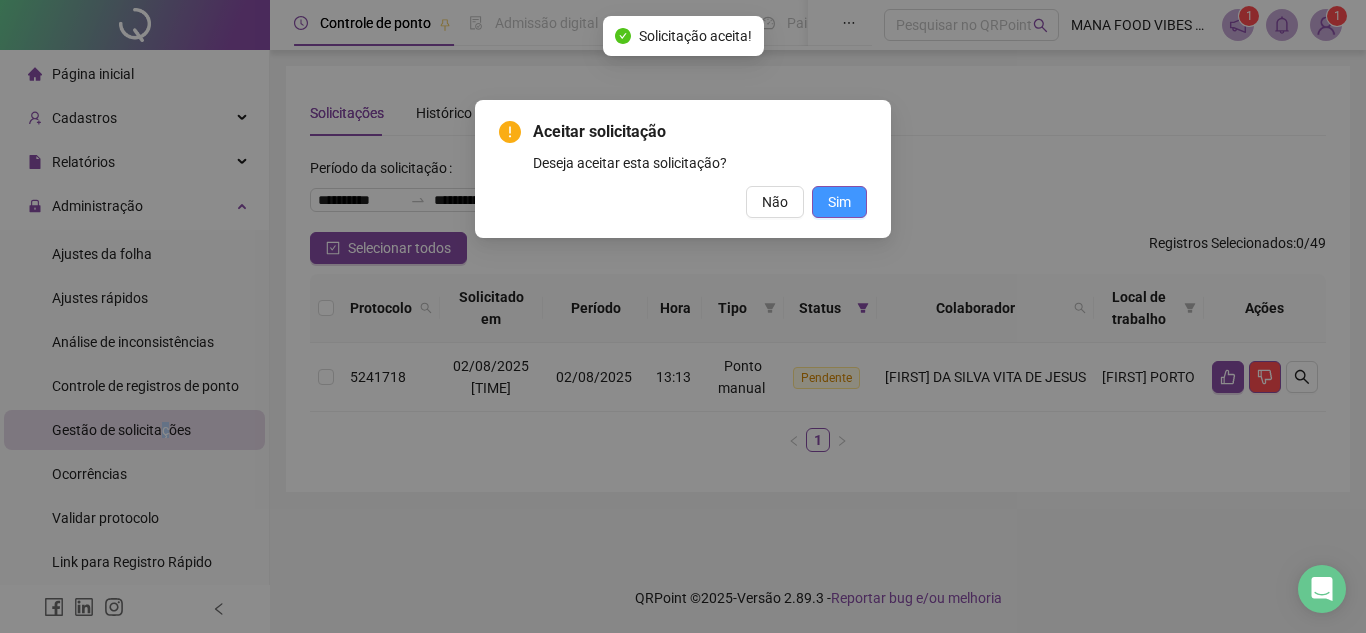click on "Sim" at bounding box center [839, 202] 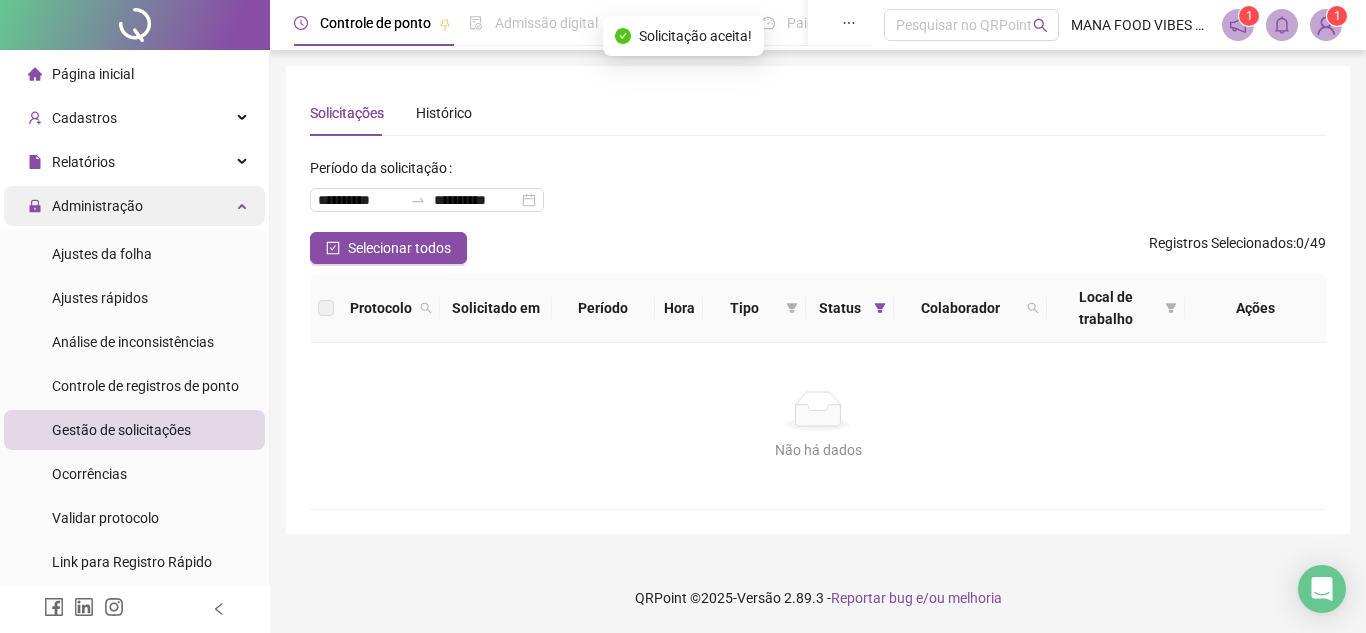 click on "Administração" at bounding box center [97, 206] 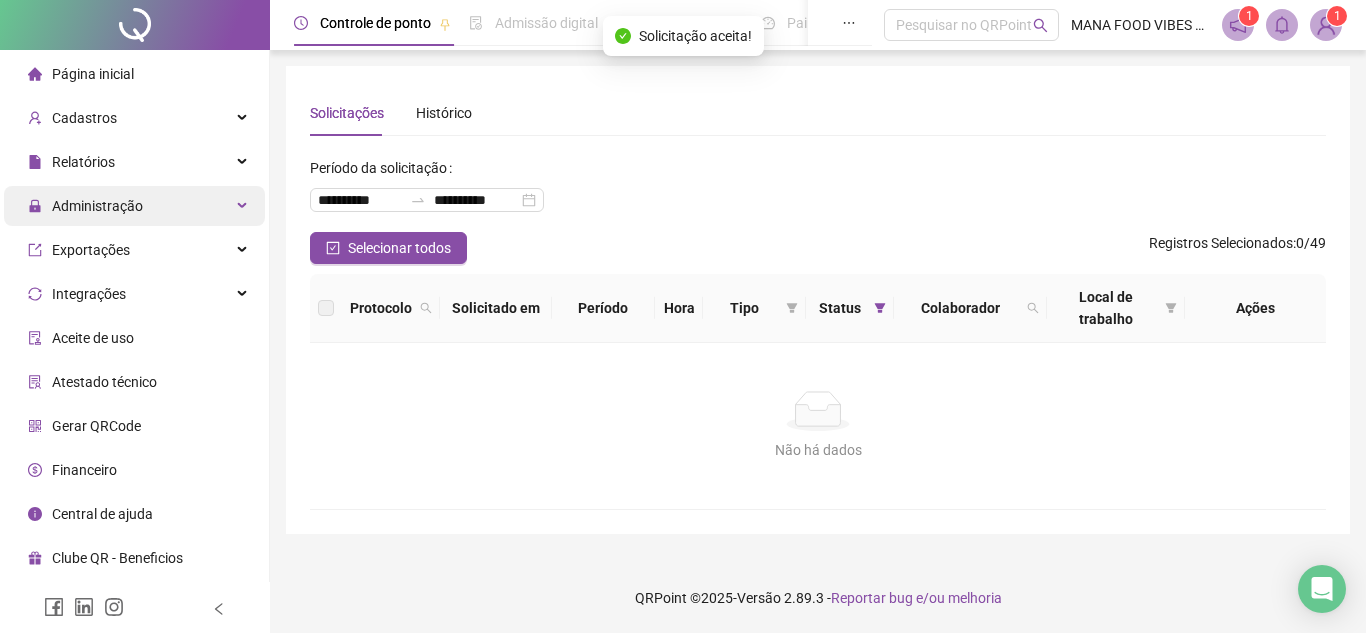 click on "Administração" at bounding box center (97, 206) 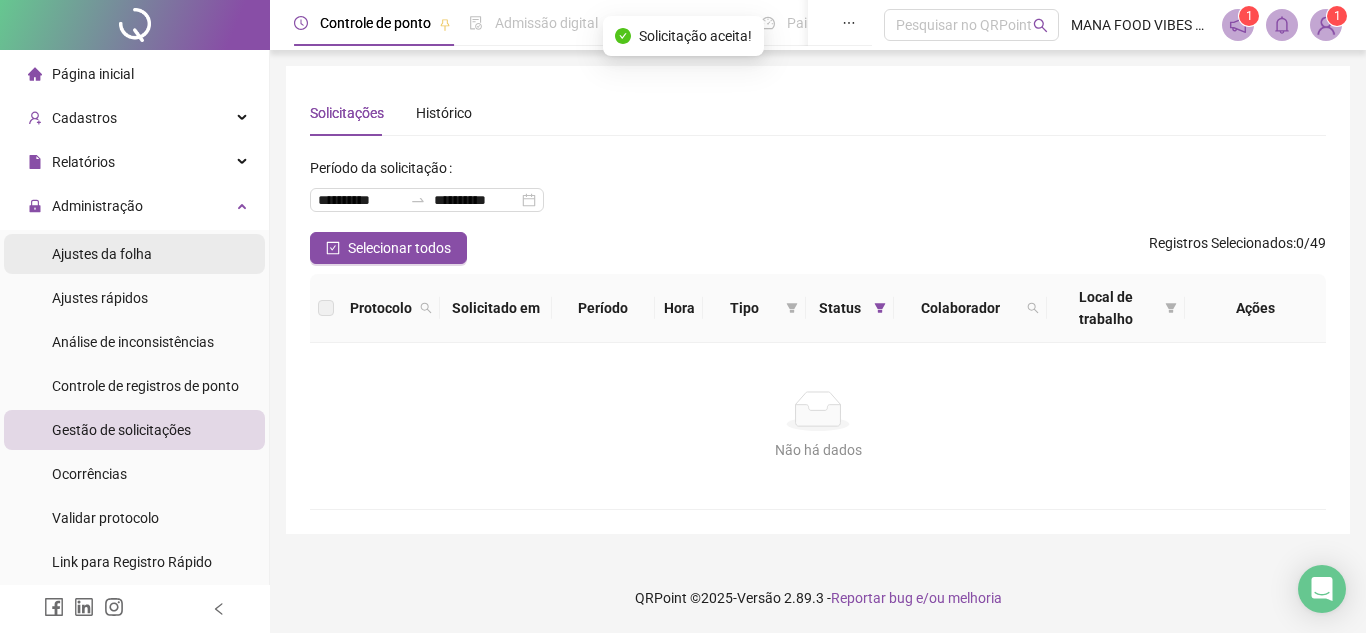 click on "Ajustes da folha" at bounding box center [134, 254] 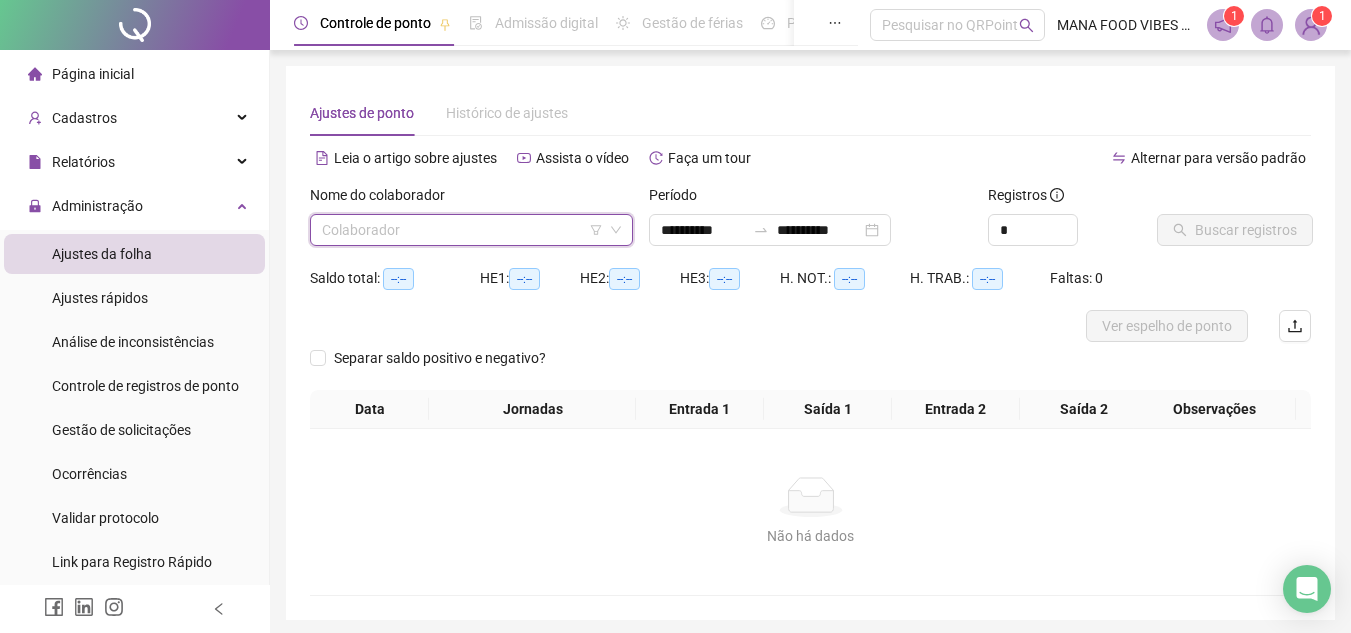 click at bounding box center [462, 230] 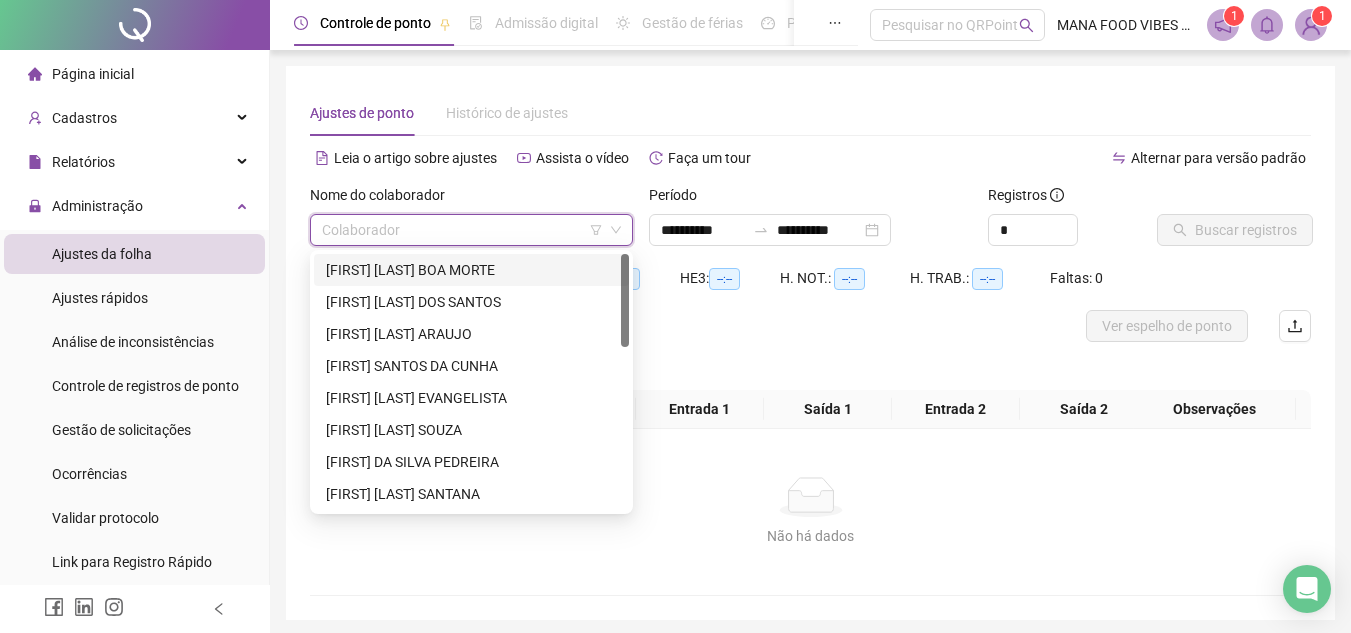 click on "[FIRST] [LAST] BOA MORTE" at bounding box center (471, 270) 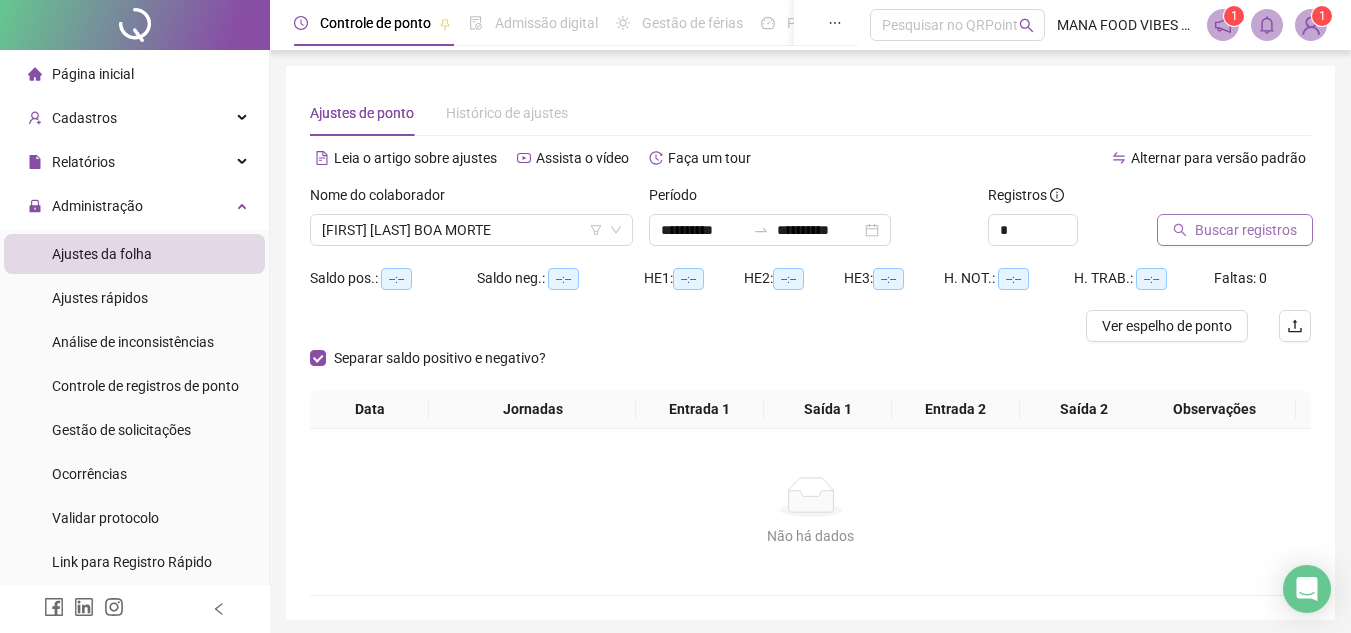 click on "Buscar registros" at bounding box center (1246, 230) 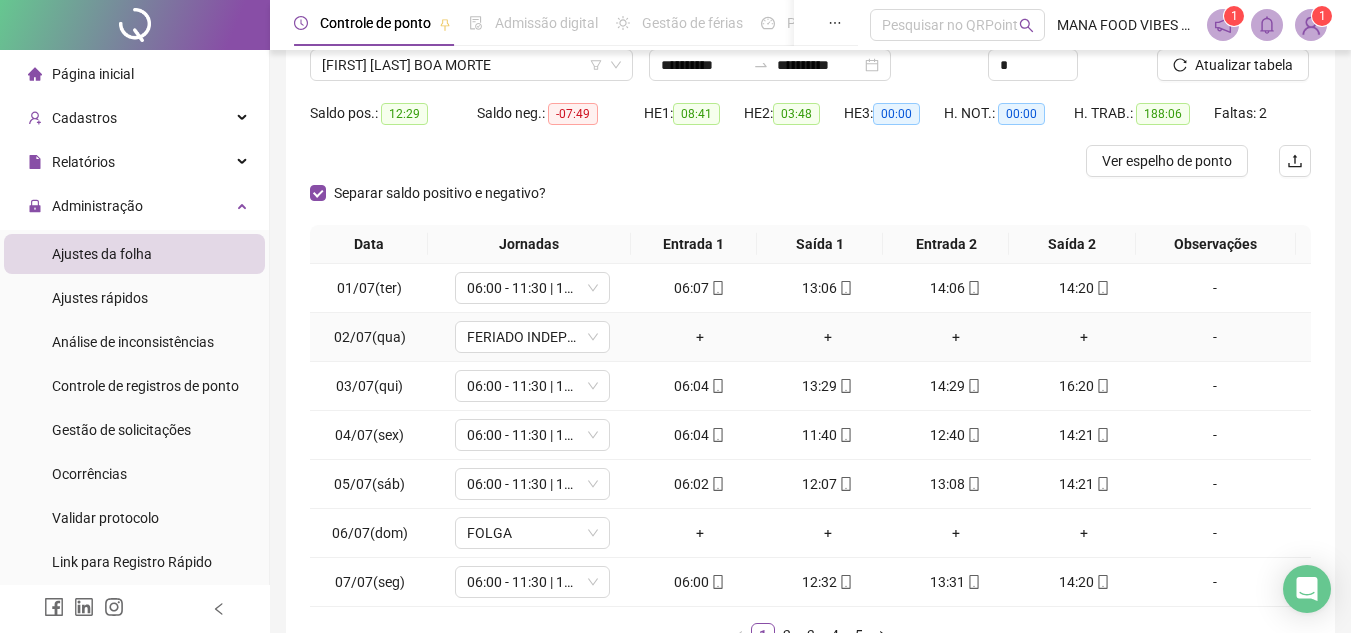 scroll, scrollTop: 200, scrollLeft: 0, axis: vertical 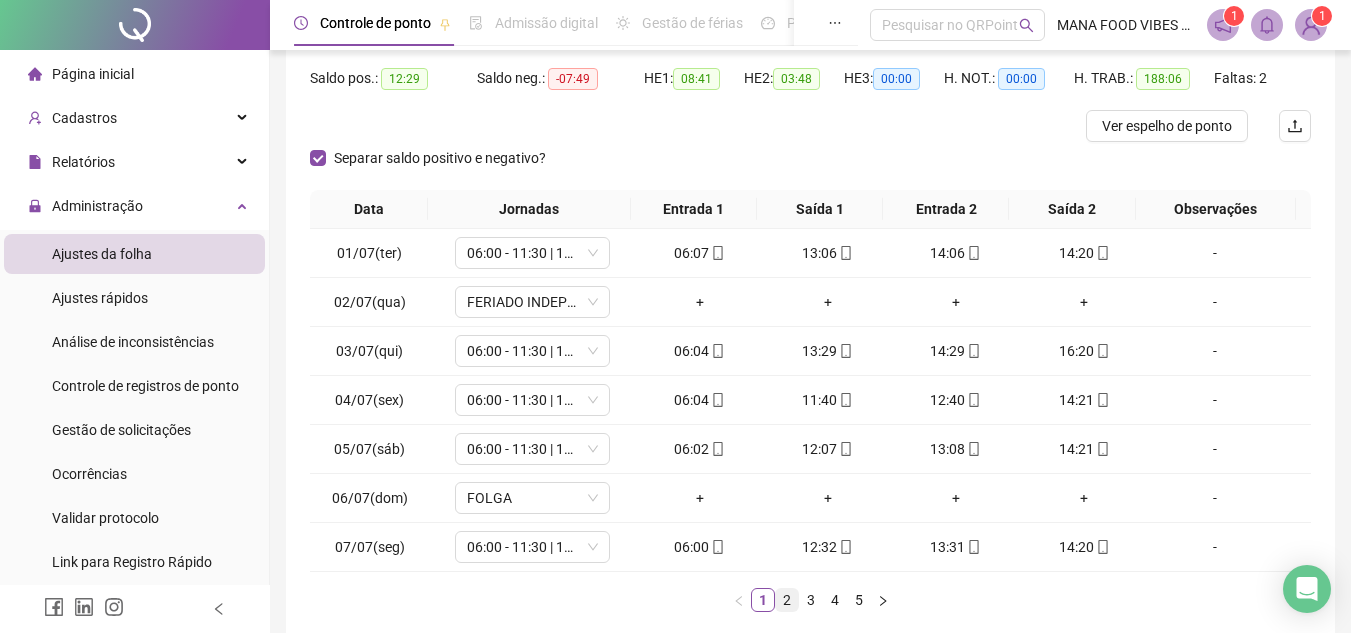 click on "2" at bounding box center (787, 600) 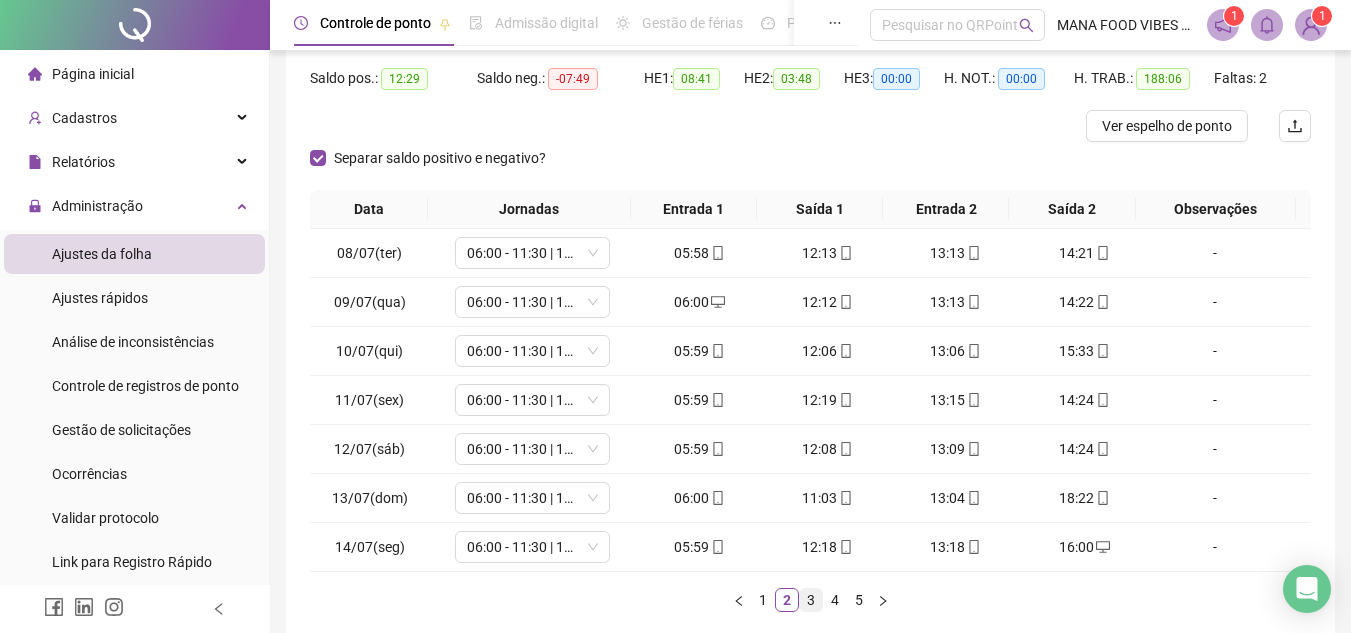 click on "3" at bounding box center (811, 600) 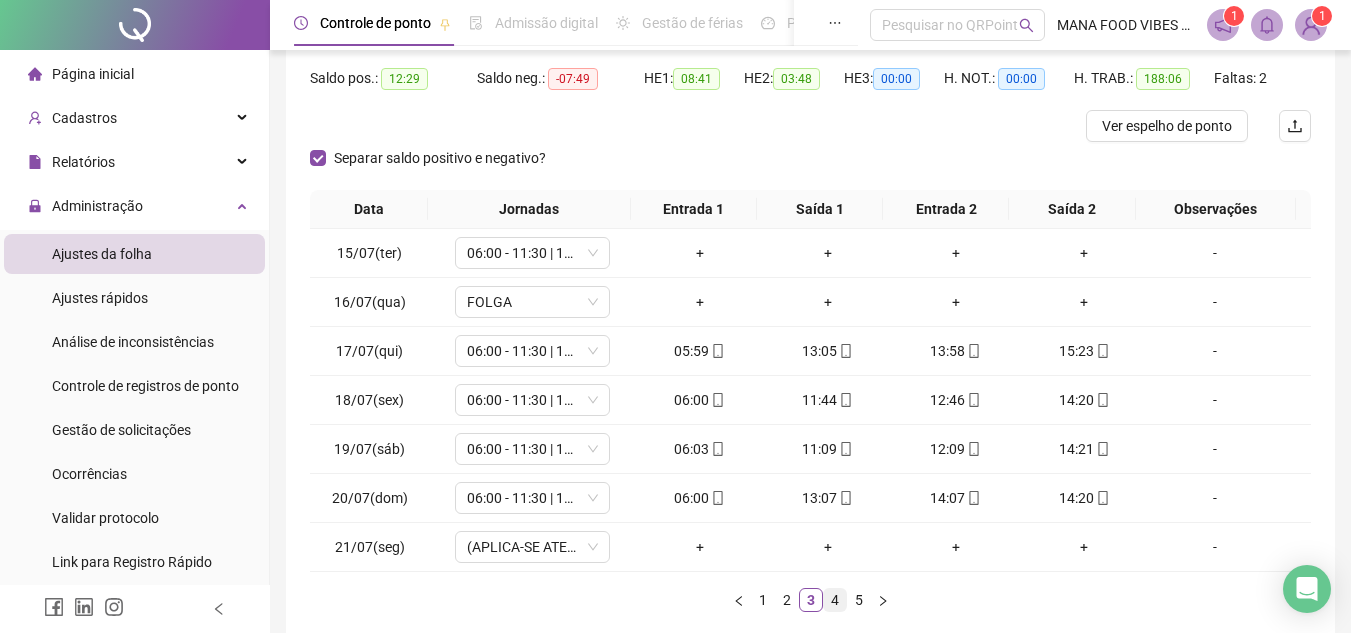 click on "4" at bounding box center (835, 600) 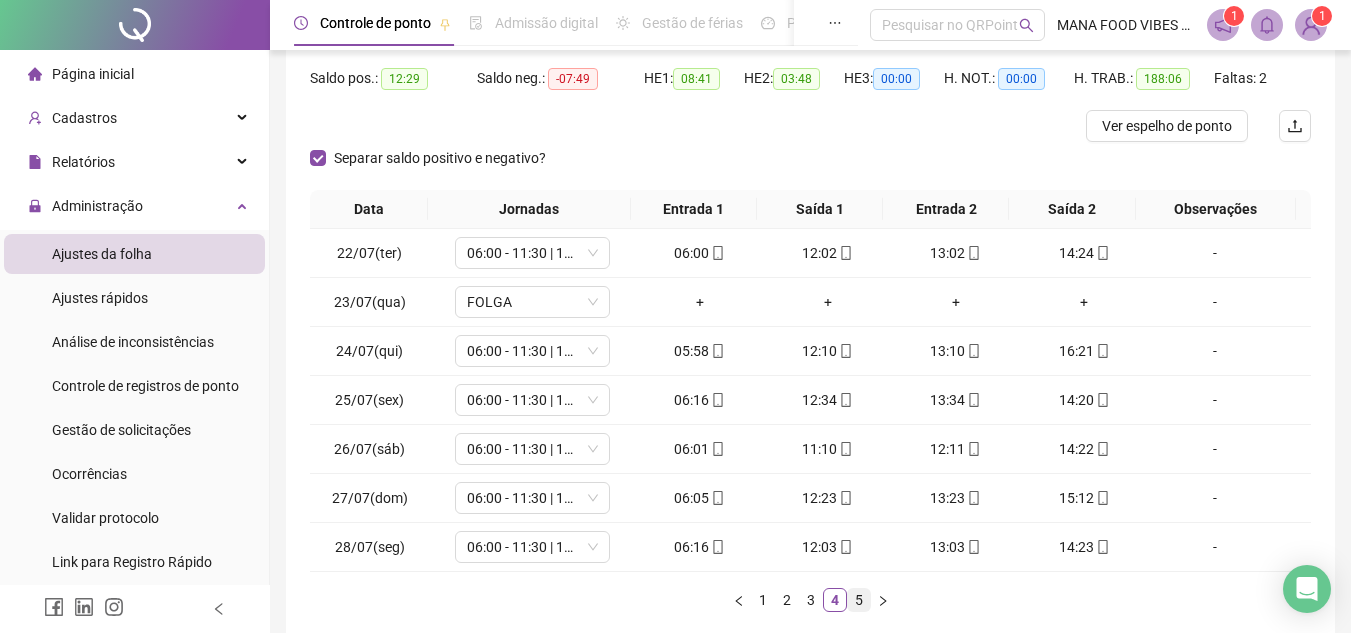 click on "5" at bounding box center (859, 600) 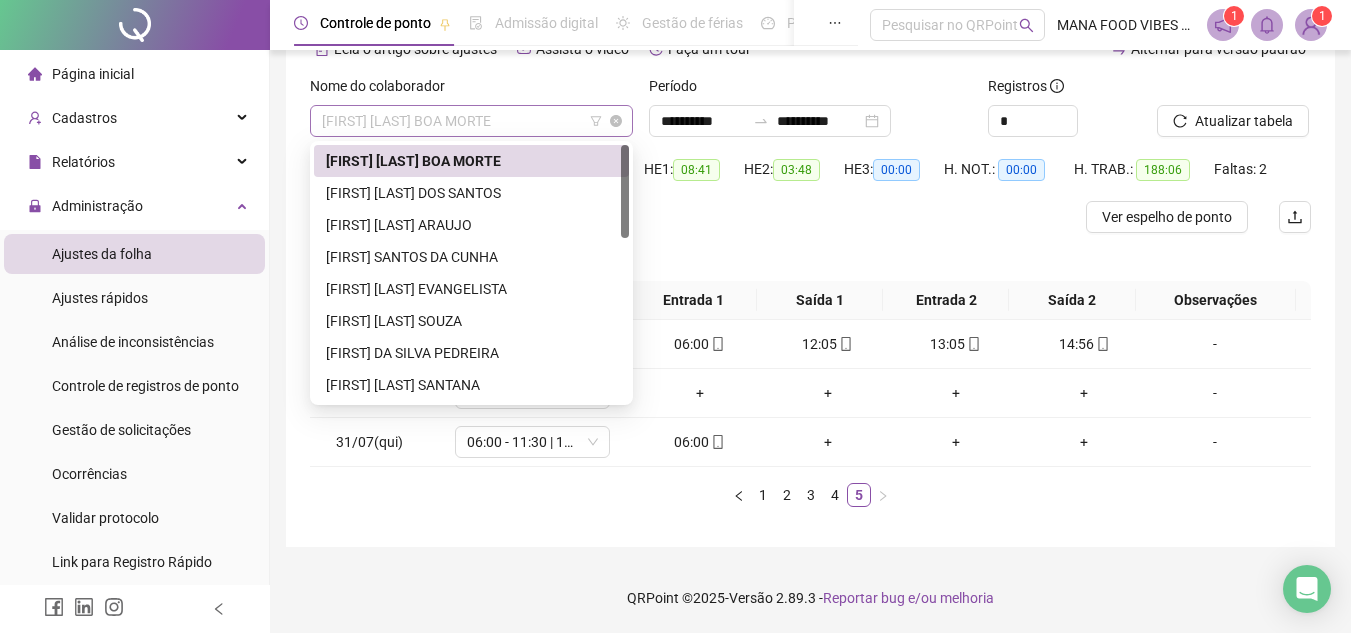 click on "[FIRST] [LAST] BOA MORTE" at bounding box center [471, 121] 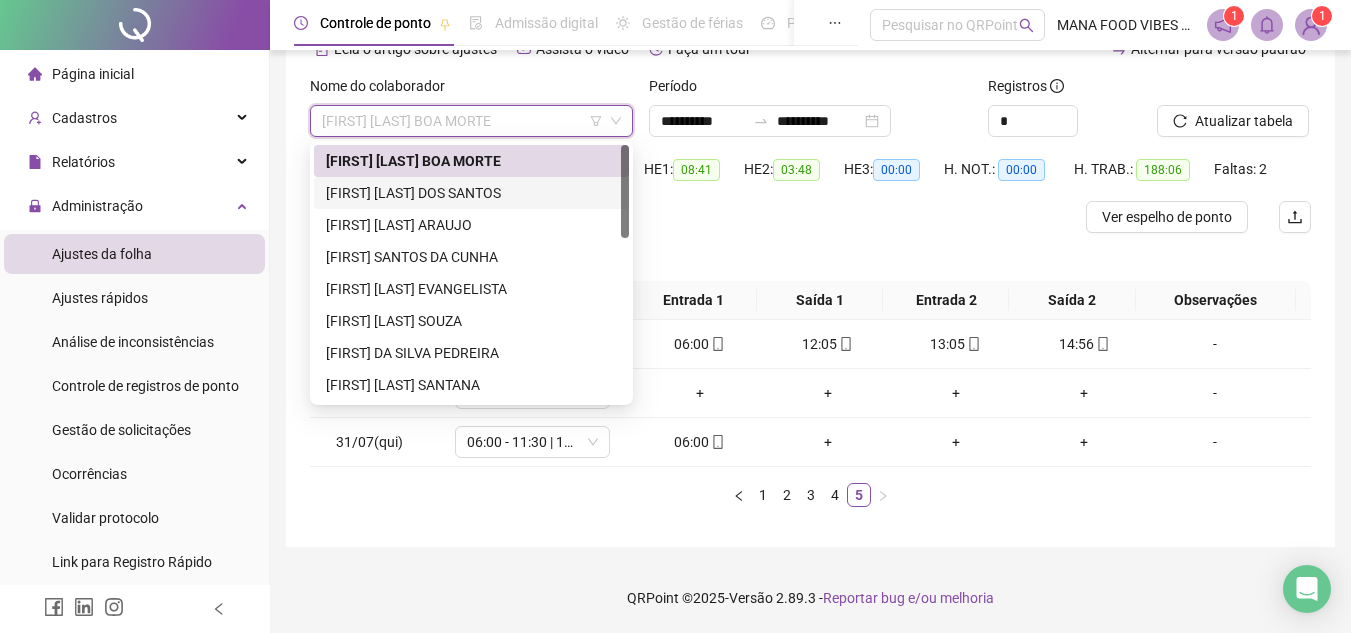 click on "[FIRST] [LAST] DOS SANTOS" at bounding box center (471, 193) 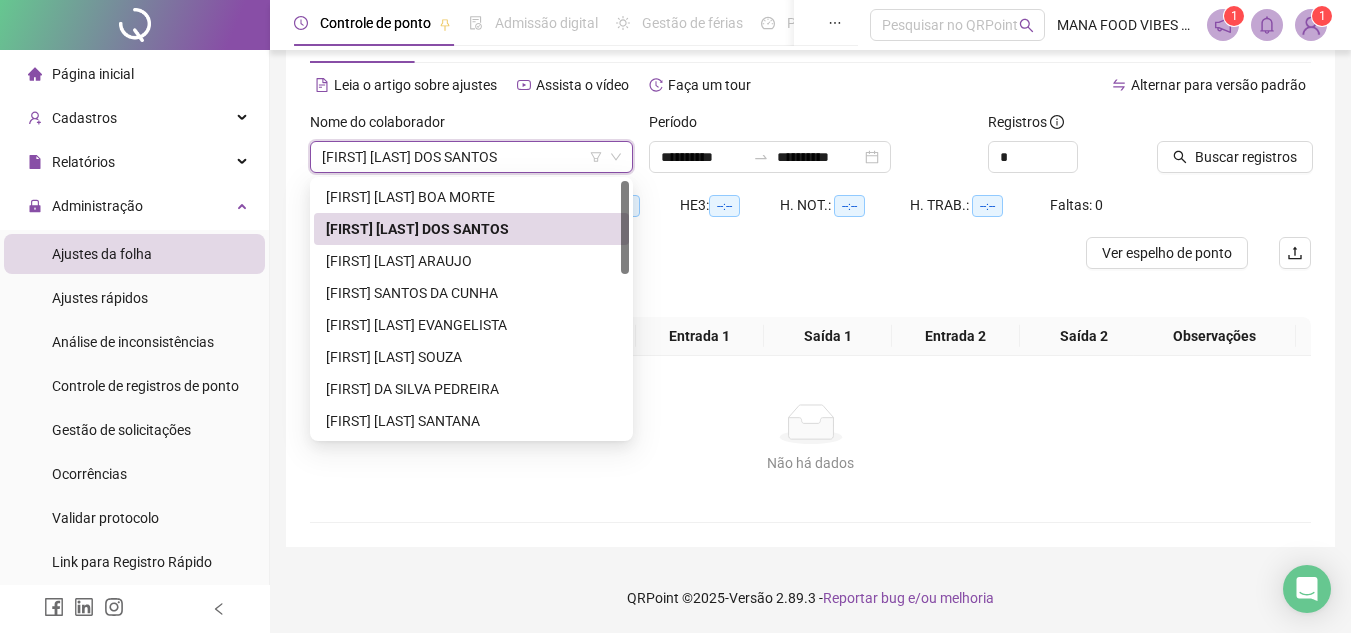 scroll, scrollTop: 73, scrollLeft: 0, axis: vertical 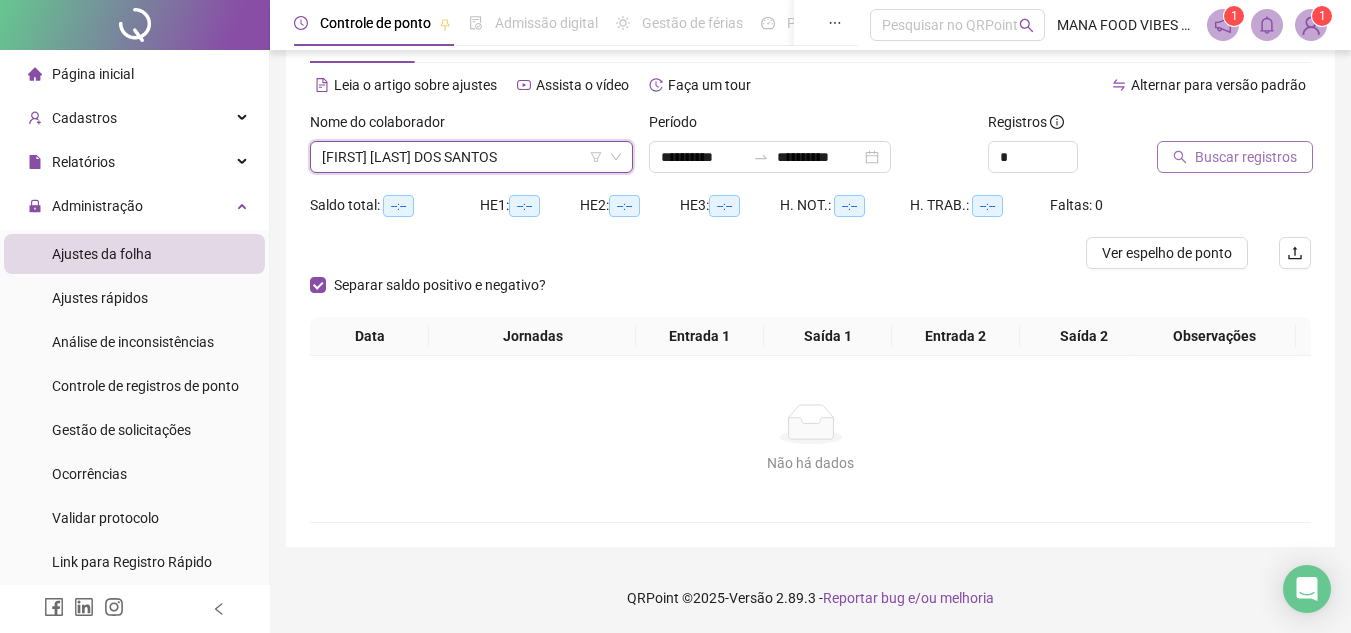 click on "Buscar registros" at bounding box center [1246, 157] 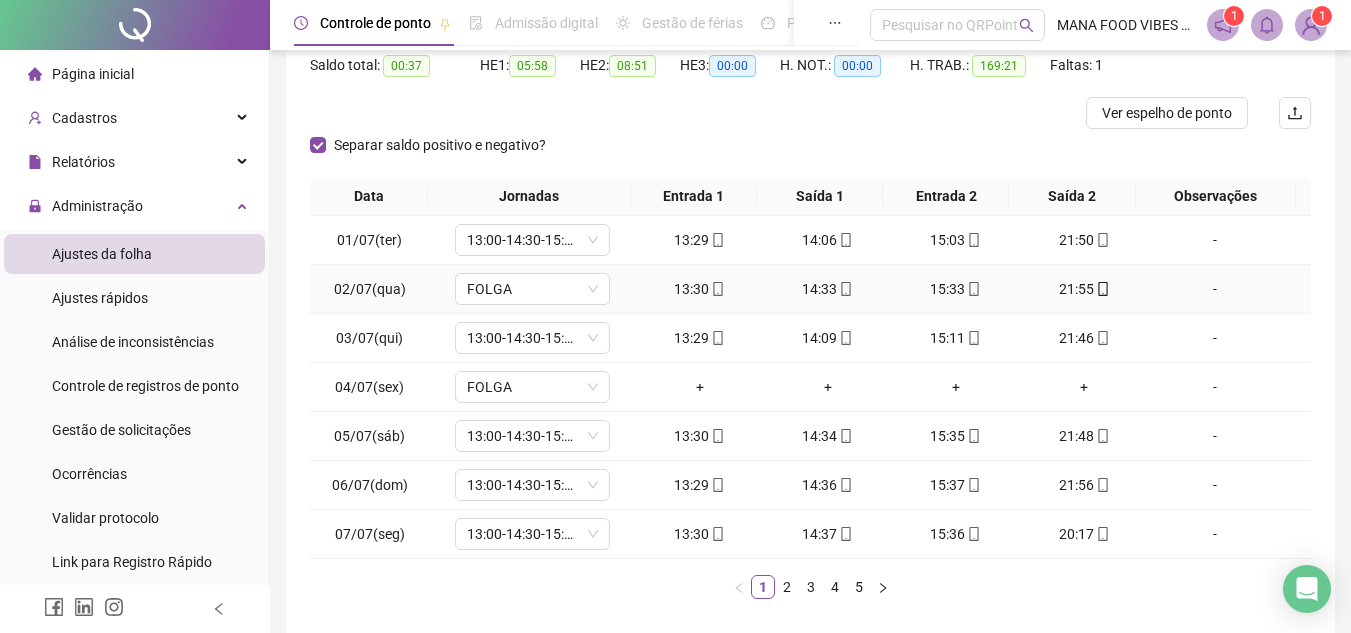 scroll, scrollTop: 273, scrollLeft: 0, axis: vertical 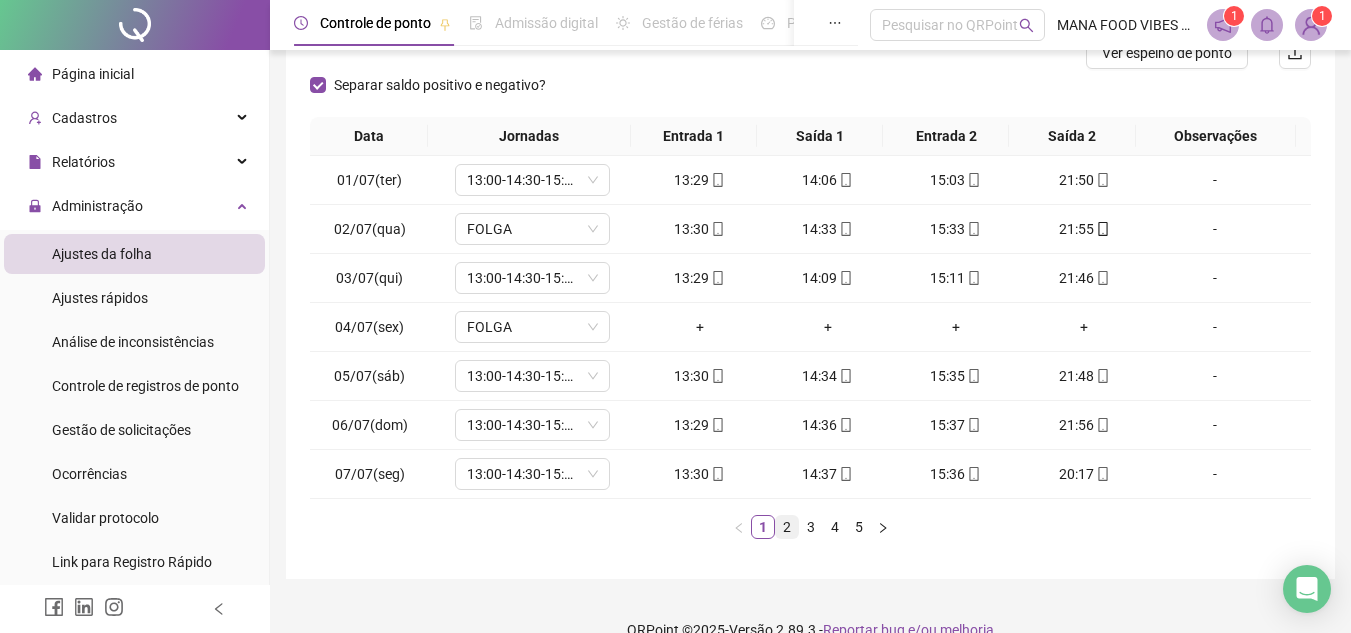 click on "2" at bounding box center (787, 527) 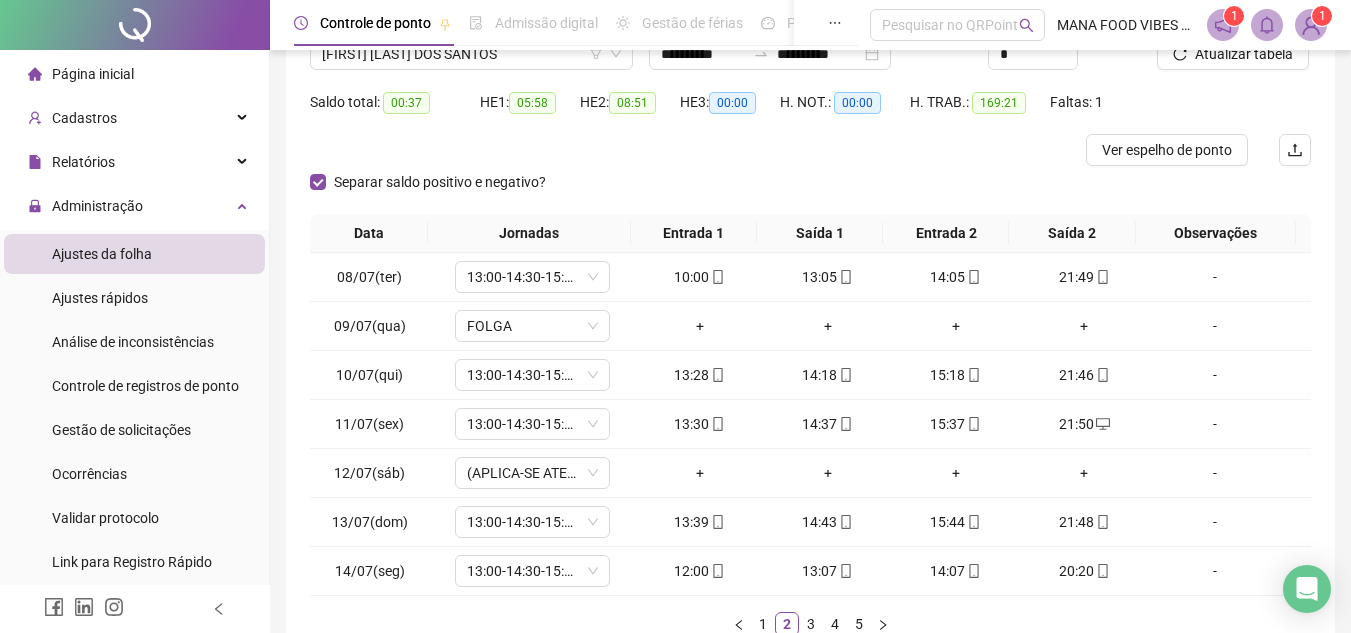scroll, scrollTop: 273, scrollLeft: 0, axis: vertical 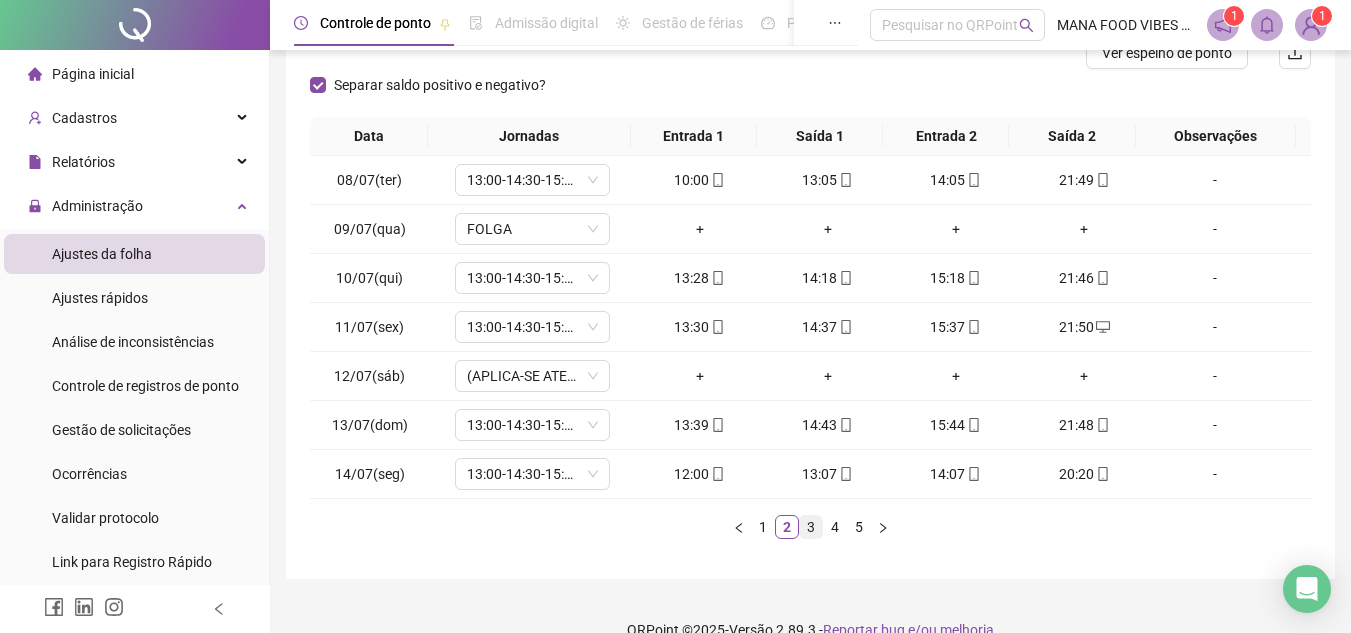 click on "3" at bounding box center (811, 527) 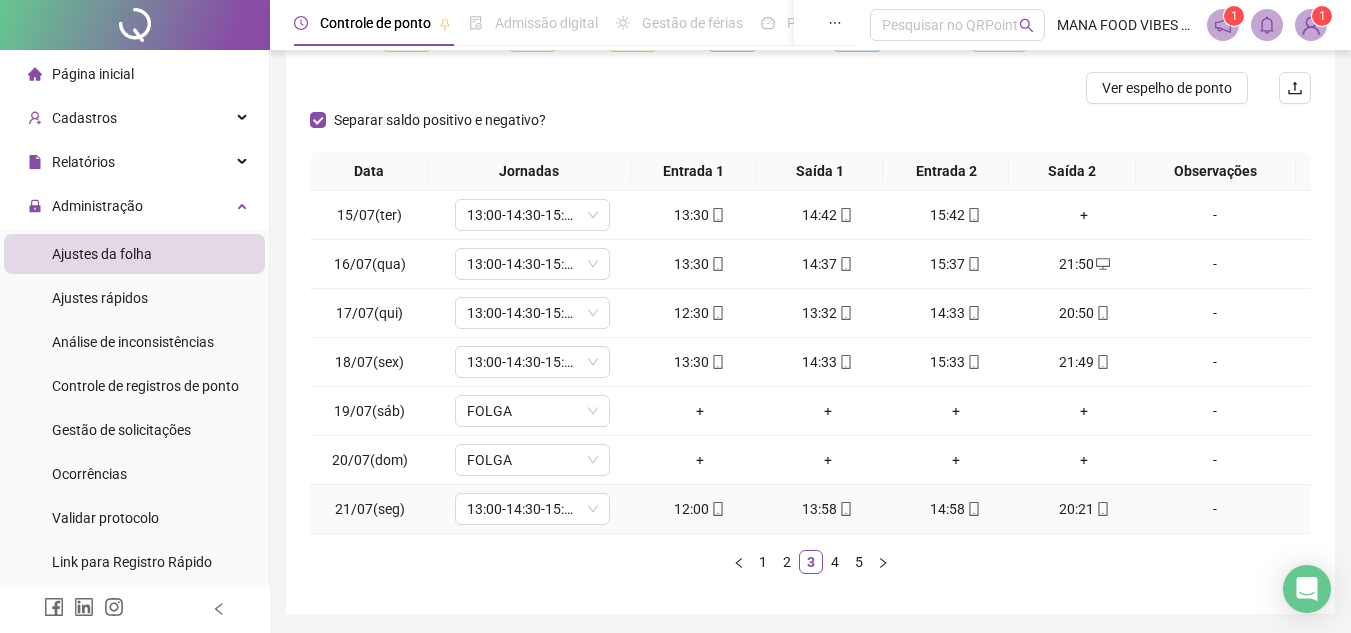 scroll, scrollTop: 273, scrollLeft: 0, axis: vertical 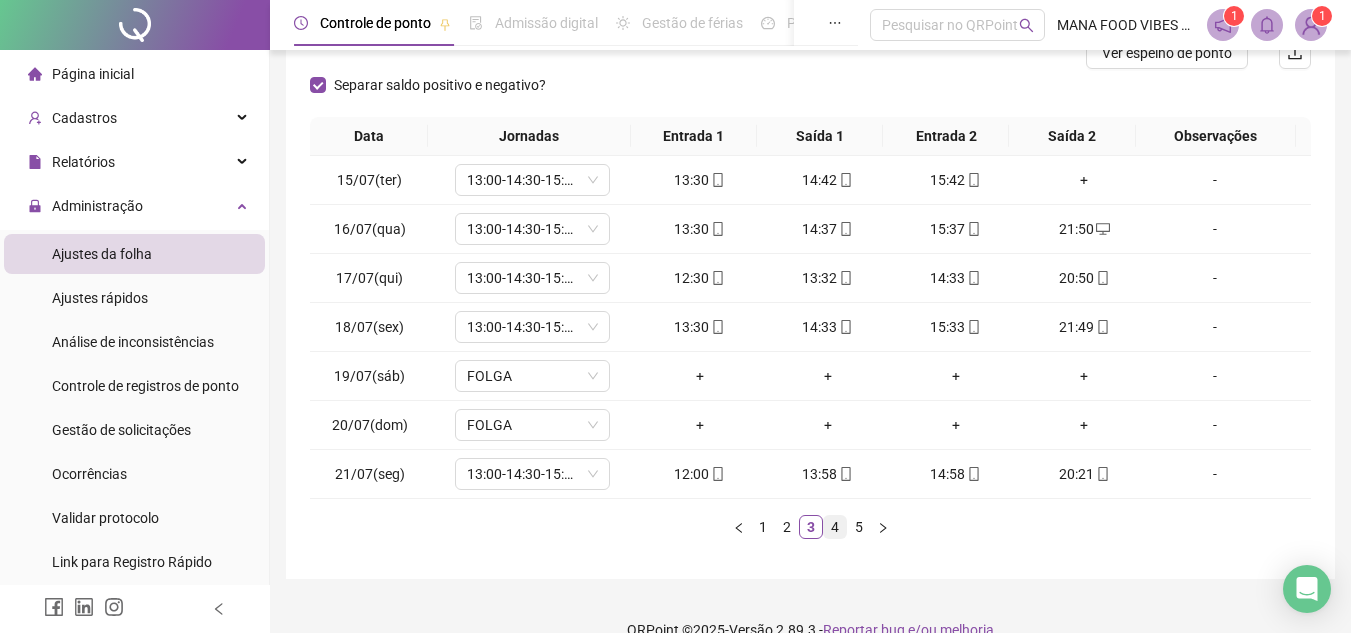 click on "4" at bounding box center [835, 527] 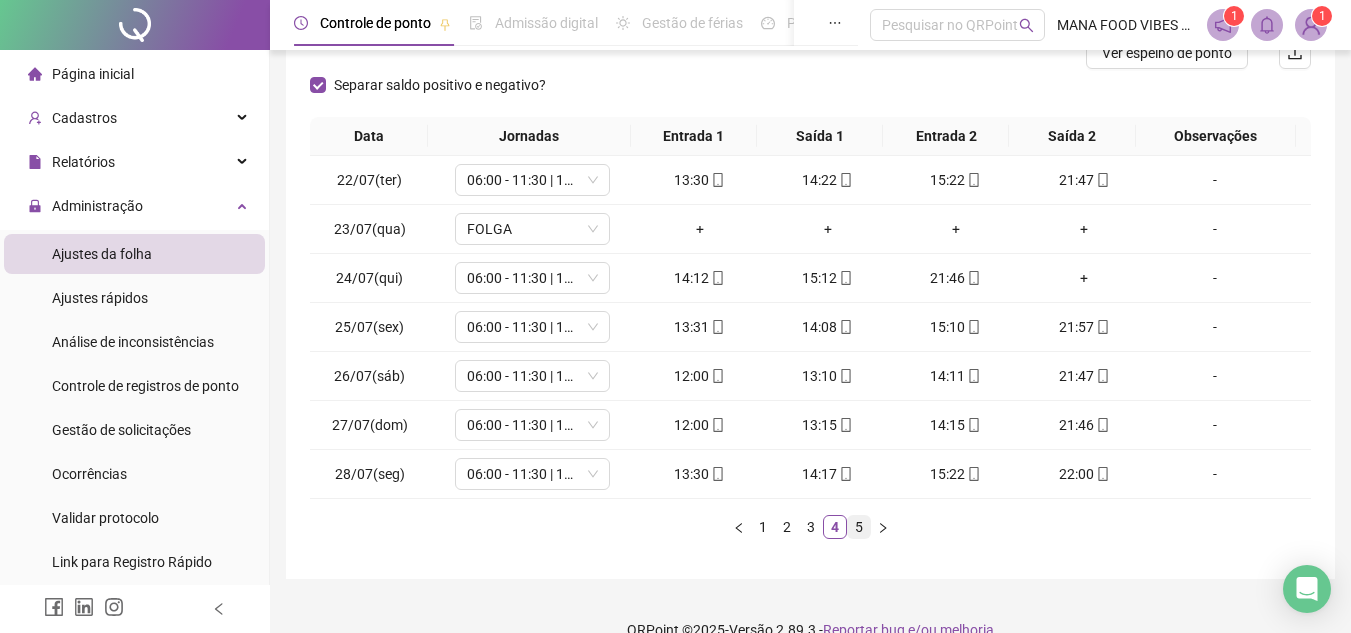 click on "5" at bounding box center [859, 527] 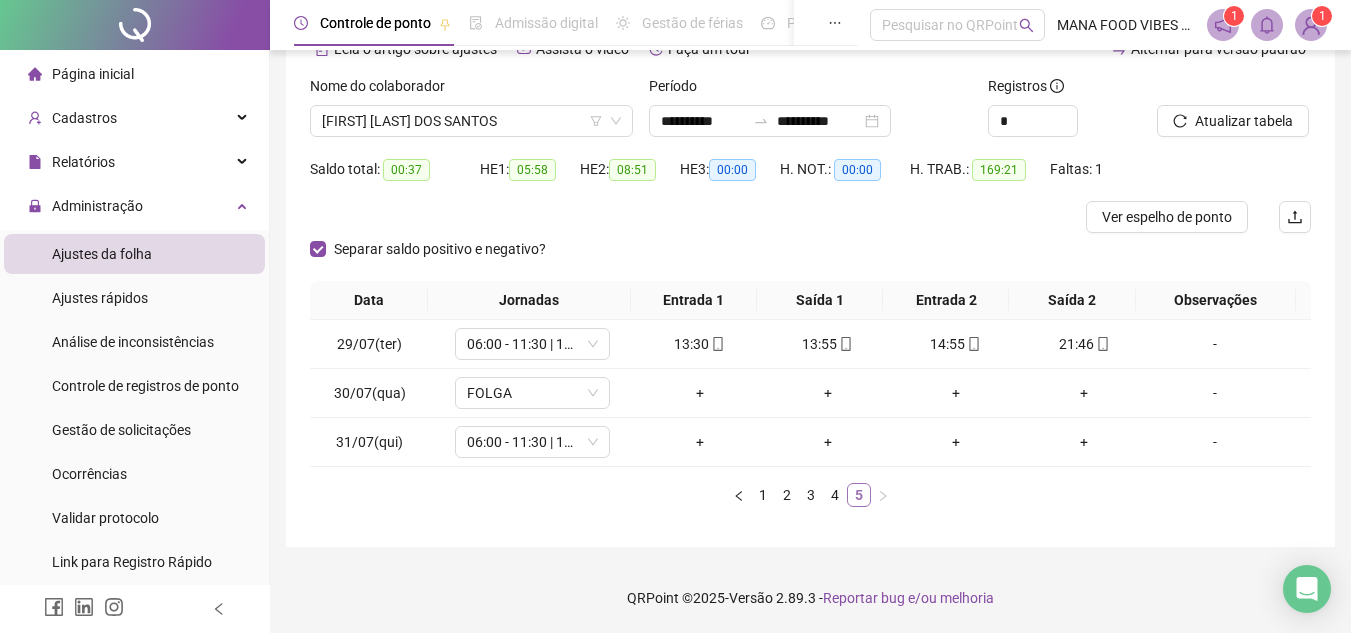 scroll, scrollTop: 109, scrollLeft: 0, axis: vertical 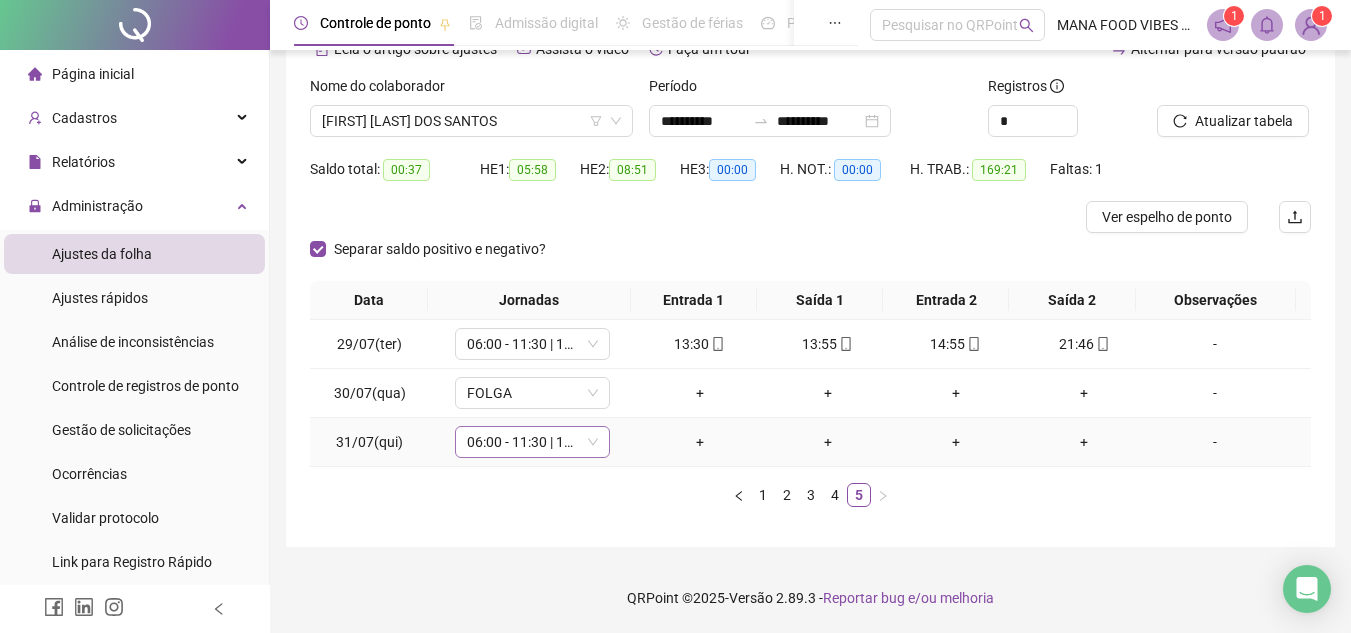 click 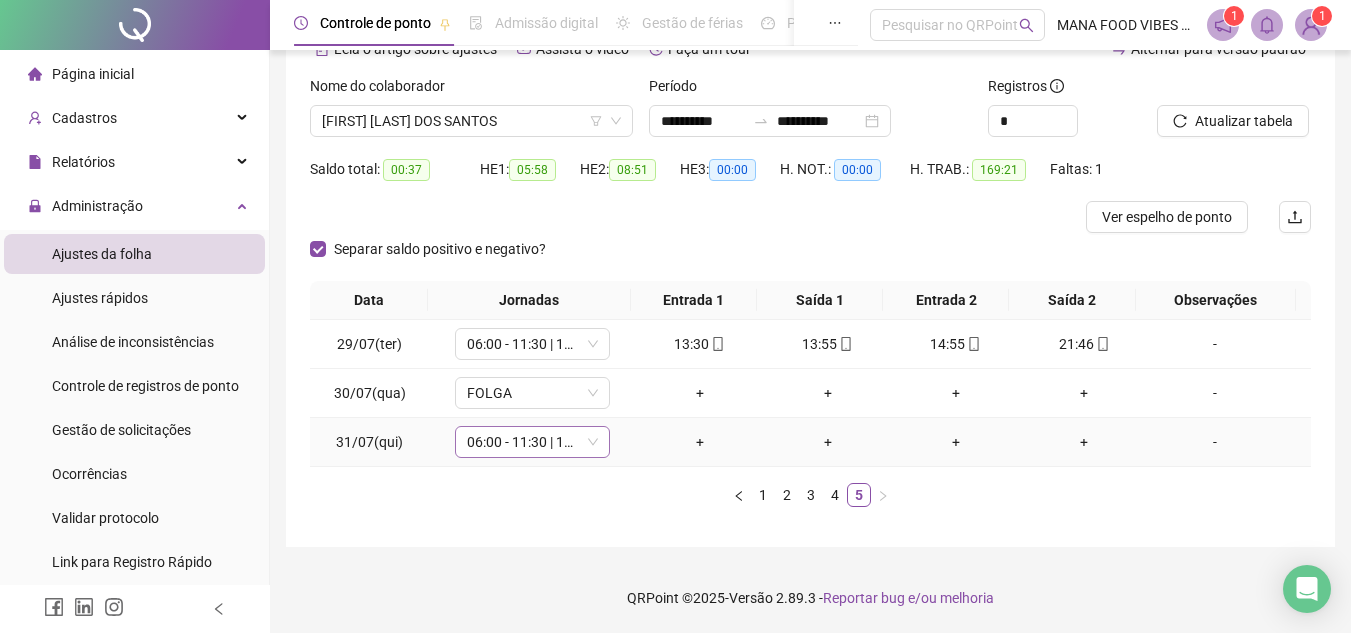 click on "06:00 - 11:30 | 12:30 - 14:20" at bounding box center [532, 442] 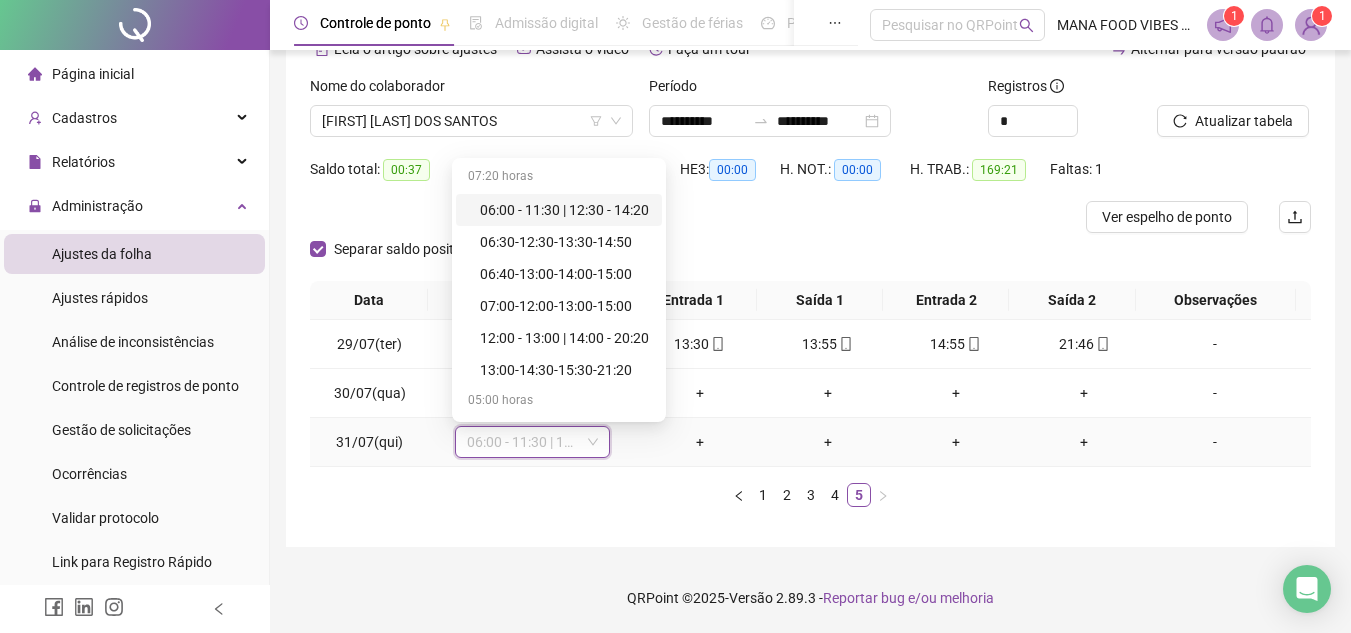type on "*" 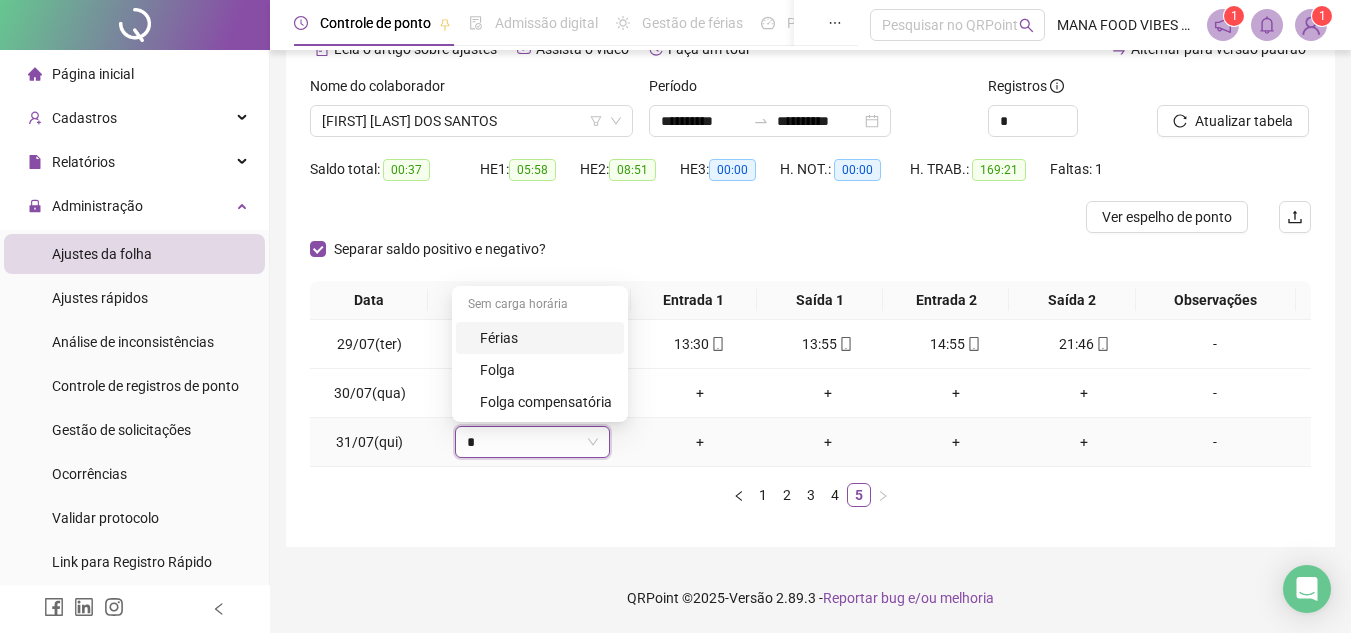 type 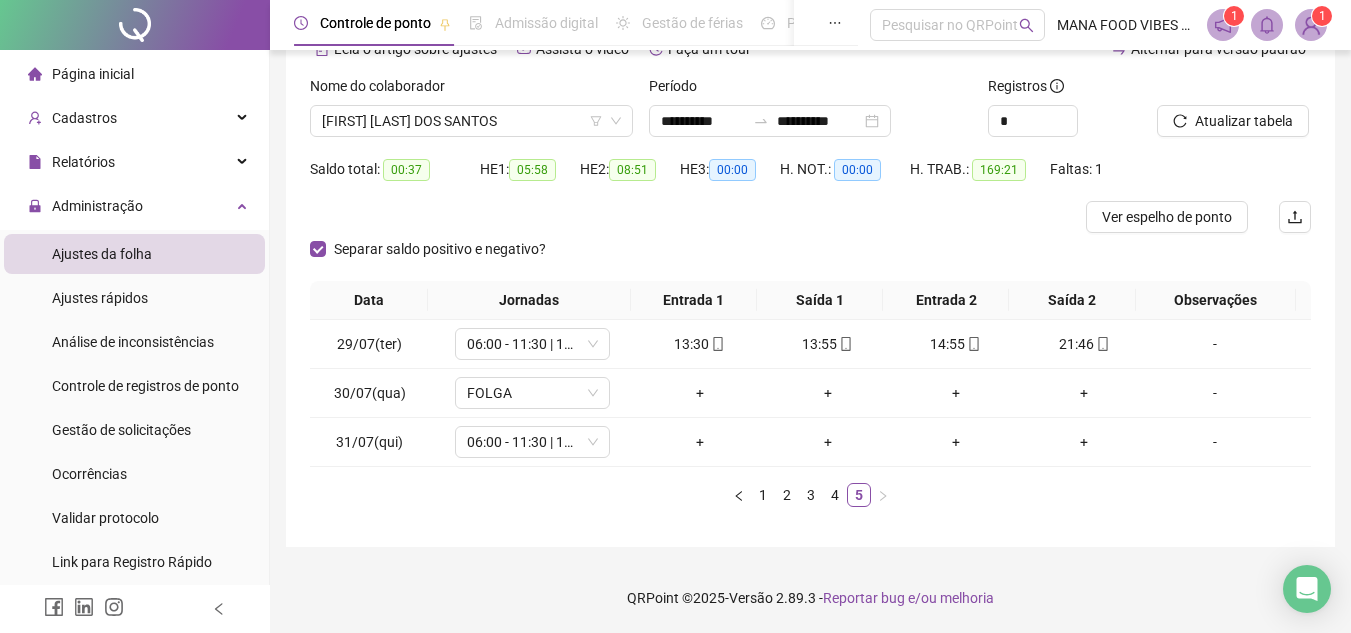 click on "Data Jornadas Entrada 1 Saída 1 Entrada 2 Saída 2 Observações               29/07(ter) 06:00 - 11:30 | 12:30 - 14:20 13:30 13:55 14:55 21:46 - 30/07(qua) FOLGA + + + + - 31/07(qui) 06:00 - 11:30 | 12:30 - 14:20 + + + + - 1 2 3 4 5" at bounding box center [810, 402] 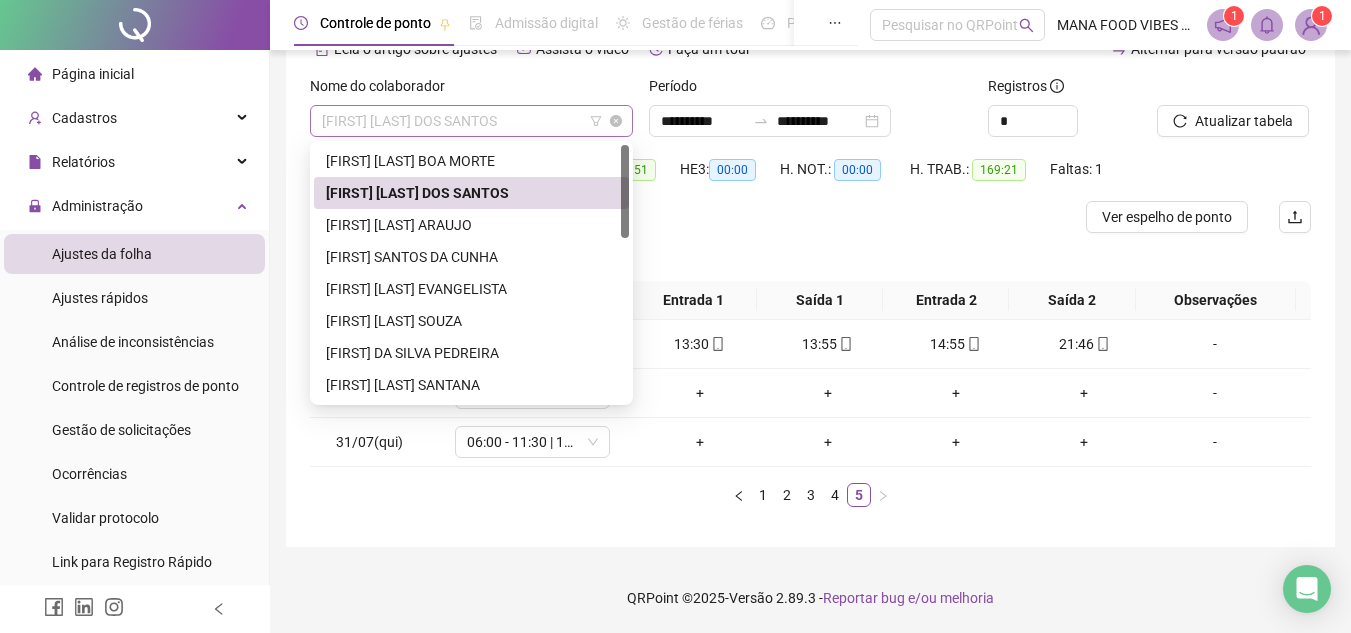 click on "[FIRST] [LAST] DOS SANTOS" at bounding box center (471, 121) 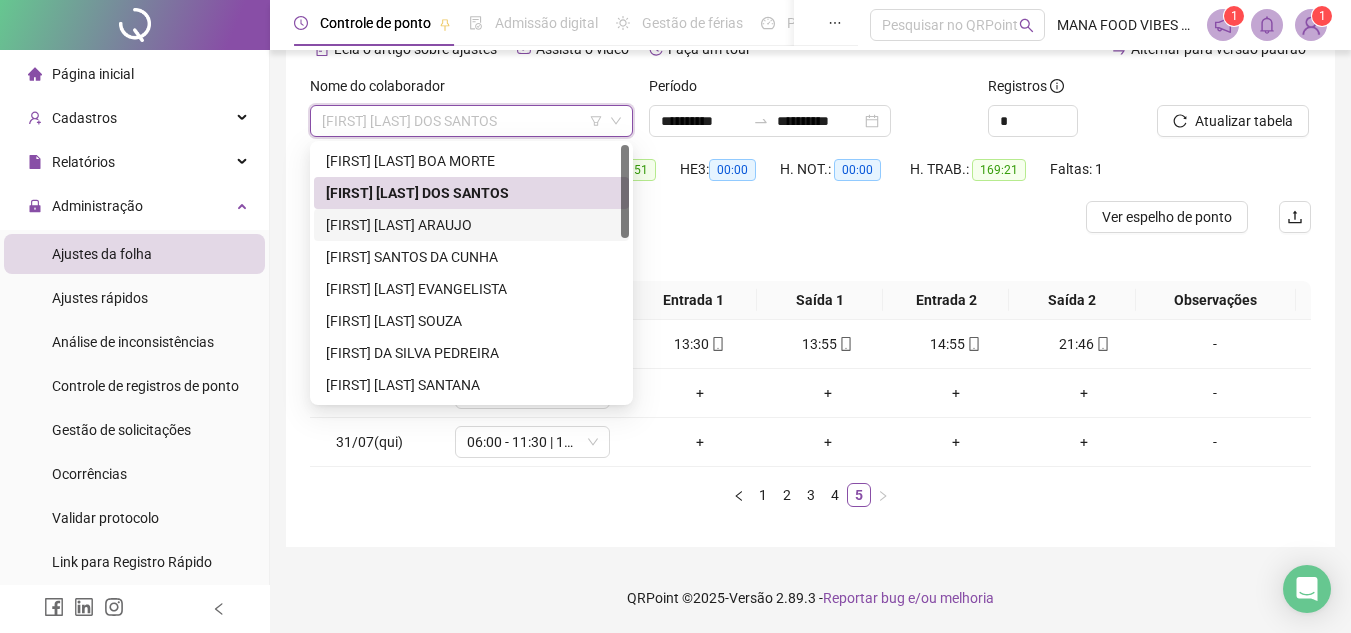 click on "[FIRST] [LAST] ARAUJO" at bounding box center [471, 225] 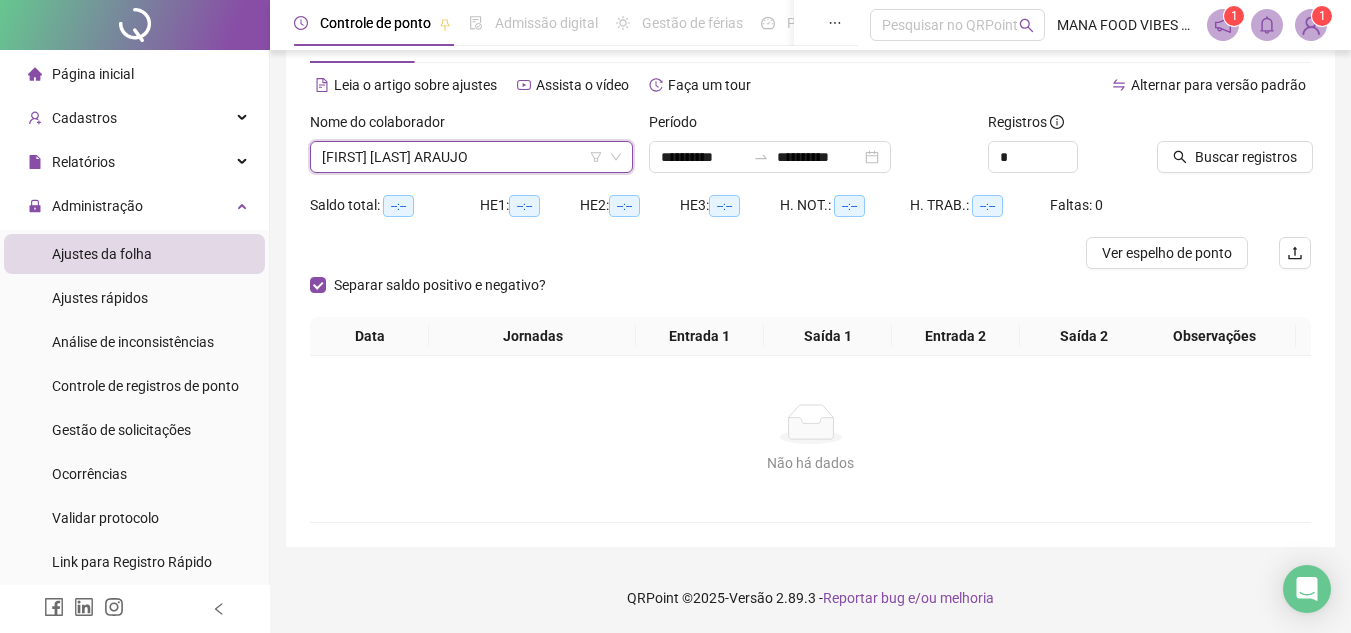 scroll, scrollTop: 73, scrollLeft: 0, axis: vertical 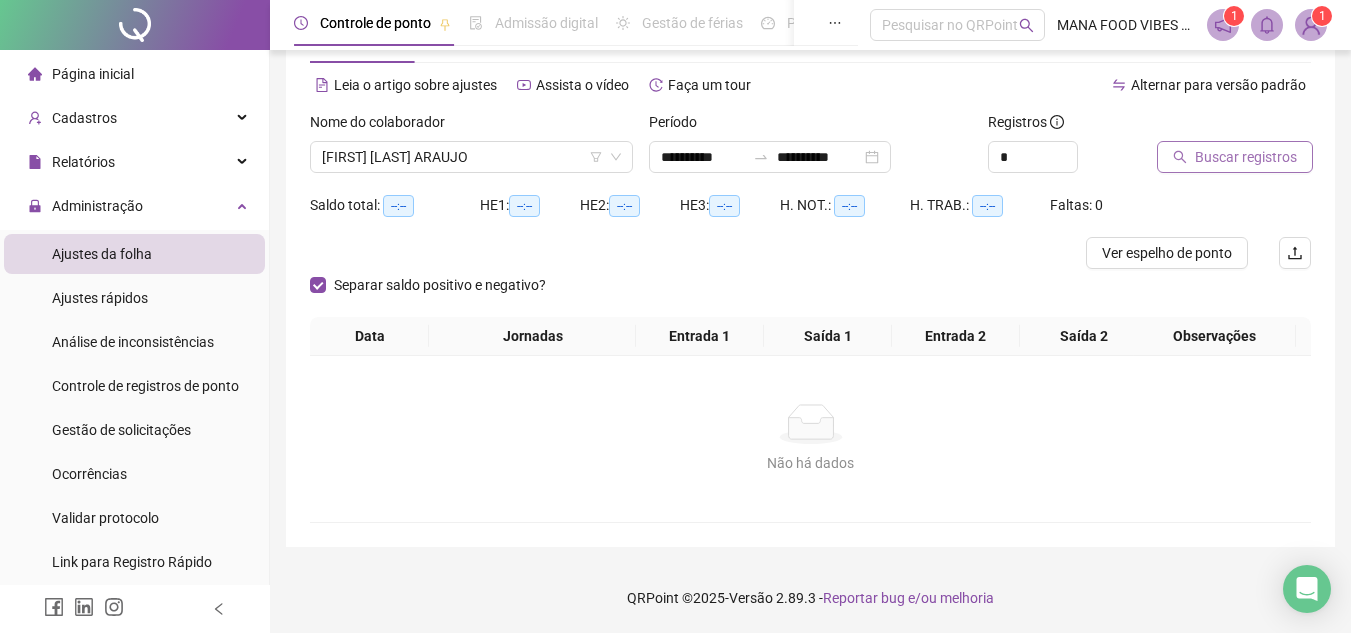click on "Buscar registros" at bounding box center (1246, 157) 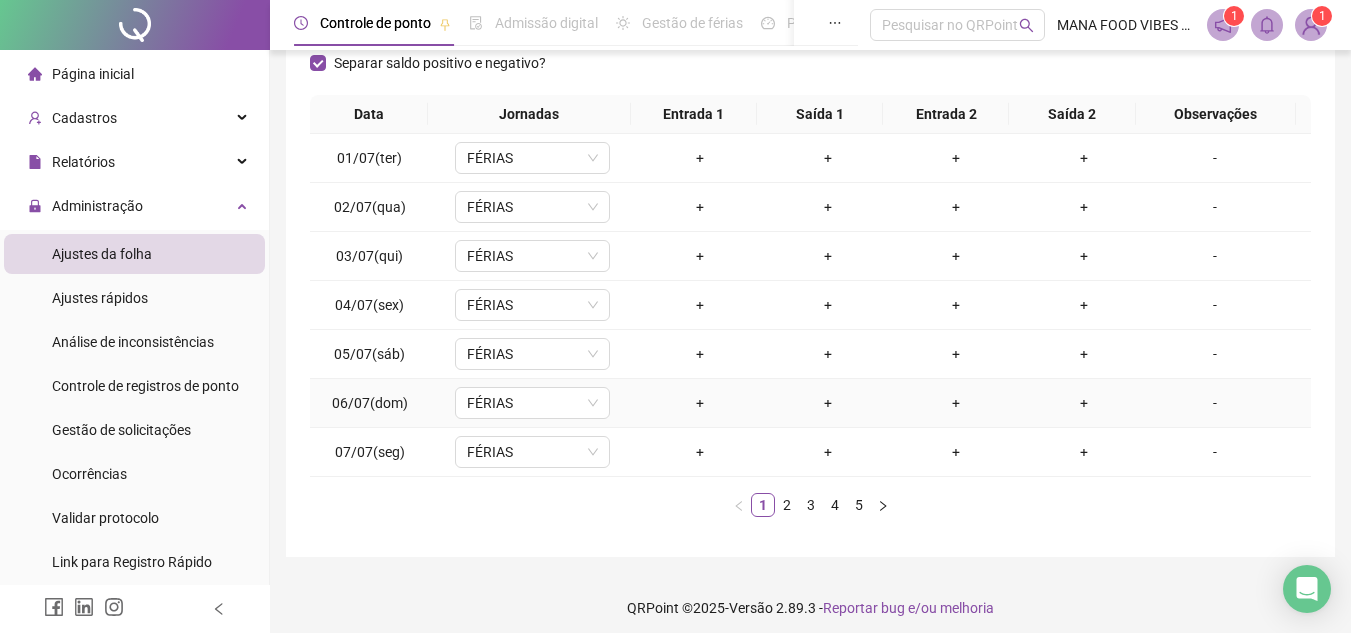 scroll, scrollTop: 305, scrollLeft: 0, axis: vertical 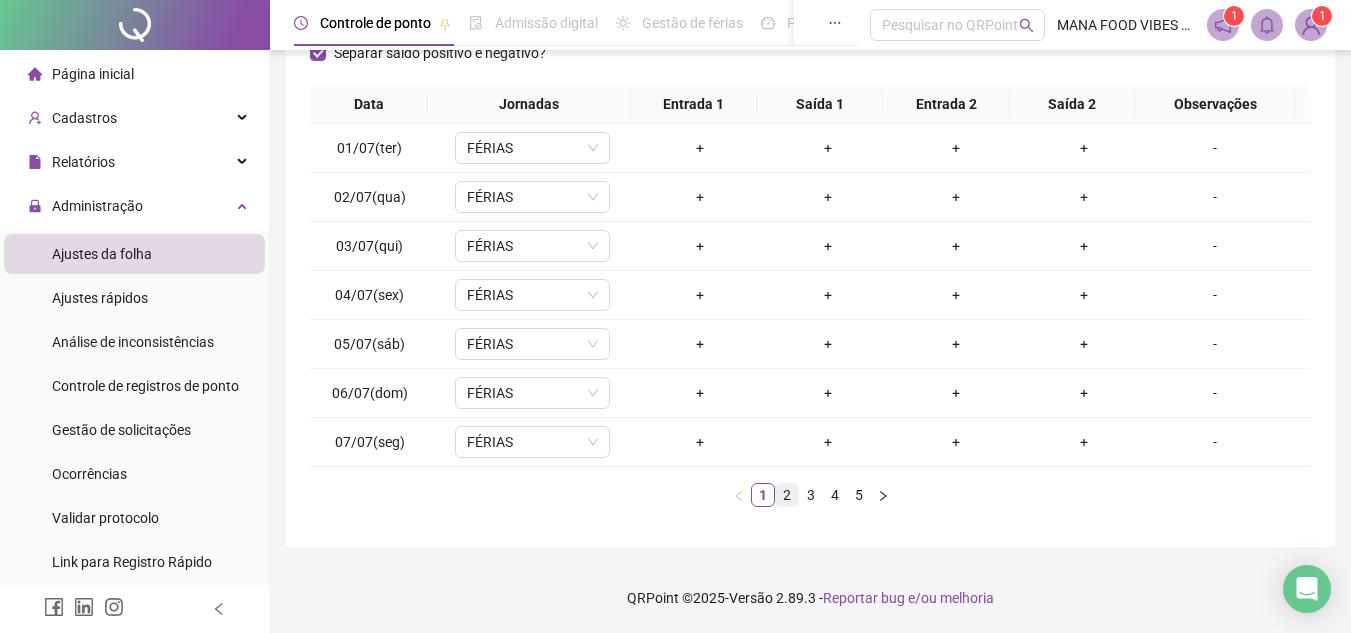 click on "2" at bounding box center [787, 495] 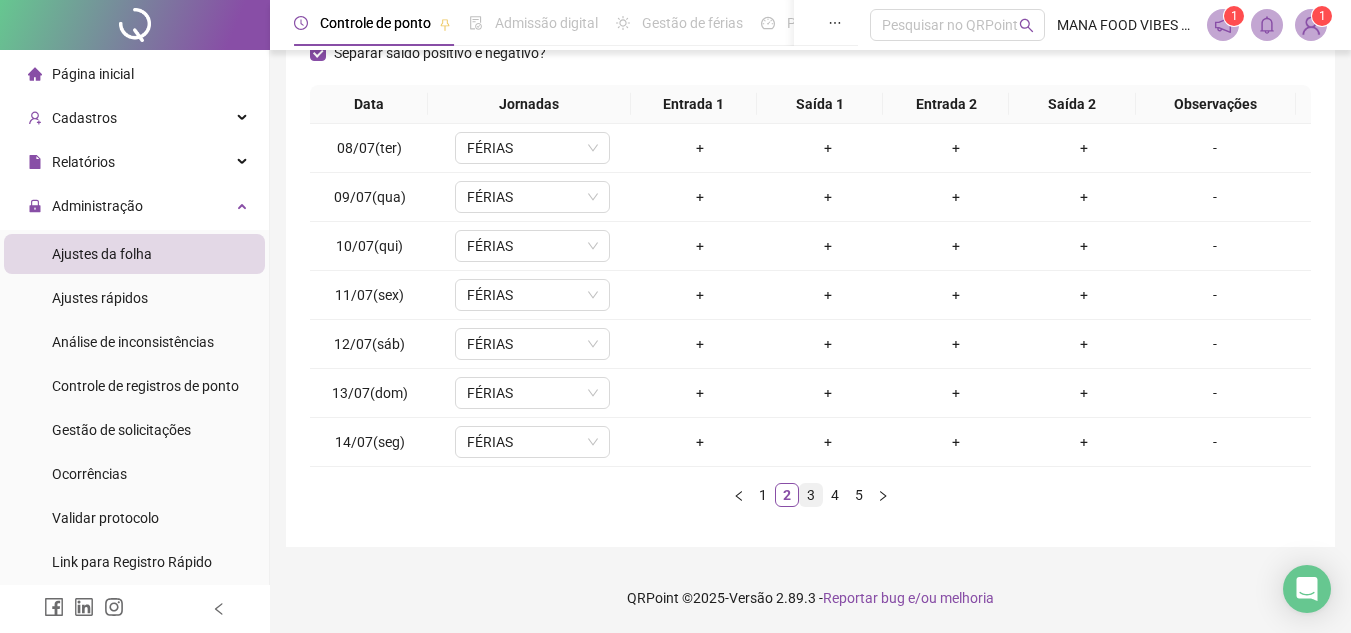 click on "3" at bounding box center [811, 495] 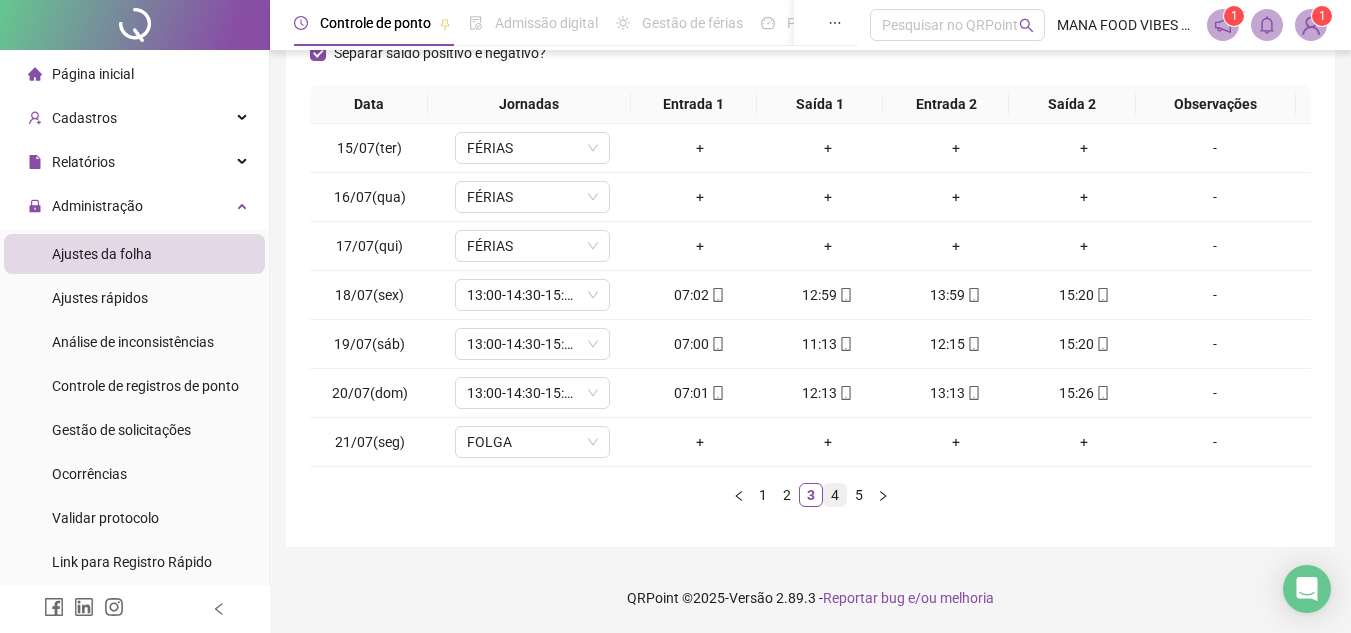 click on "4" at bounding box center [835, 495] 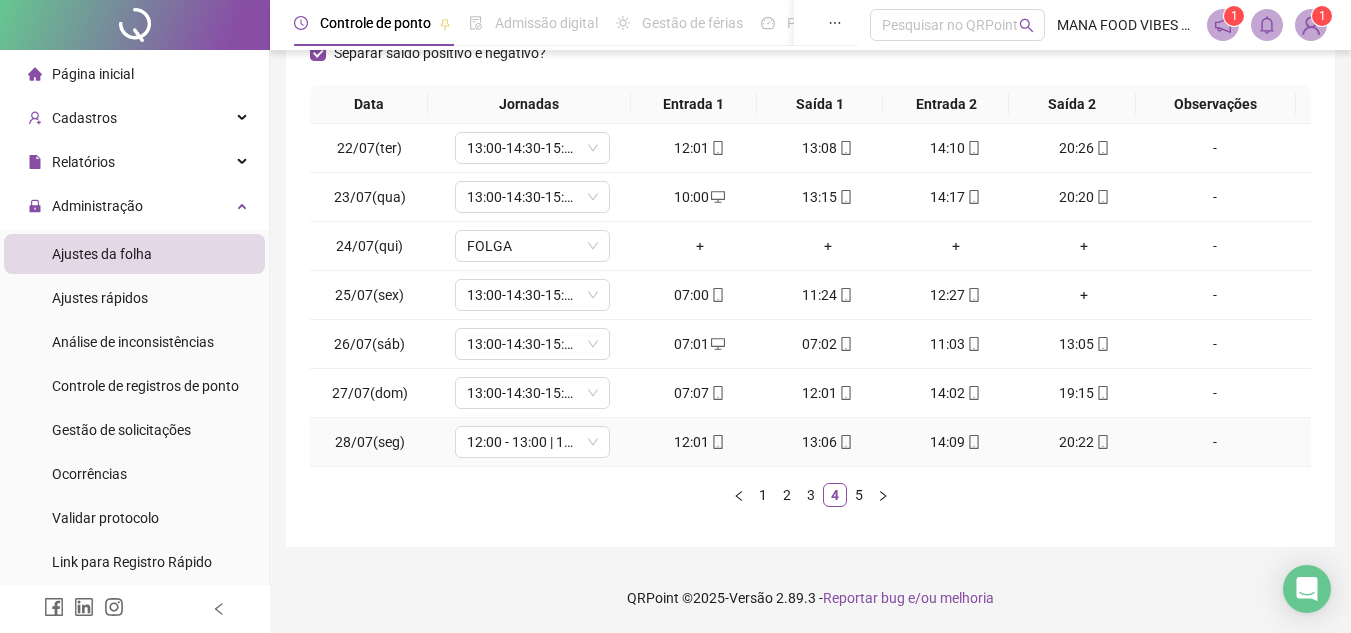 scroll, scrollTop: 205, scrollLeft: 0, axis: vertical 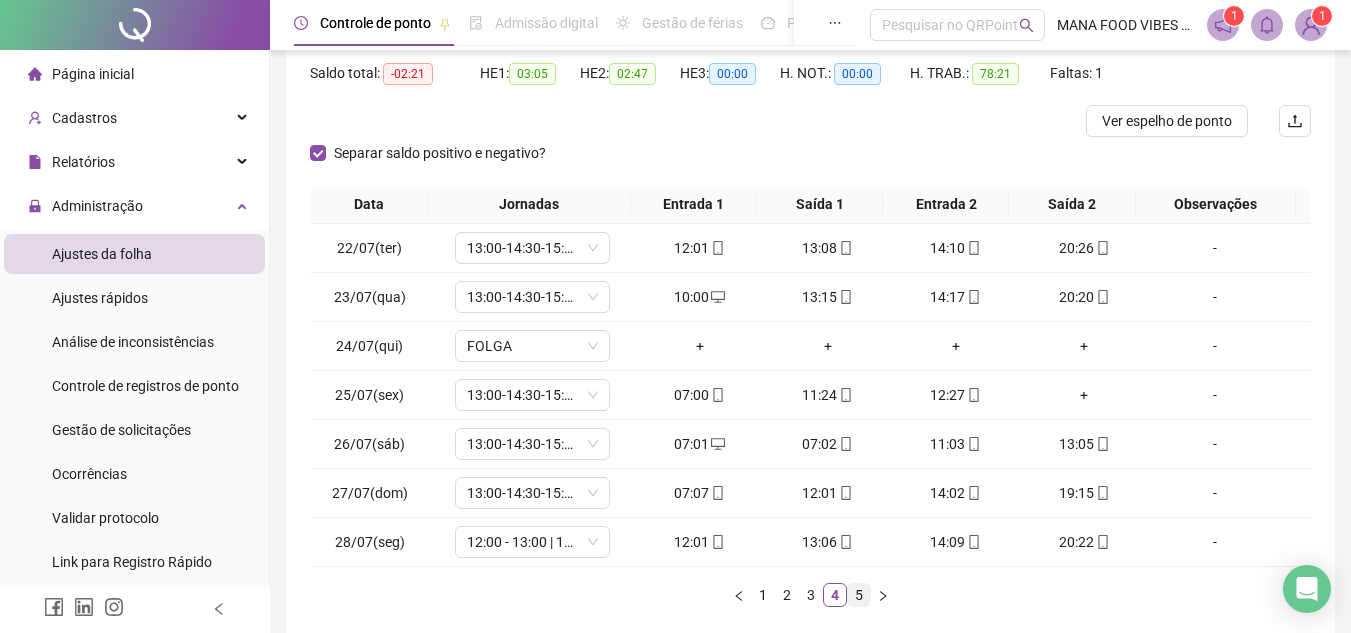 click on "5" at bounding box center [859, 595] 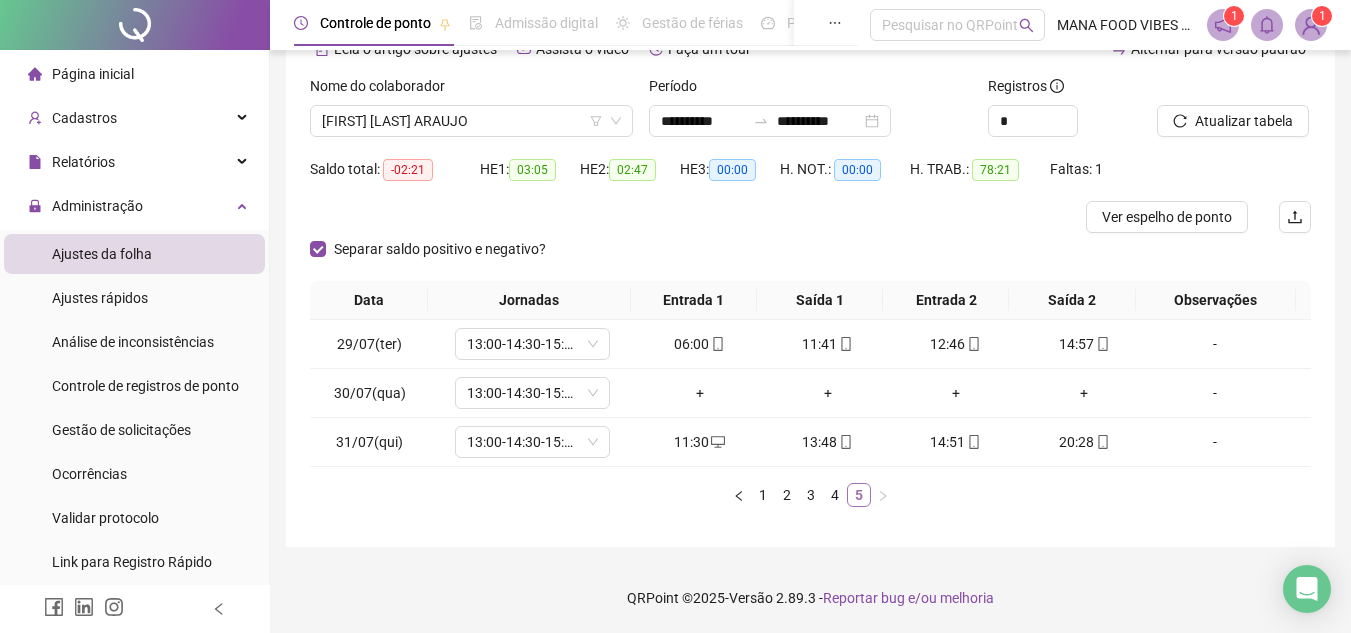 scroll, scrollTop: 109, scrollLeft: 0, axis: vertical 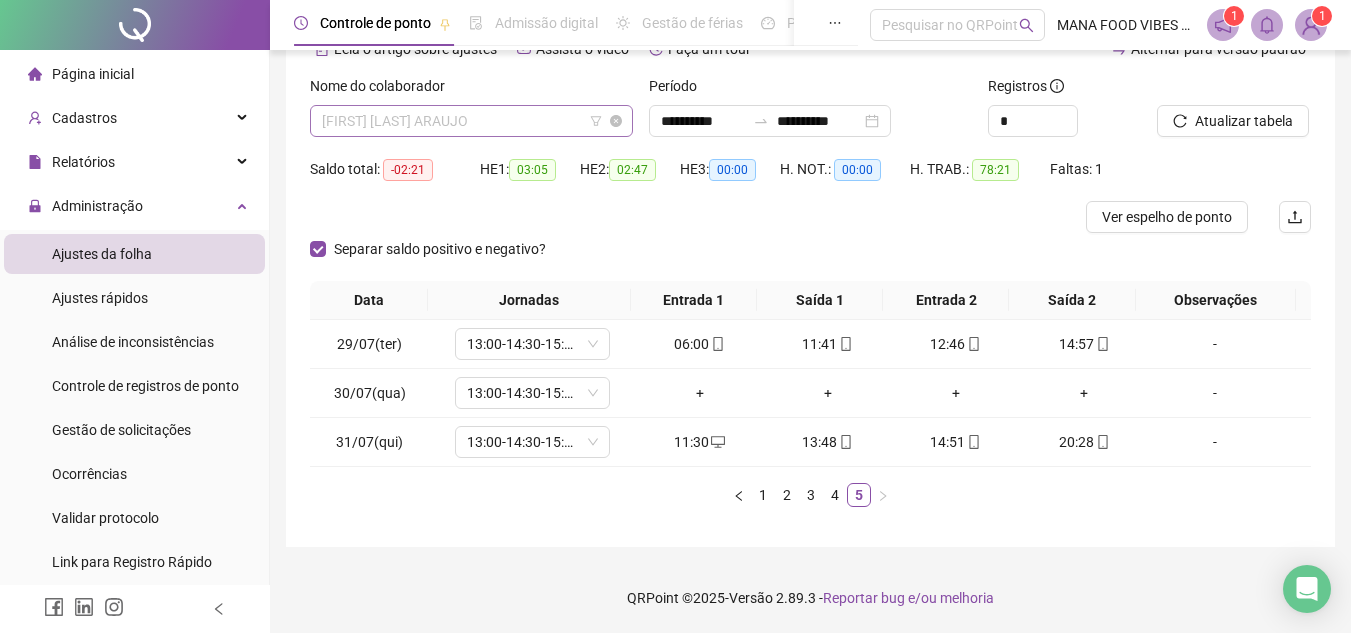 click on "[FIRST] [LAST] ARAUJO" at bounding box center [471, 121] 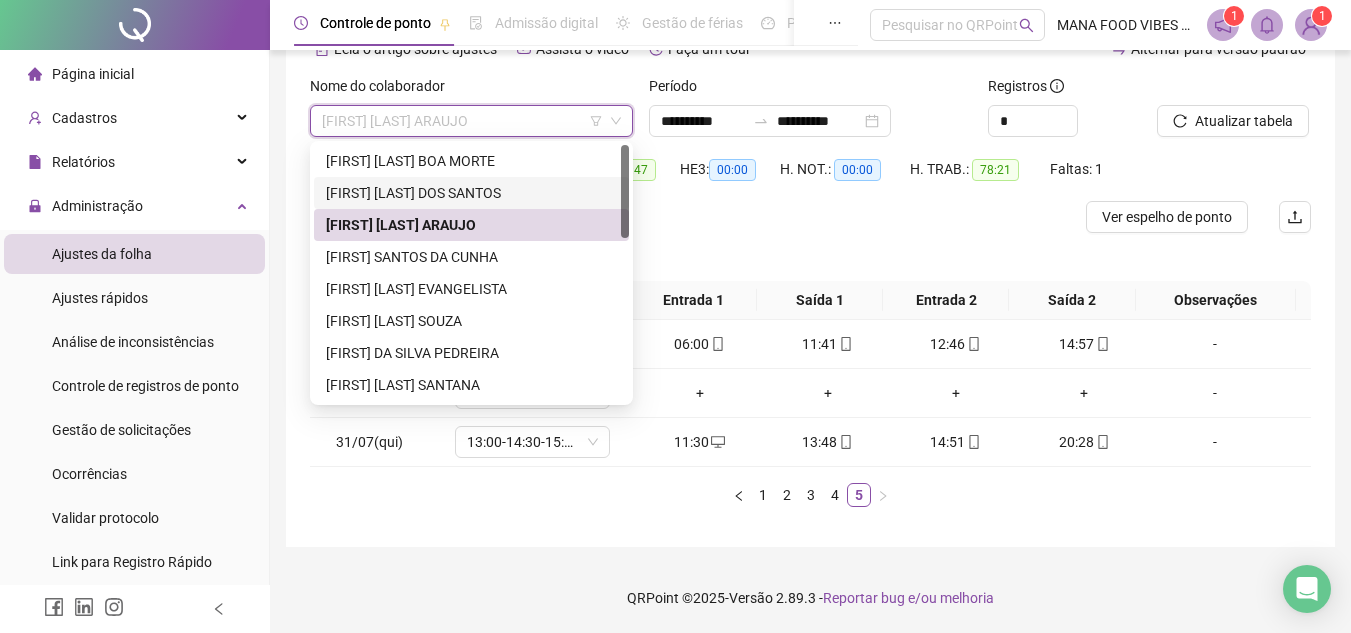 click on "[FIRST] [LAST] DOS SANTOS" at bounding box center (471, 193) 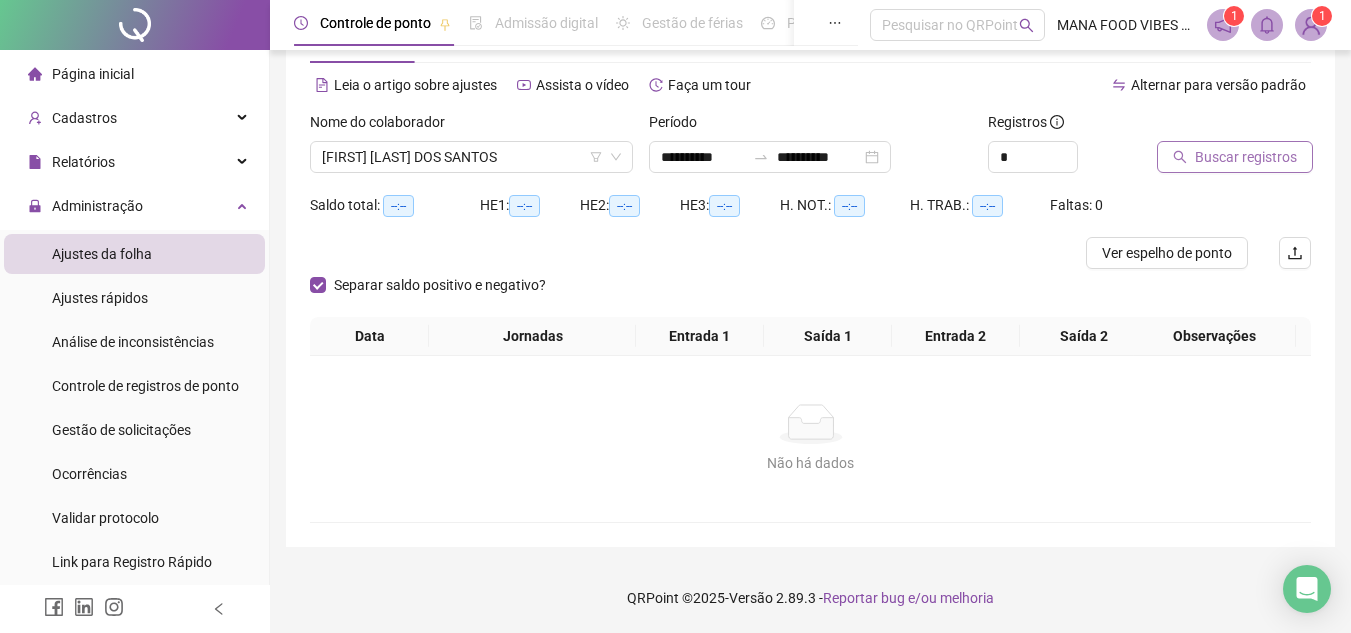 click on "Buscar registros" at bounding box center [1246, 157] 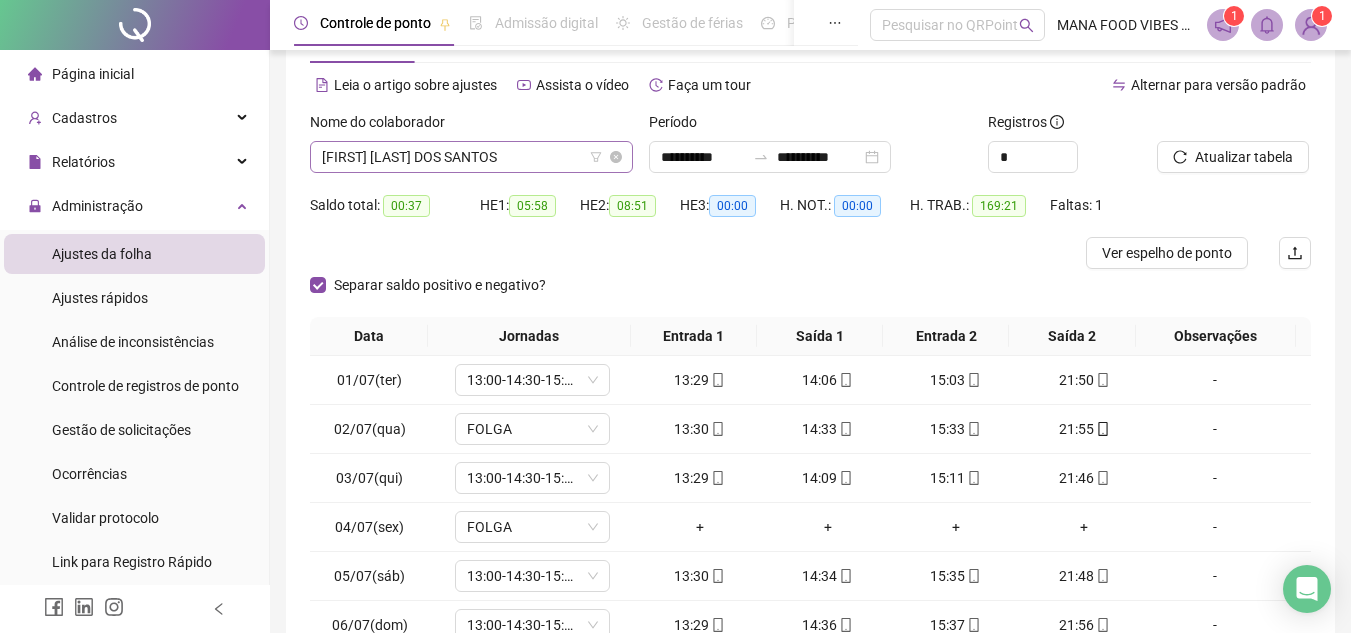 click on "[FIRST] [LAST] DOS SANTOS" at bounding box center [471, 157] 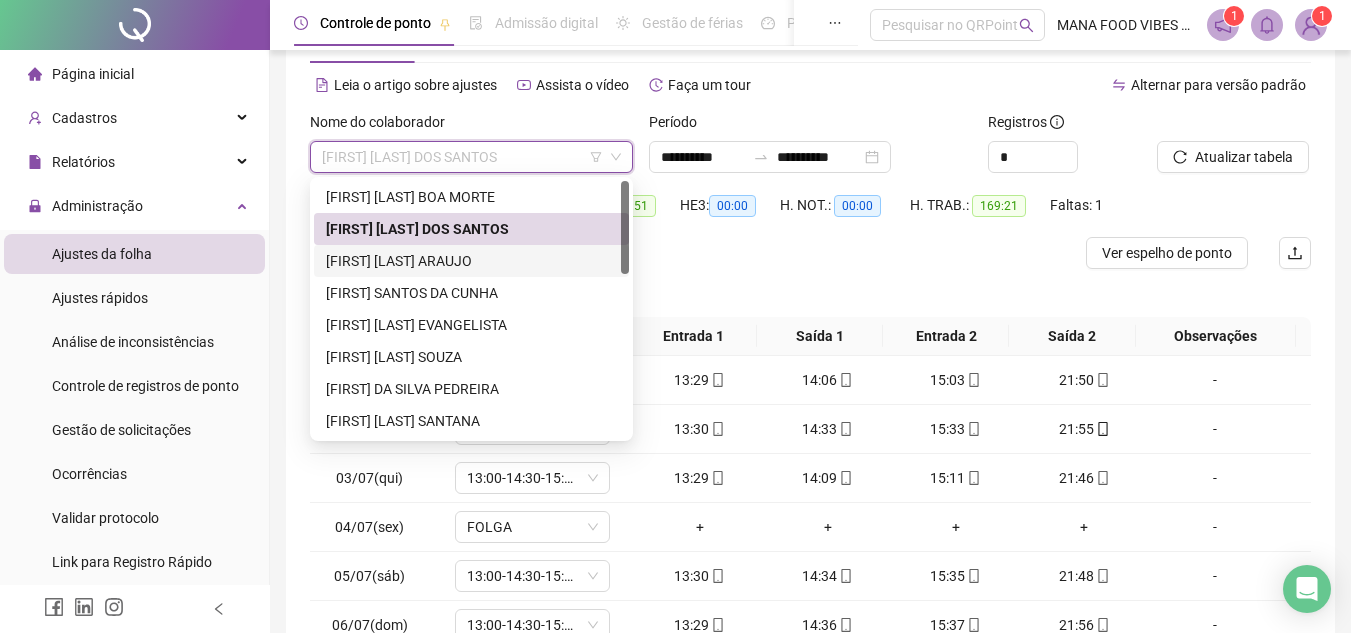 click on "[FIRST] [LAST] ARAUJO" at bounding box center (471, 261) 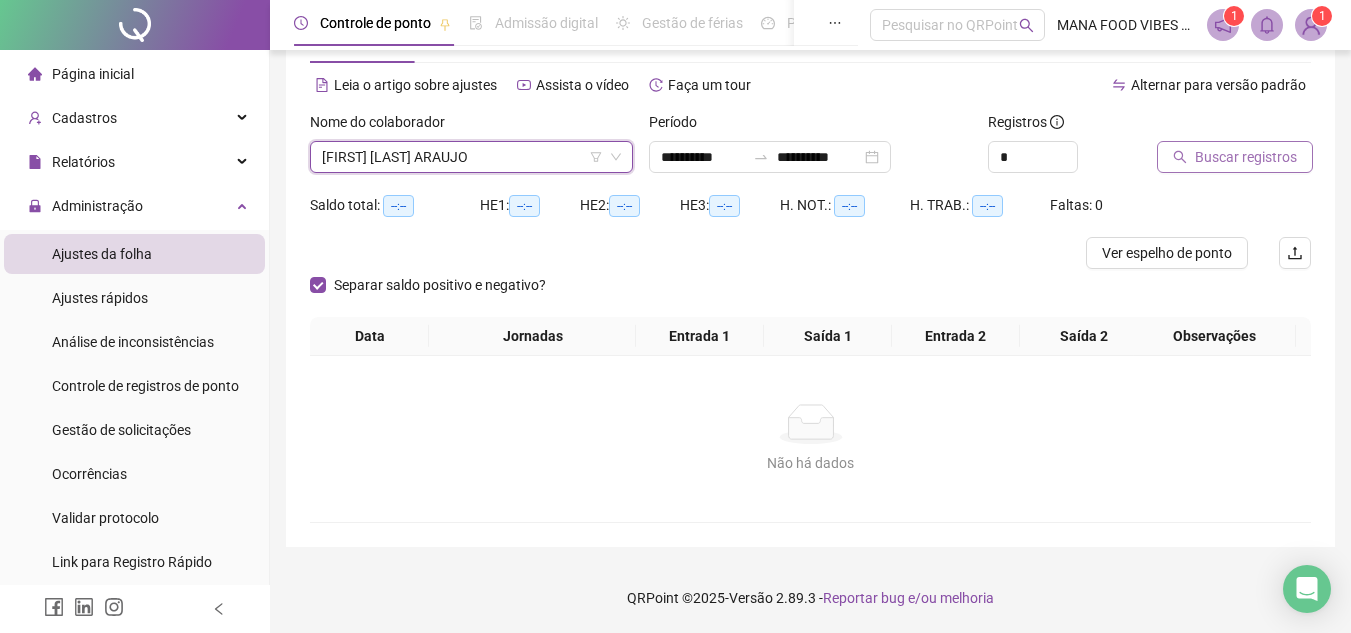 click on "Buscar registros" at bounding box center [1246, 157] 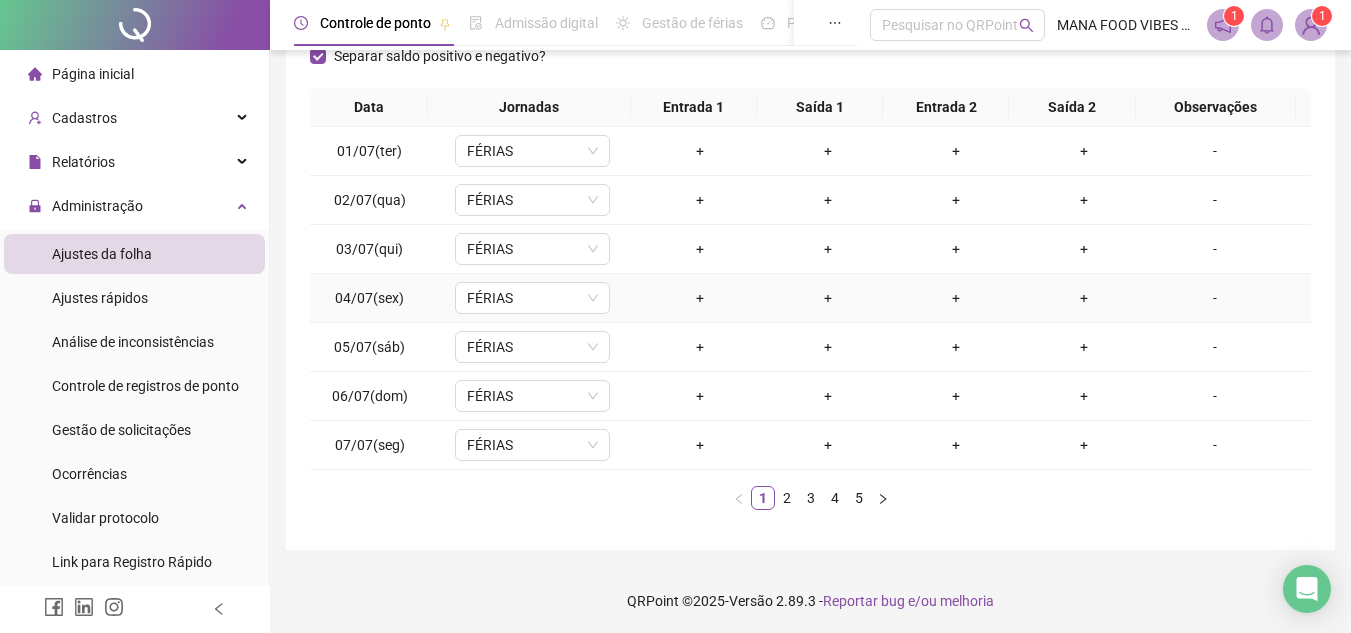 scroll, scrollTop: 305, scrollLeft: 0, axis: vertical 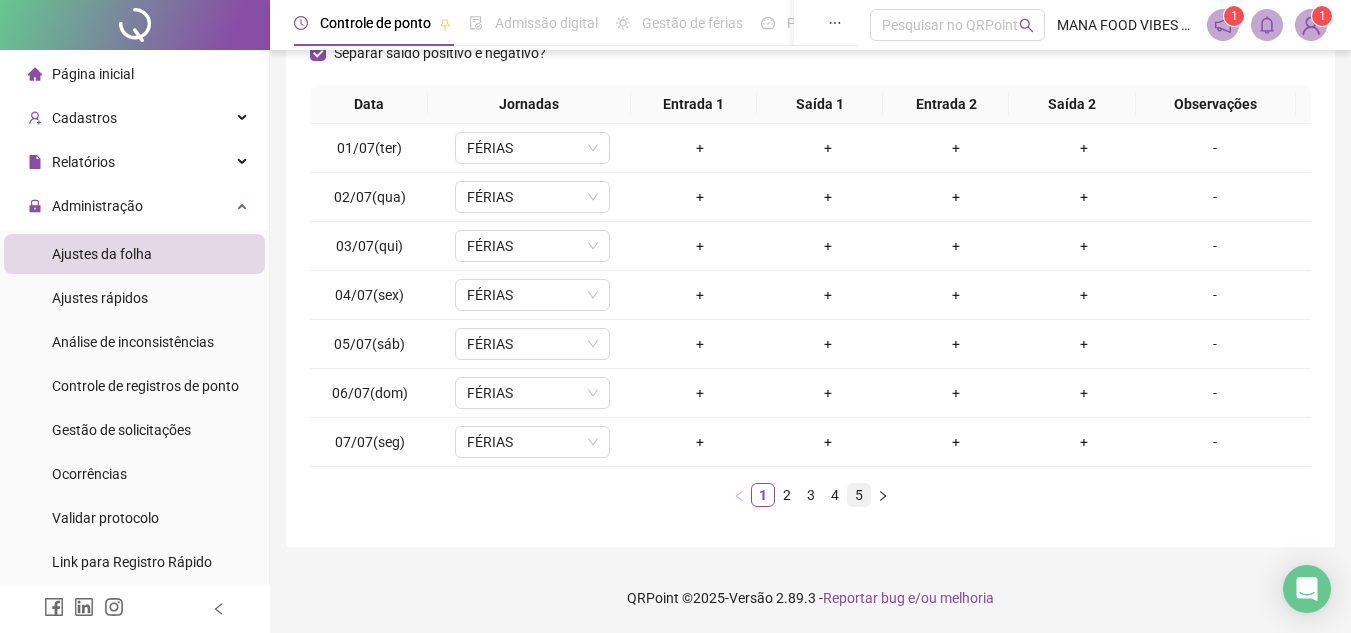 click on "5" at bounding box center [859, 495] 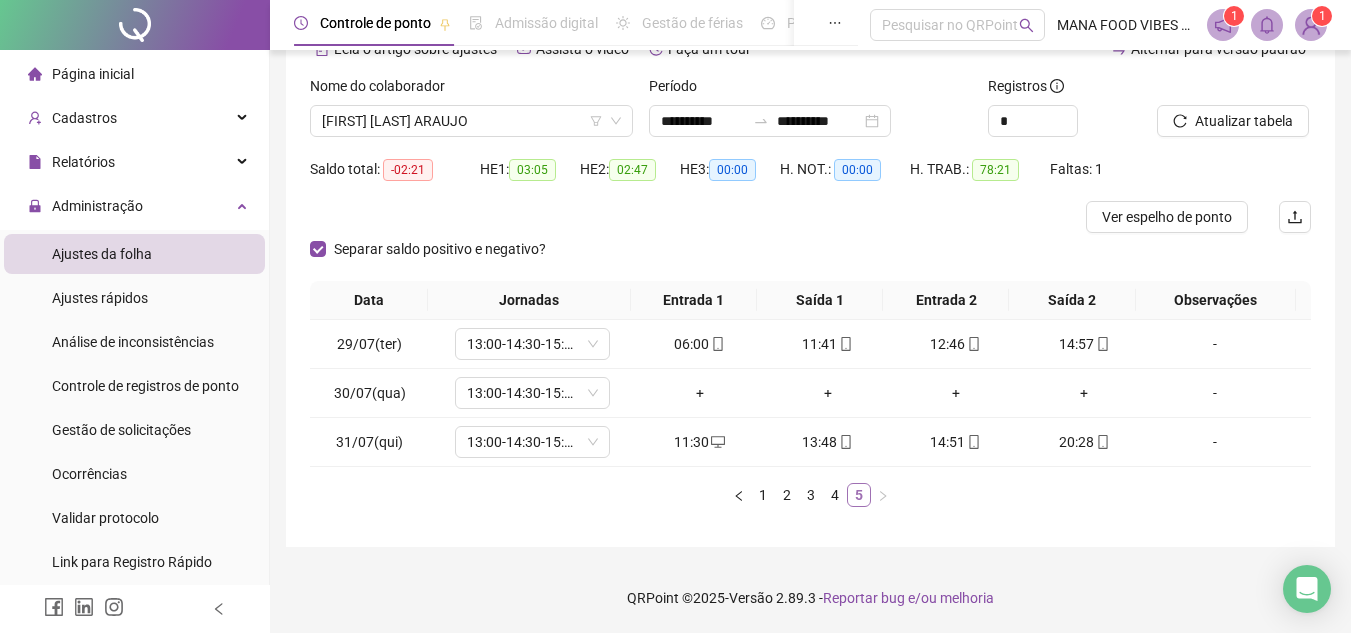 scroll, scrollTop: 109, scrollLeft: 0, axis: vertical 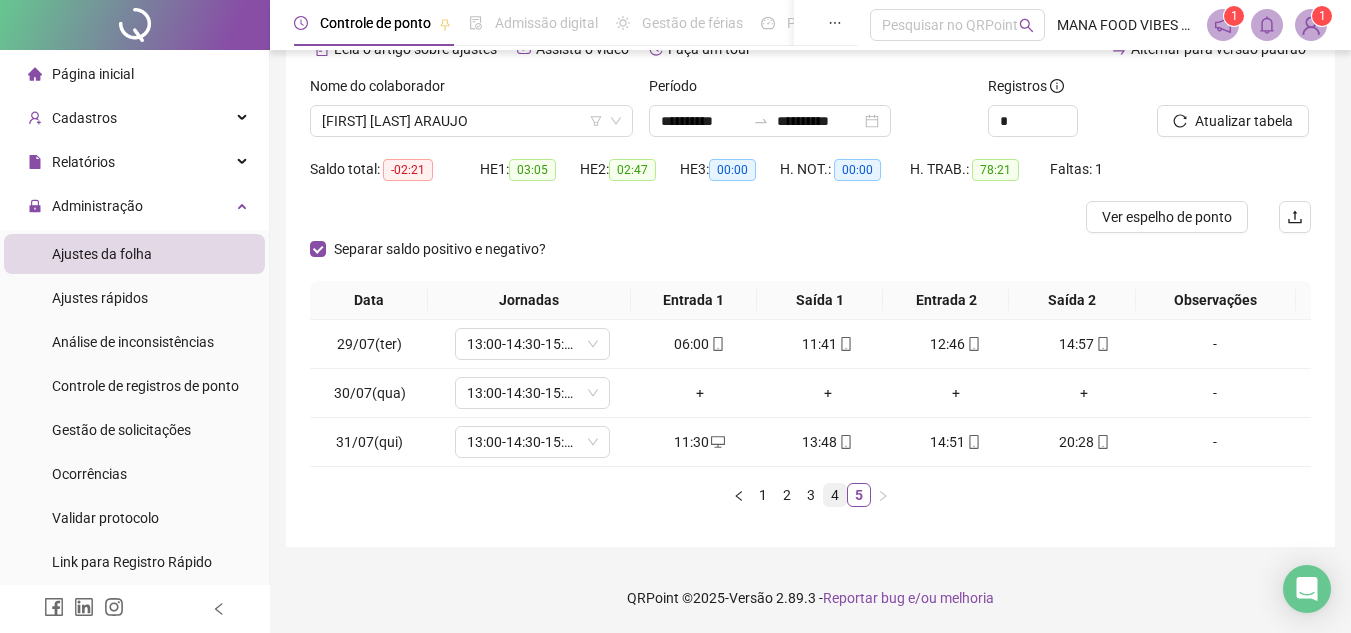 click on "4" at bounding box center (835, 495) 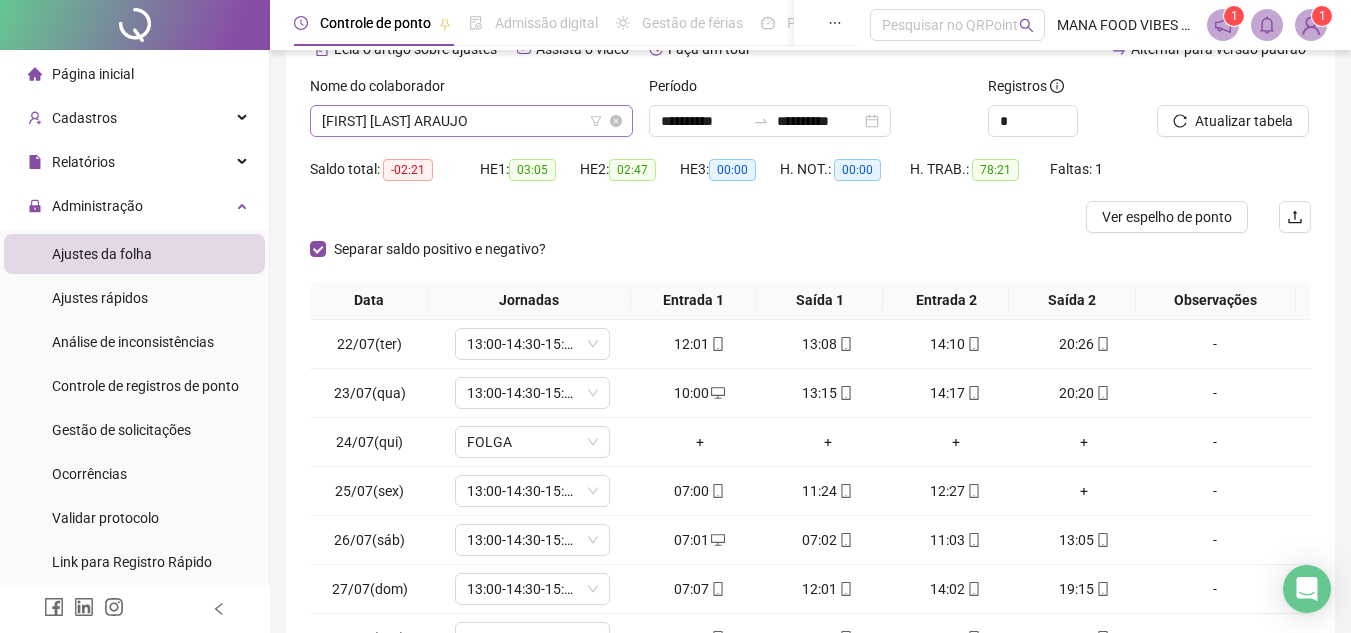 click on "[FIRST] [LAST] ARAUJO" at bounding box center (471, 121) 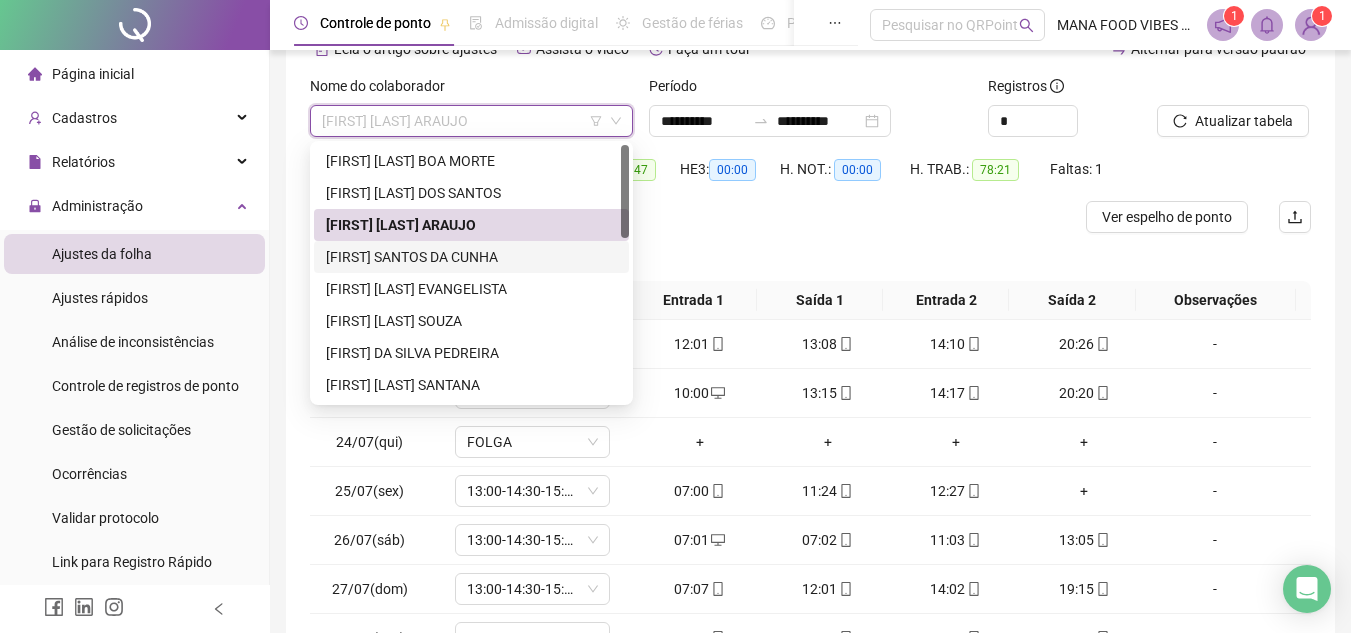 click on "[FIRST] SANTOS DA CUNHA" at bounding box center [471, 257] 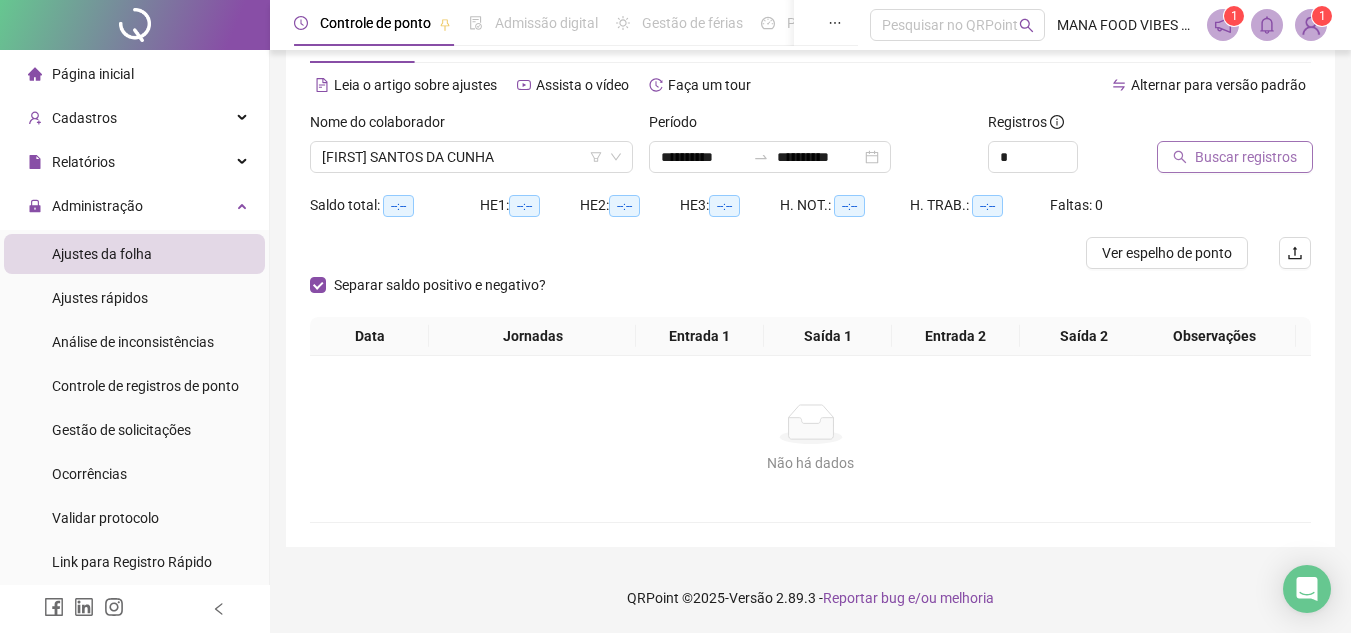 click on "Buscar registros" at bounding box center [1235, 157] 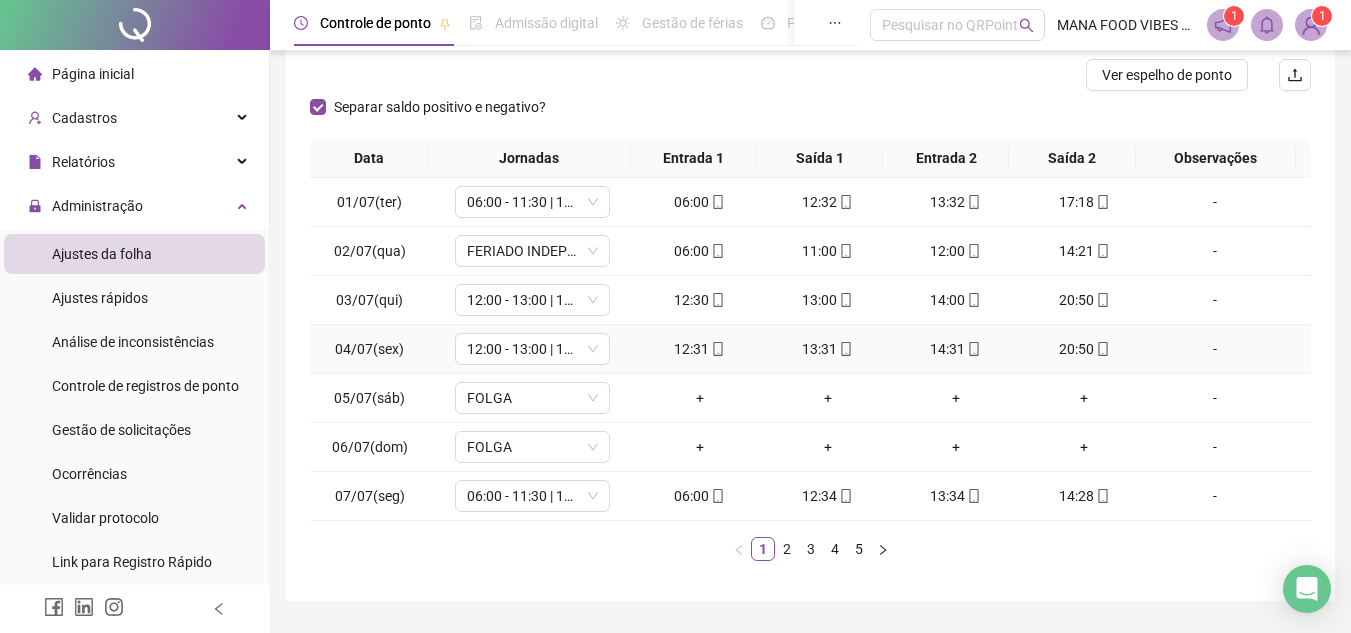 scroll, scrollTop: 273, scrollLeft: 0, axis: vertical 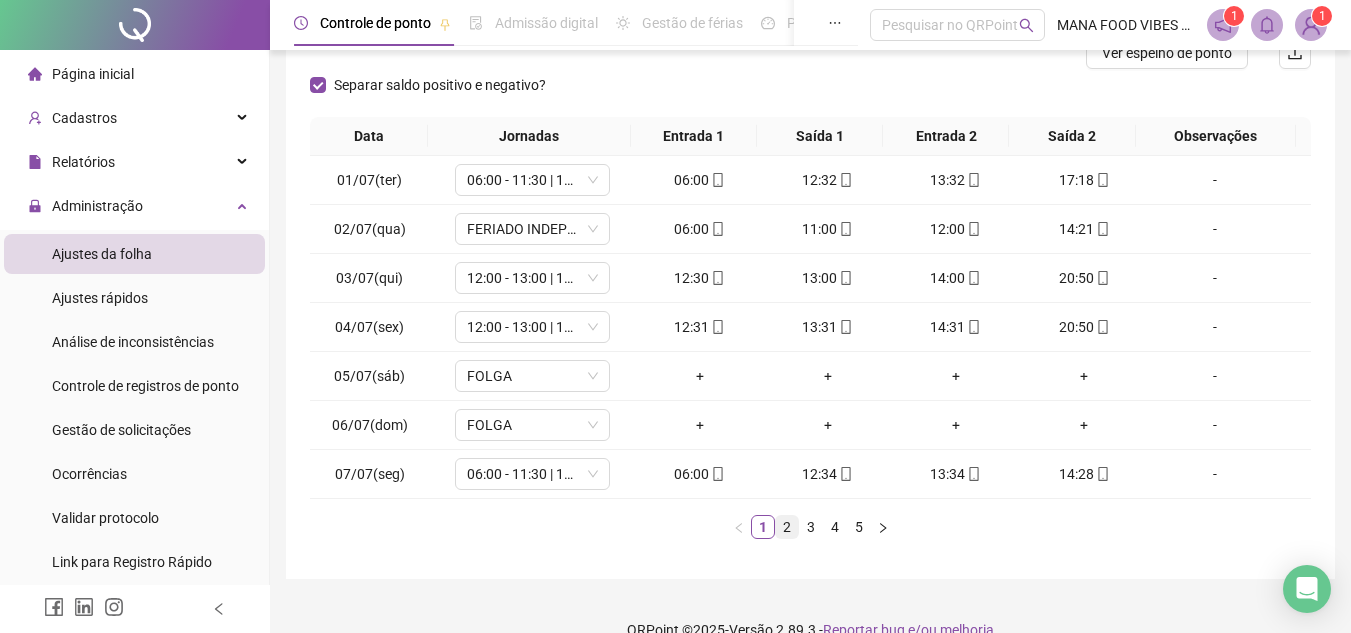 click on "2" at bounding box center [787, 527] 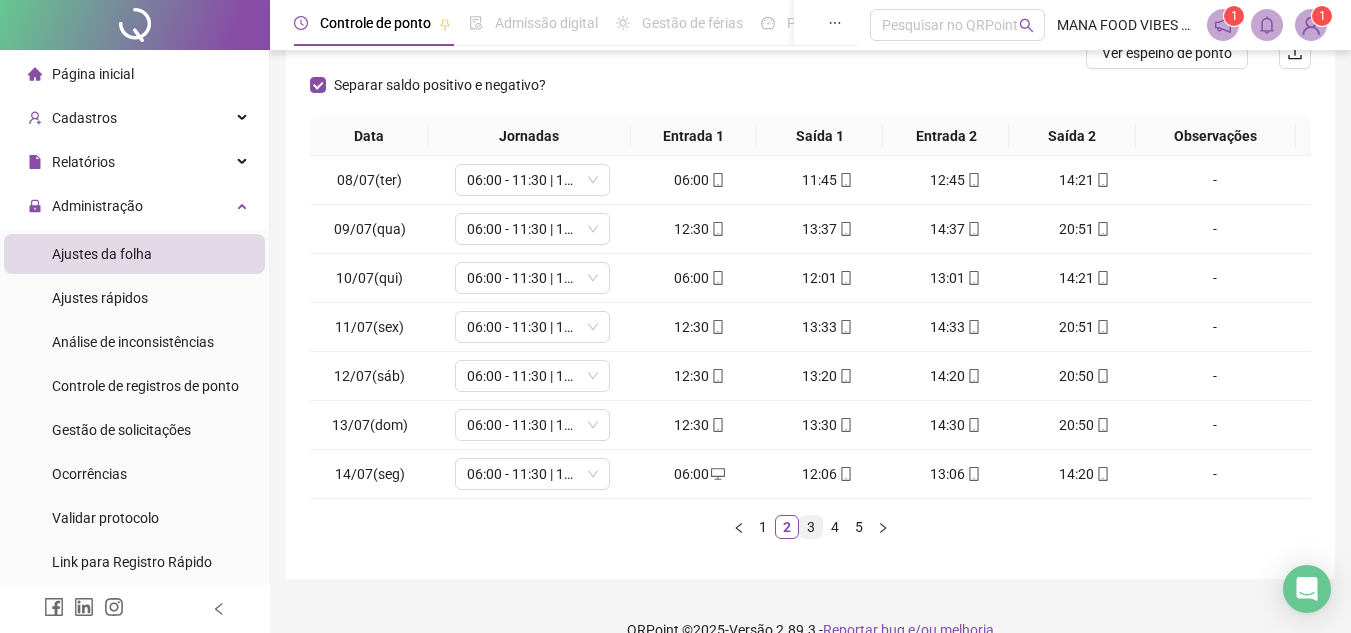 click on "3" at bounding box center [811, 527] 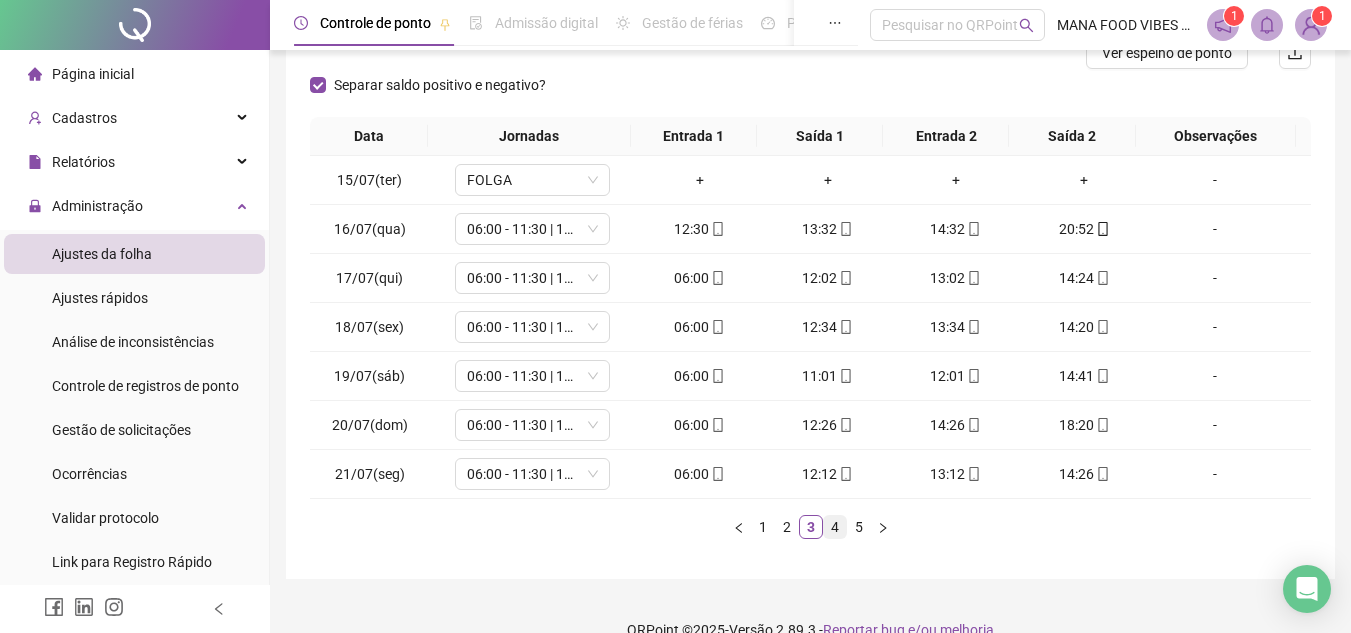 click on "4" at bounding box center (835, 527) 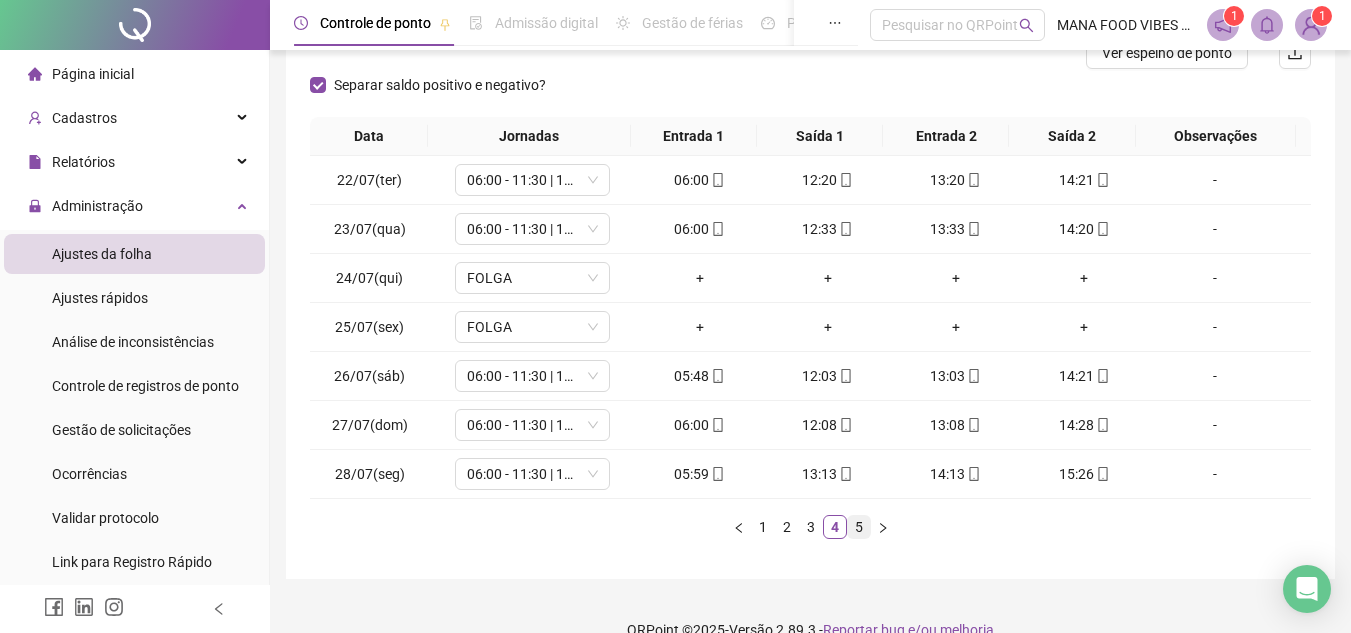 click on "5" at bounding box center (859, 527) 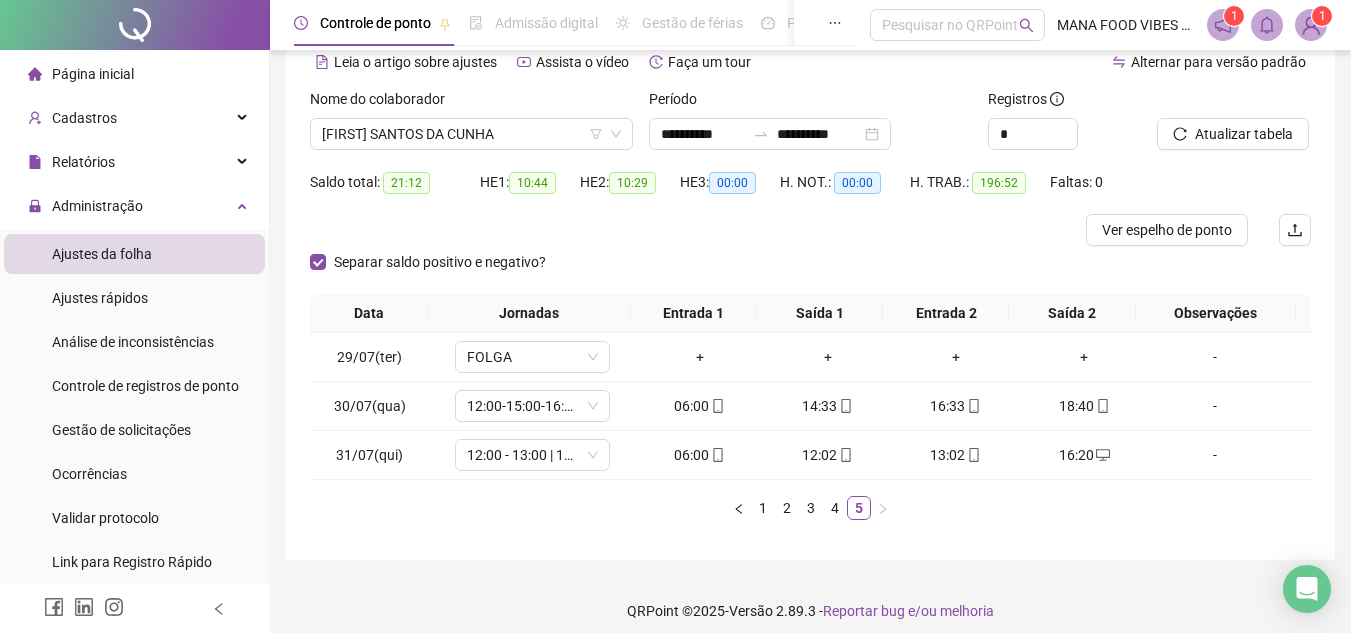scroll, scrollTop: 0, scrollLeft: 0, axis: both 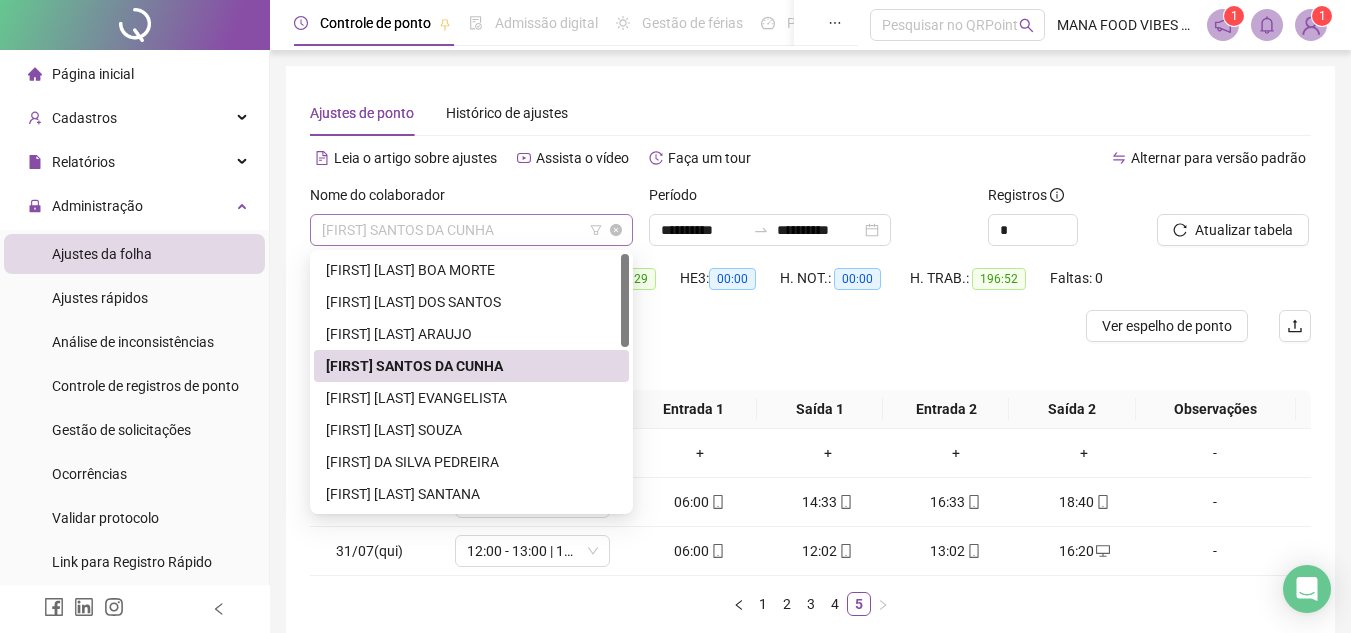 click on "[FIRST] SANTOS DA CUNHA" at bounding box center [471, 230] 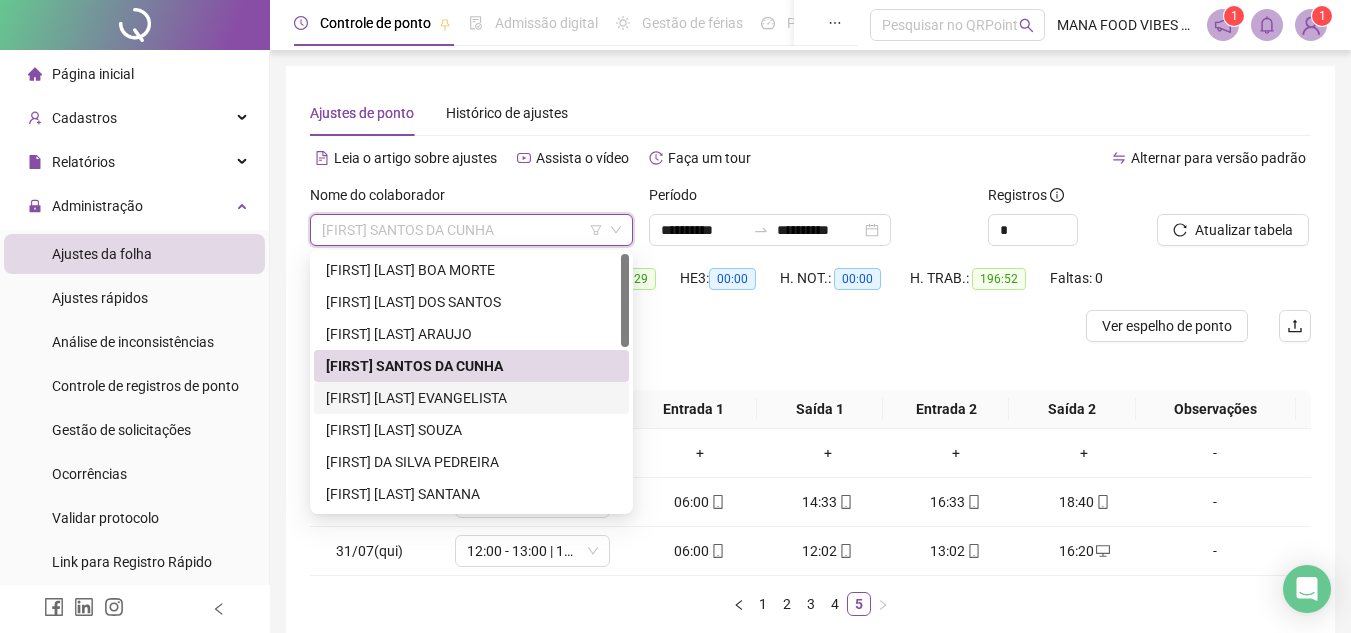 click on "[FIRST] [LAST] EVANGELISTA" at bounding box center [471, 398] 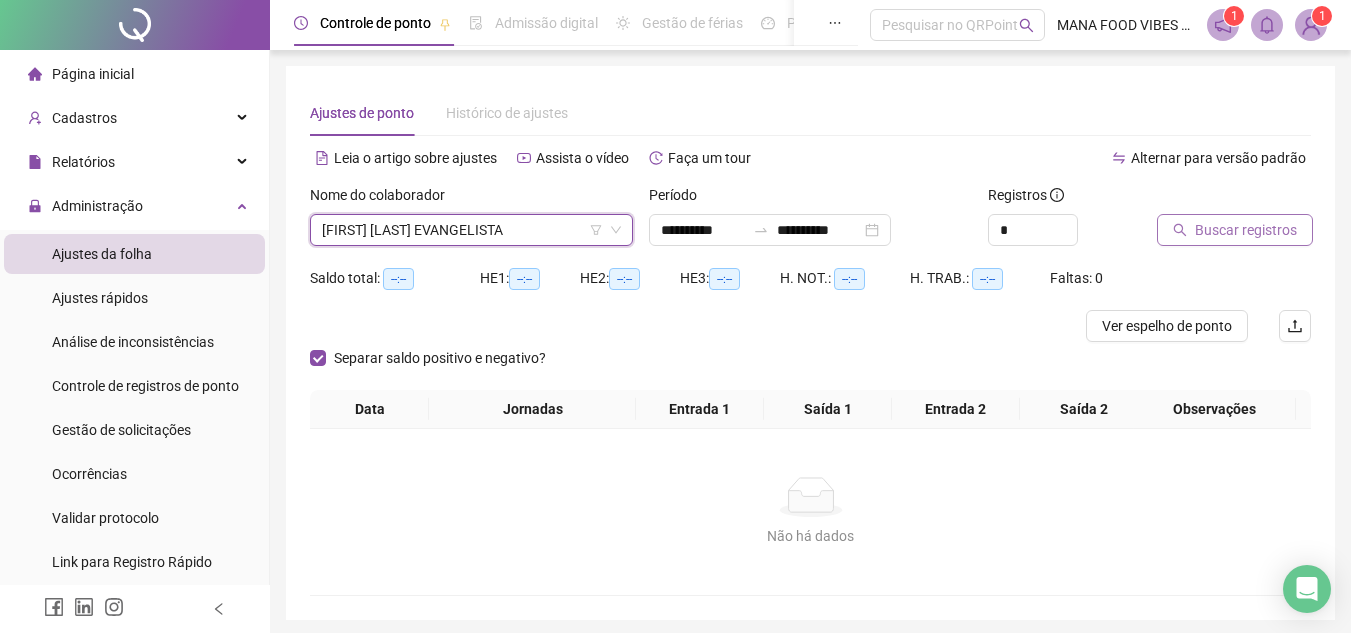 click on "Buscar registros" at bounding box center [1246, 230] 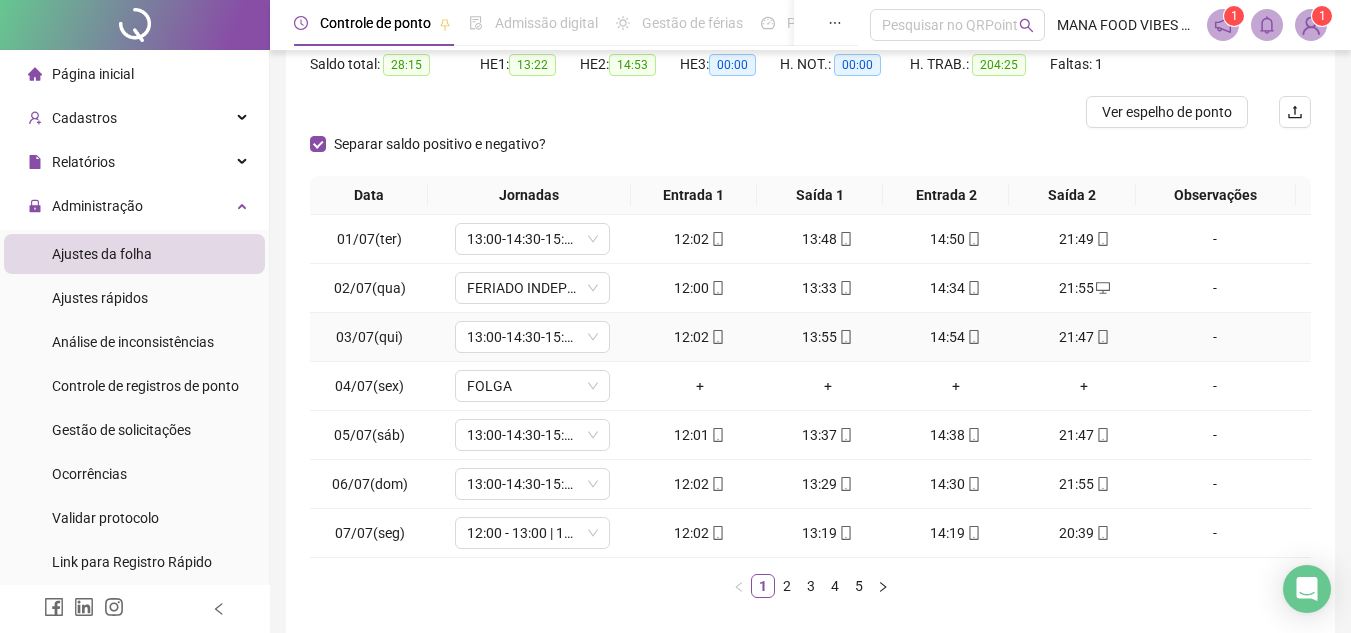 scroll, scrollTop: 300, scrollLeft: 0, axis: vertical 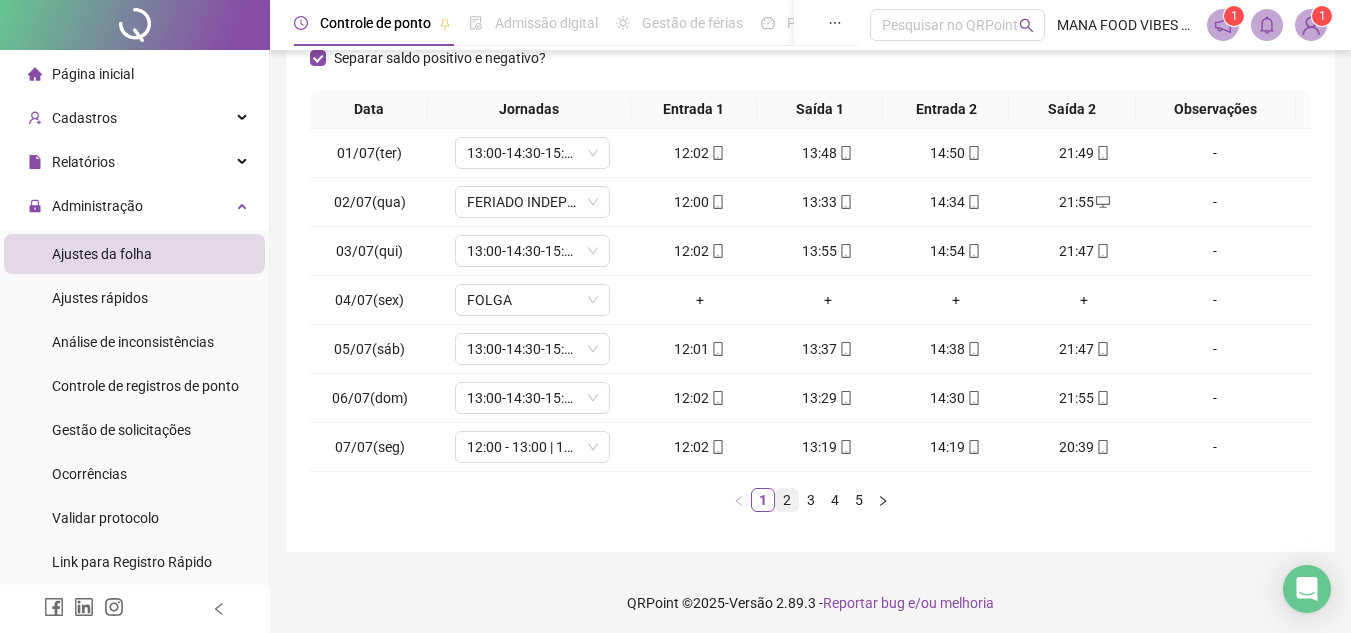 click on "2" at bounding box center [787, 500] 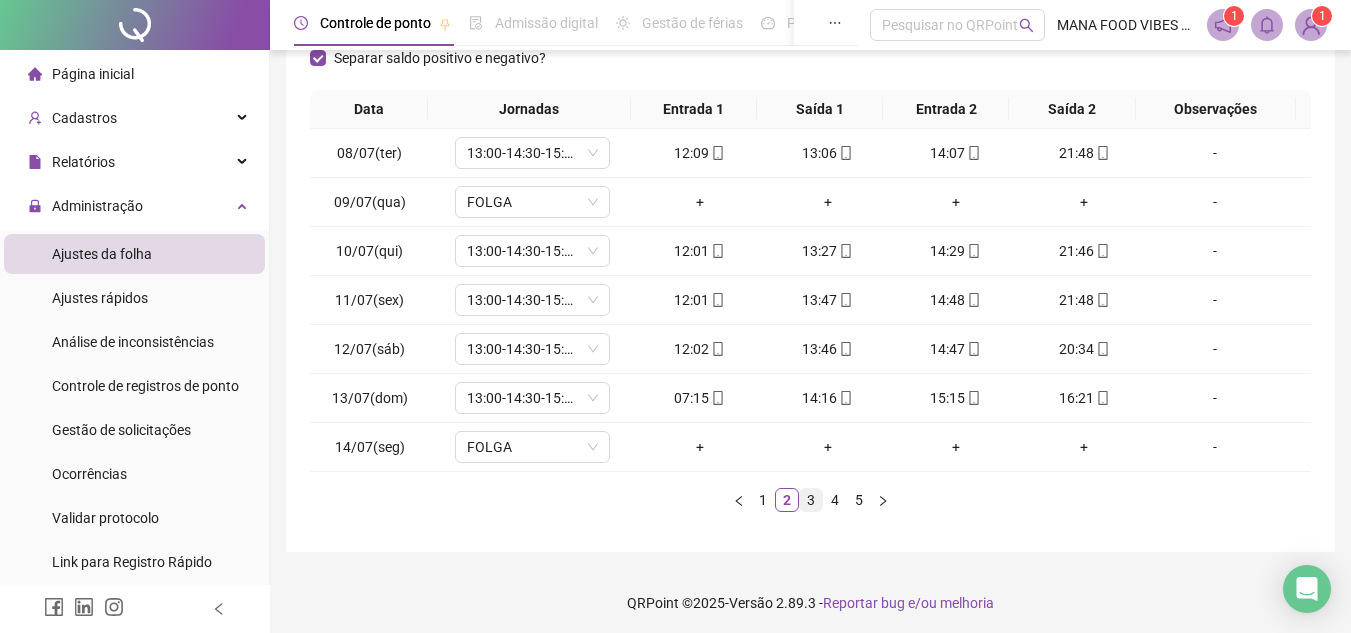 click on "3" at bounding box center (811, 500) 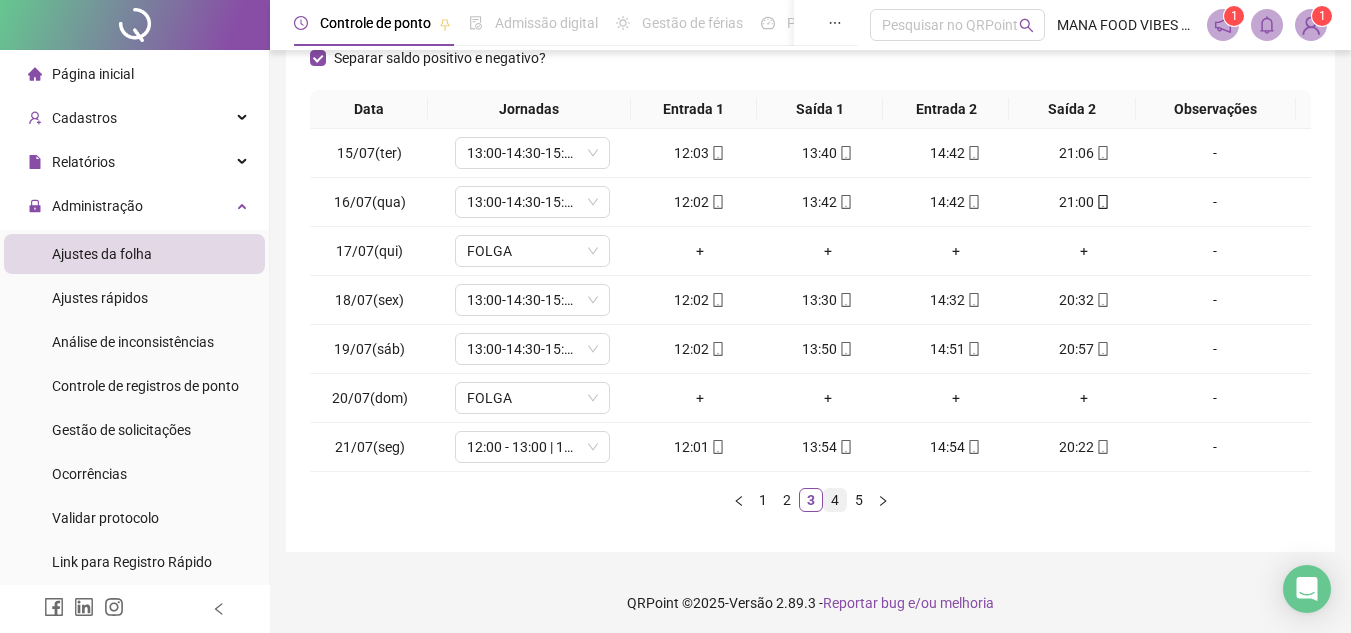 click on "4" at bounding box center (835, 500) 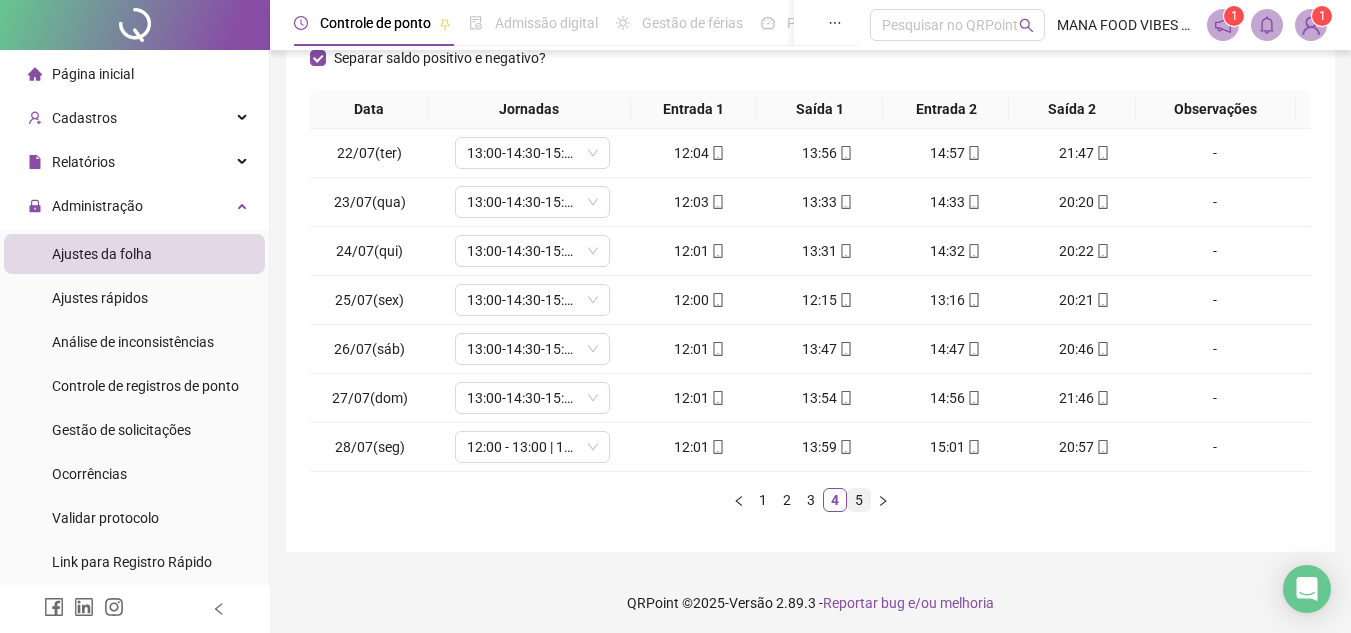 click on "5" at bounding box center (859, 500) 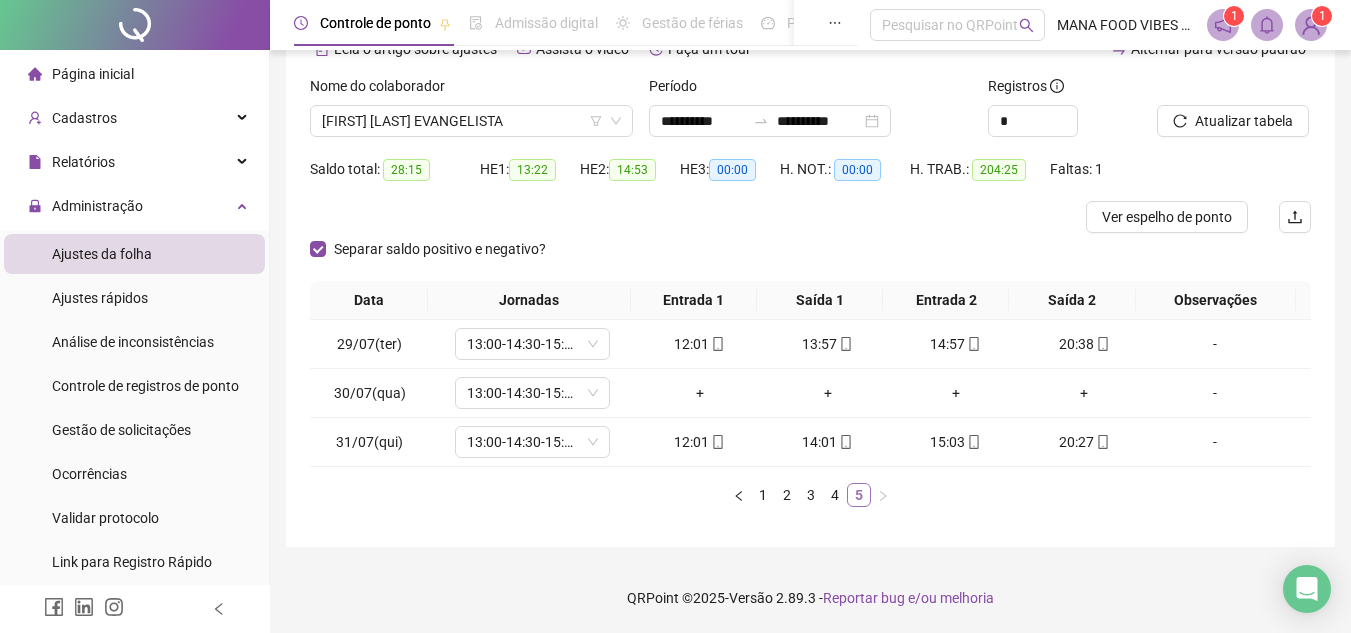 scroll, scrollTop: 109, scrollLeft: 0, axis: vertical 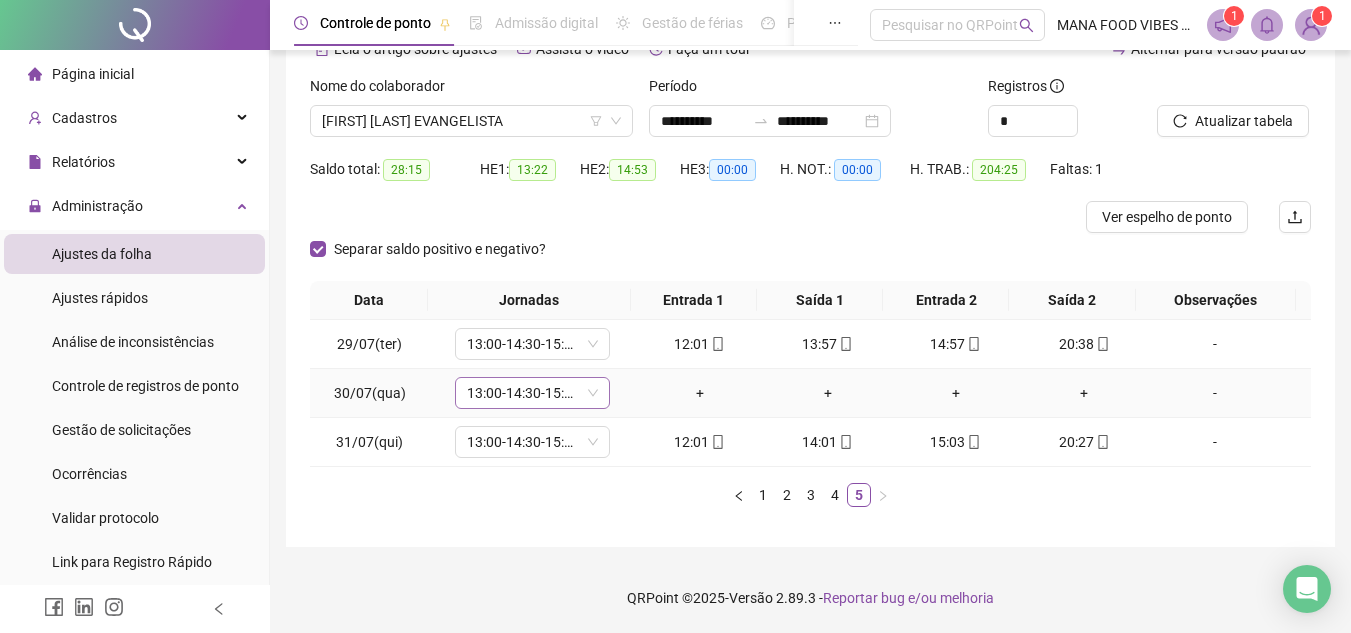 click on "13:00-14:30-15:30-21:20" at bounding box center [532, 393] 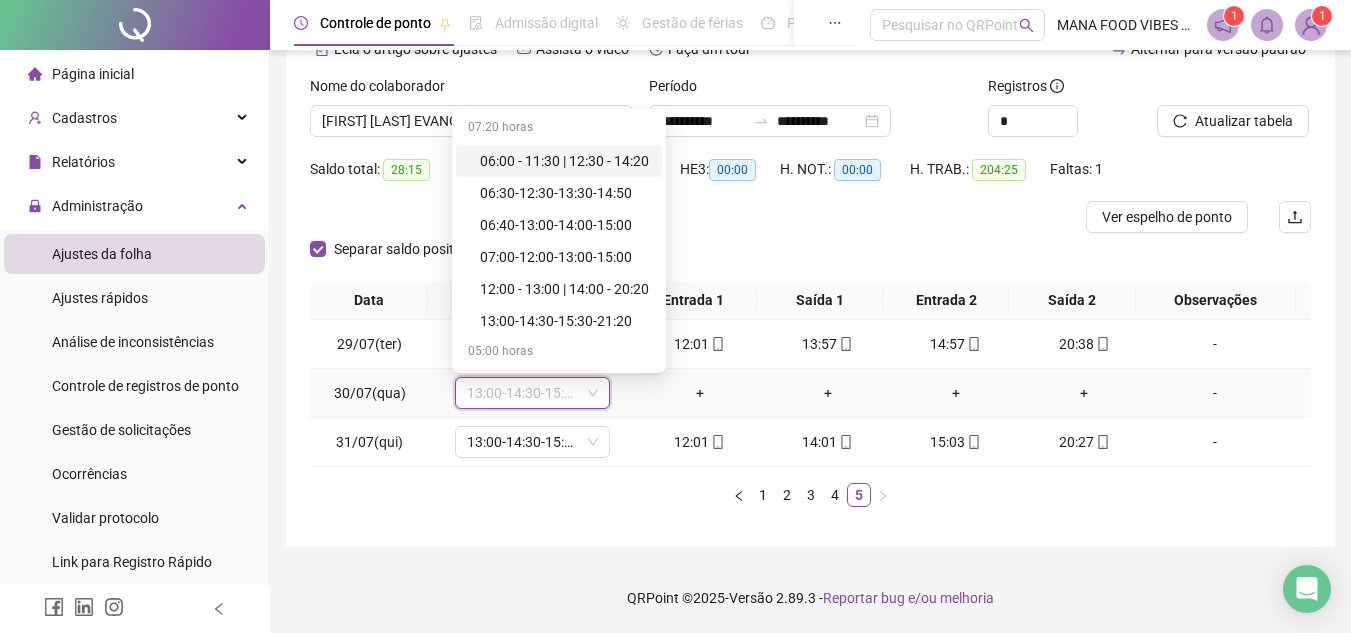 type on "*" 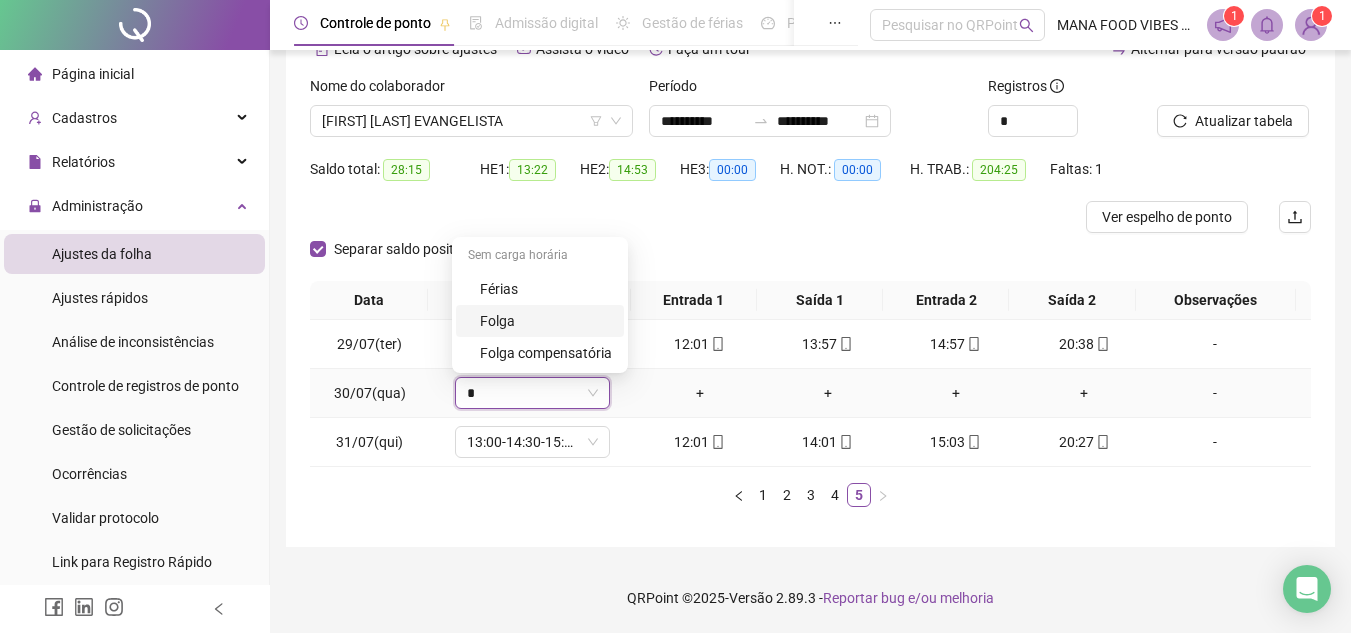 click on "Folga" at bounding box center [546, 321] 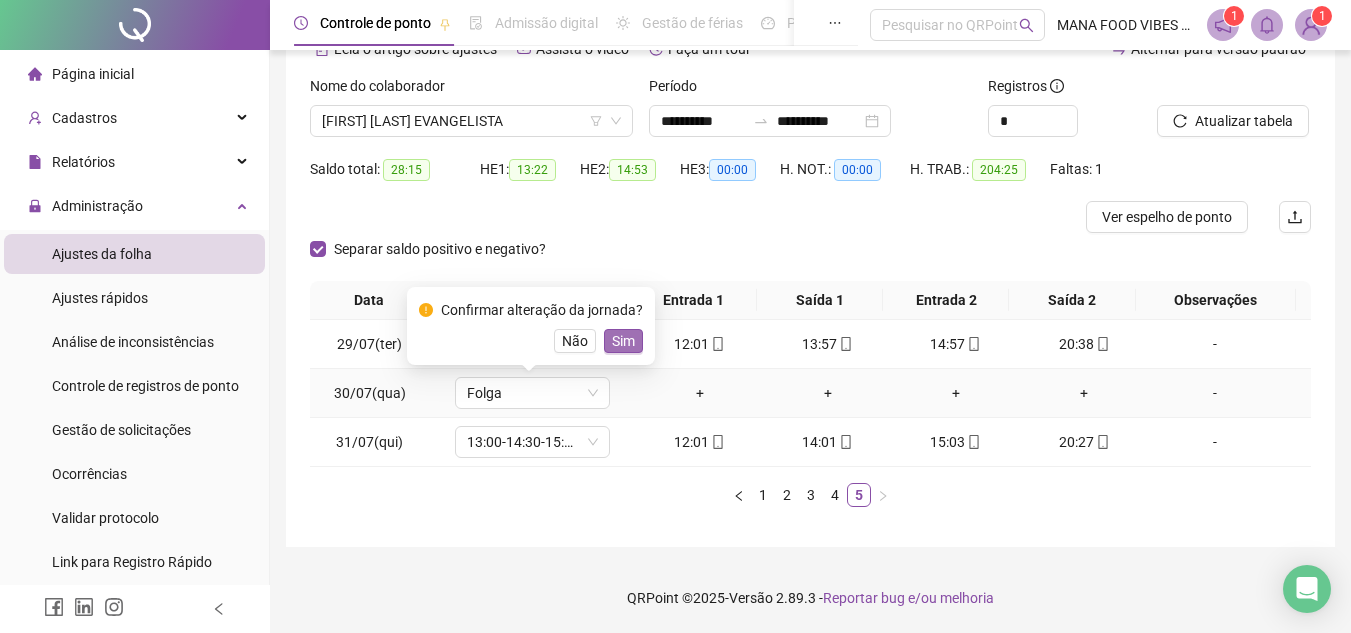click on "Sim" at bounding box center (623, 341) 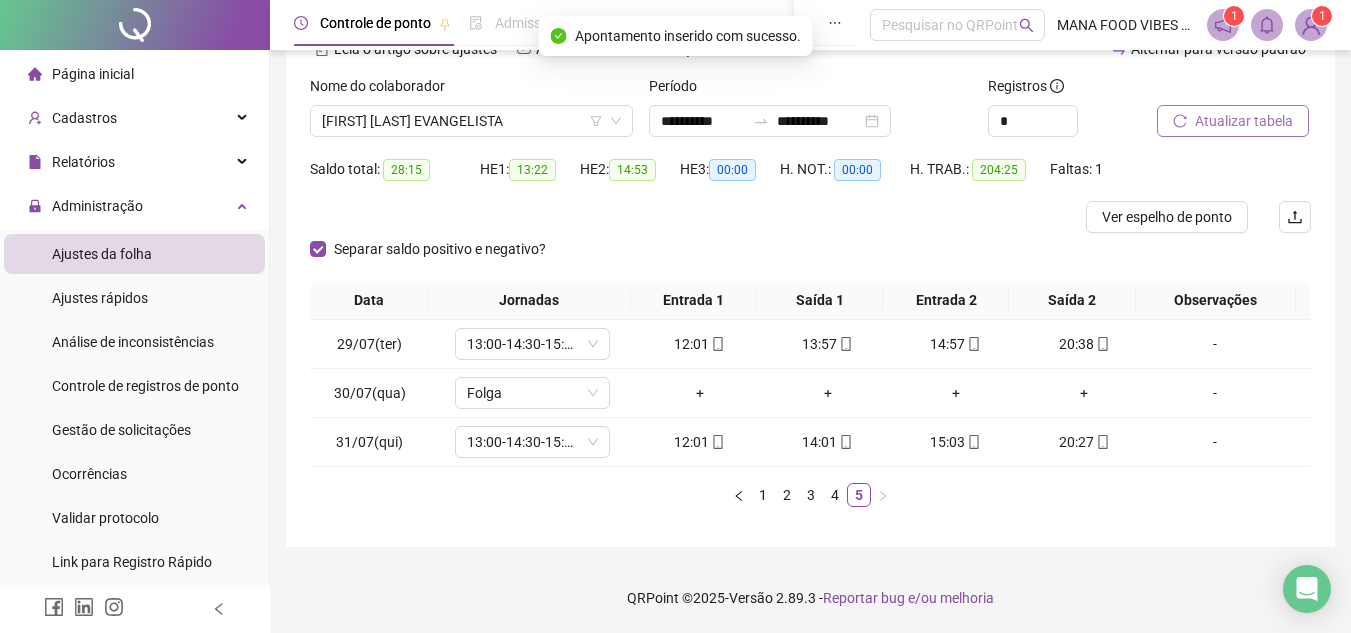 click on "Atualizar tabela" at bounding box center [1244, 121] 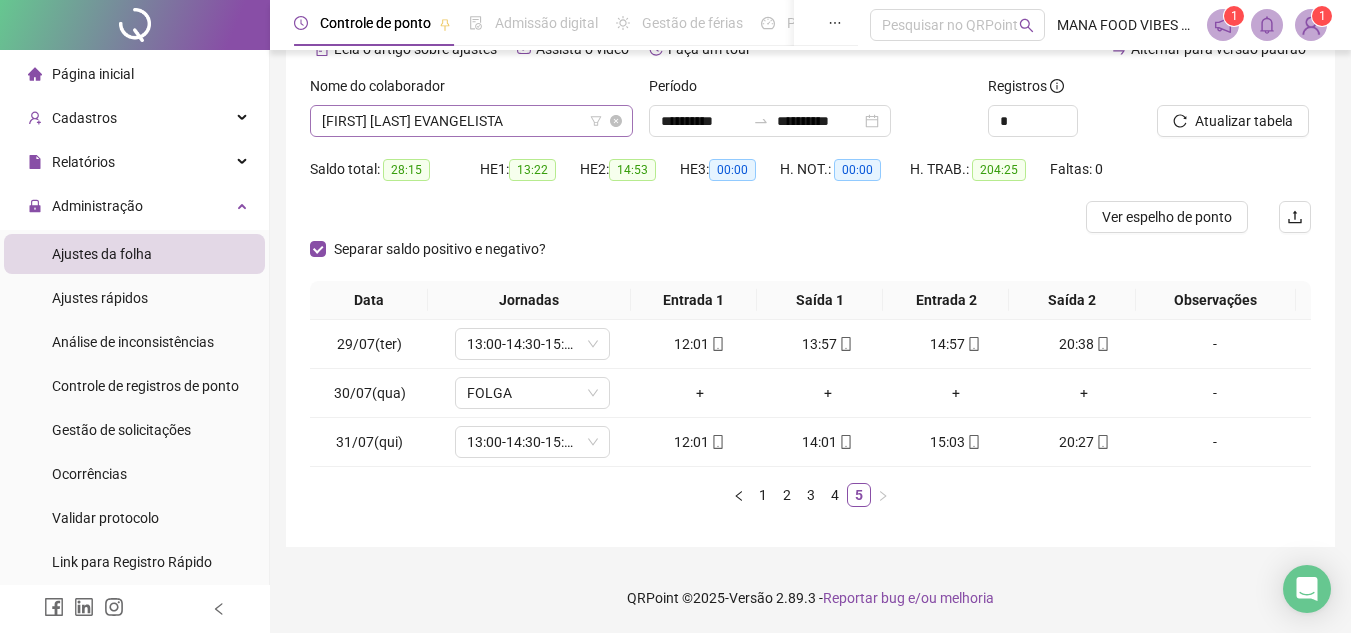 click on "[FIRST] [LAST] EVANGELISTA" at bounding box center [471, 121] 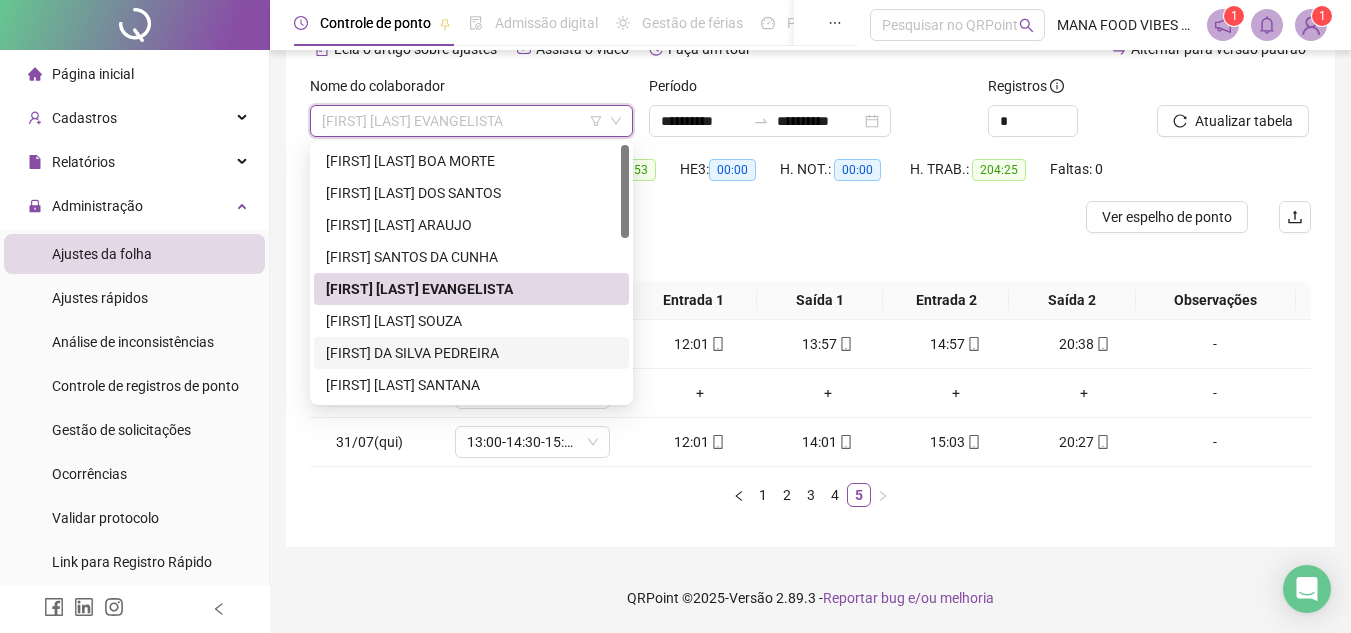 click on "[FIRST] DA SILVA PEDREIRA" at bounding box center [471, 353] 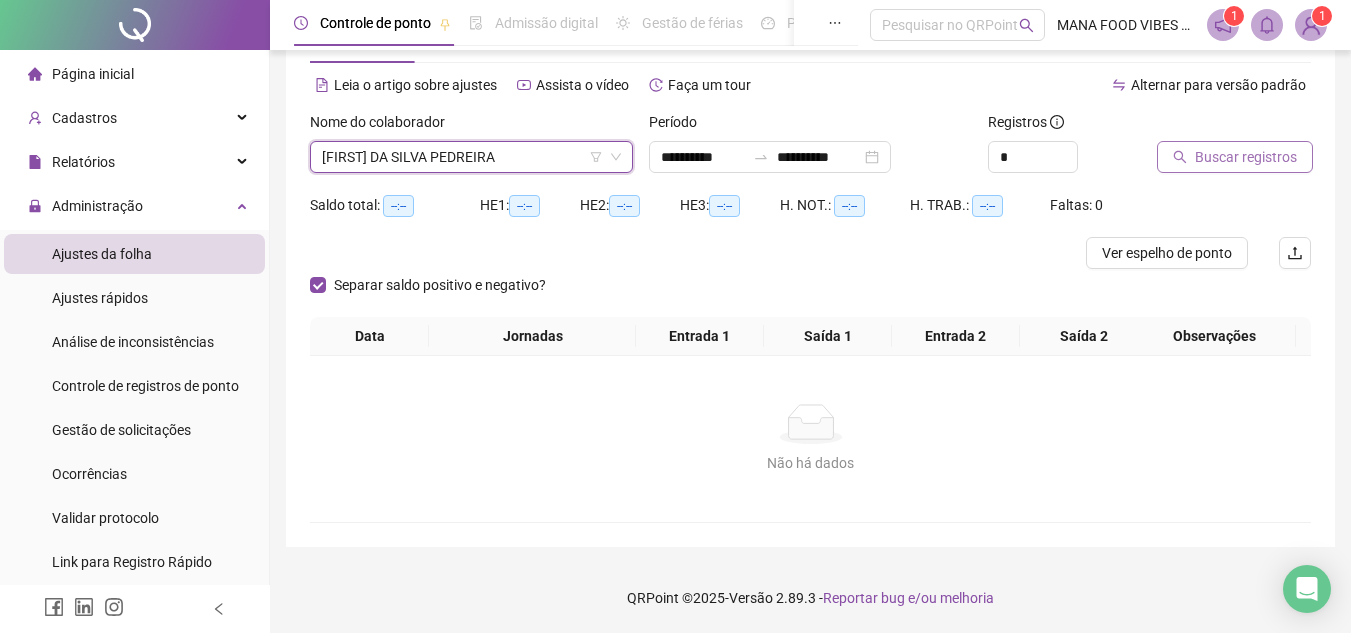 click on "Buscar registros" at bounding box center [1246, 157] 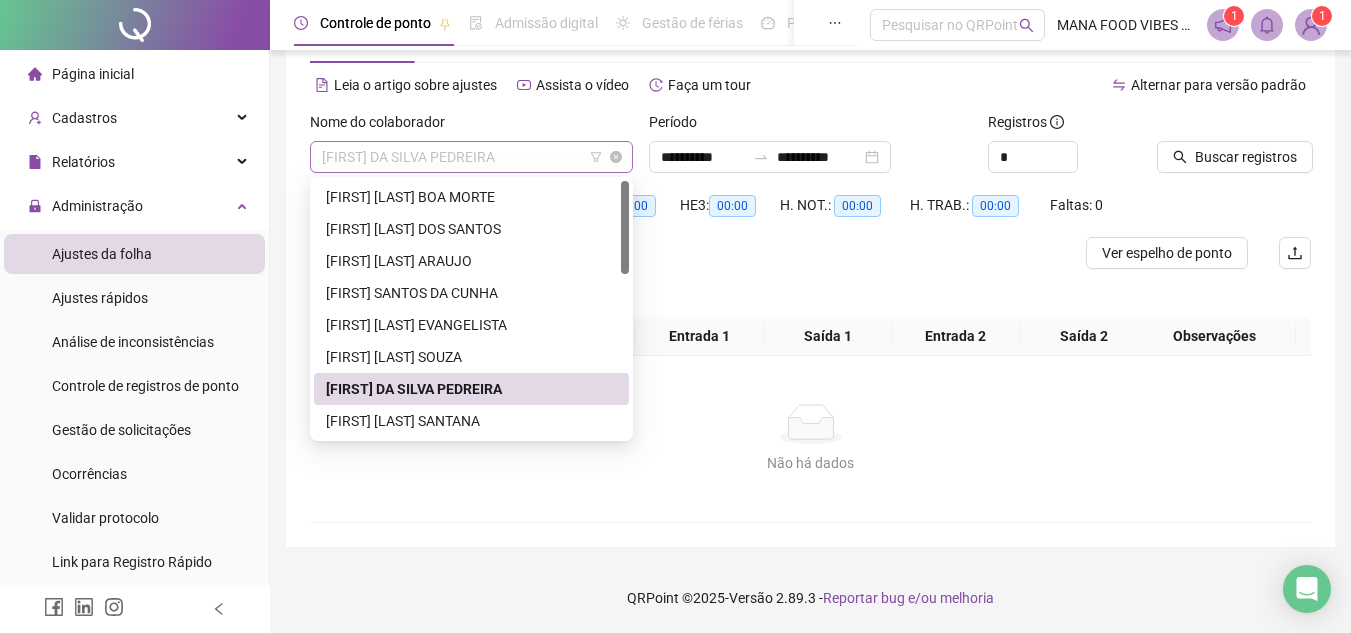 click on "[FIRST] DA SILVA PEDREIRA" at bounding box center (471, 157) 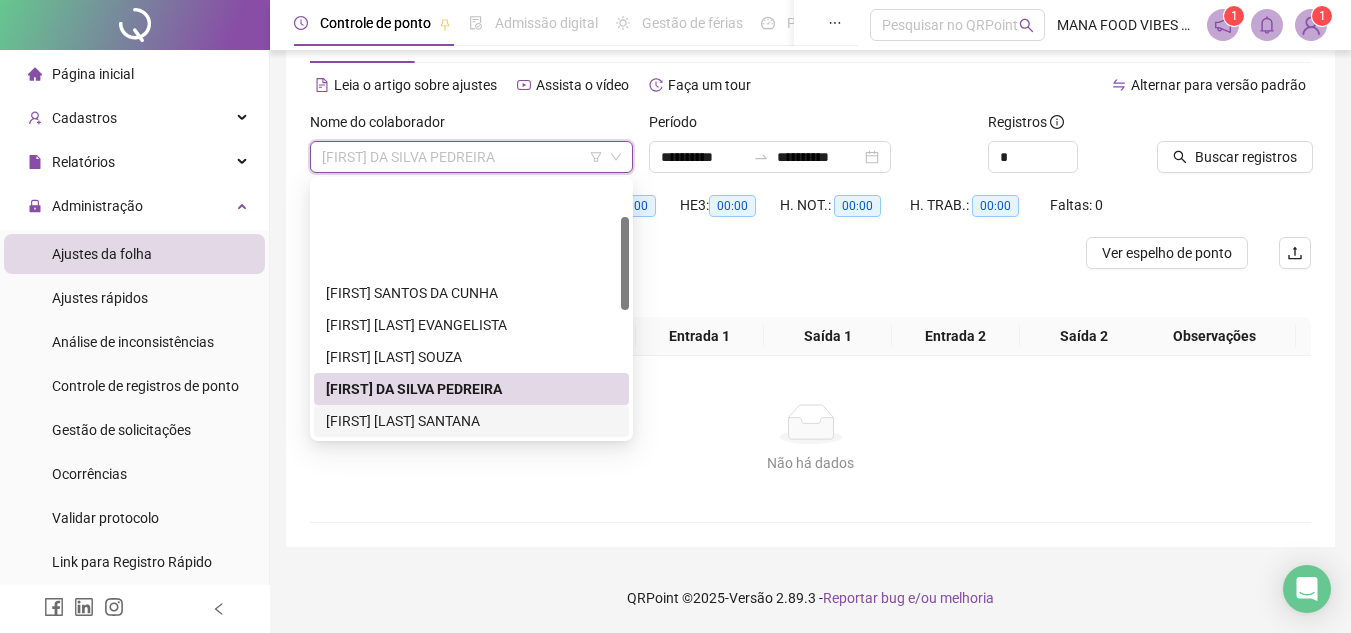 scroll, scrollTop: 100, scrollLeft: 0, axis: vertical 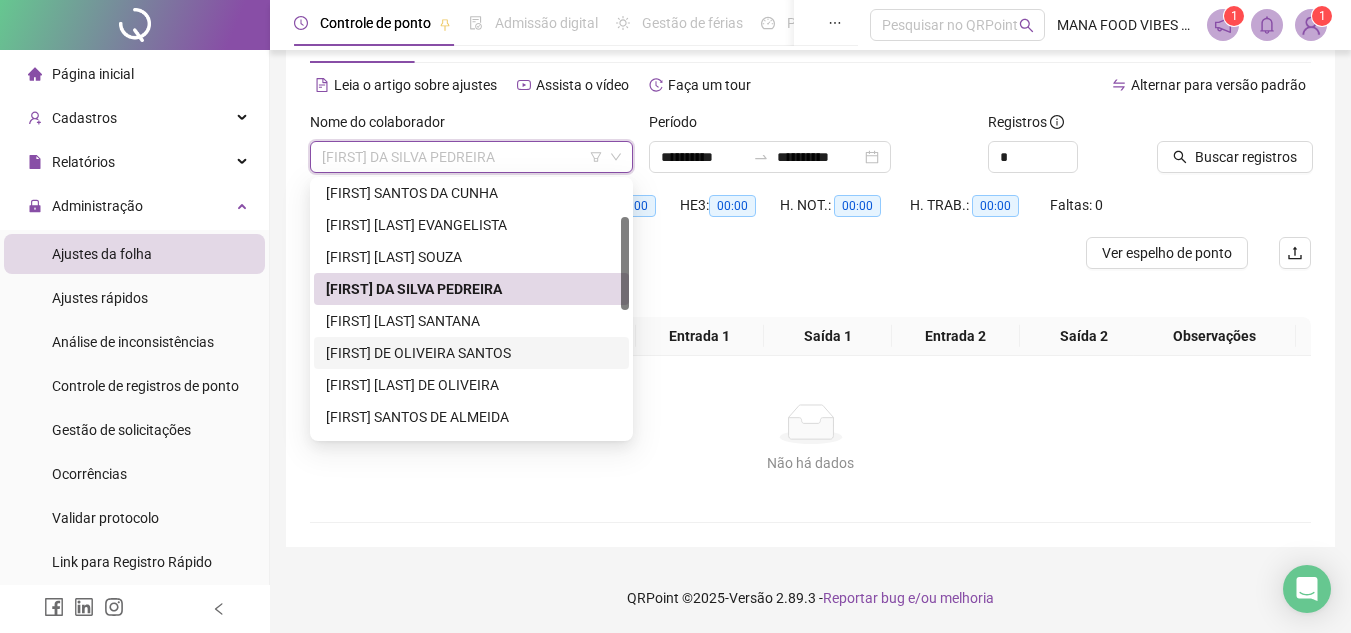 click on "[FIRST] DE OLIVEIRA SANTOS" at bounding box center [471, 353] 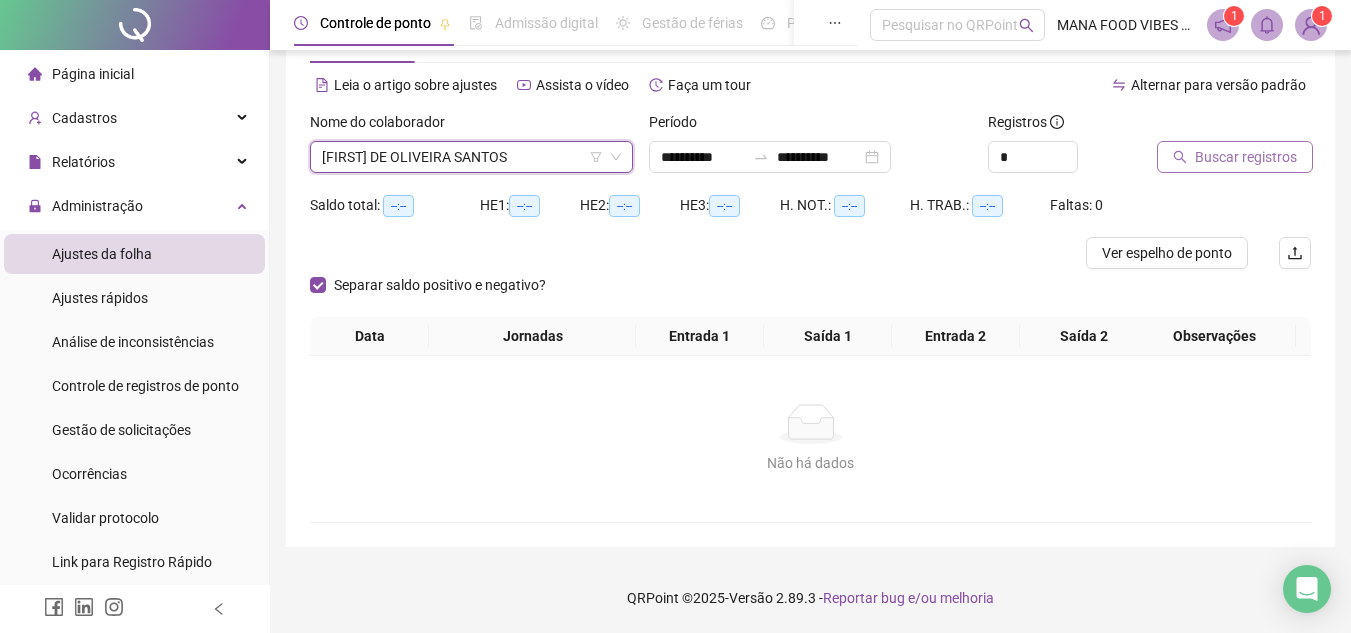 click on "Buscar registros" at bounding box center (1246, 157) 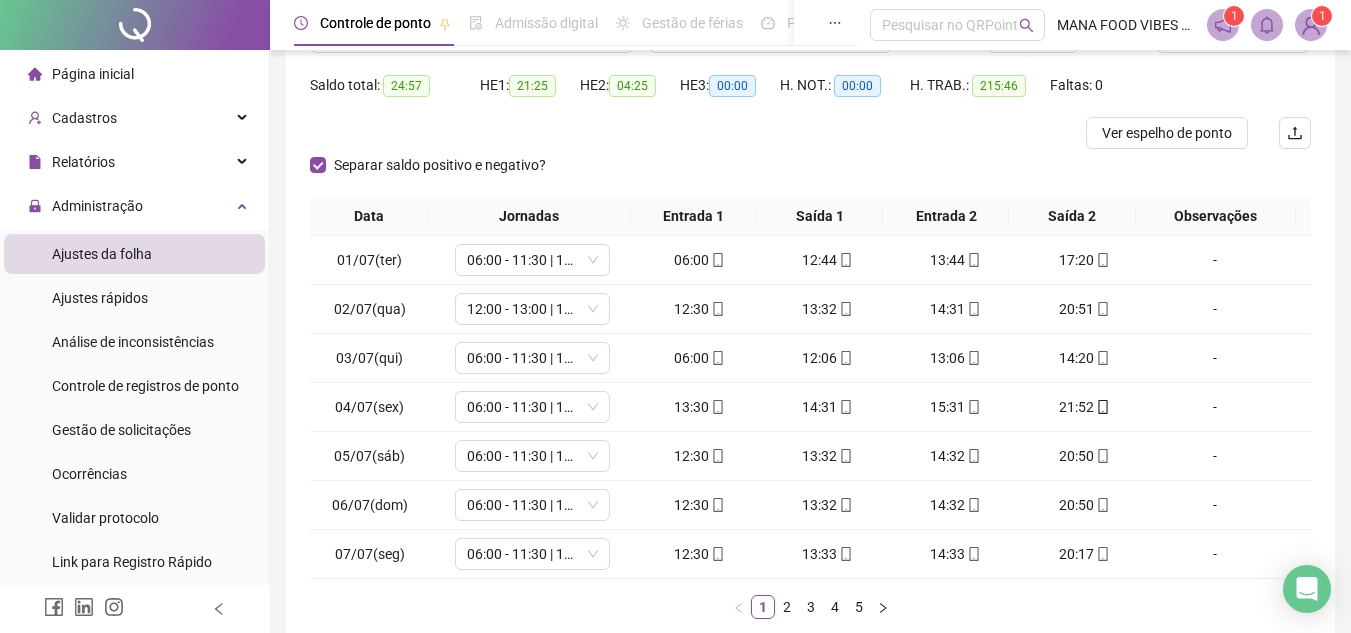 scroll, scrollTop: 273, scrollLeft: 0, axis: vertical 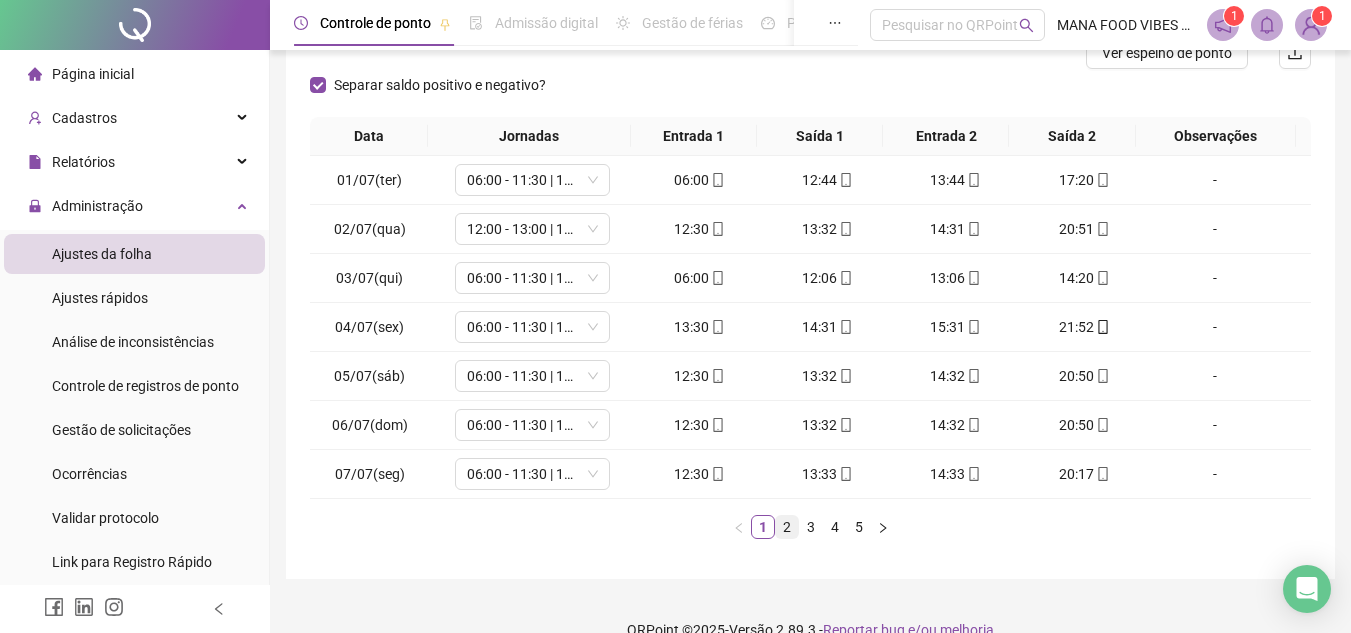 click on "2" at bounding box center [787, 527] 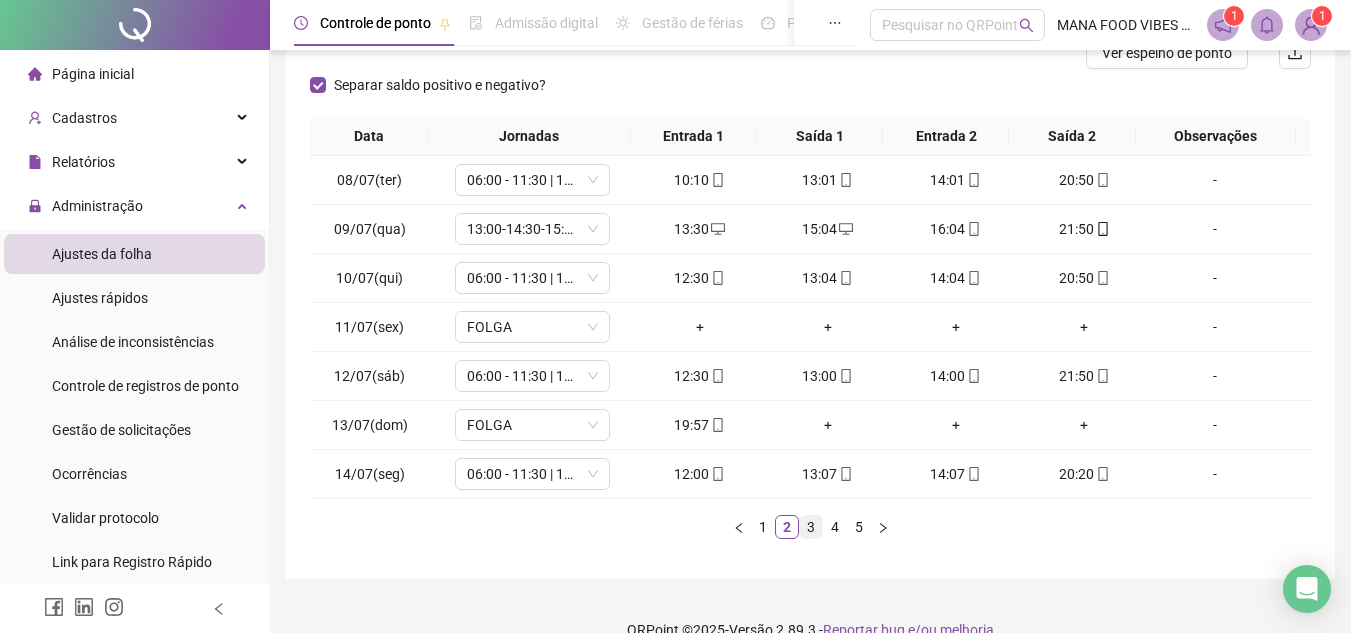 click on "3" at bounding box center [811, 527] 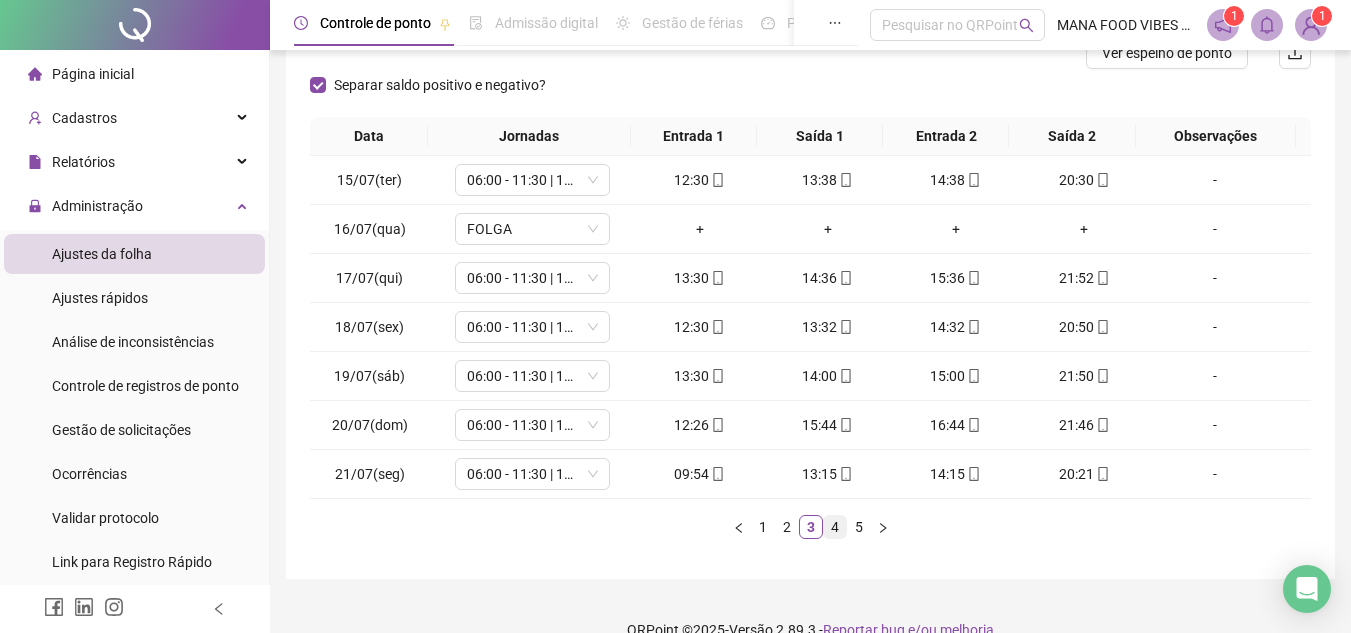 click on "4" at bounding box center [835, 527] 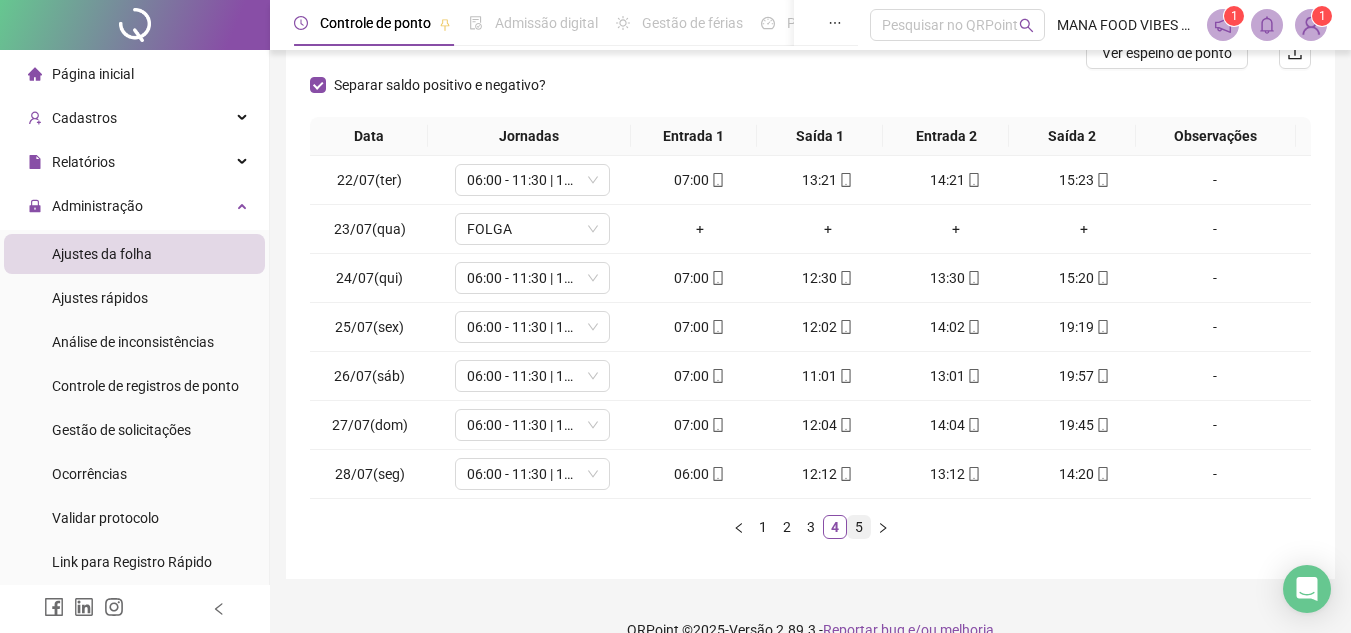 click on "5" at bounding box center (859, 527) 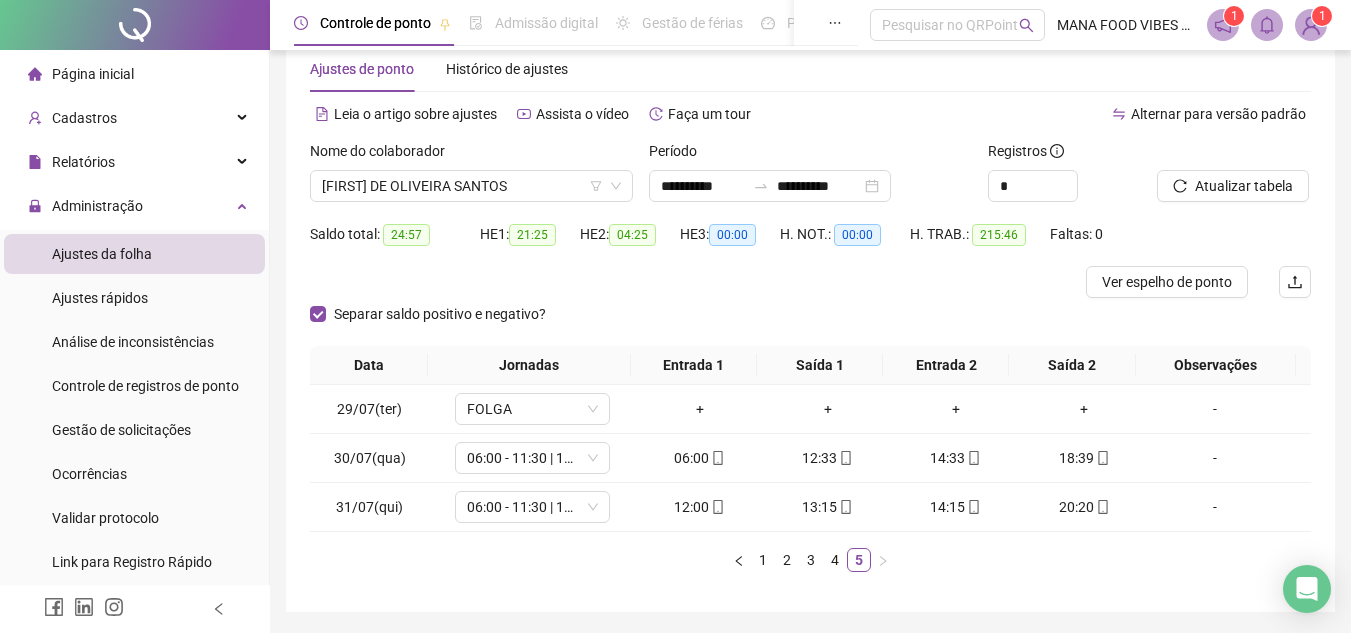 scroll, scrollTop: 9, scrollLeft: 0, axis: vertical 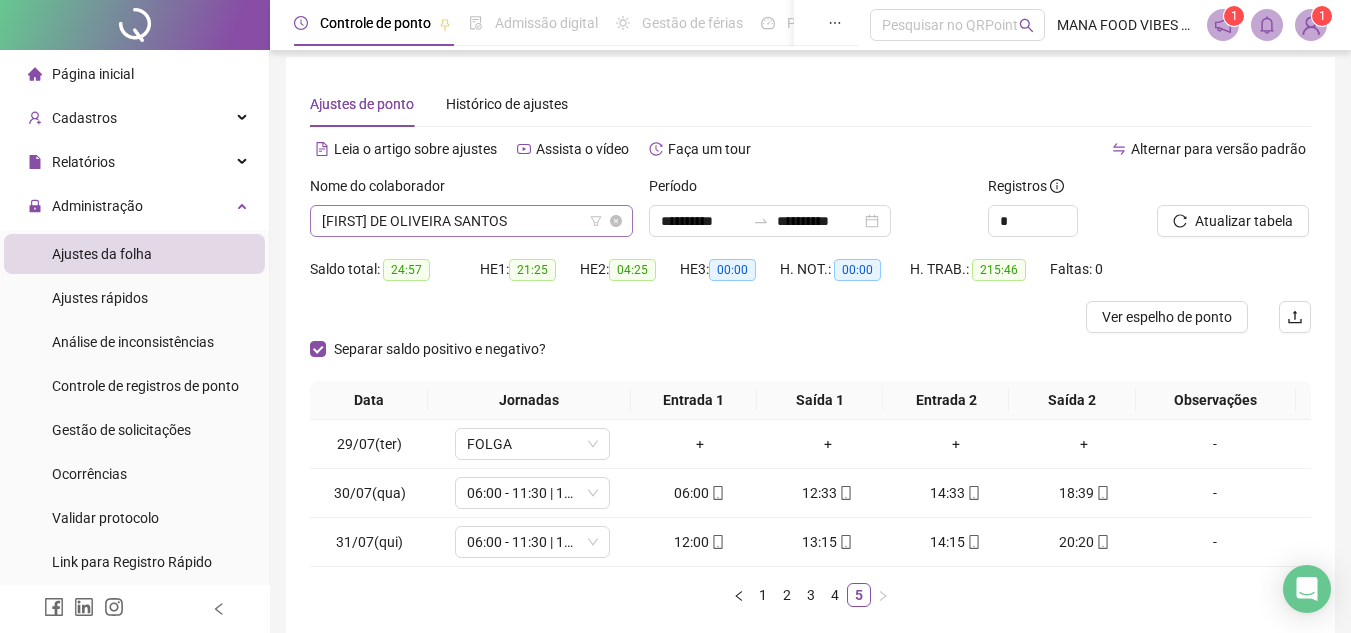 click on "[FIRST] DE OLIVEIRA SANTOS" at bounding box center [471, 221] 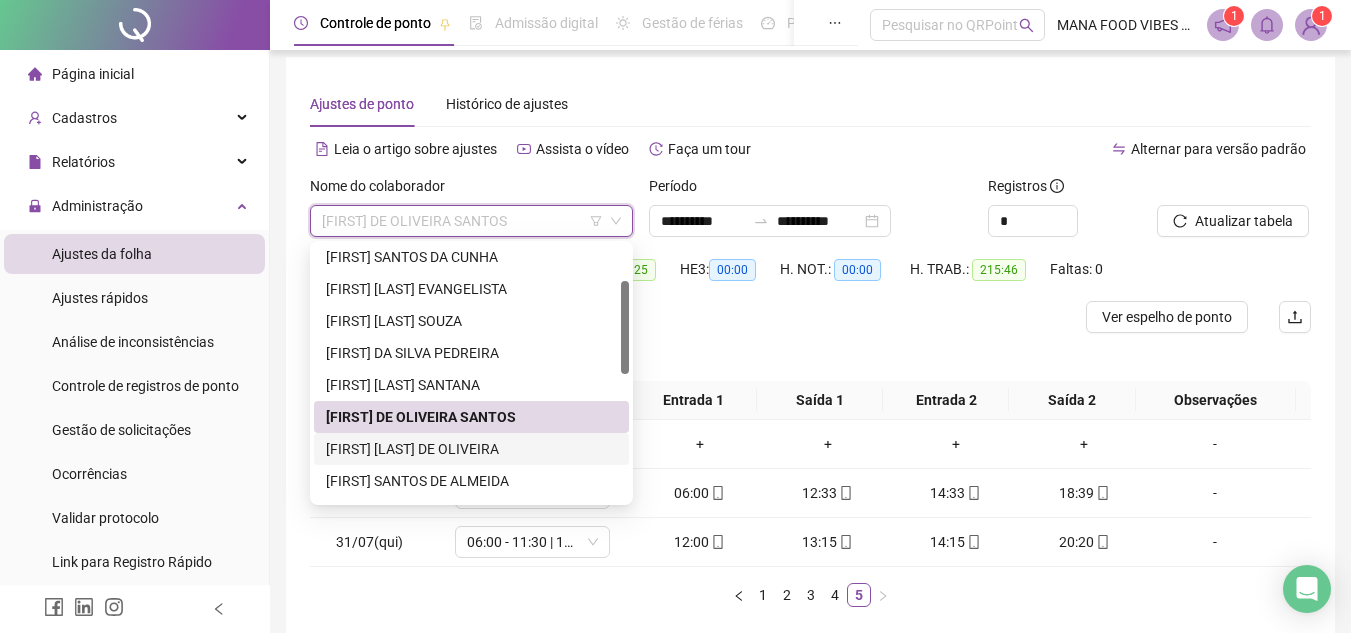 click on "[FIRST] [LAST] DE OLIVEIRA" at bounding box center (471, 449) 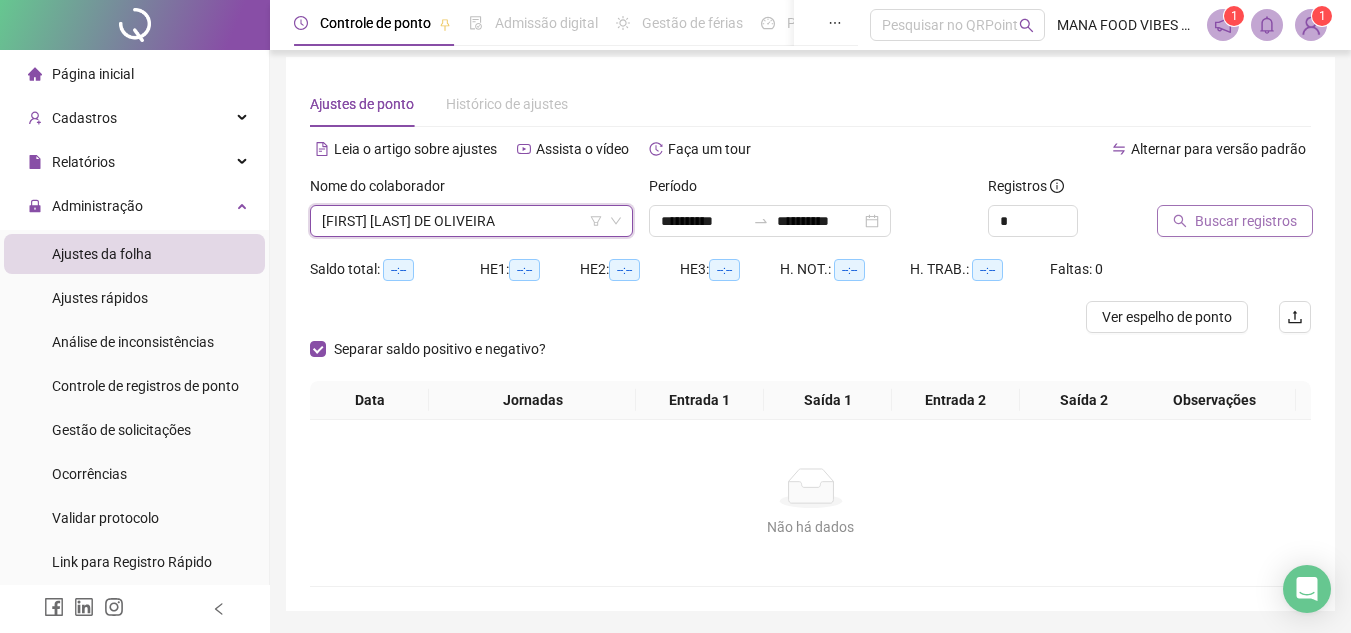 click on "Buscar registros" at bounding box center (1246, 221) 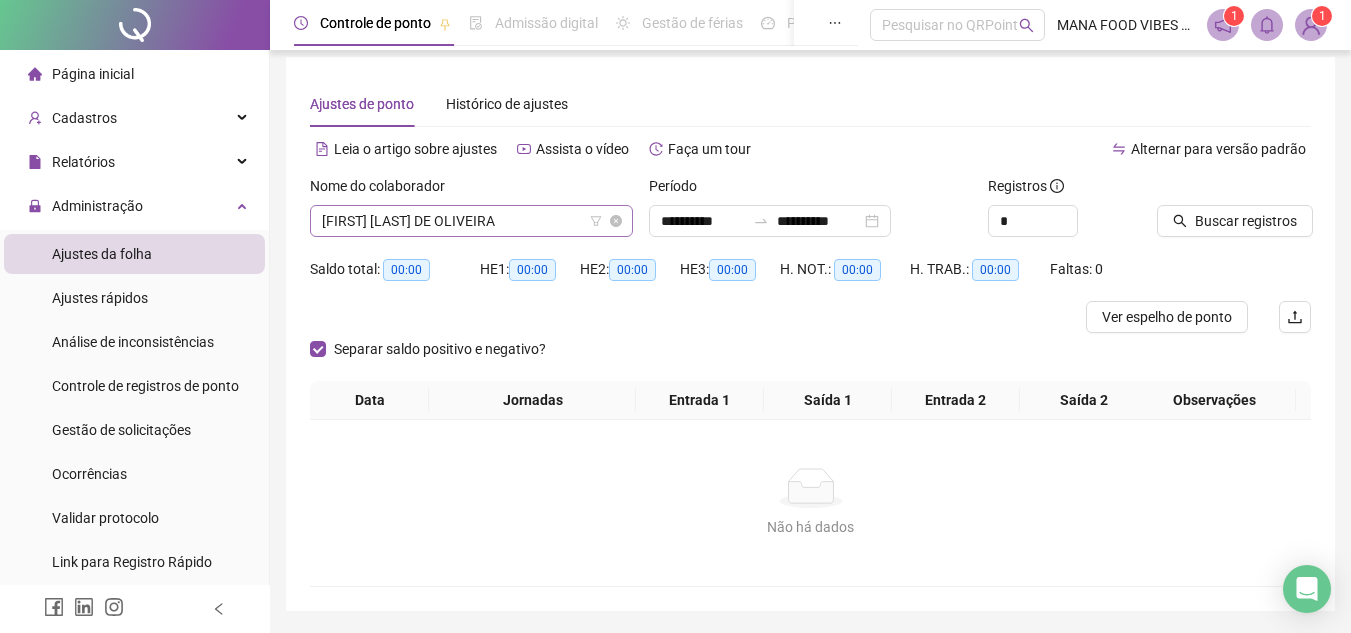 click on "[FIRST] [LAST] DE OLIVEIRA" at bounding box center [471, 221] 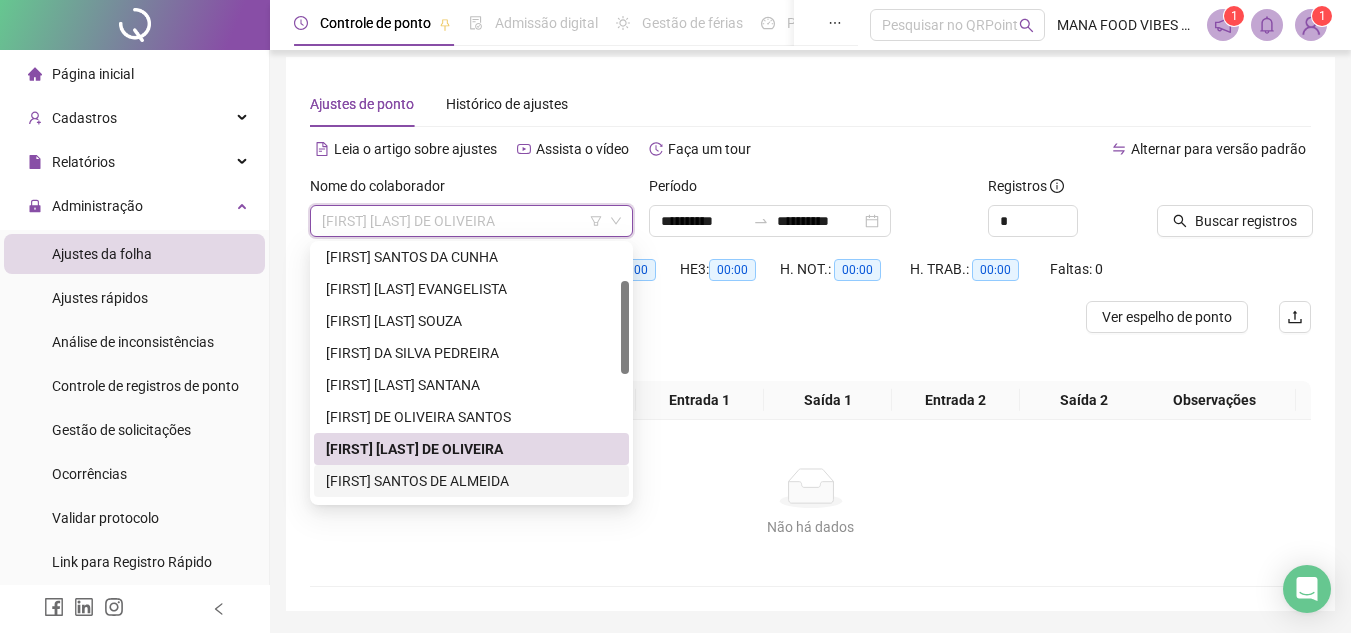 click on "[FIRST] SANTOS DE ALMEIDA" at bounding box center (471, 481) 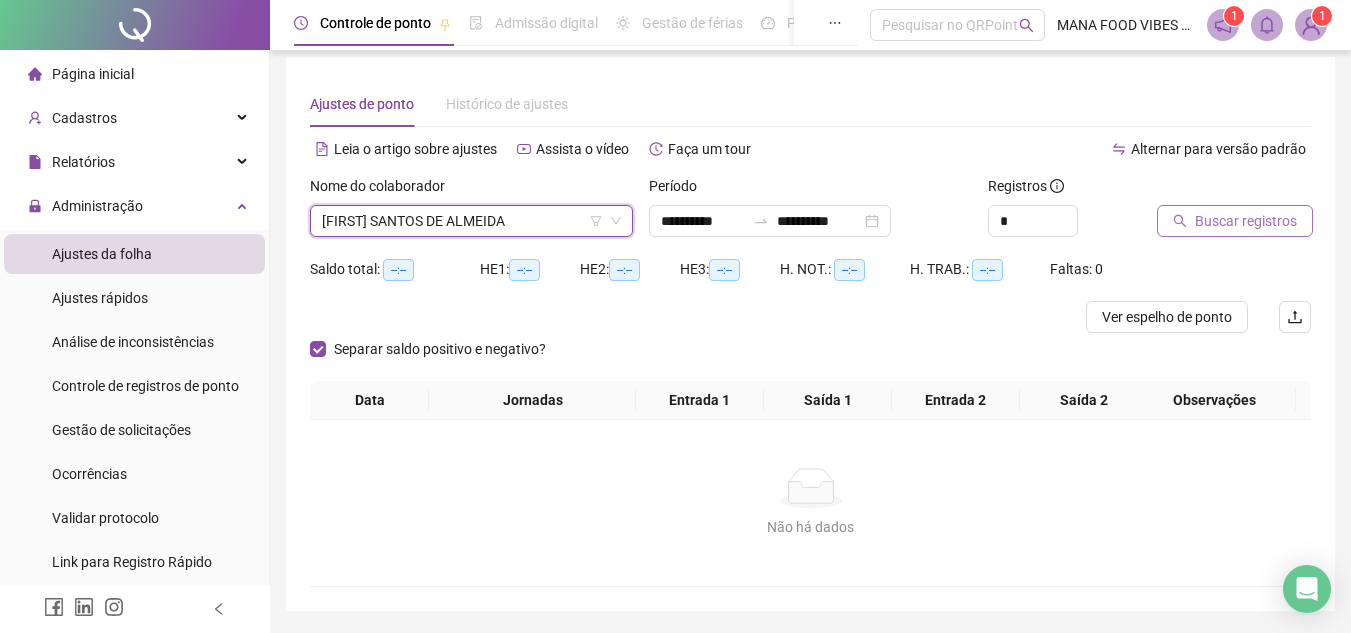 click on "Buscar registros" at bounding box center [1246, 221] 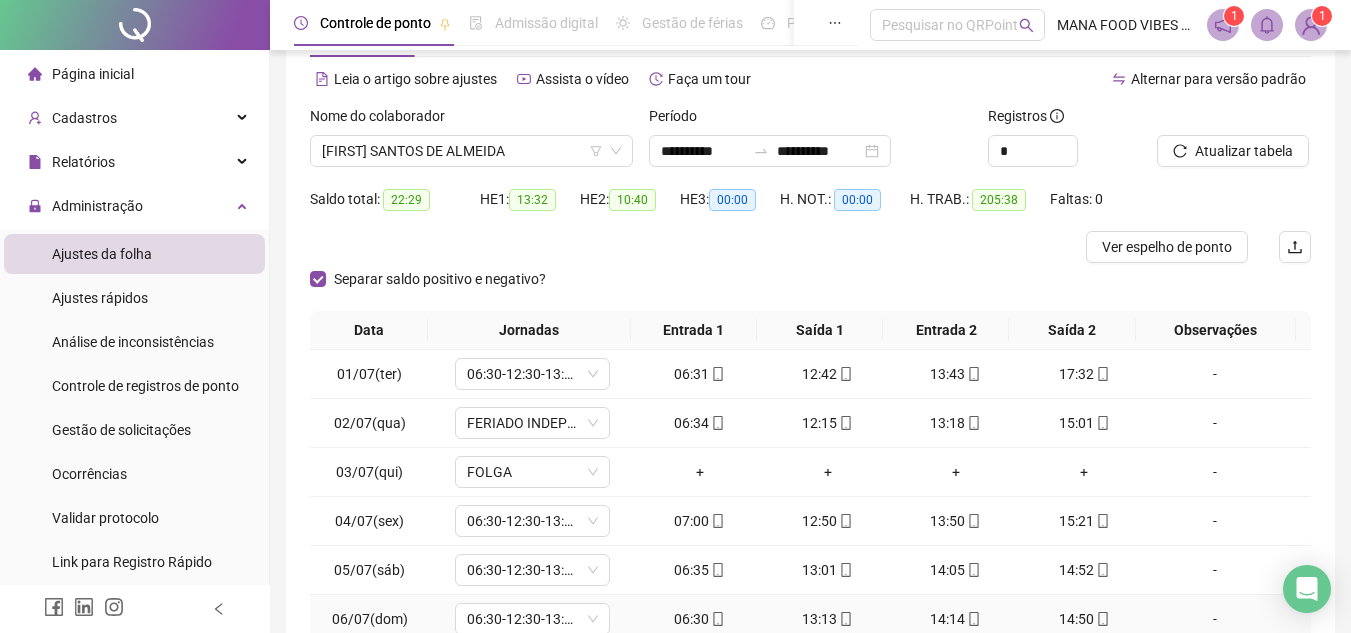 scroll, scrollTop: 305, scrollLeft: 0, axis: vertical 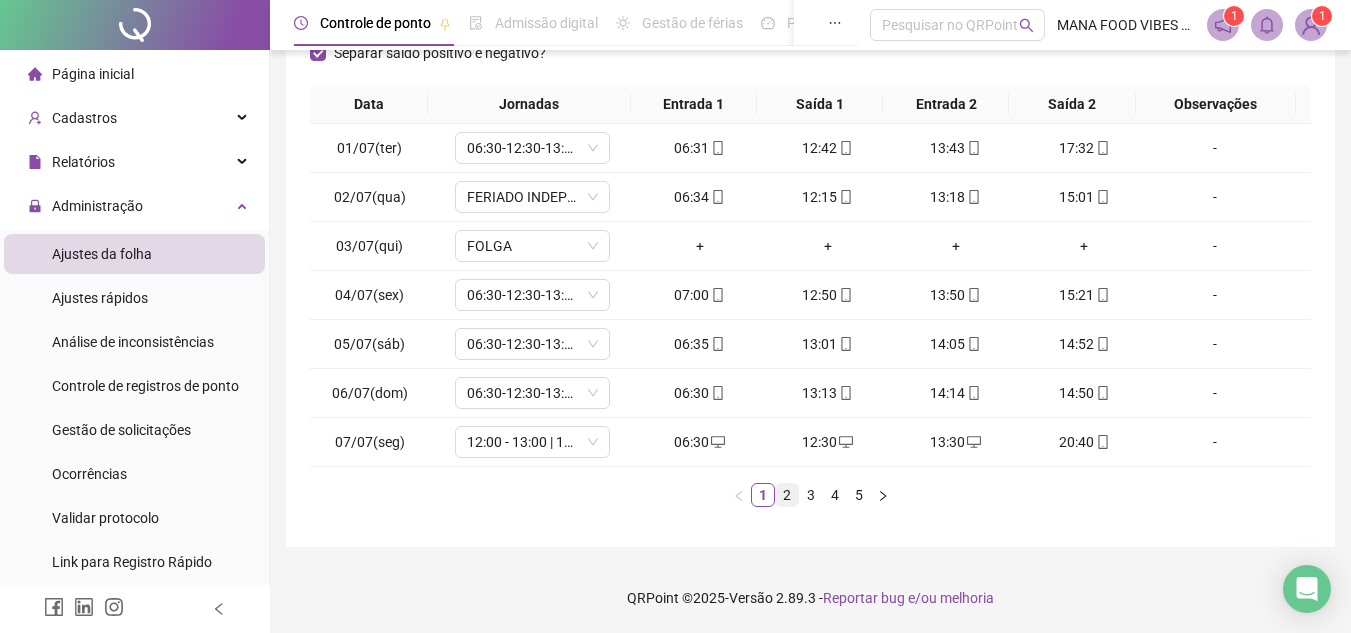 click on "2" at bounding box center (787, 495) 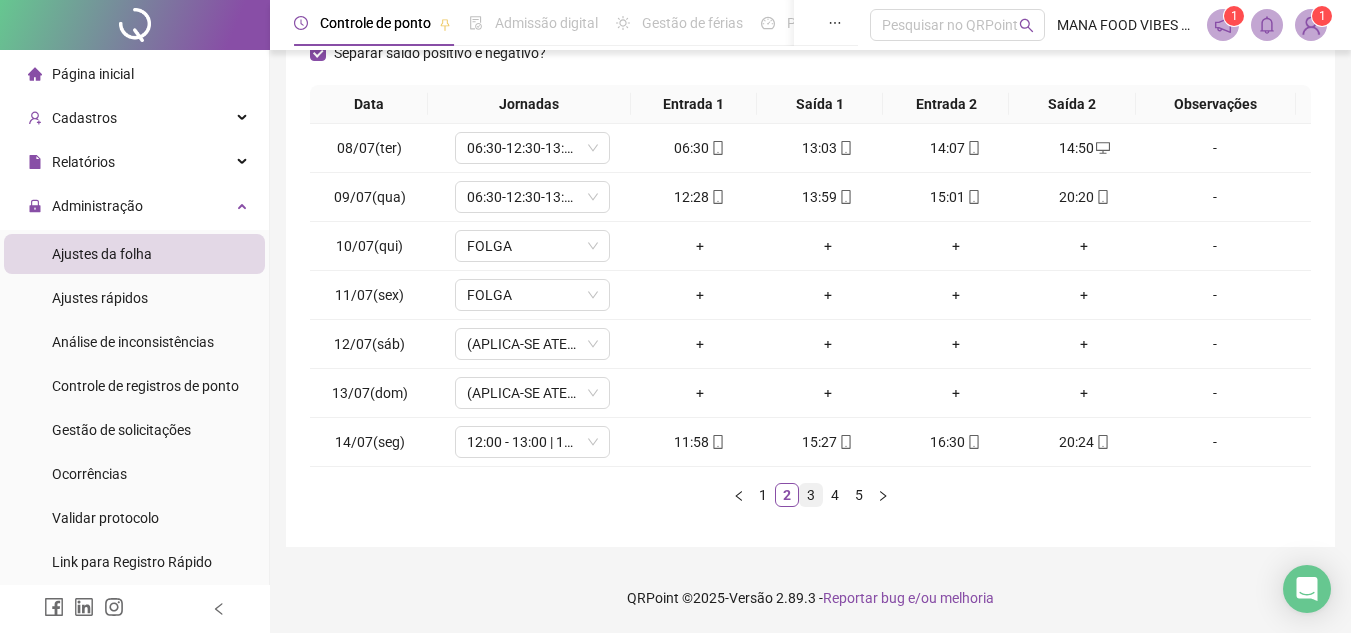 click on "3" at bounding box center (811, 495) 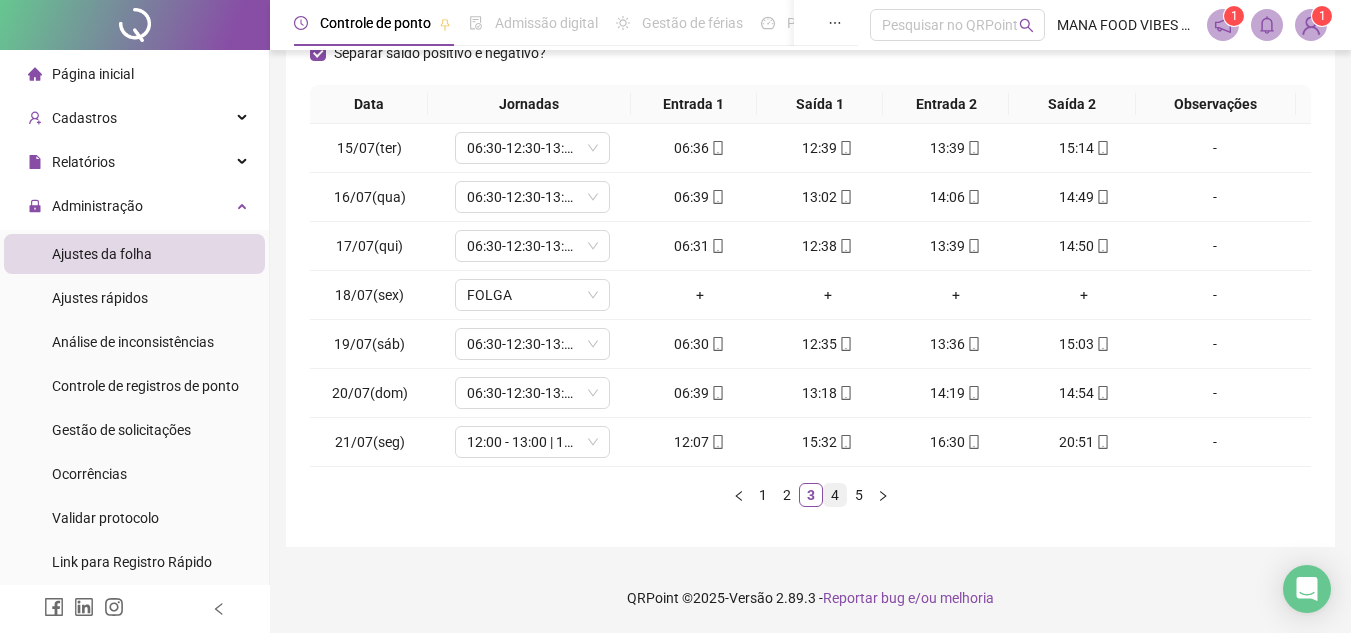 click on "4" at bounding box center (835, 495) 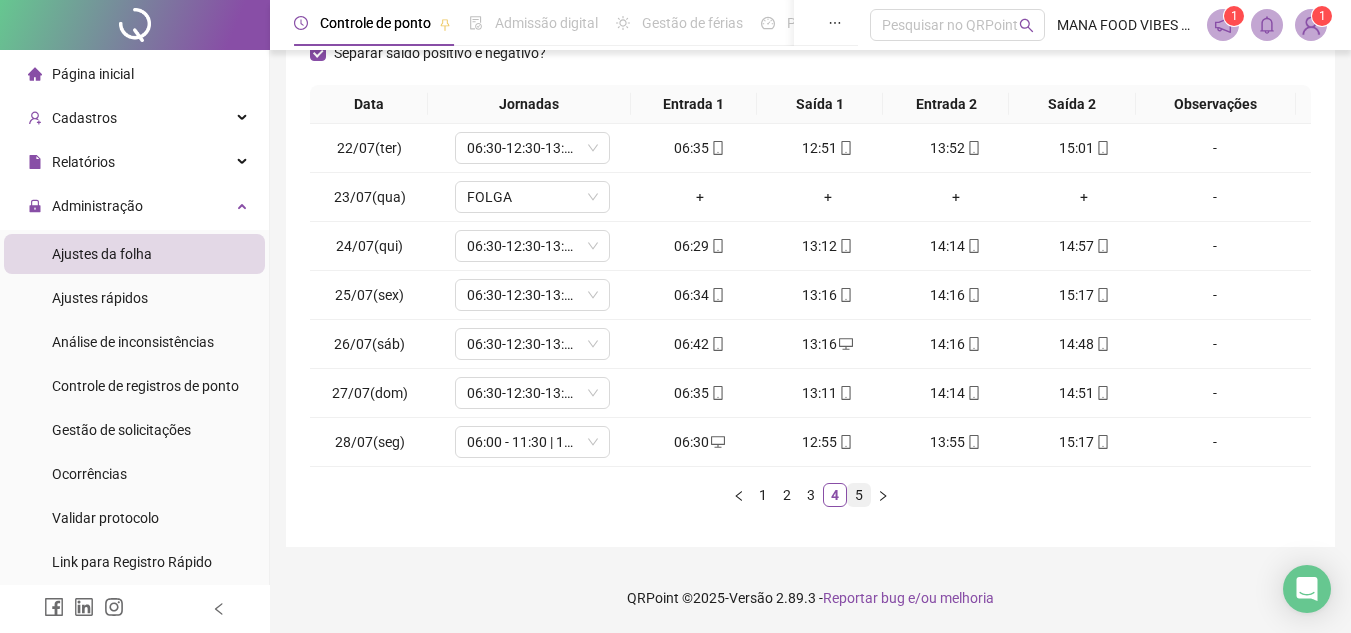 click on "5" at bounding box center [859, 495] 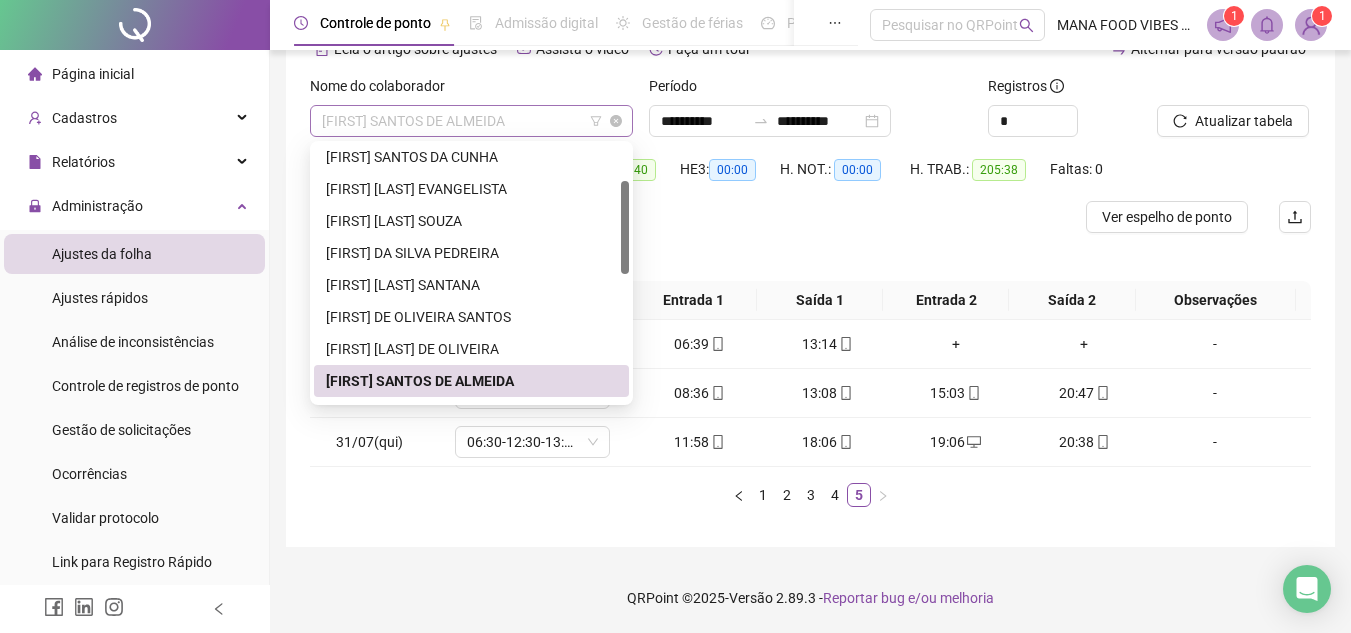 click on "[FIRST] SANTOS DE ALMEIDA" at bounding box center (471, 121) 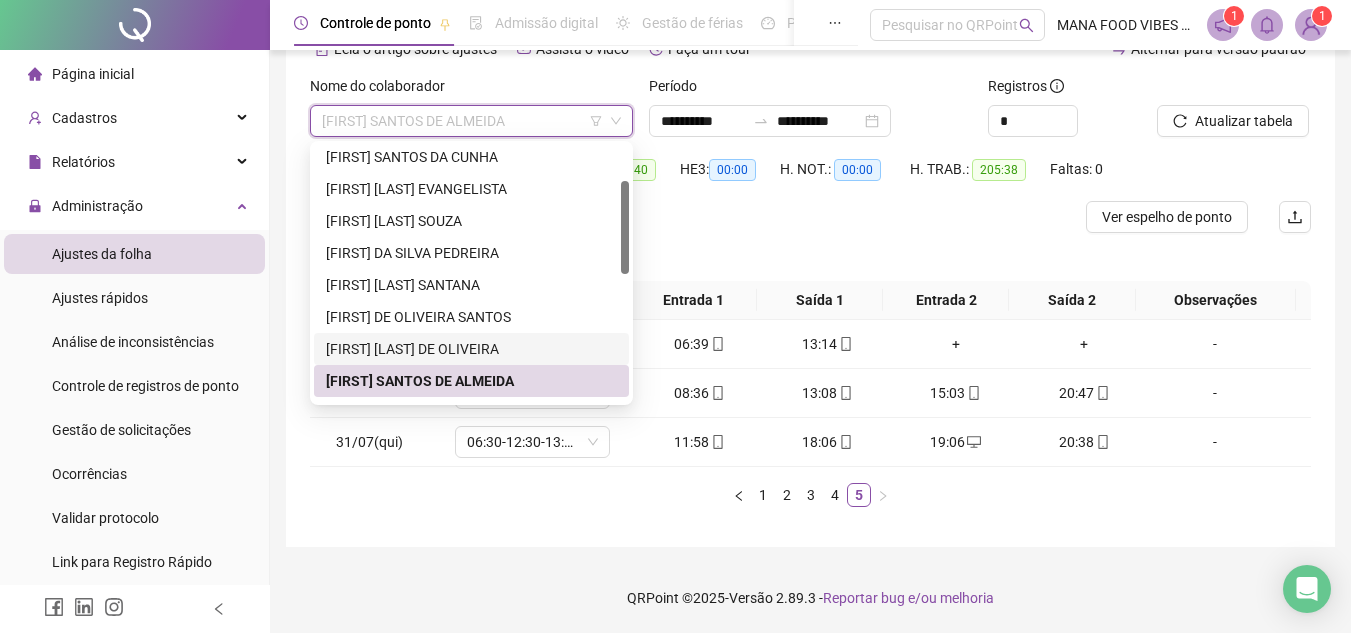 scroll, scrollTop: 300, scrollLeft: 0, axis: vertical 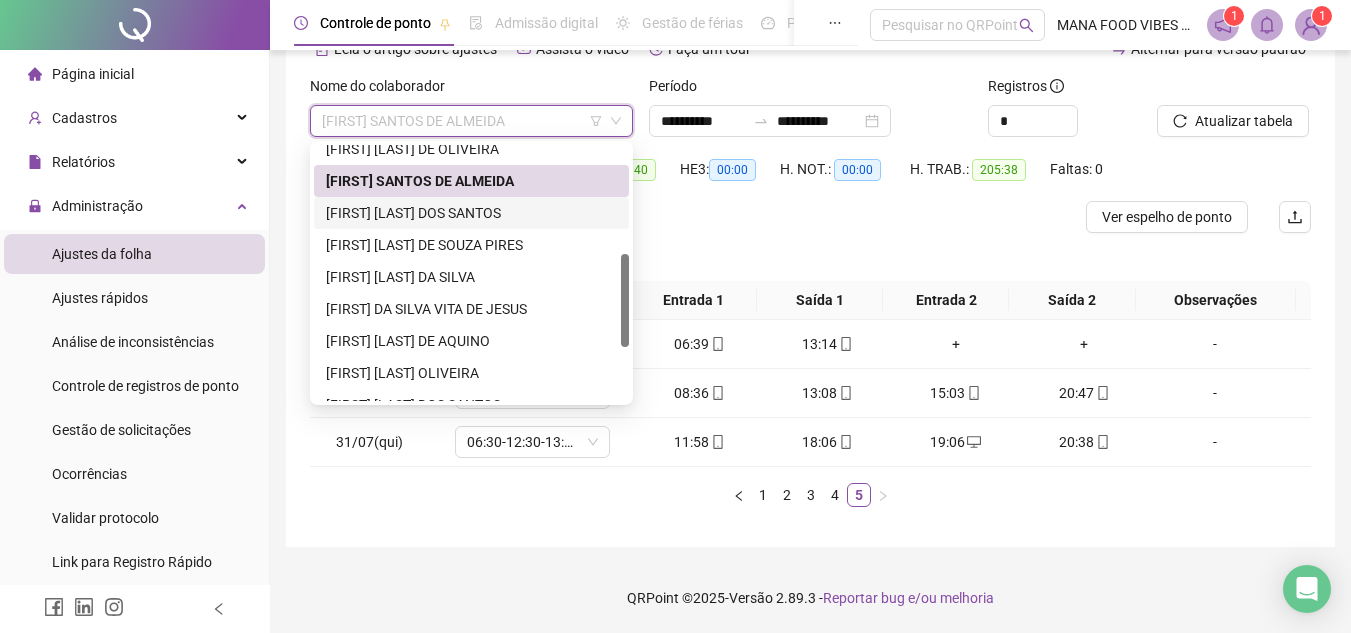 click on "[FIRST] [LAST] DOS SANTOS" at bounding box center [471, 213] 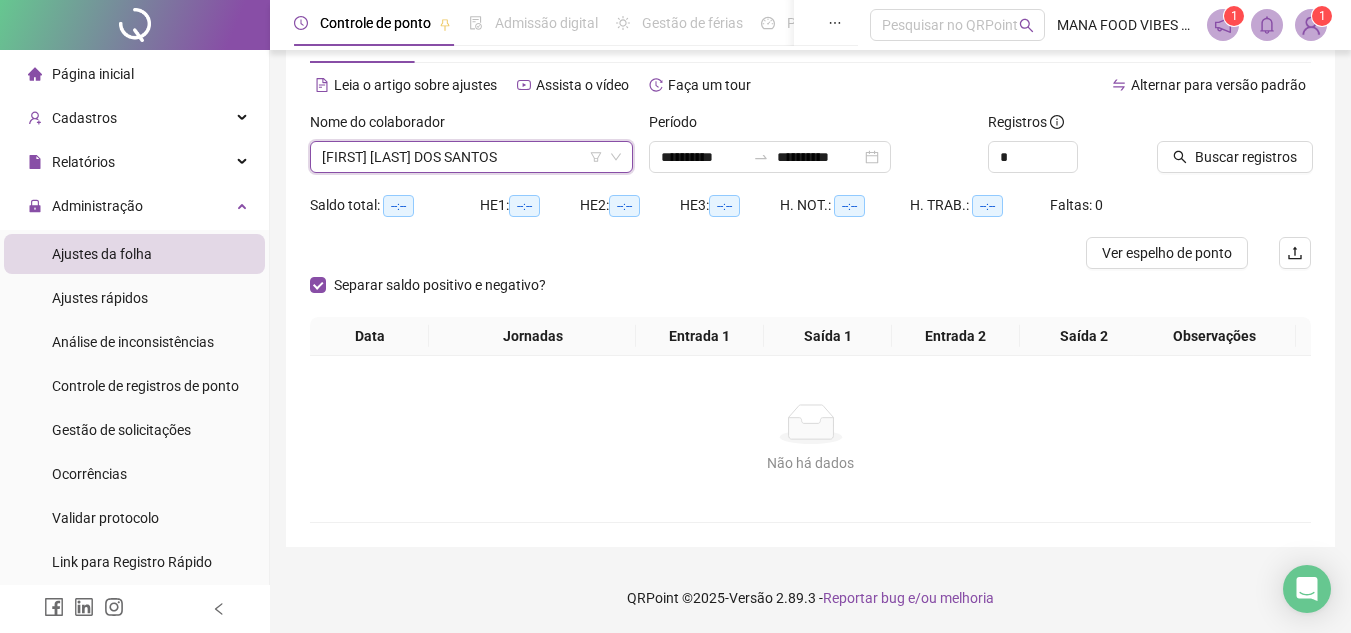 scroll, scrollTop: 73, scrollLeft: 0, axis: vertical 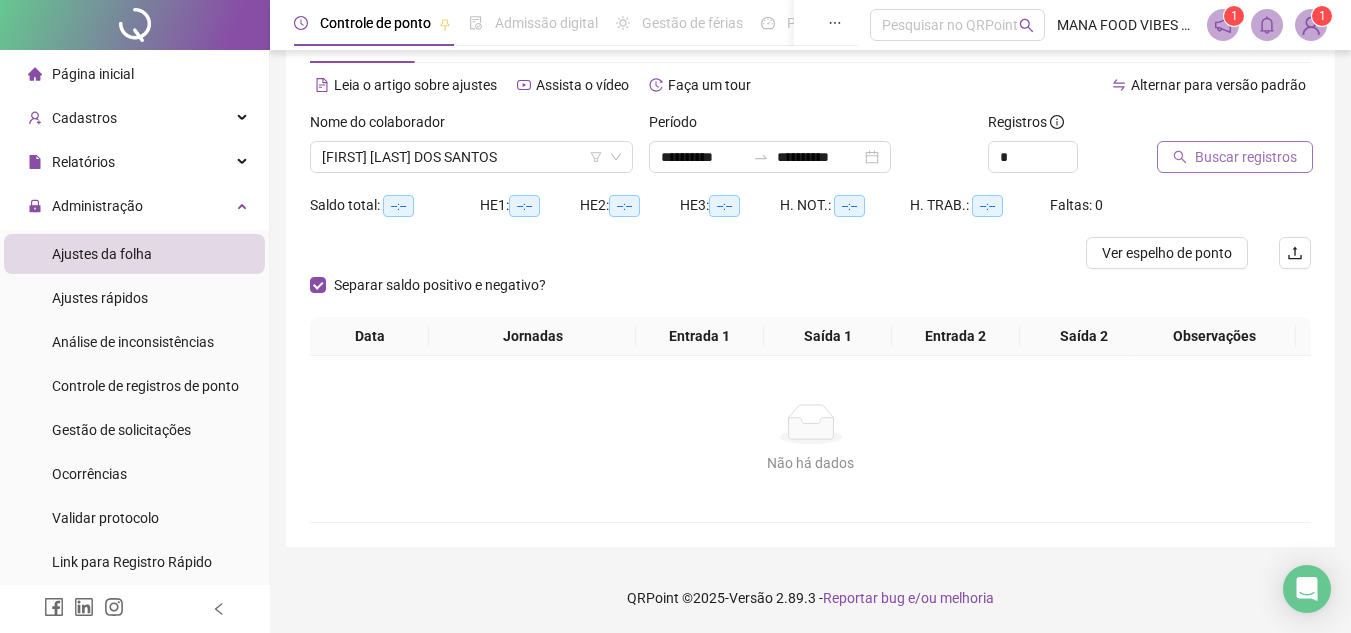 click on "Buscar registros" at bounding box center [1235, 157] 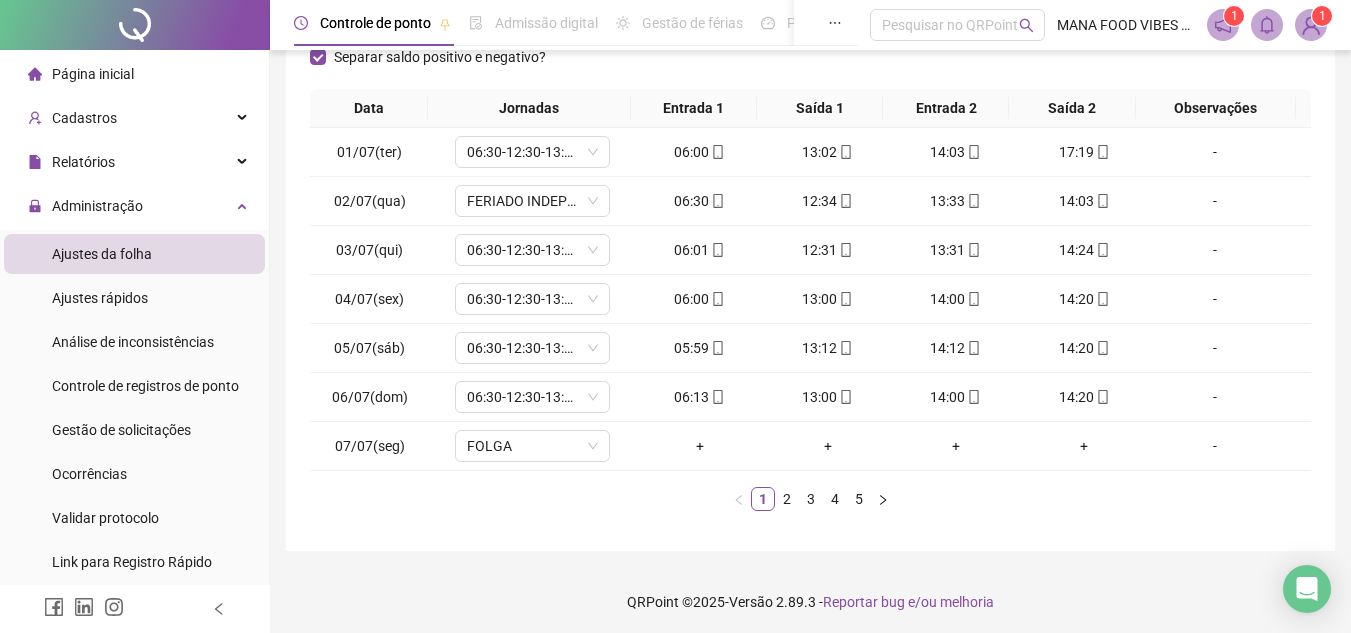 scroll, scrollTop: 305, scrollLeft: 0, axis: vertical 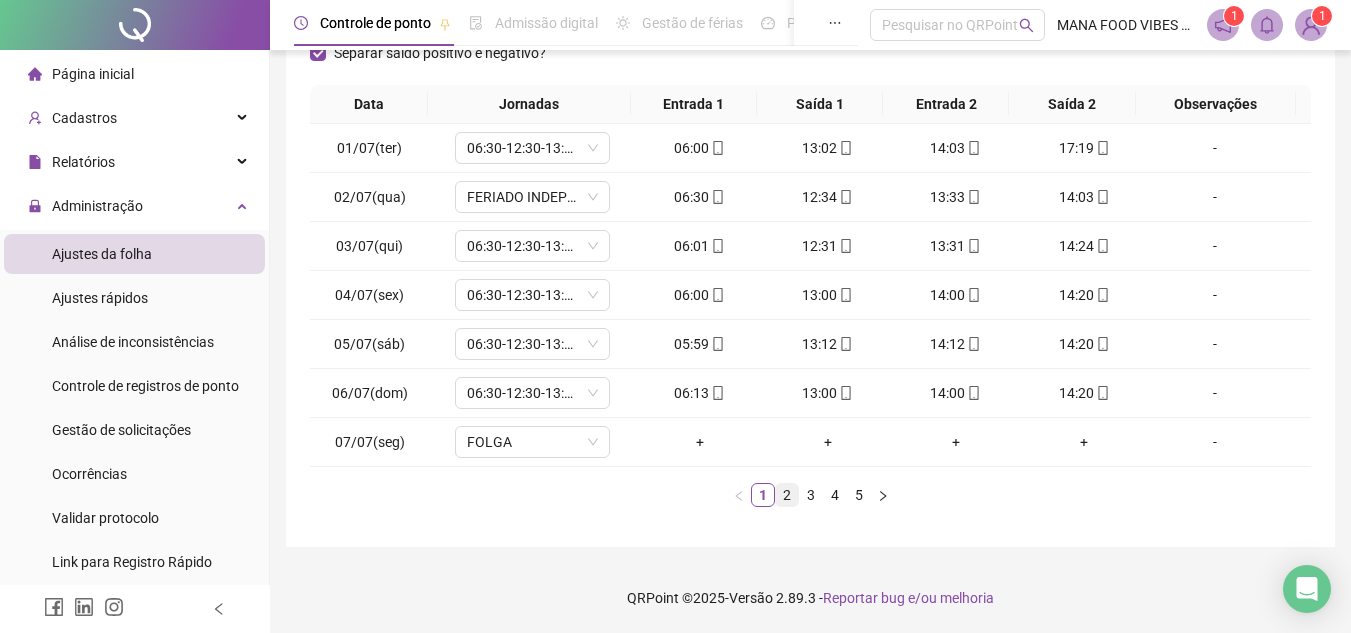 click on "2" at bounding box center (787, 495) 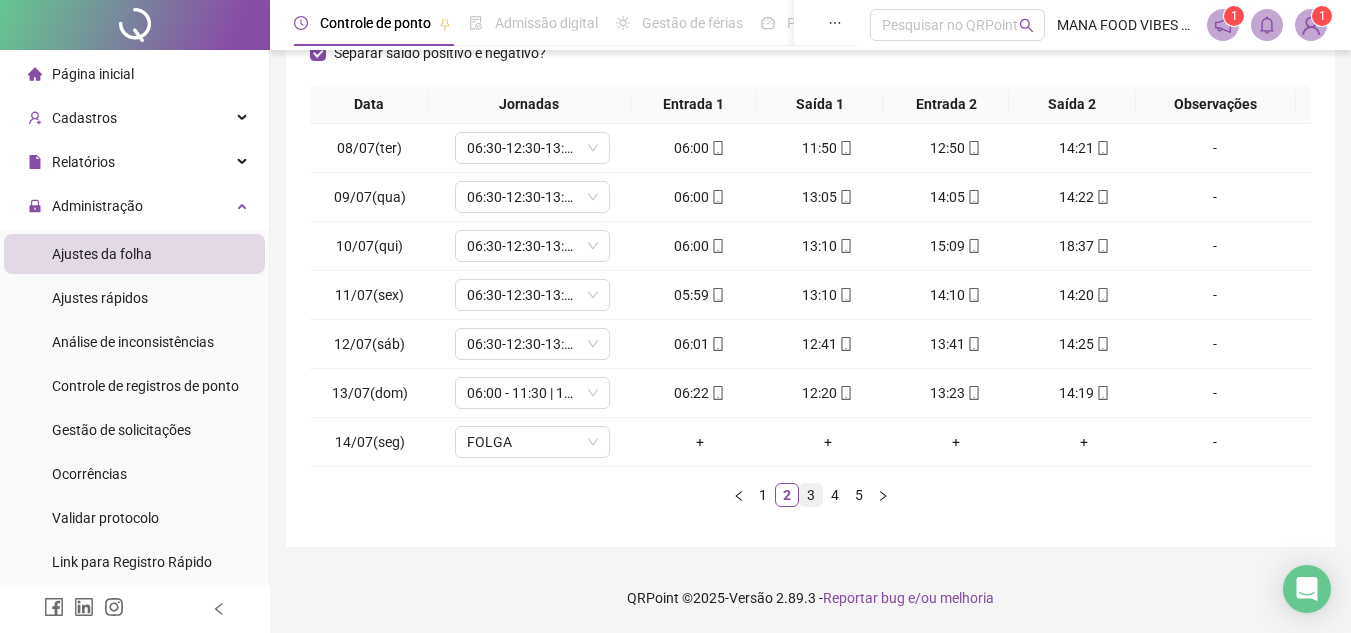 click on "3" at bounding box center (811, 495) 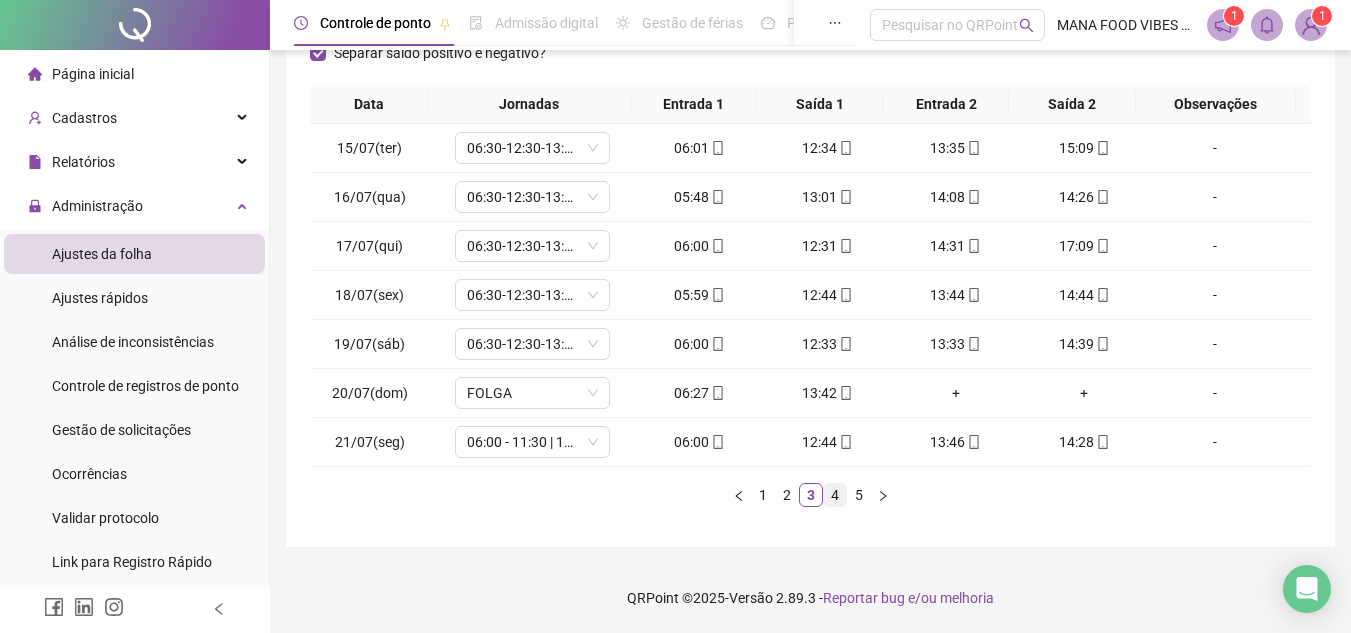 click on "4" at bounding box center (835, 495) 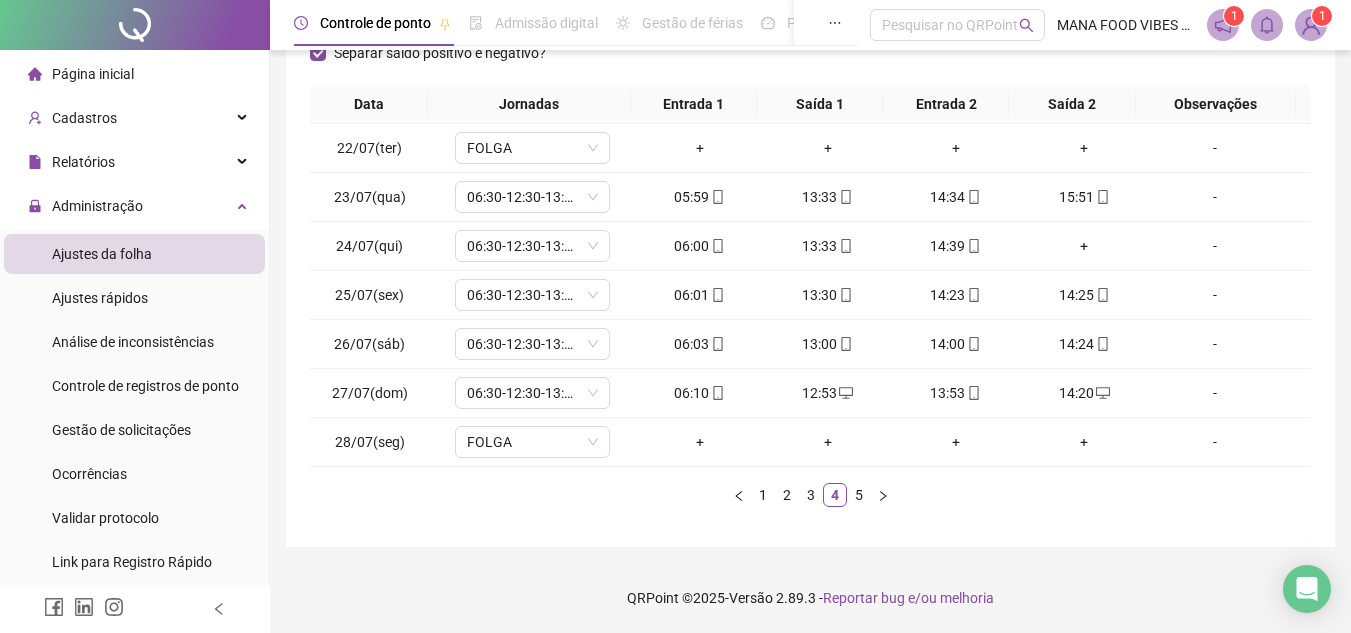 drag, startPoint x: 862, startPoint y: 491, endPoint x: 845, endPoint y: 480, distance: 20.248457 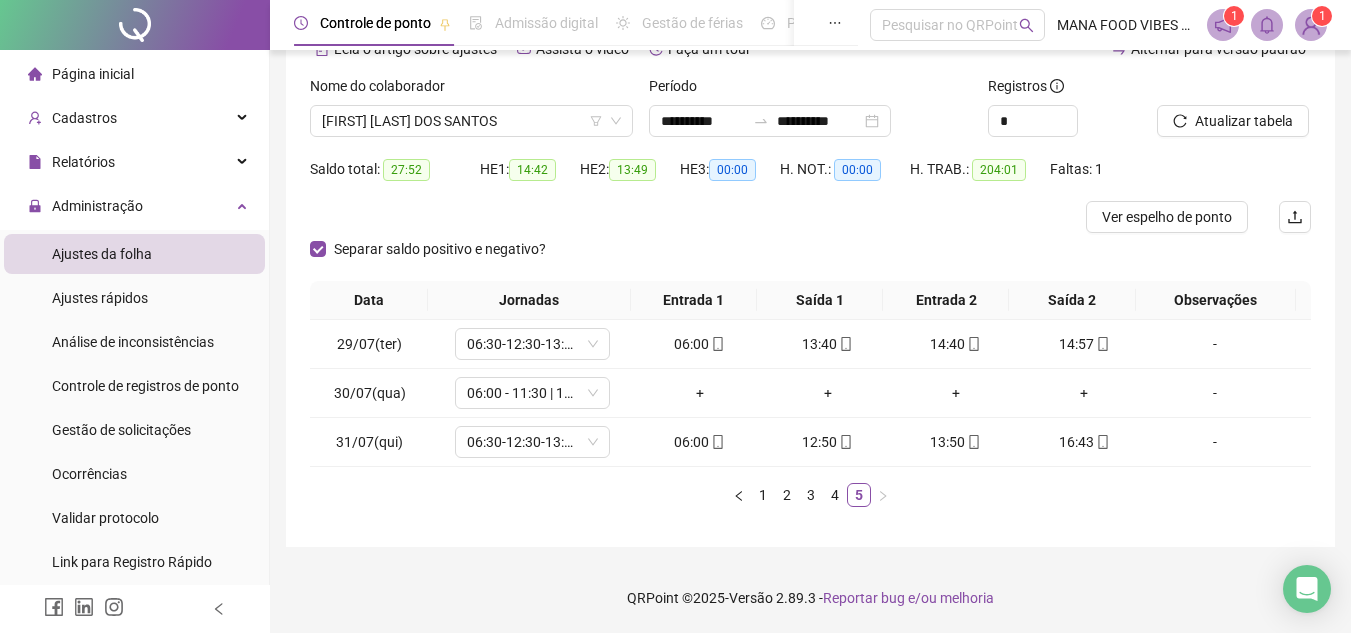 scroll, scrollTop: 109, scrollLeft: 0, axis: vertical 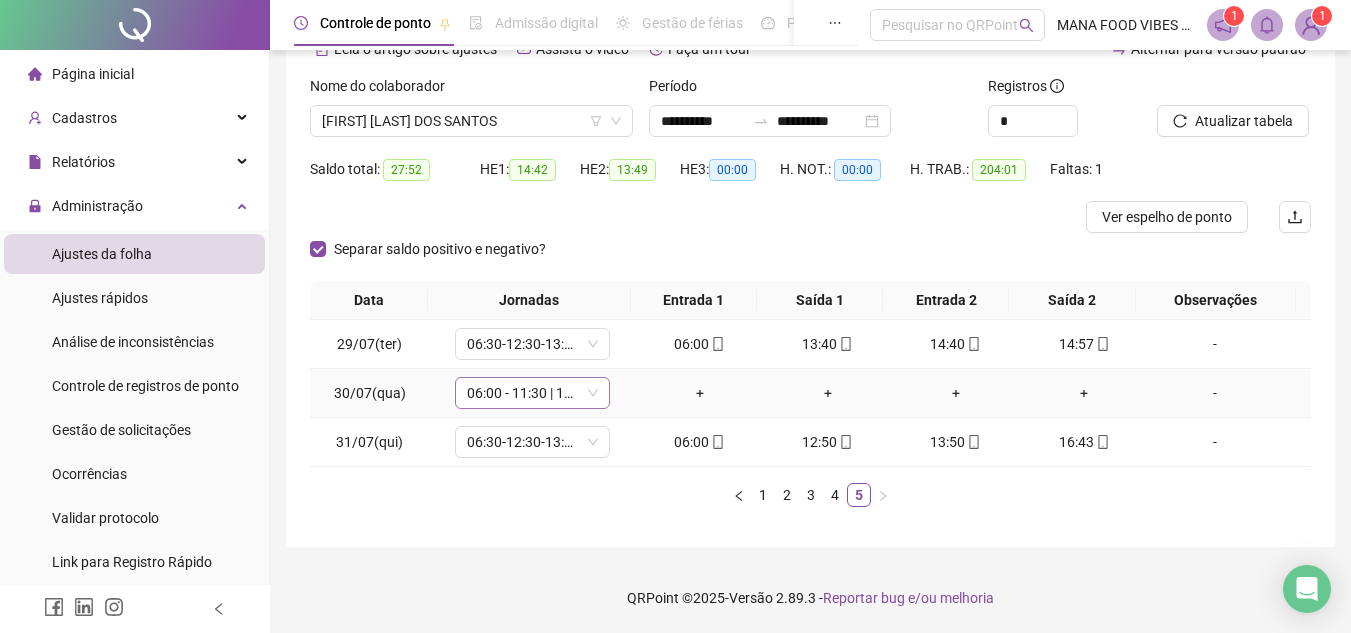 click on "06:00 - 11:30 | 12:30 - 14:20" at bounding box center [532, 393] 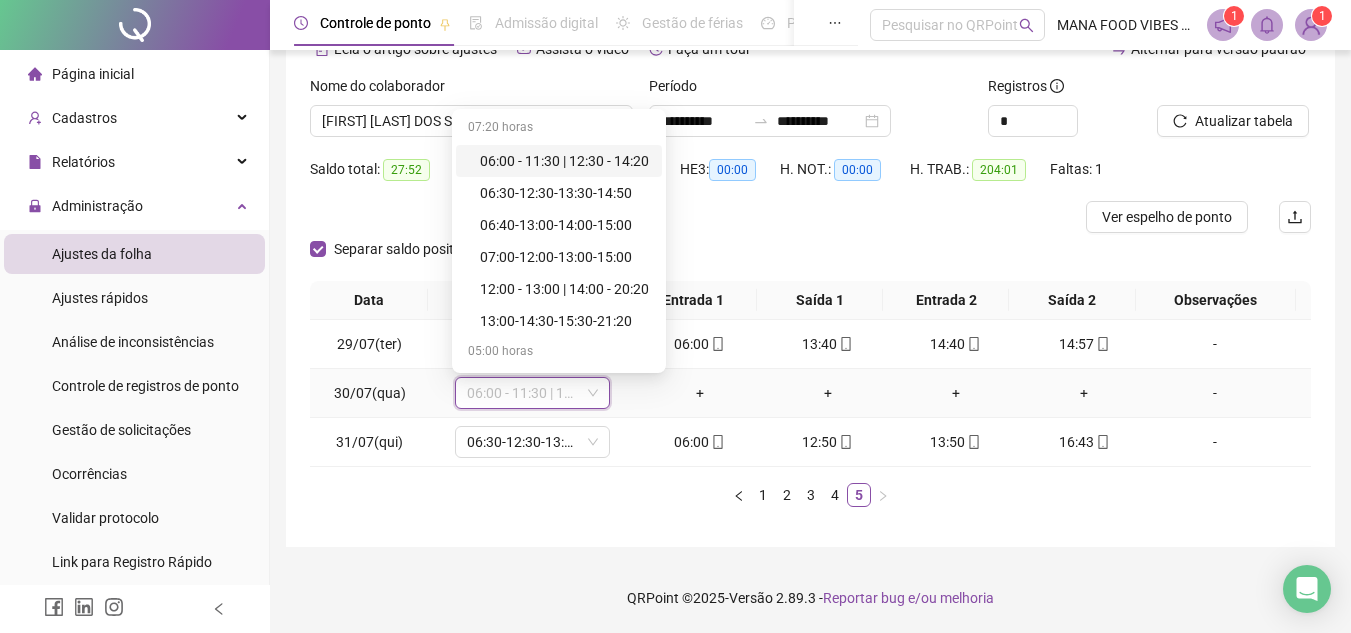 type on "*" 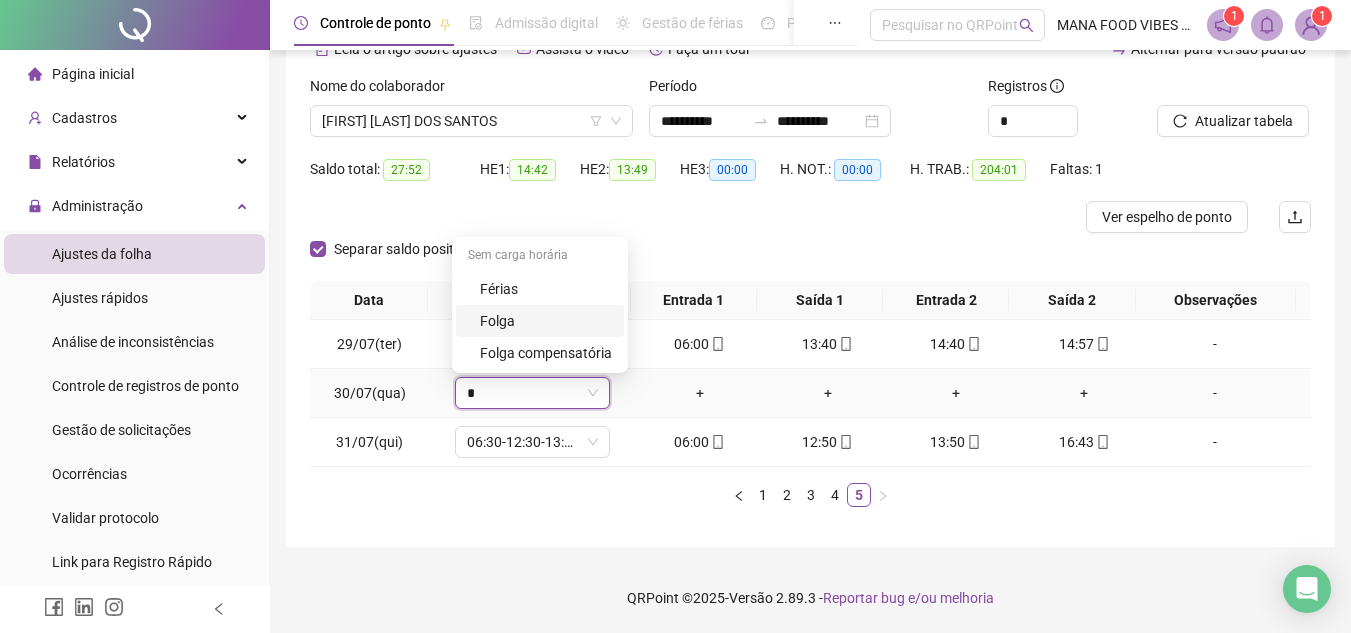 click on "Folga" at bounding box center [546, 321] 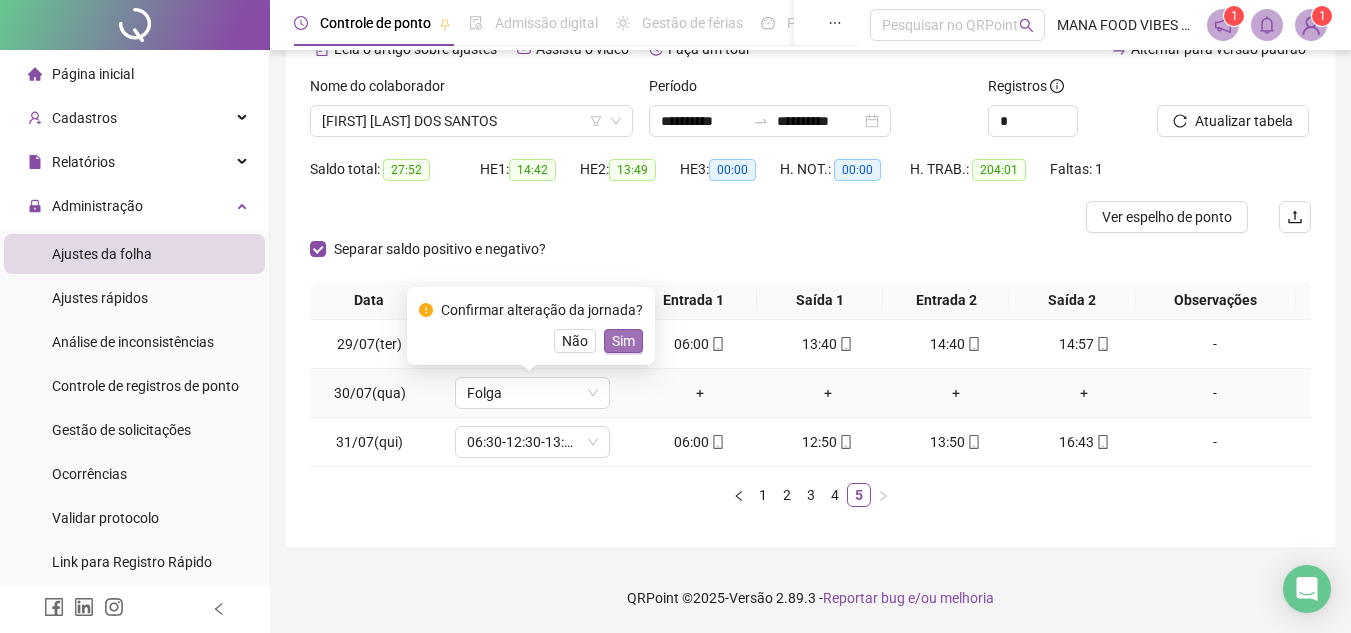 click on "Sim" at bounding box center [623, 341] 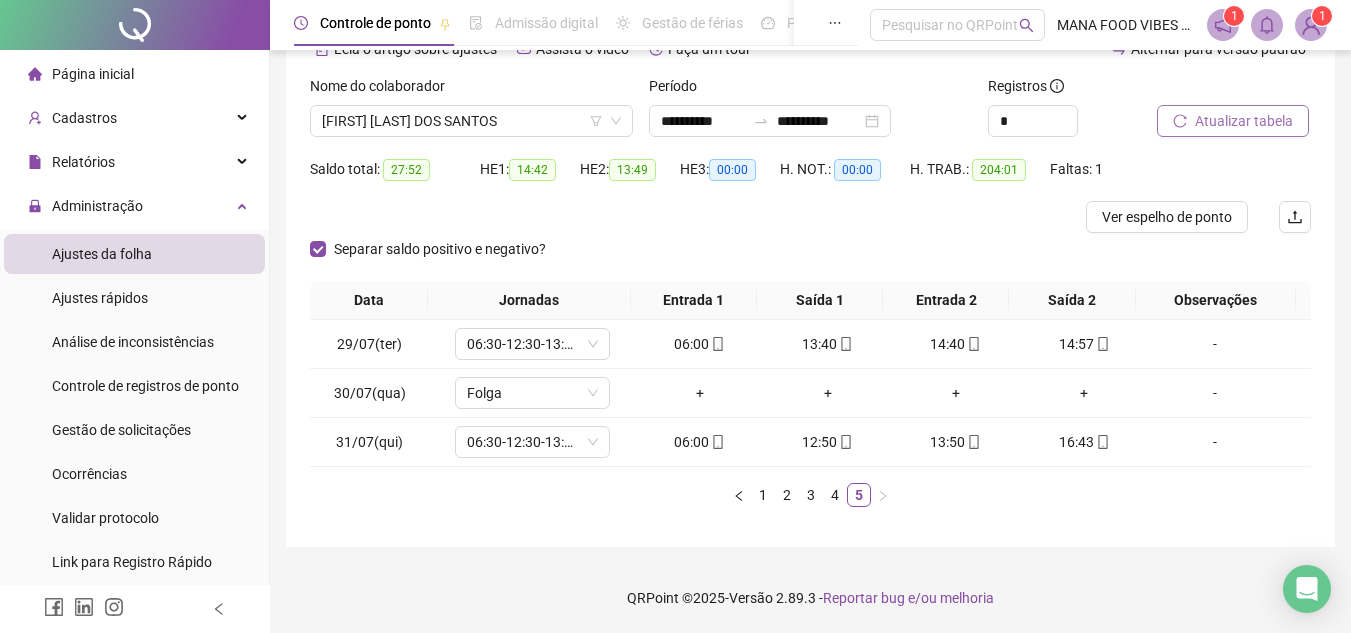click on "Atualizar tabela" at bounding box center [1244, 121] 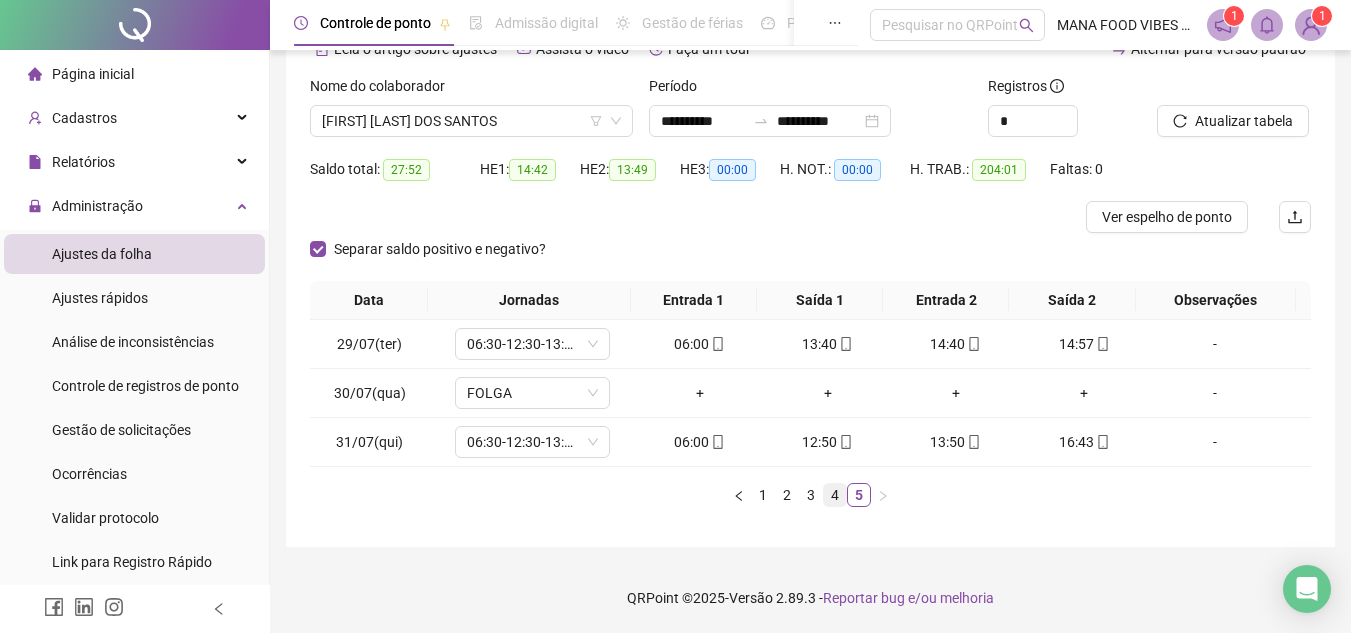 click on "4" at bounding box center (835, 495) 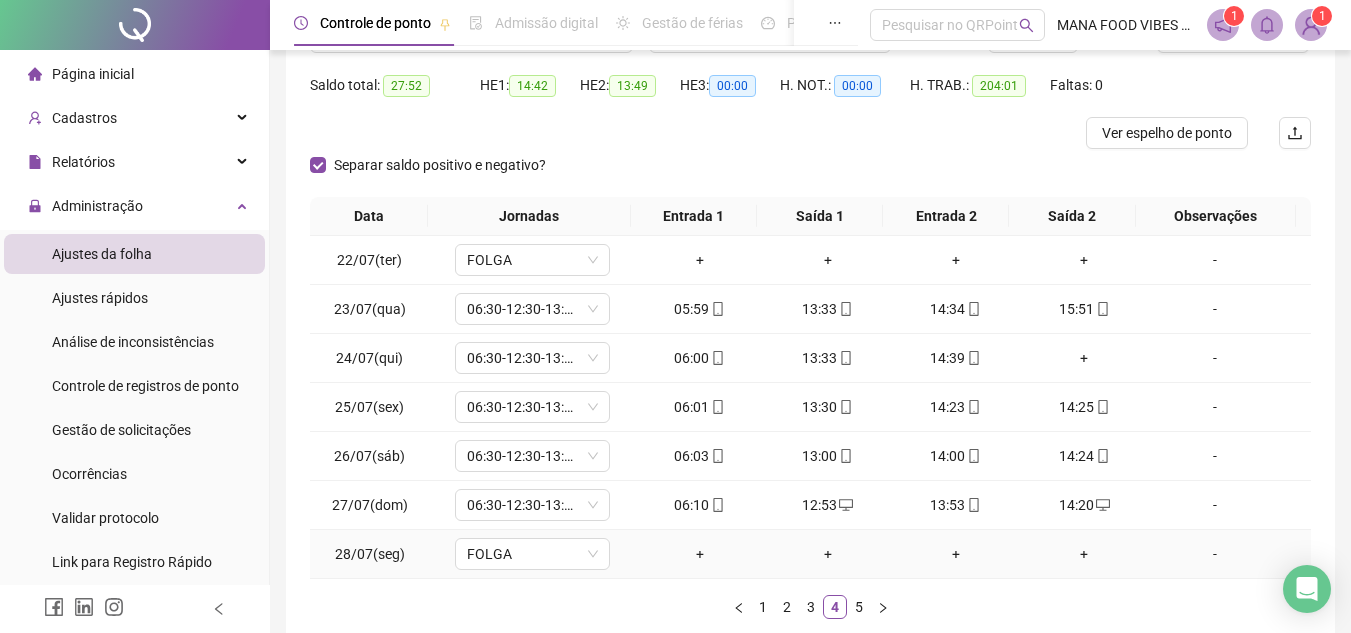 scroll, scrollTop: 305, scrollLeft: 0, axis: vertical 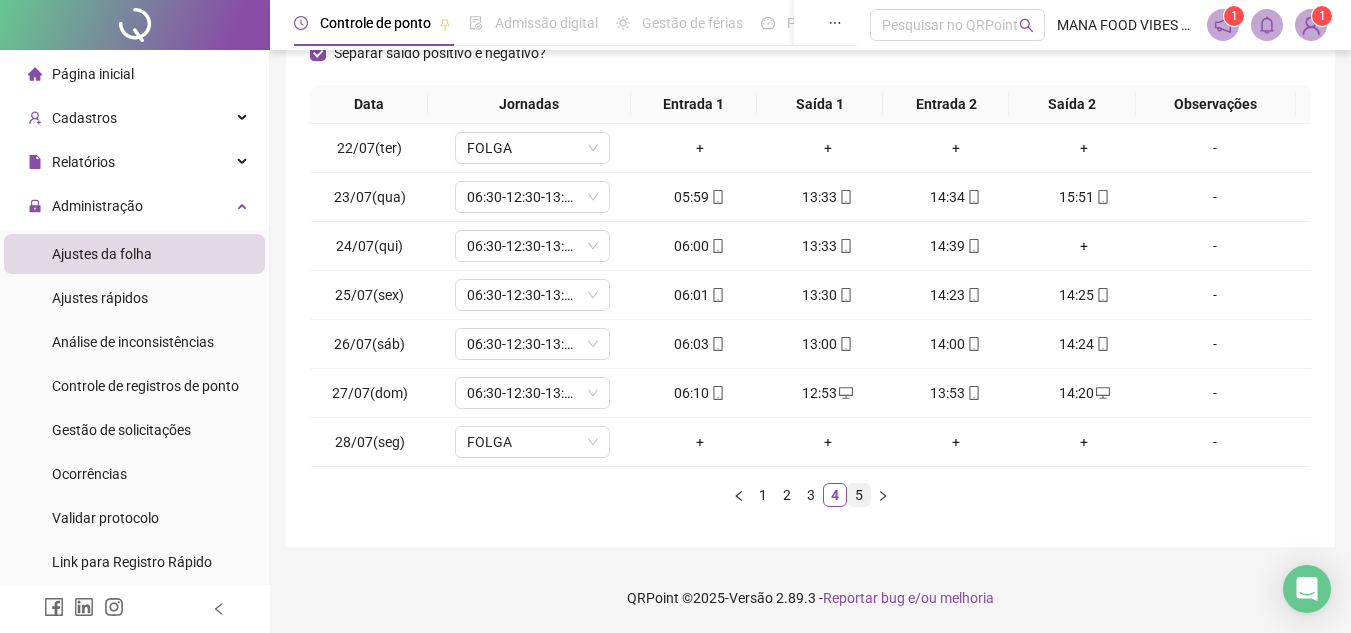 click on "5" at bounding box center (859, 495) 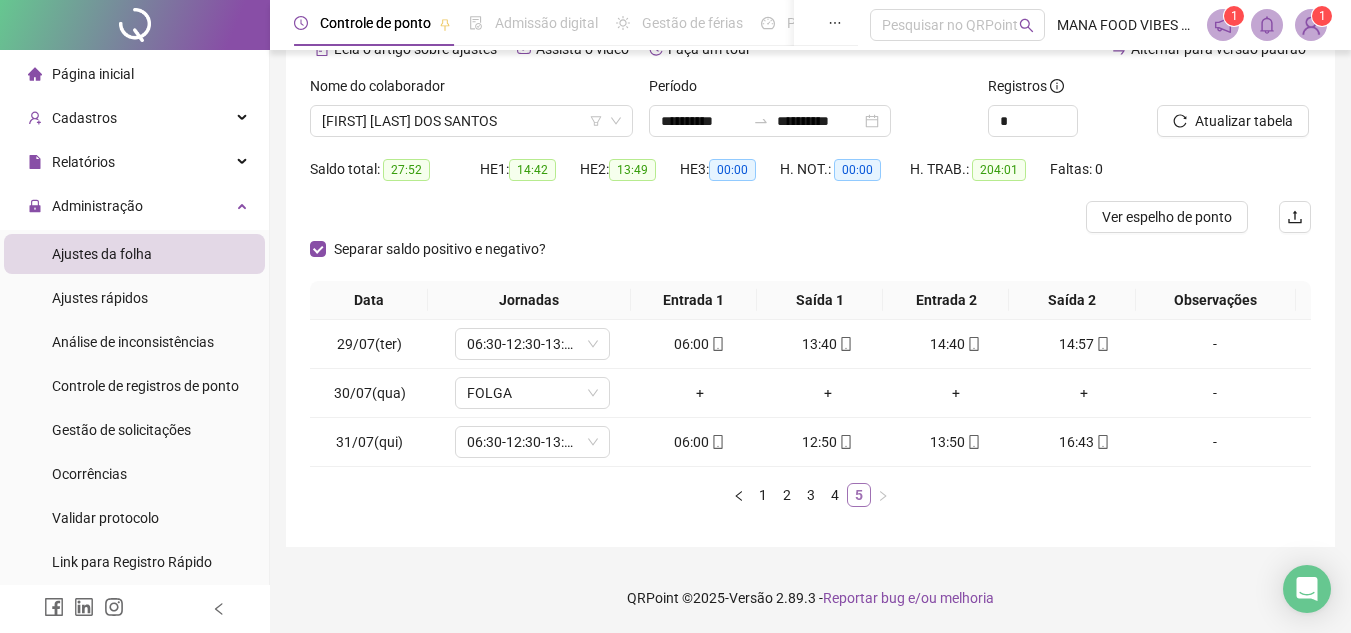 scroll, scrollTop: 109, scrollLeft: 0, axis: vertical 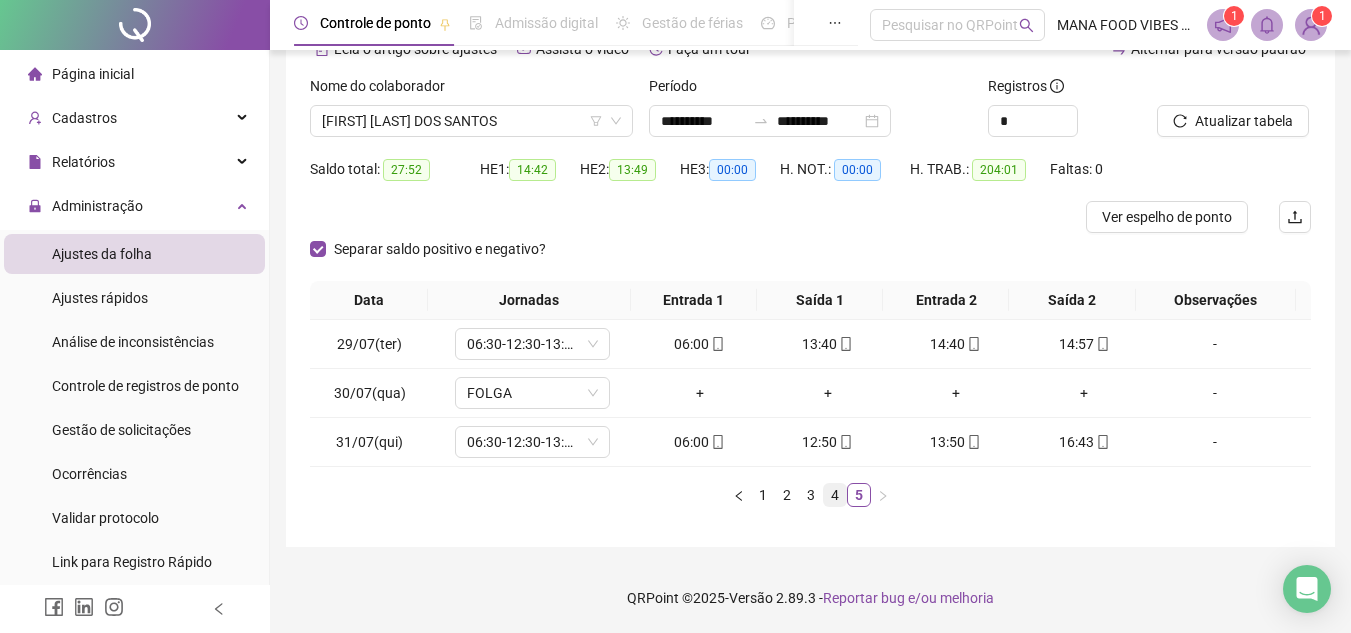 click on "4" at bounding box center [835, 495] 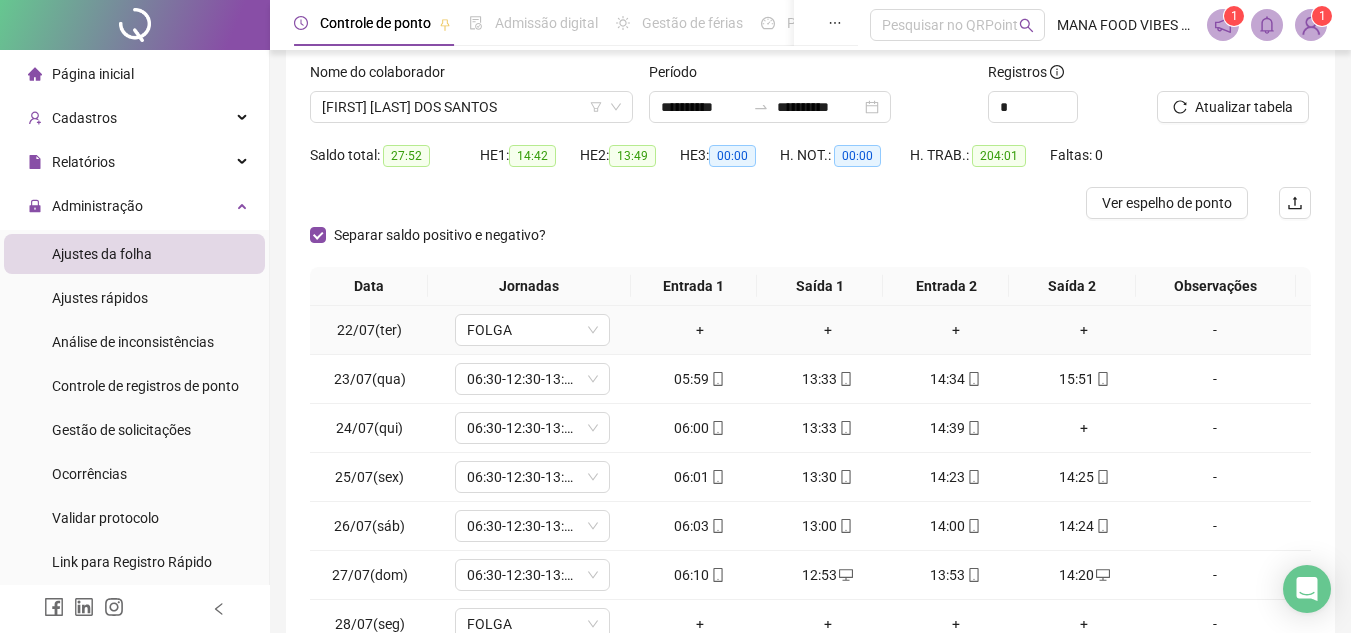 scroll, scrollTop: 305, scrollLeft: 0, axis: vertical 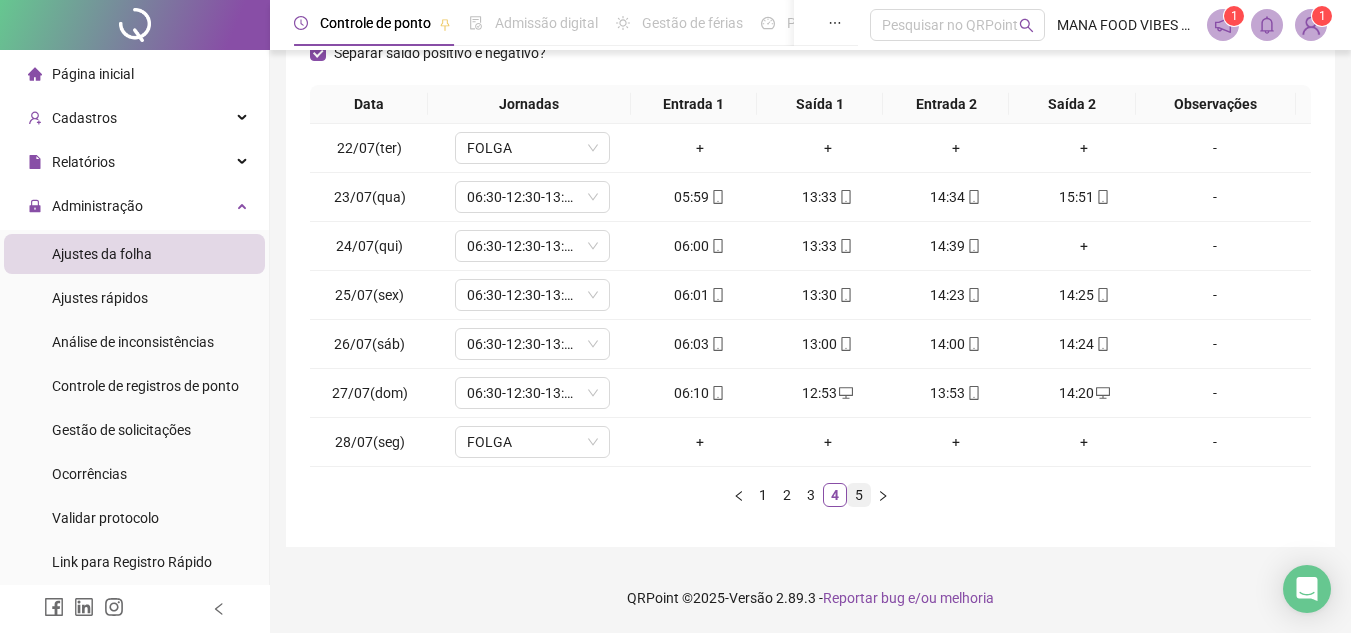 click on "5" at bounding box center [859, 495] 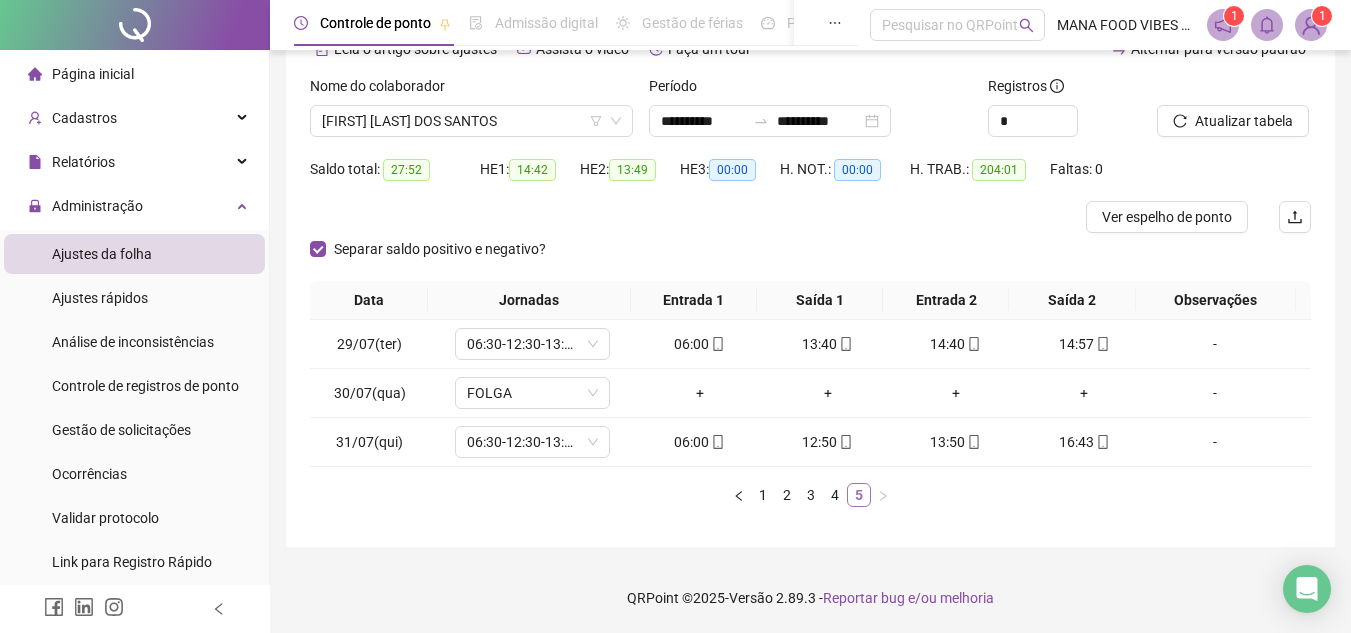 scroll, scrollTop: 109, scrollLeft: 0, axis: vertical 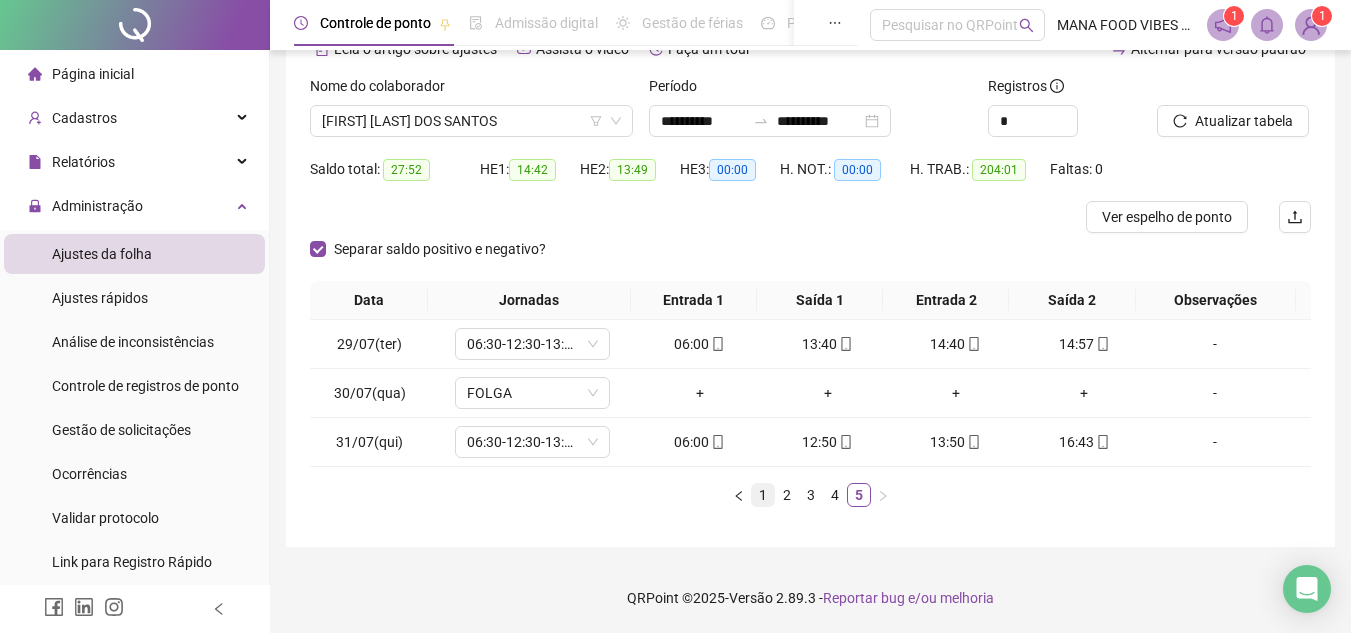 click on "1" at bounding box center [763, 495] 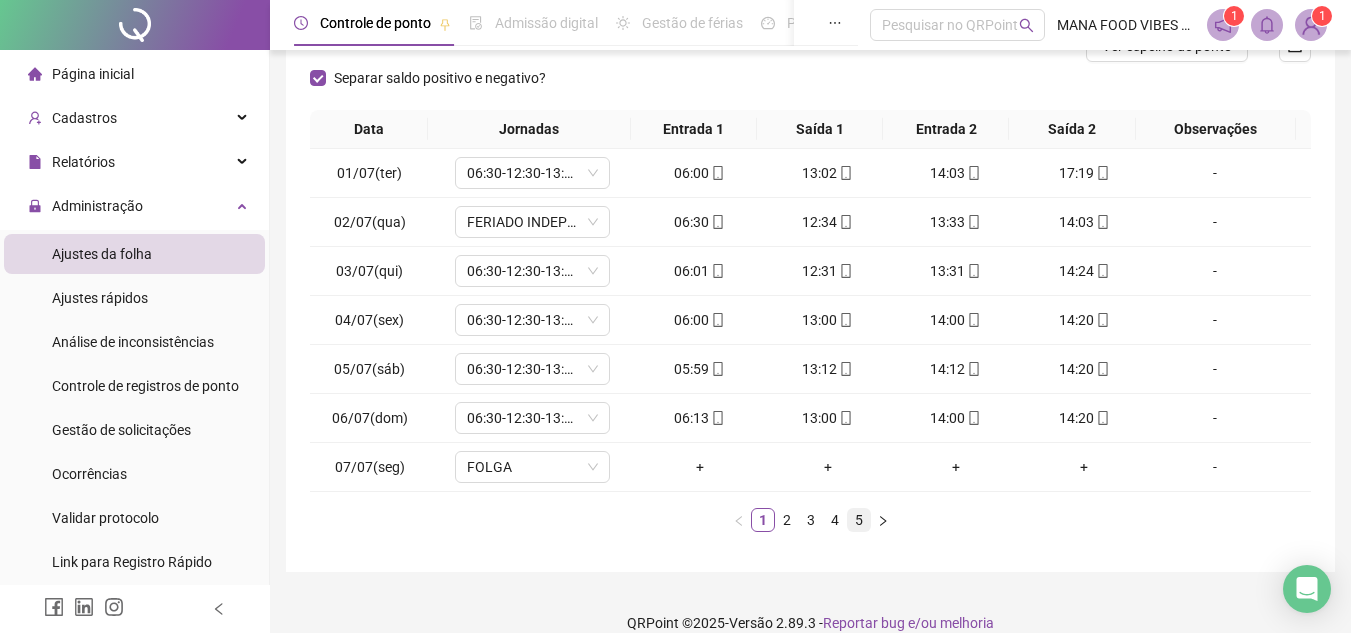 scroll, scrollTop: 305, scrollLeft: 0, axis: vertical 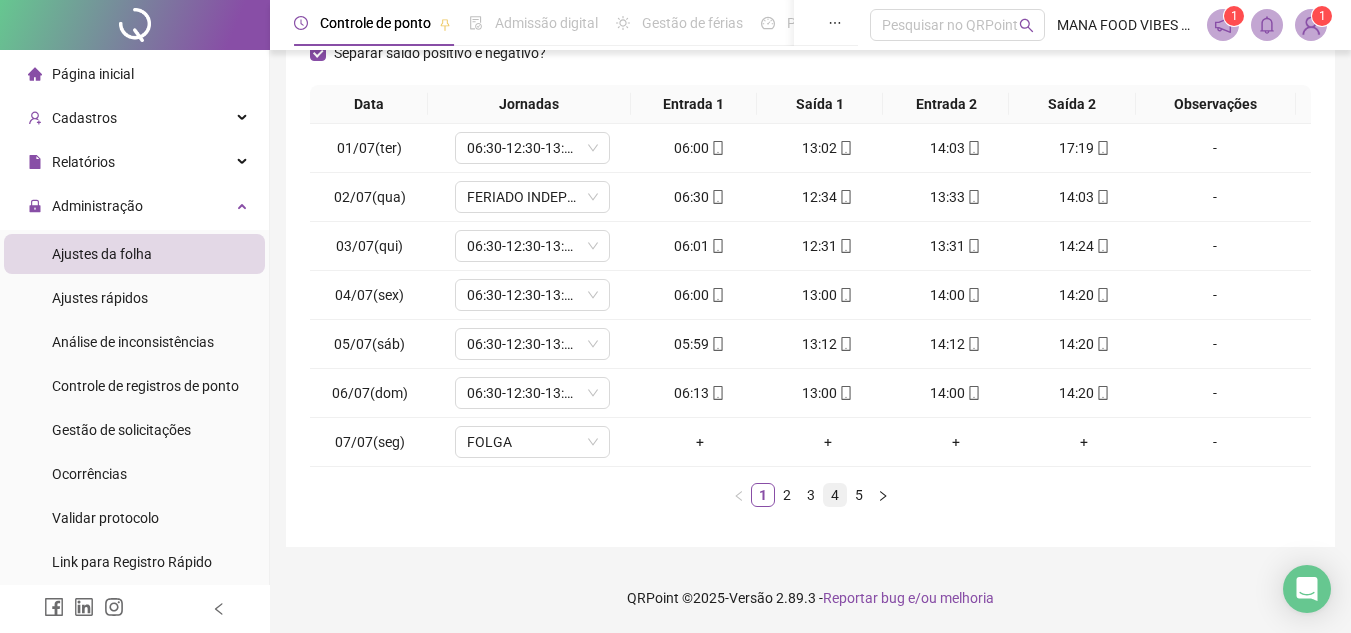 click on "4" at bounding box center (835, 495) 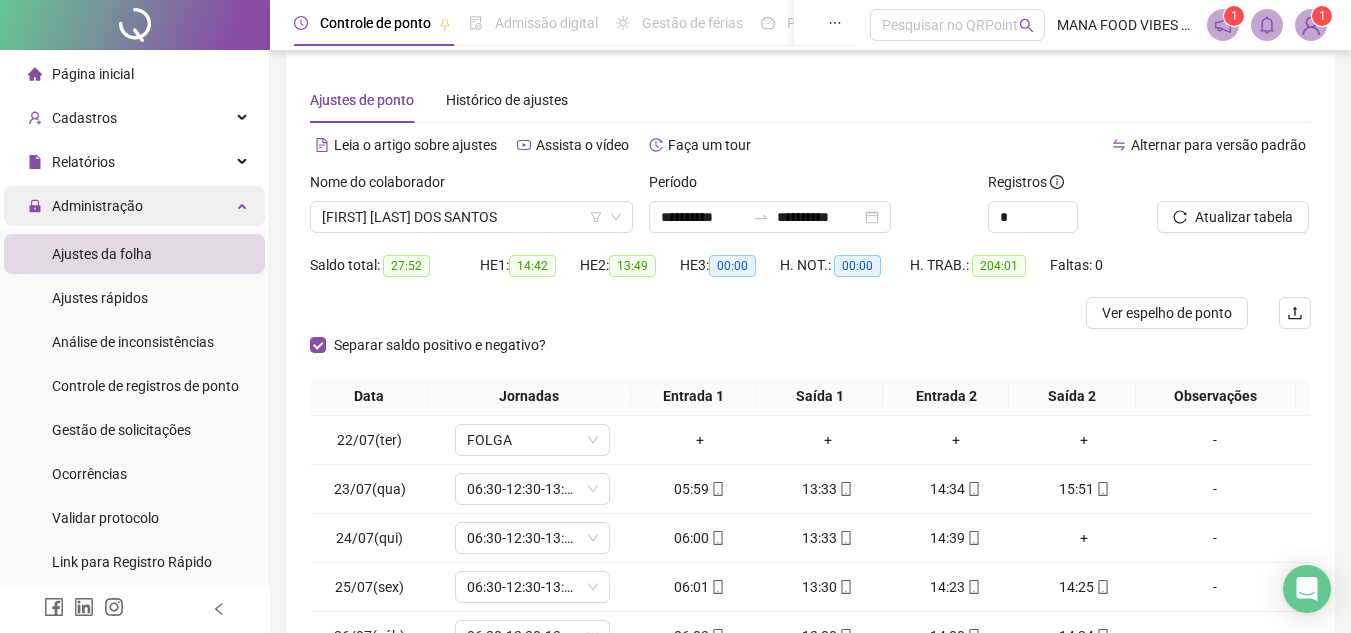 scroll, scrollTop: 5, scrollLeft: 0, axis: vertical 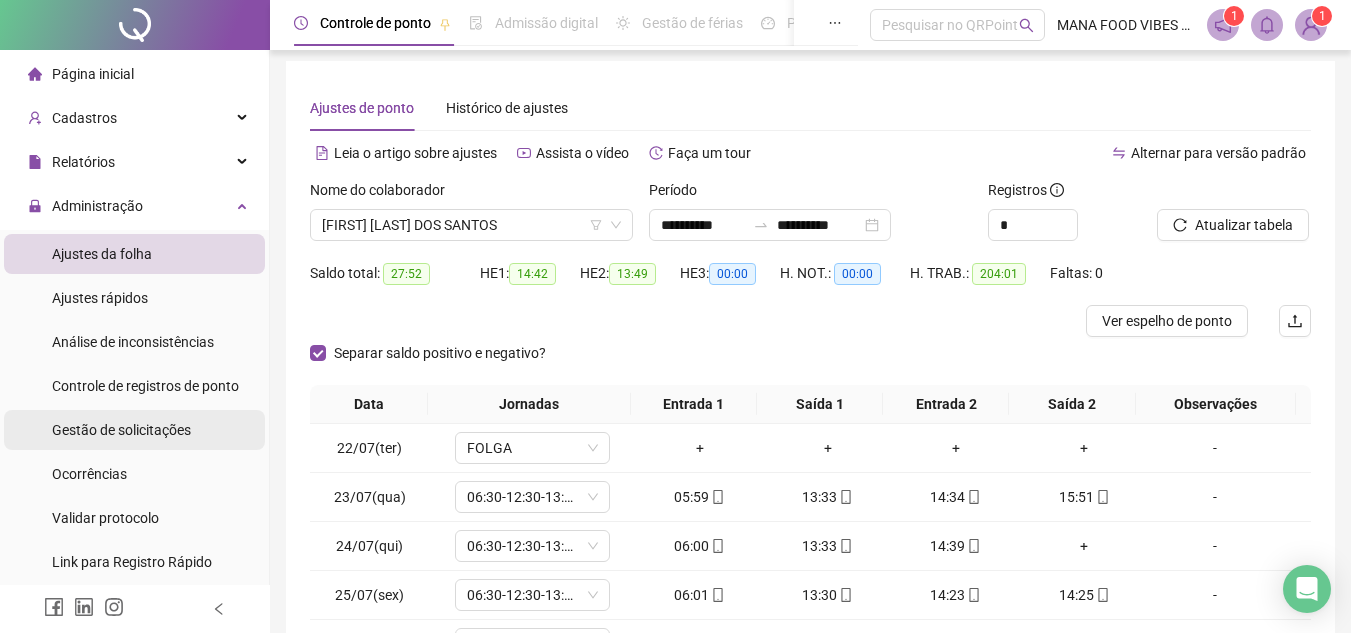 click on "Gestão de solicitações" at bounding box center (121, 430) 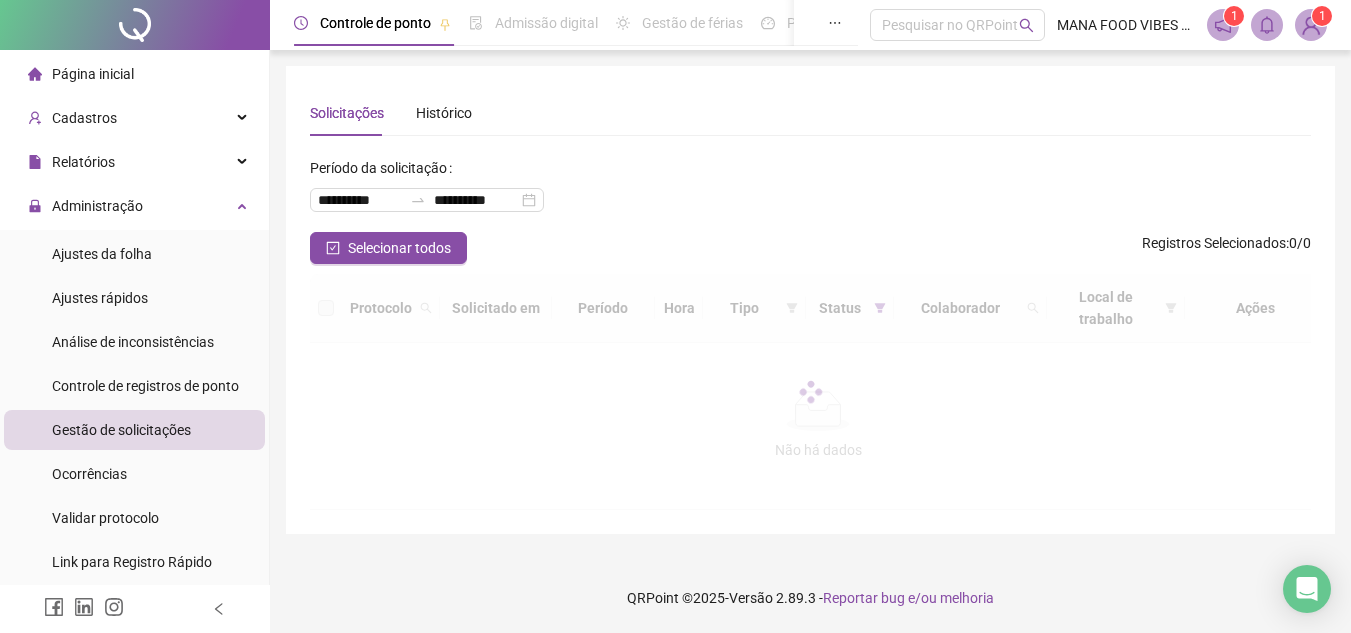 scroll, scrollTop: 0, scrollLeft: 0, axis: both 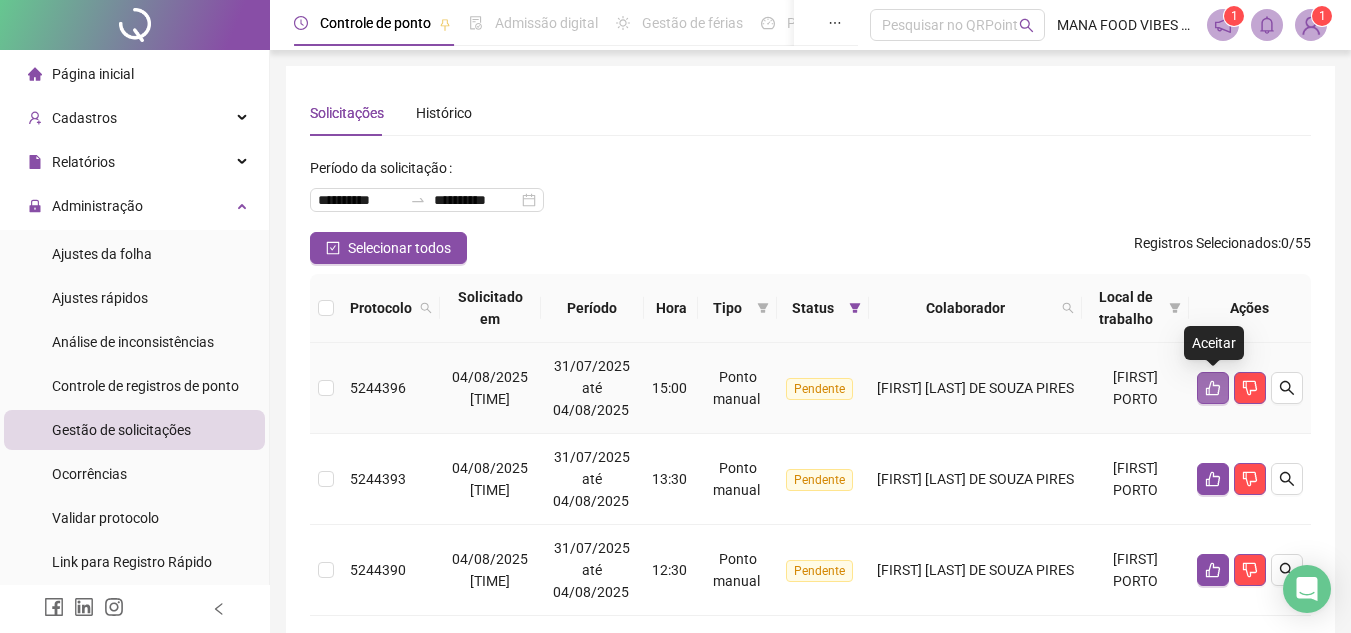 click 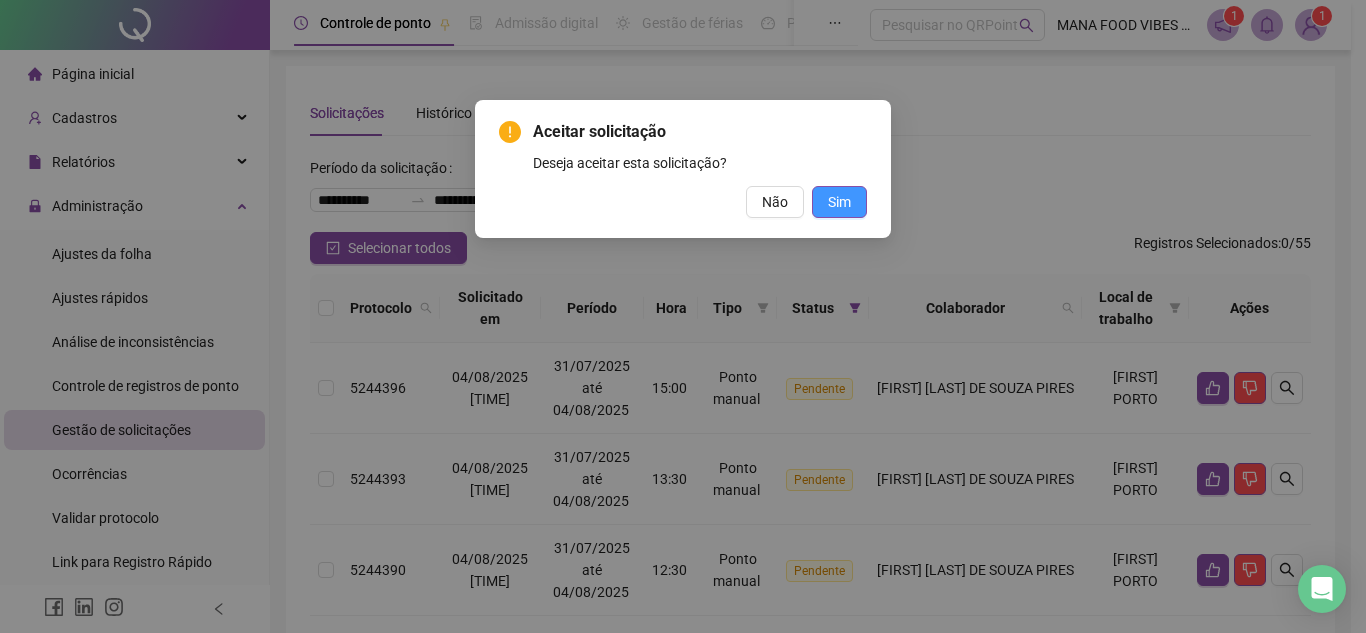 click on "Sim" at bounding box center (839, 202) 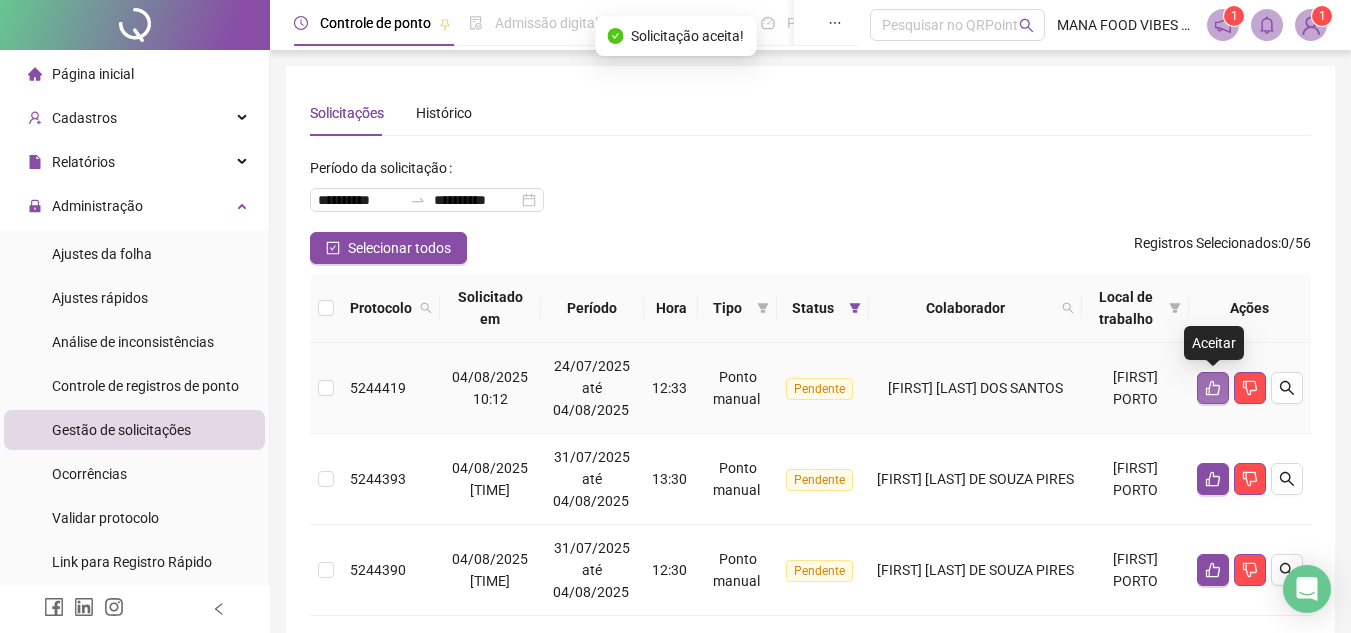 click 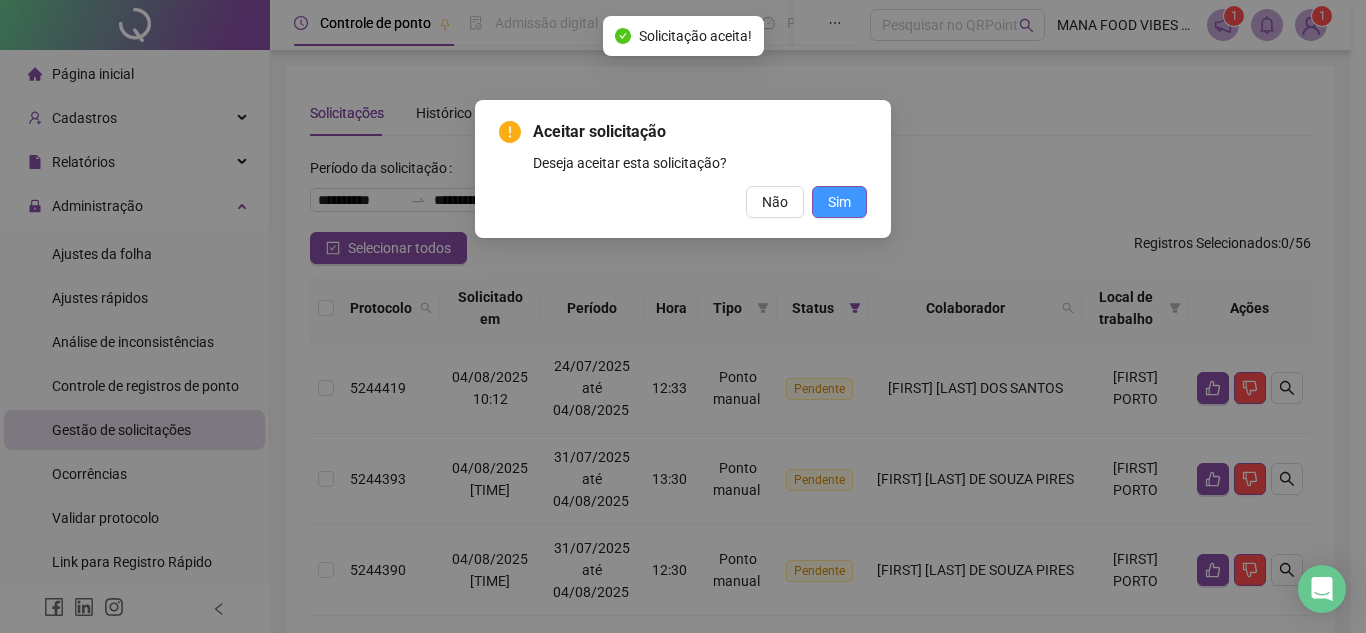 click on "Sim" at bounding box center (839, 202) 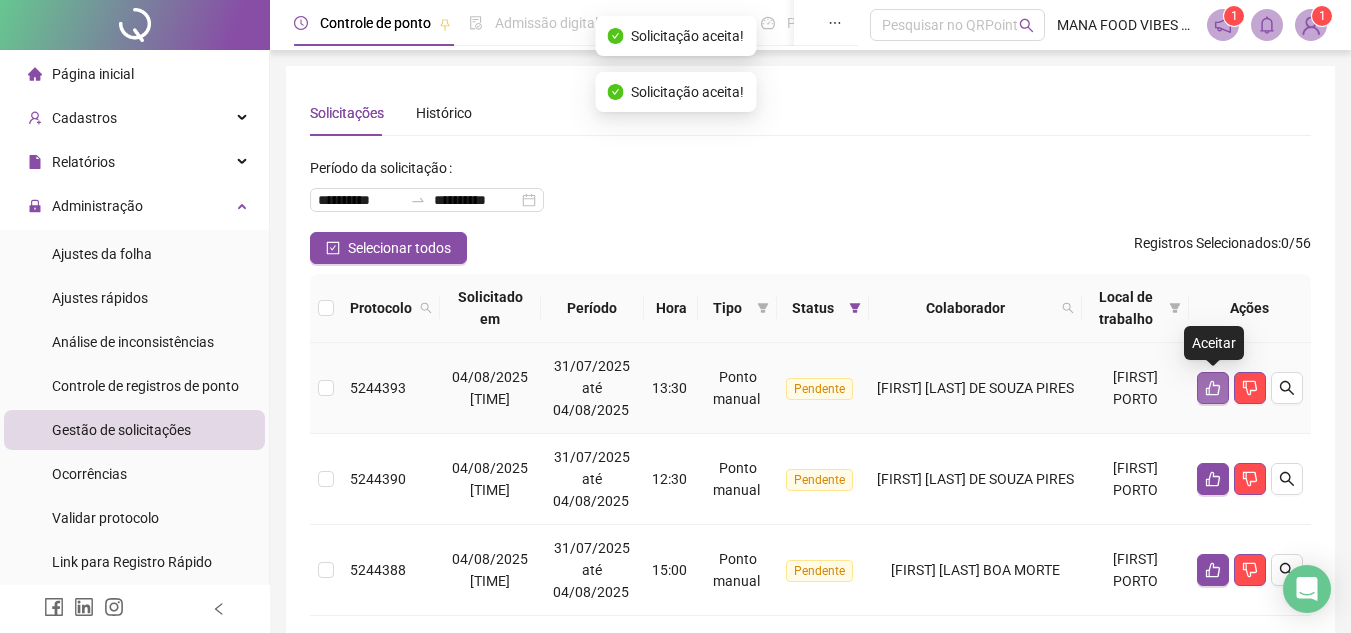 click 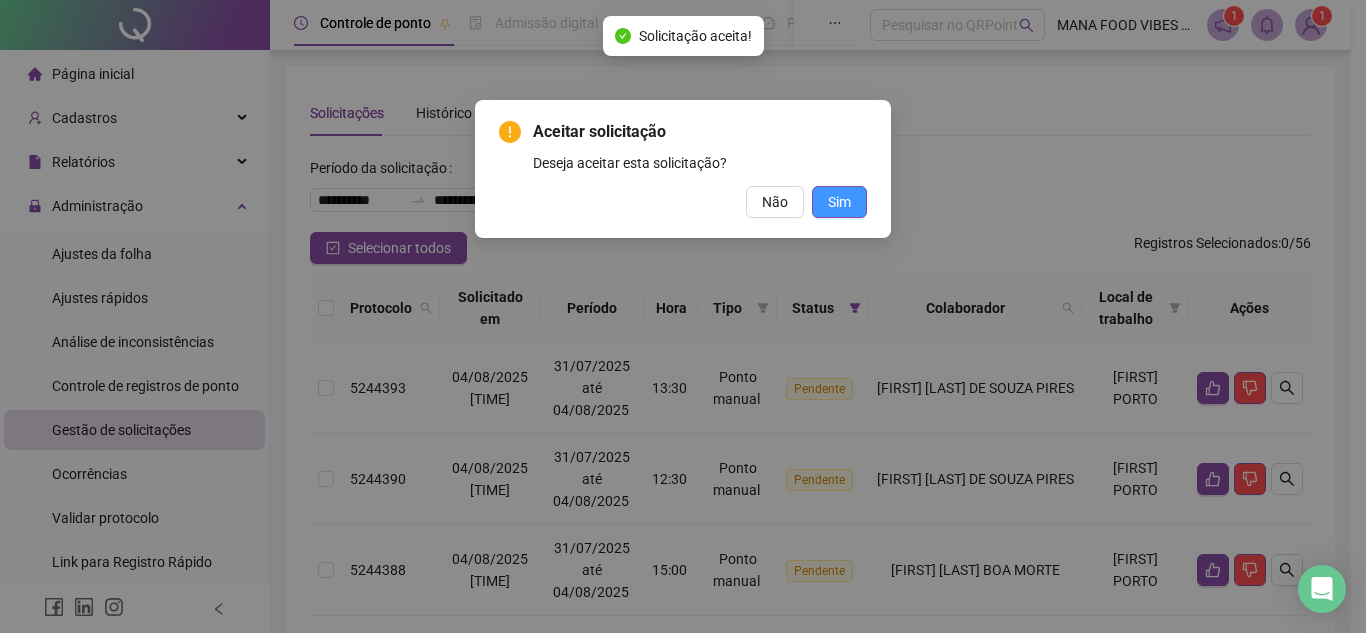 click on "Sim" at bounding box center (839, 202) 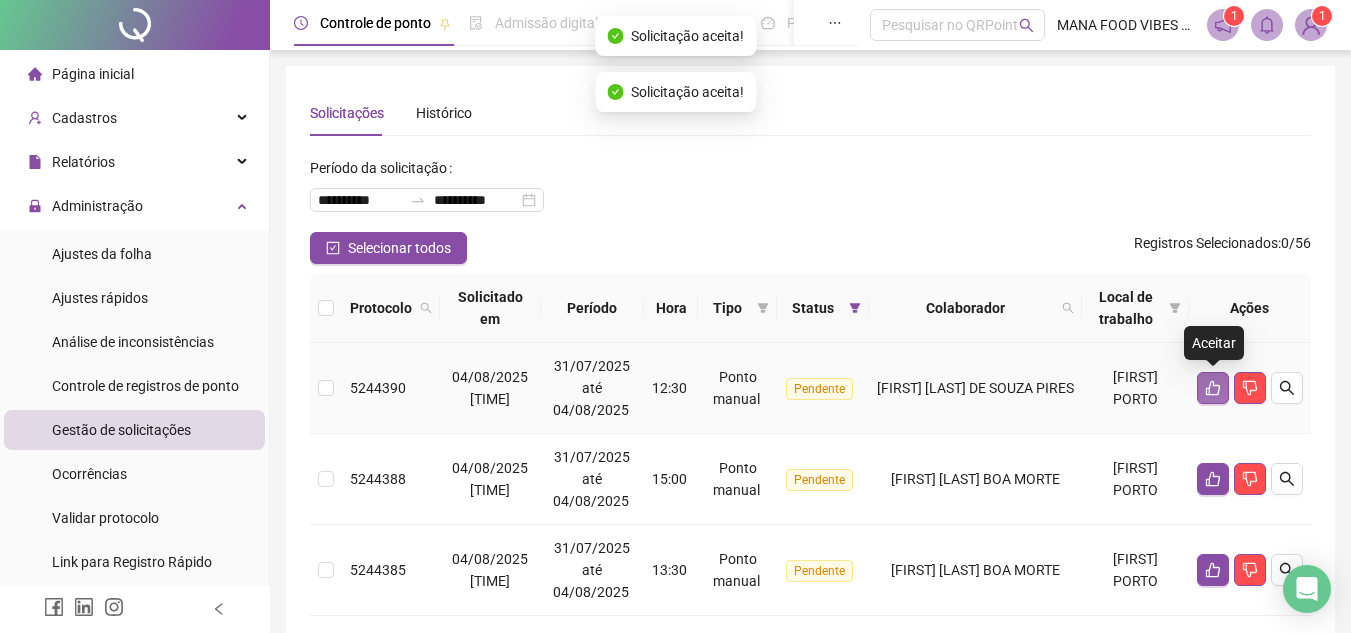 click 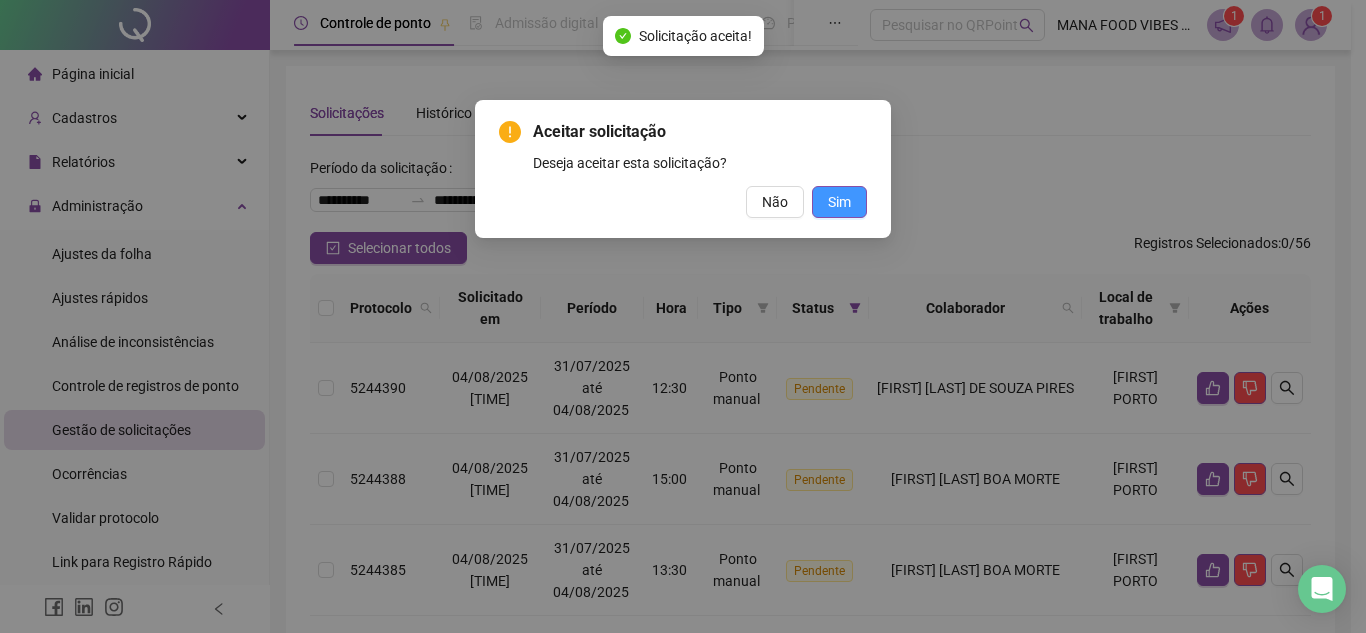click on "Sim" at bounding box center (839, 202) 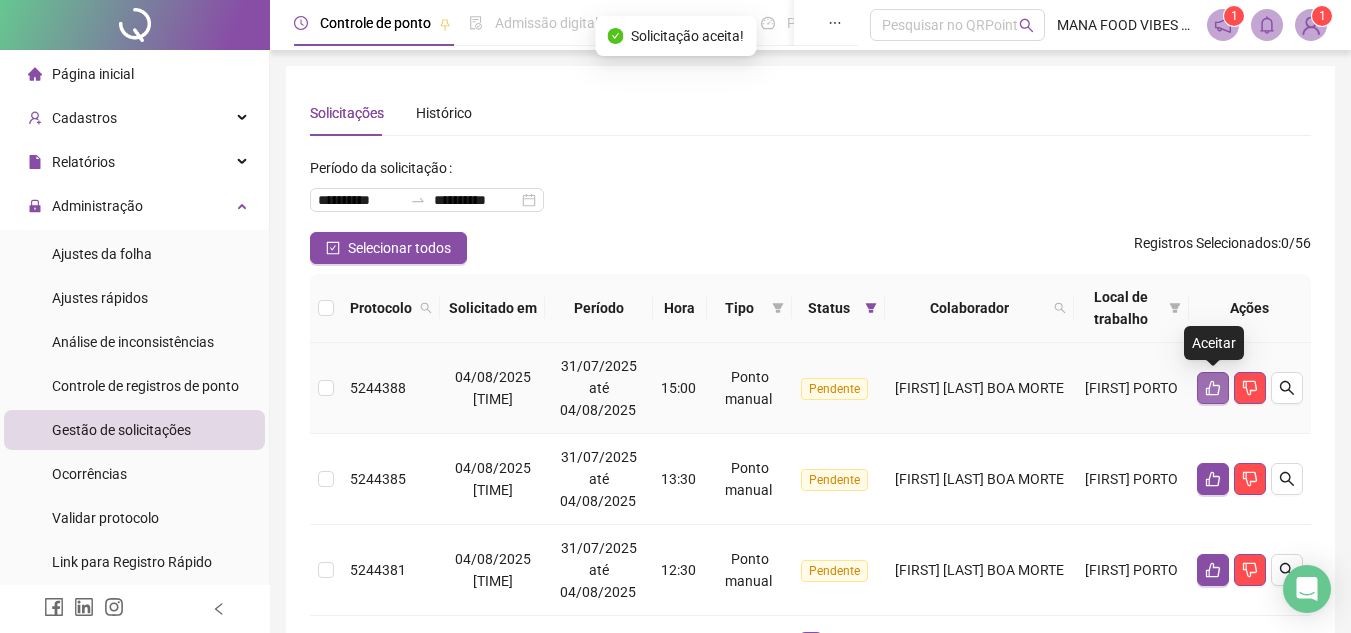 click 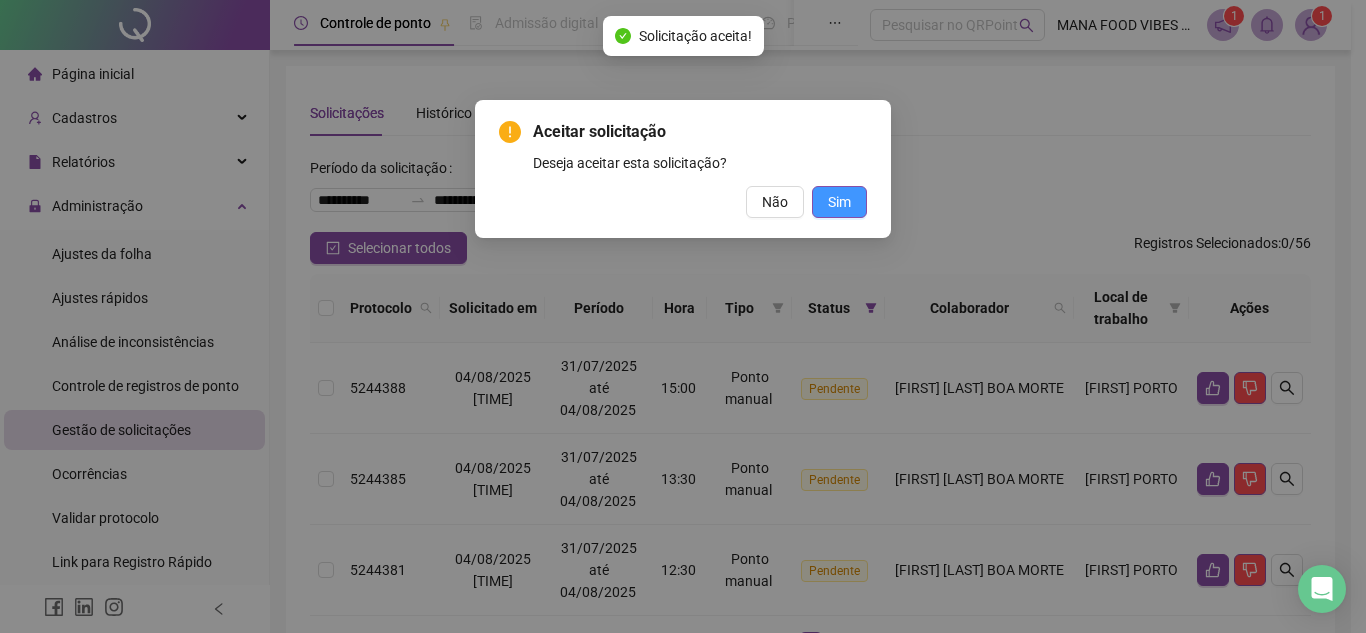 click on "Sim" at bounding box center (839, 202) 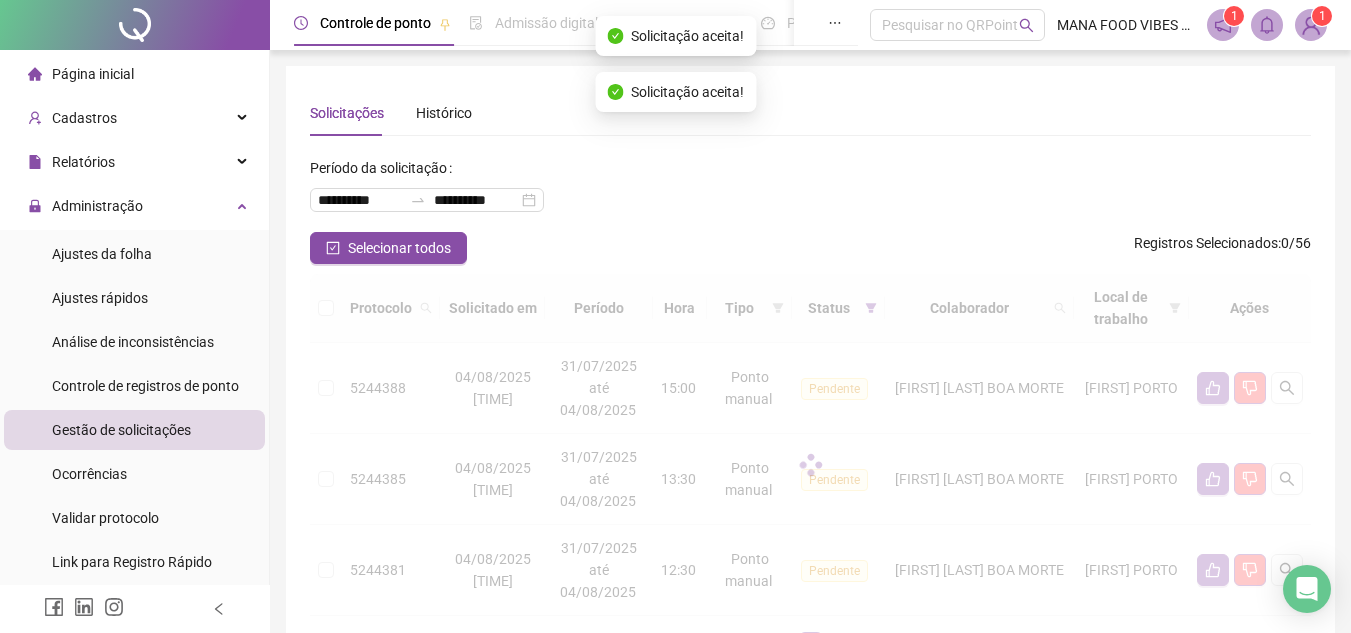 click at bounding box center [810, 465] 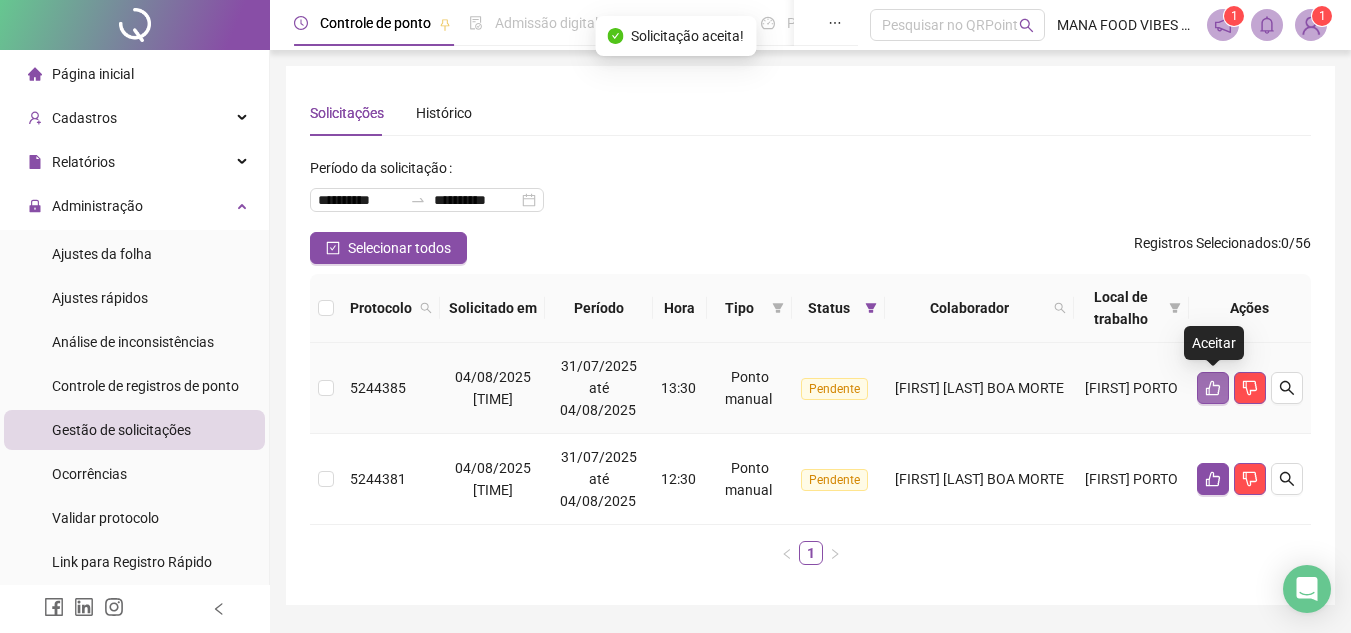 click at bounding box center [1213, 388] 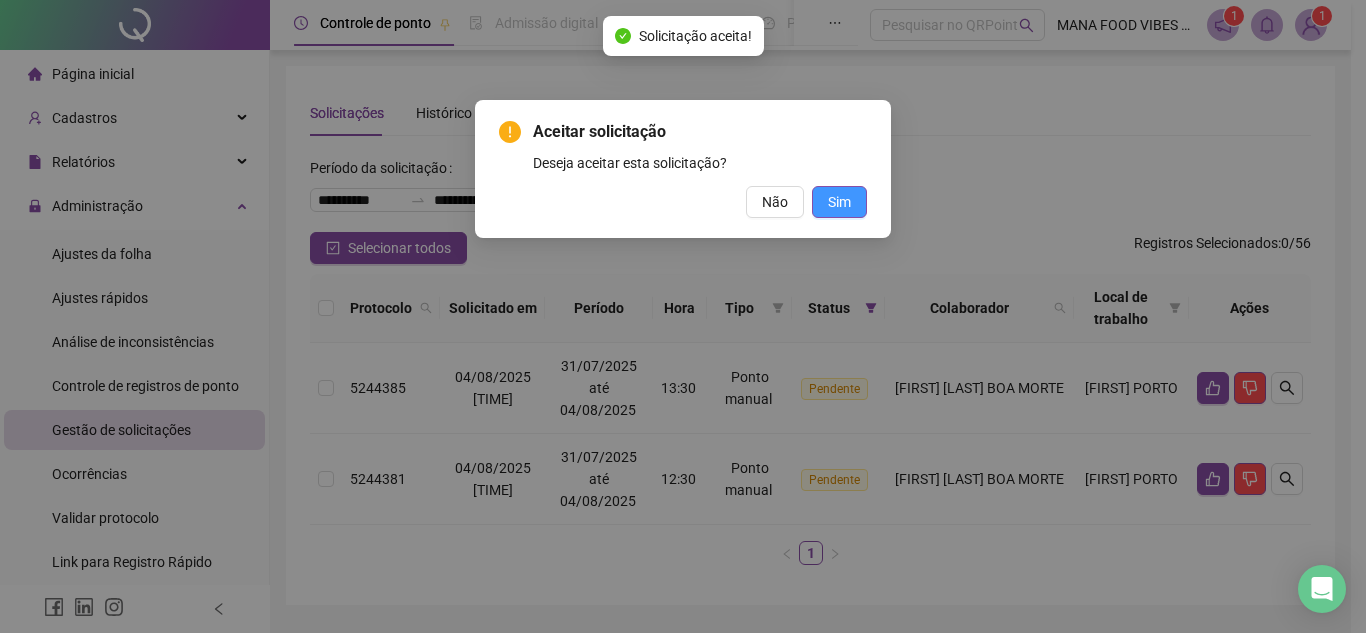click on "Sim" at bounding box center (839, 202) 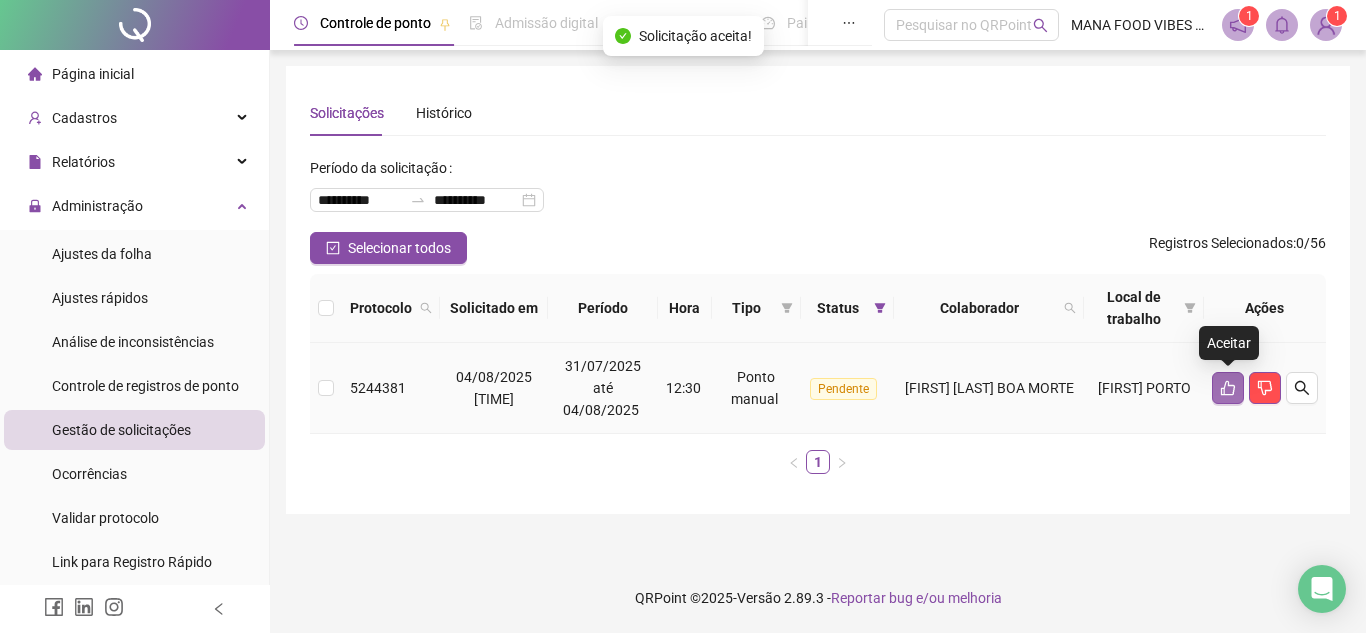 click 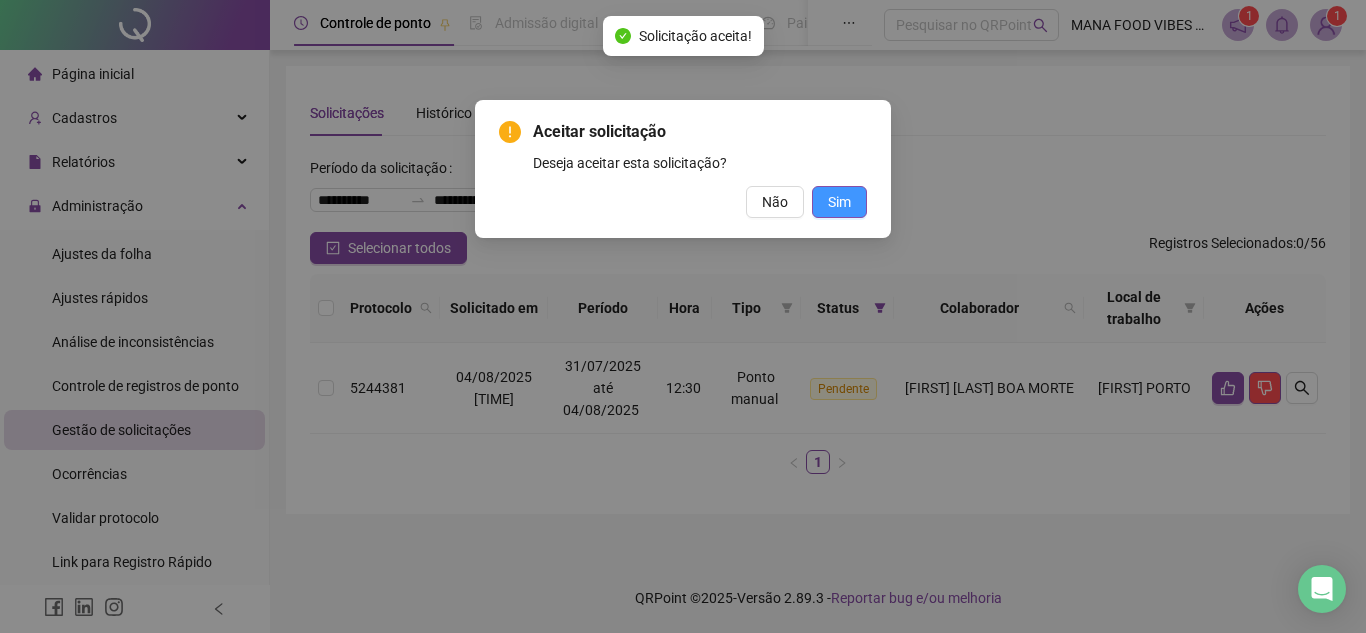 click on "Sim" at bounding box center (839, 202) 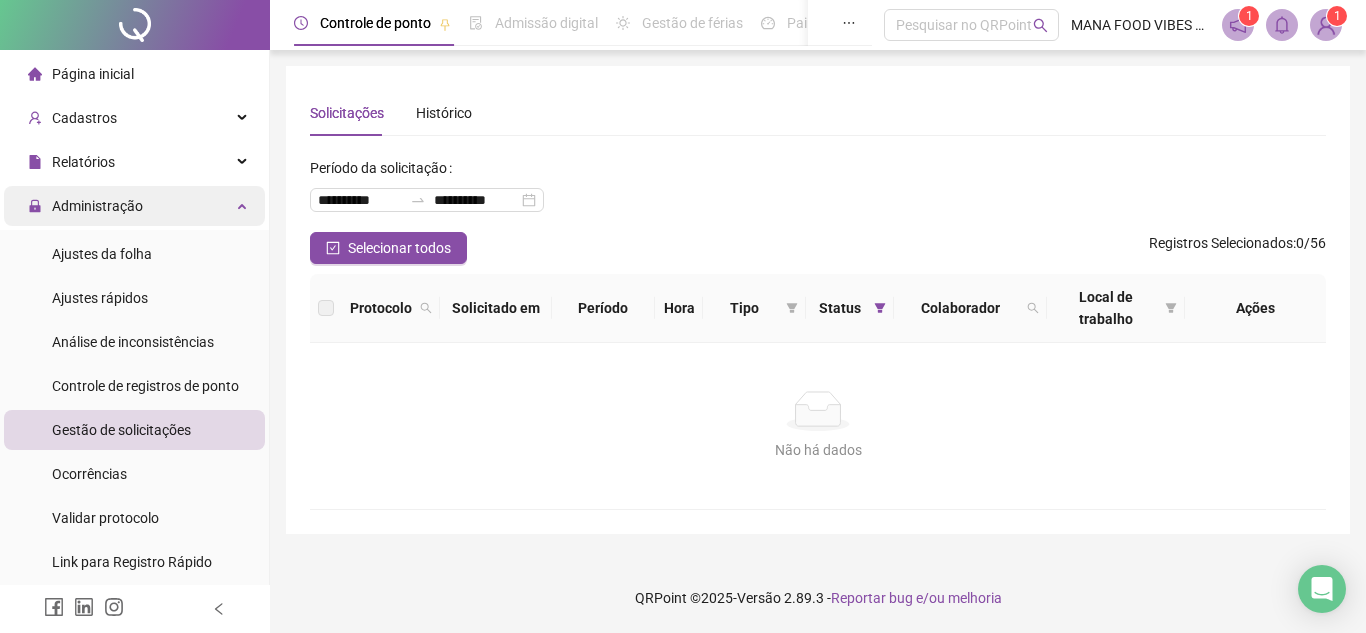 click on "Administração" at bounding box center (134, 206) 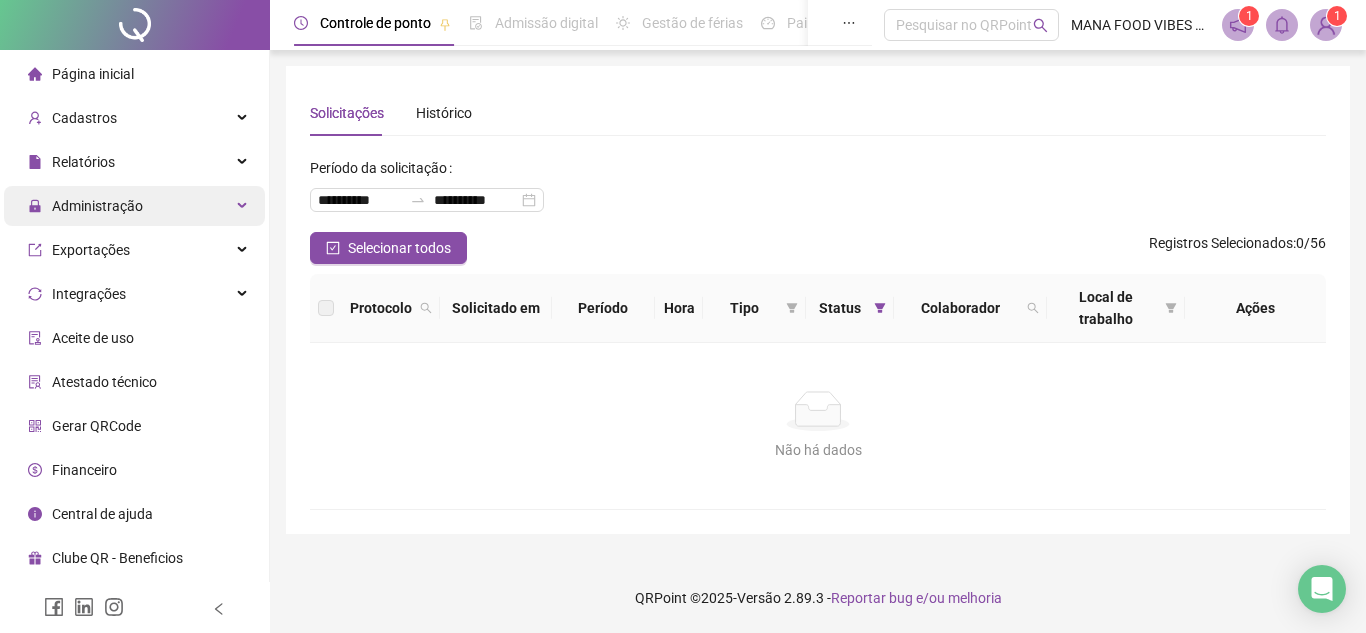 click on "Administração" at bounding box center [134, 206] 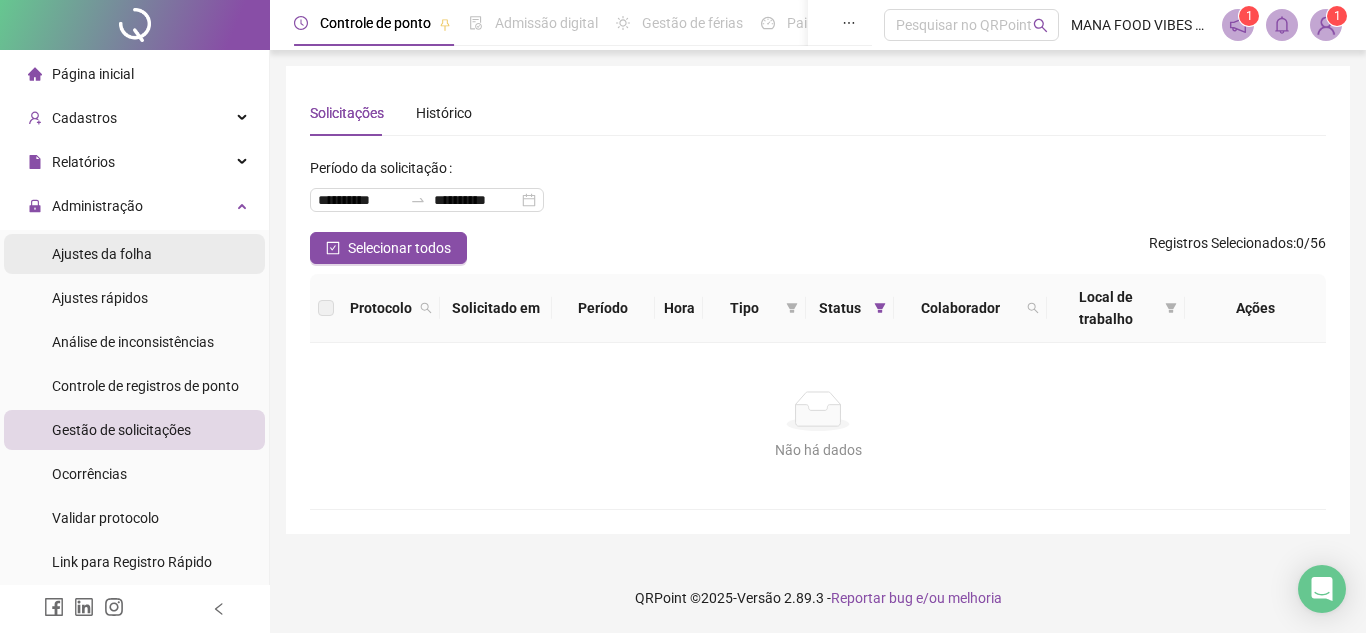 click on "Ajustes da folha" at bounding box center (102, 254) 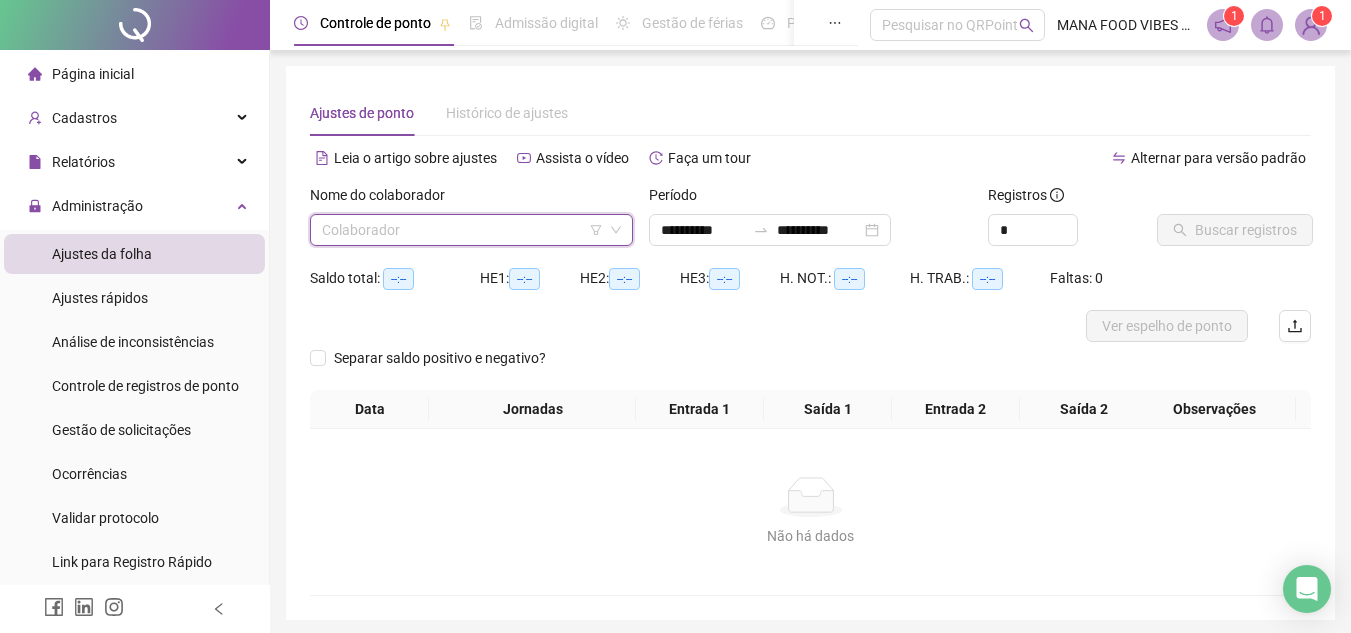 click at bounding box center [462, 230] 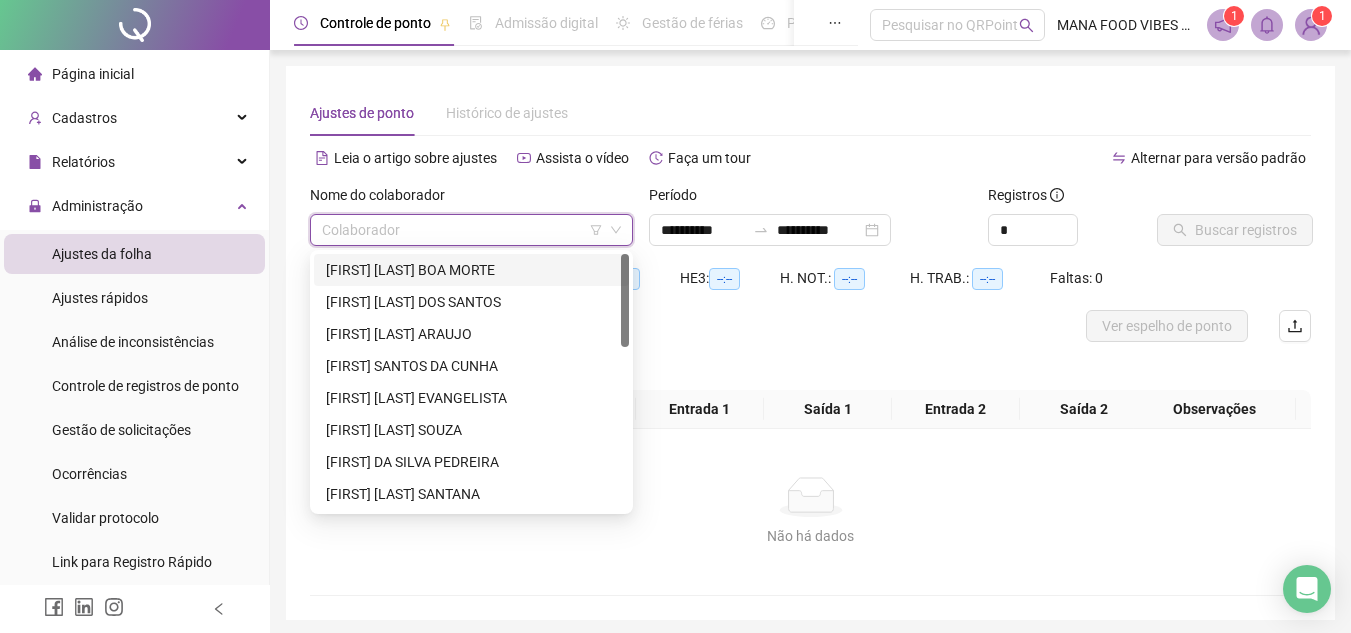 type on "*" 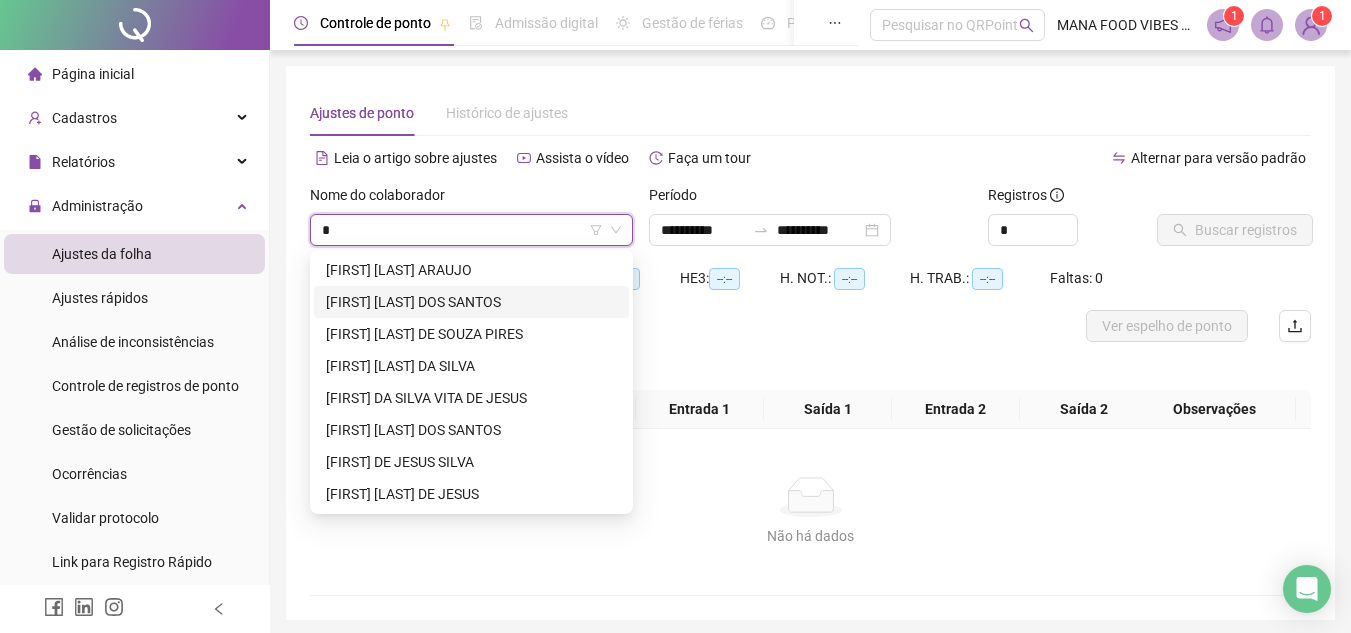 click on "[FIRST] [LAST] DOS SANTOS" at bounding box center [471, 302] 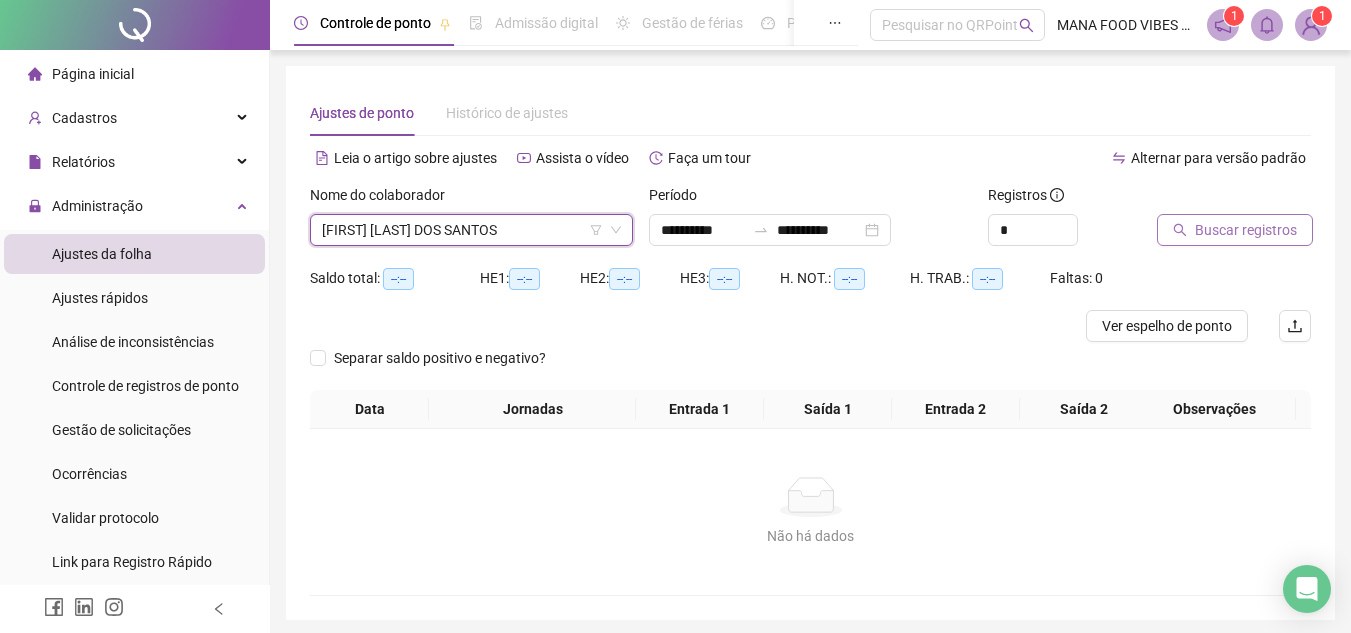 click on "Buscar registros" at bounding box center [1246, 230] 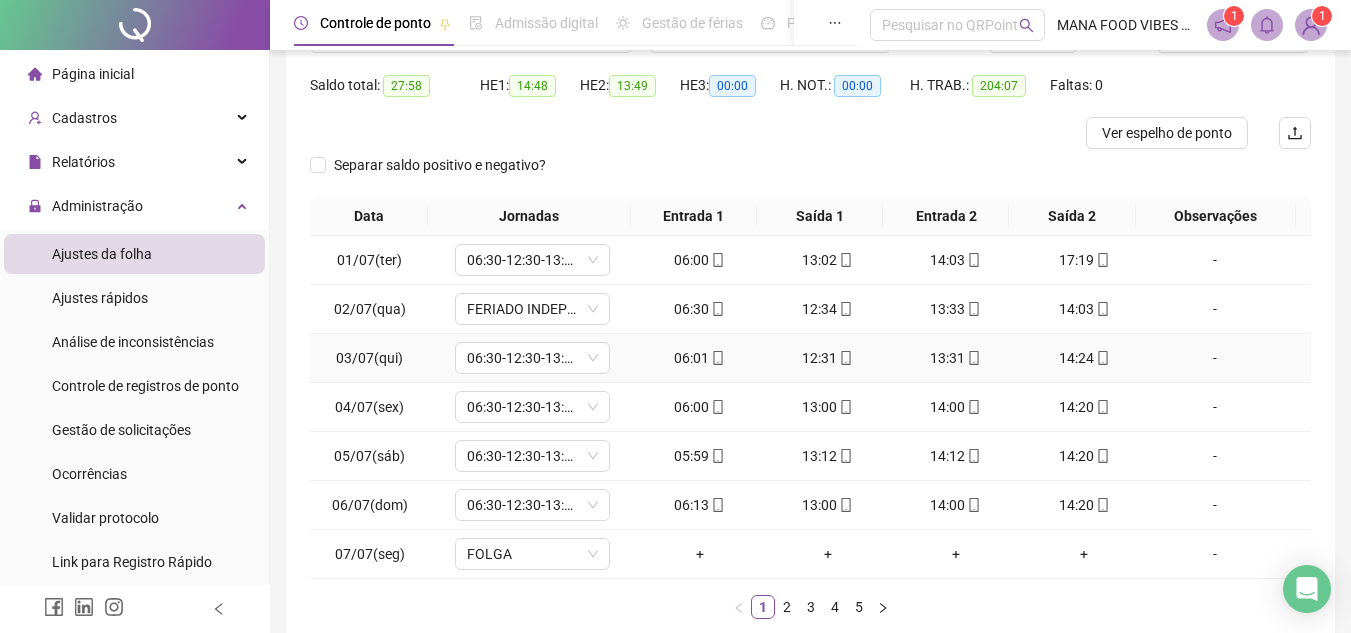 scroll, scrollTop: 305, scrollLeft: 0, axis: vertical 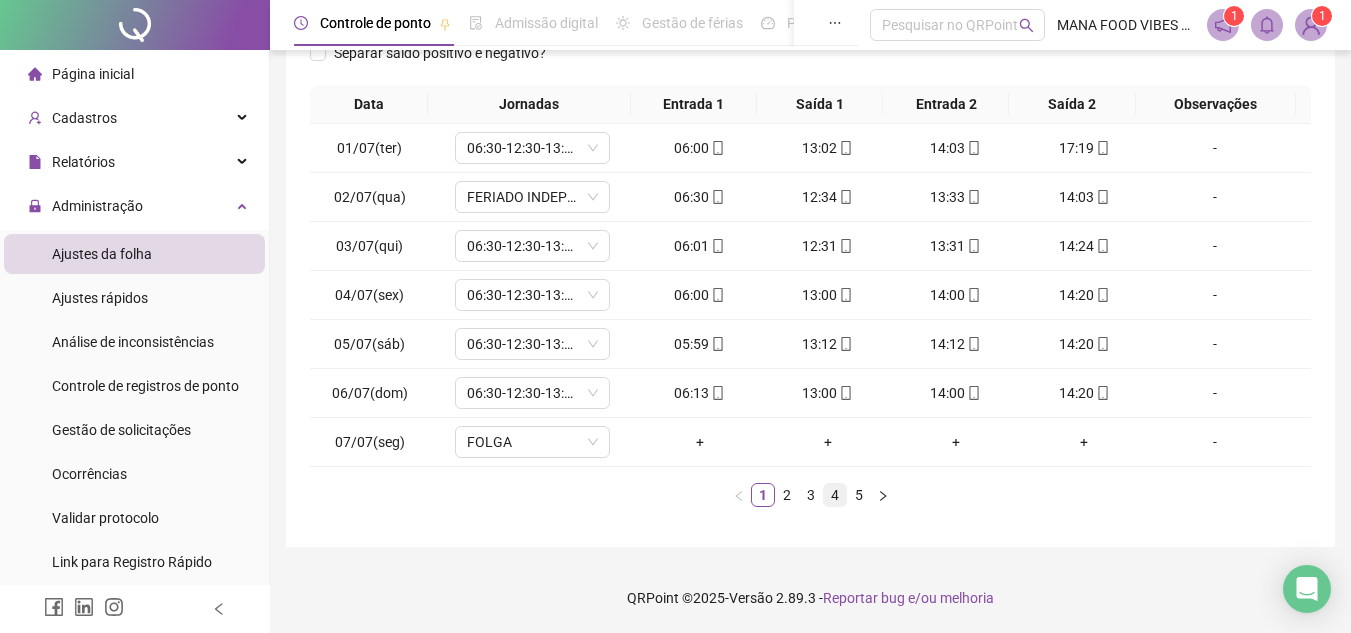 click on "4" at bounding box center [835, 495] 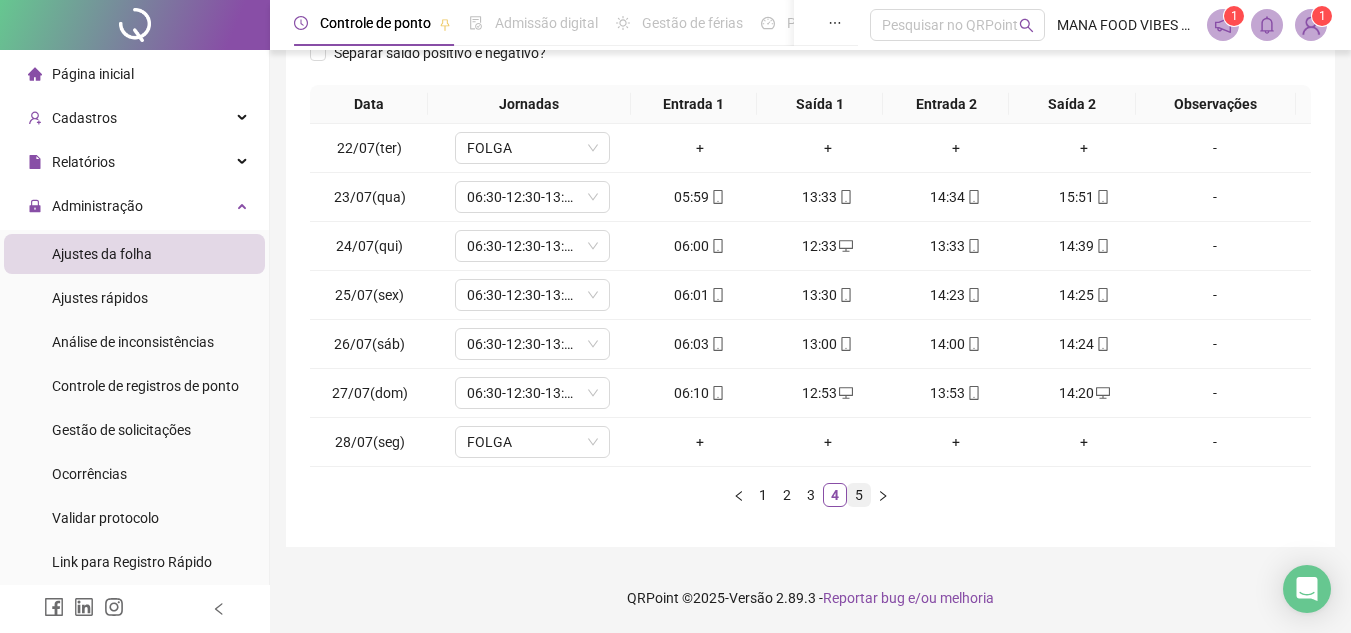 click on "5" at bounding box center [859, 495] 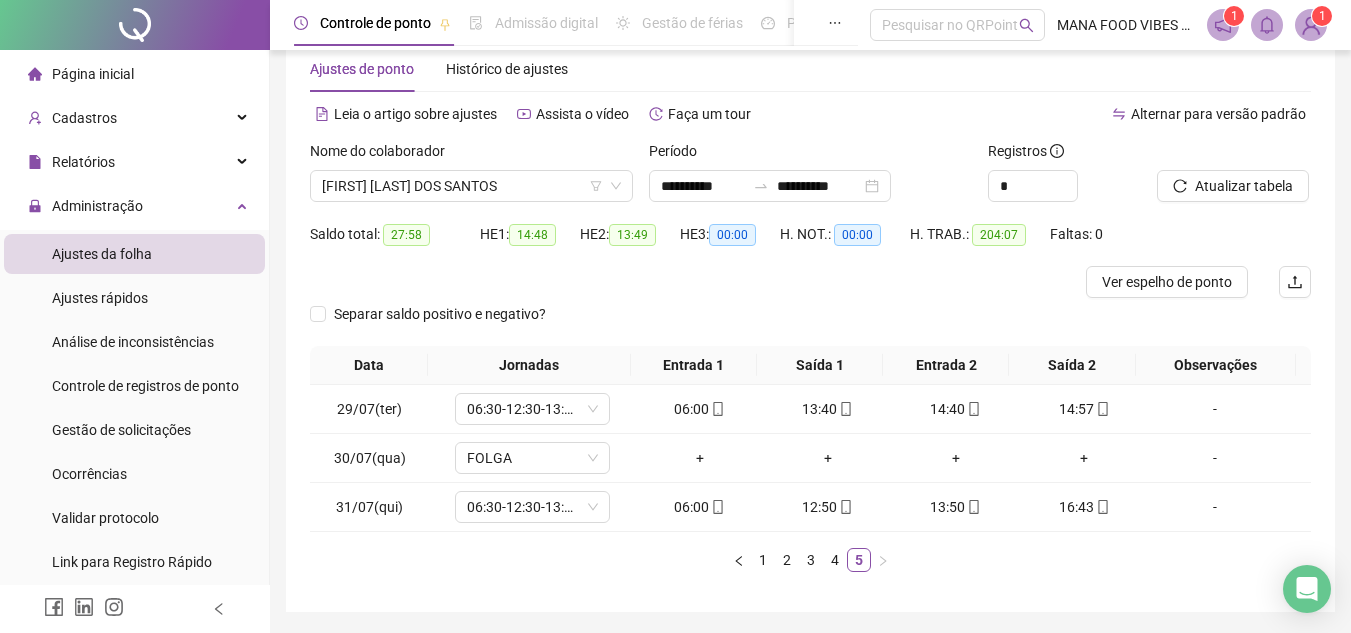 scroll, scrollTop: 9, scrollLeft: 0, axis: vertical 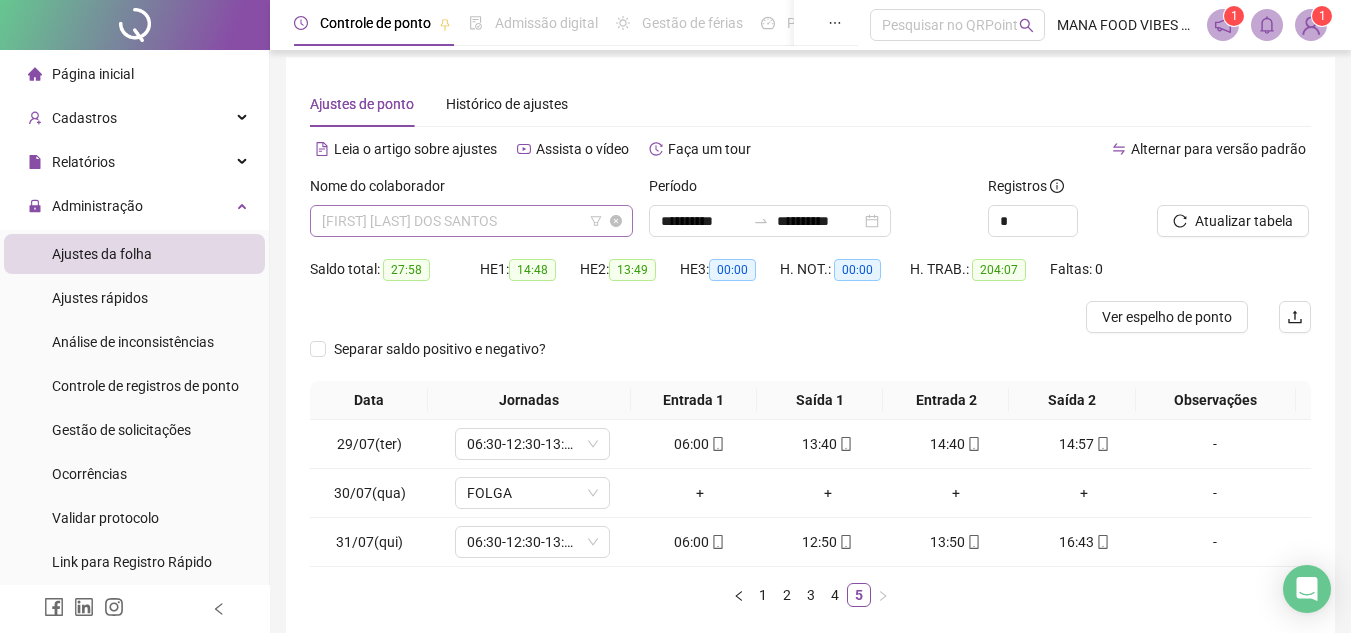 click on "[FIRST] [LAST] DOS SANTOS" at bounding box center (471, 221) 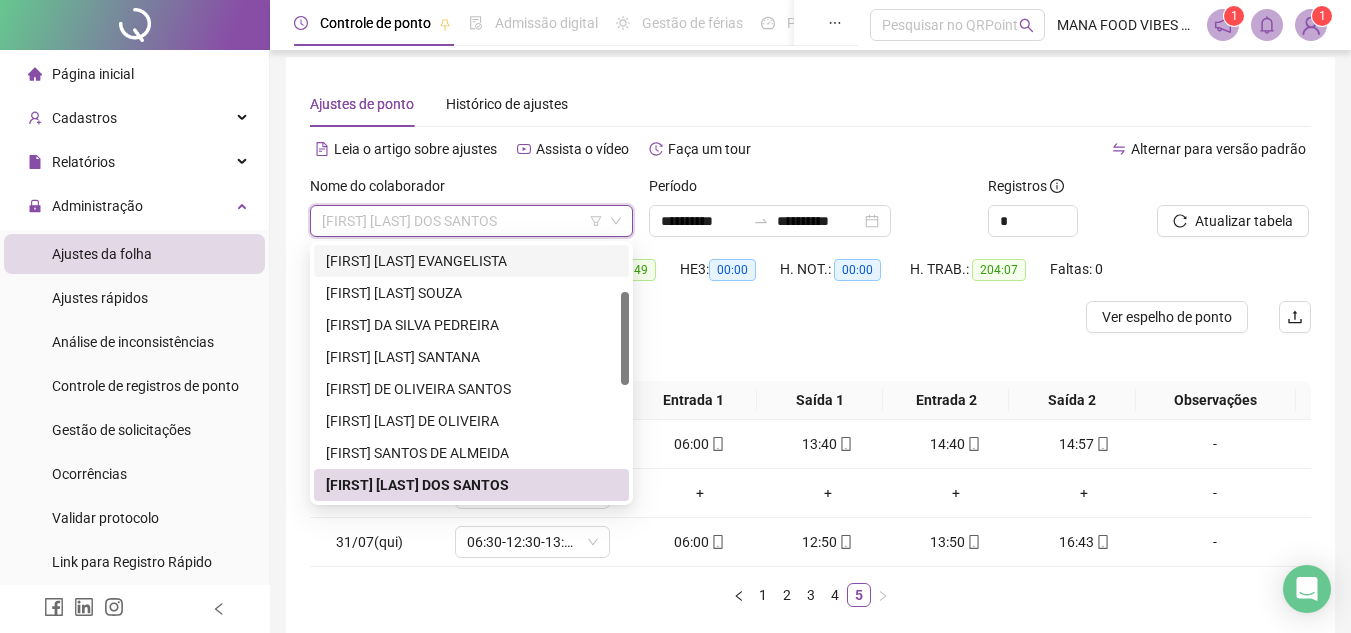 scroll, scrollTop: 0, scrollLeft: 0, axis: both 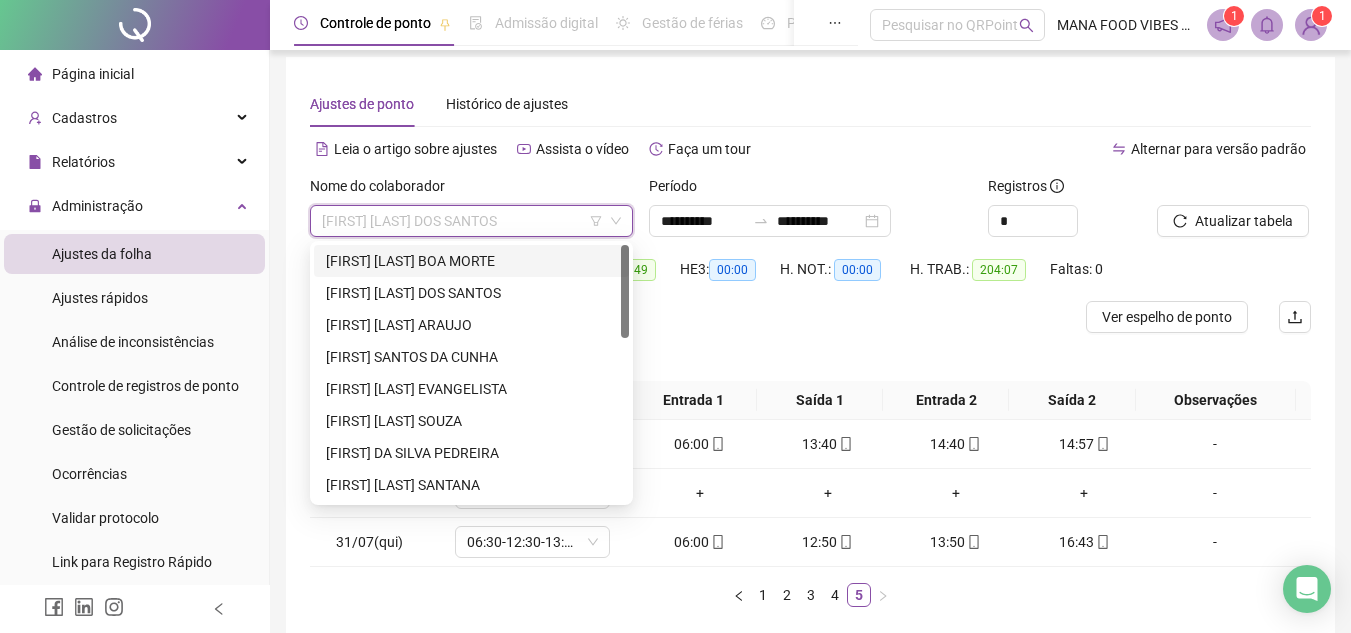 click on "[FIRST] [LAST] BOA MORTE" at bounding box center [471, 261] 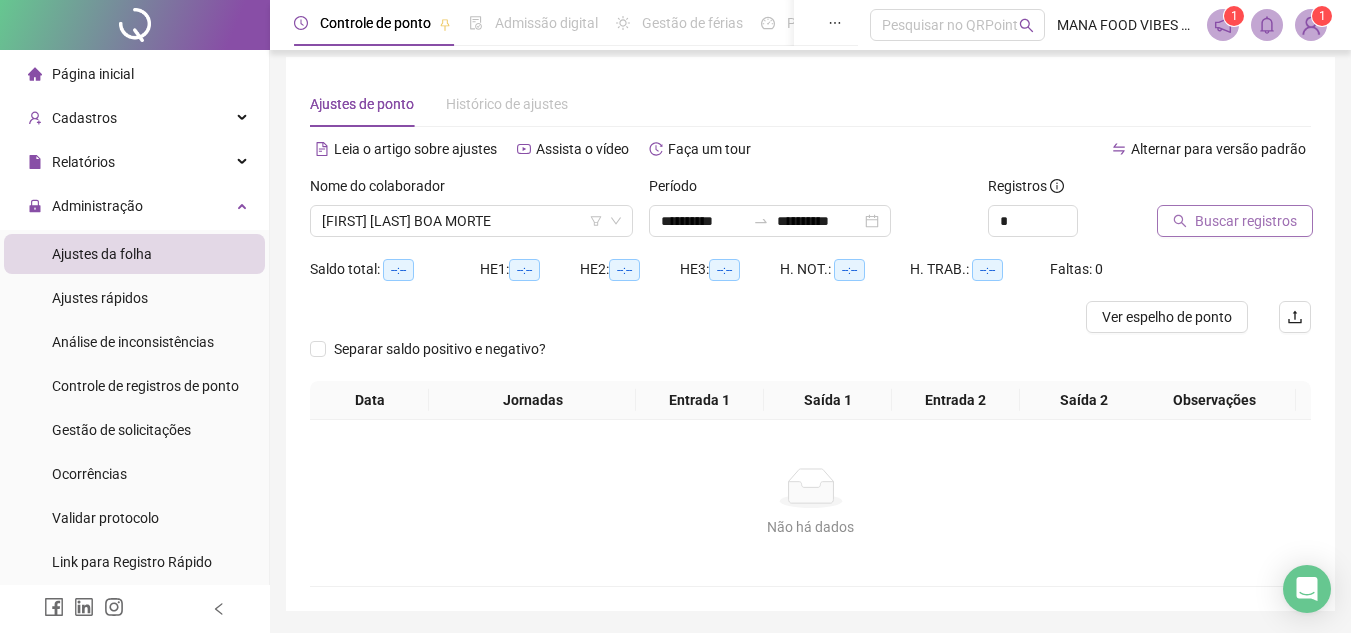 click on "Buscar registros" at bounding box center [1246, 221] 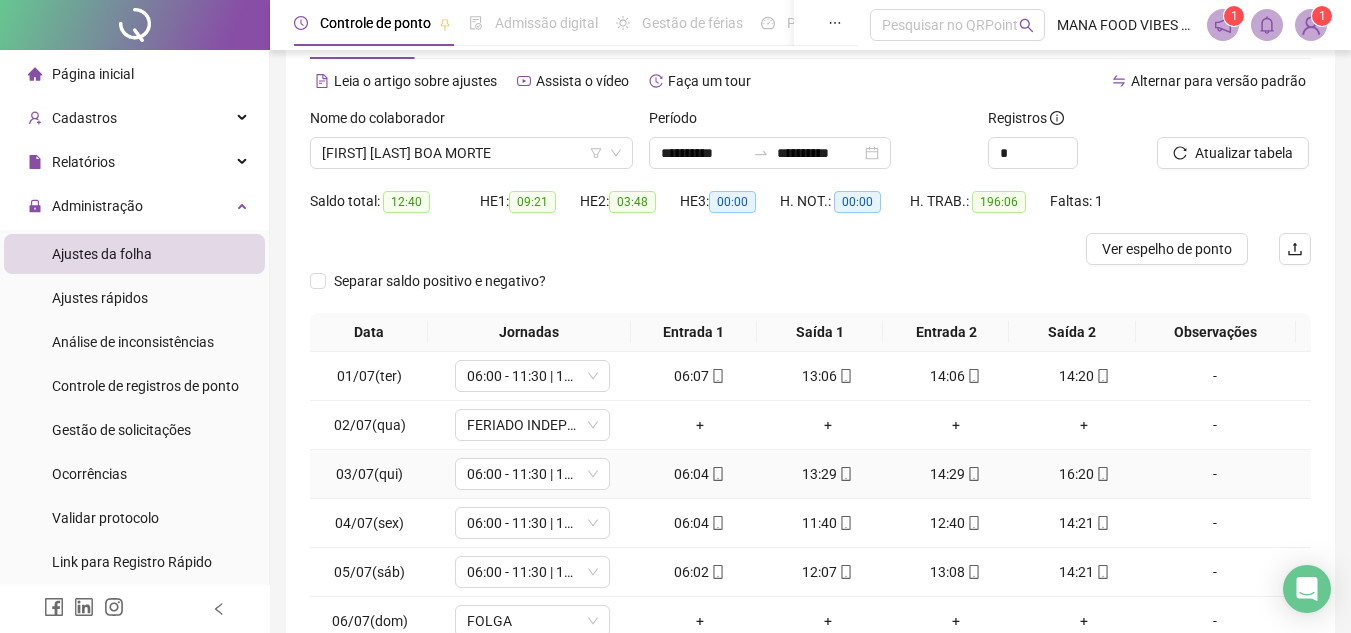 scroll, scrollTop: 305, scrollLeft: 0, axis: vertical 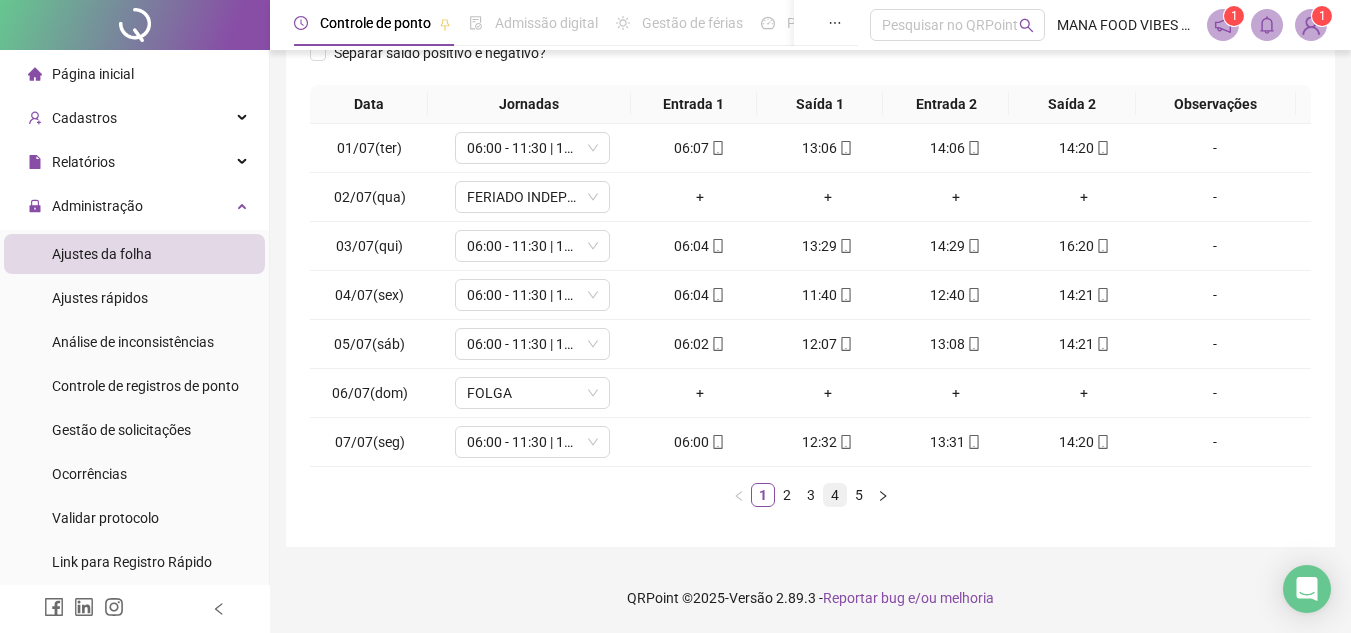 click on "4" at bounding box center [835, 495] 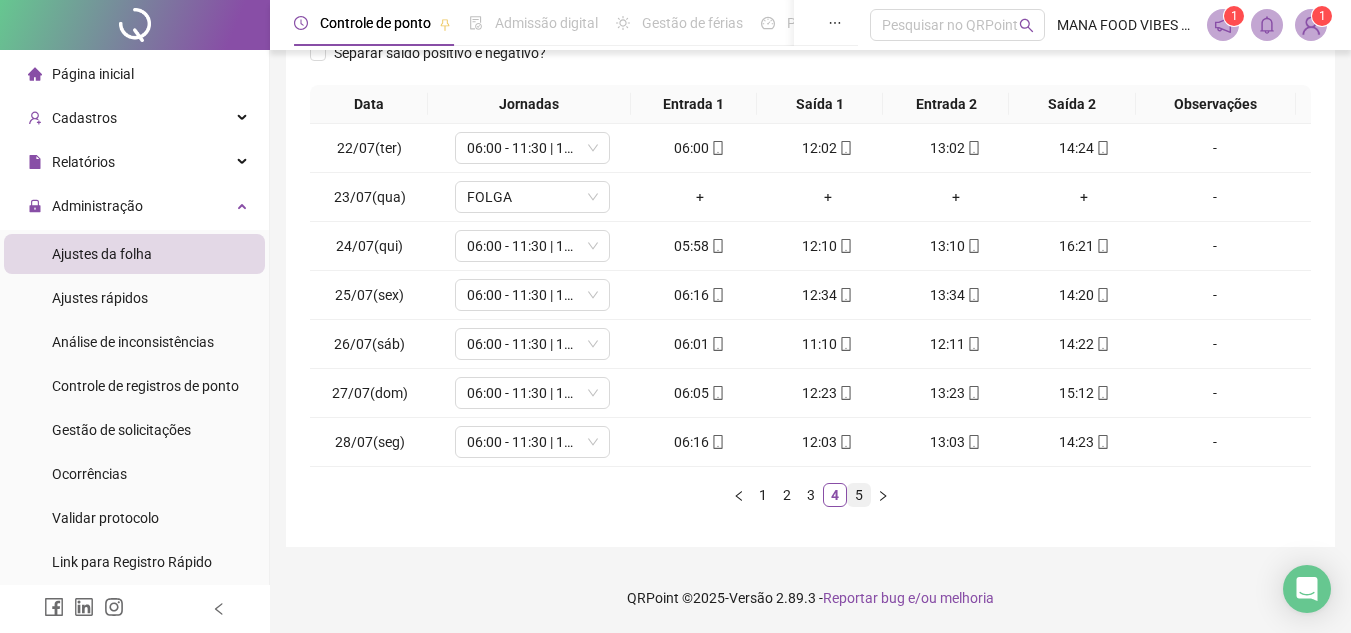 click on "5" at bounding box center [859, 495] 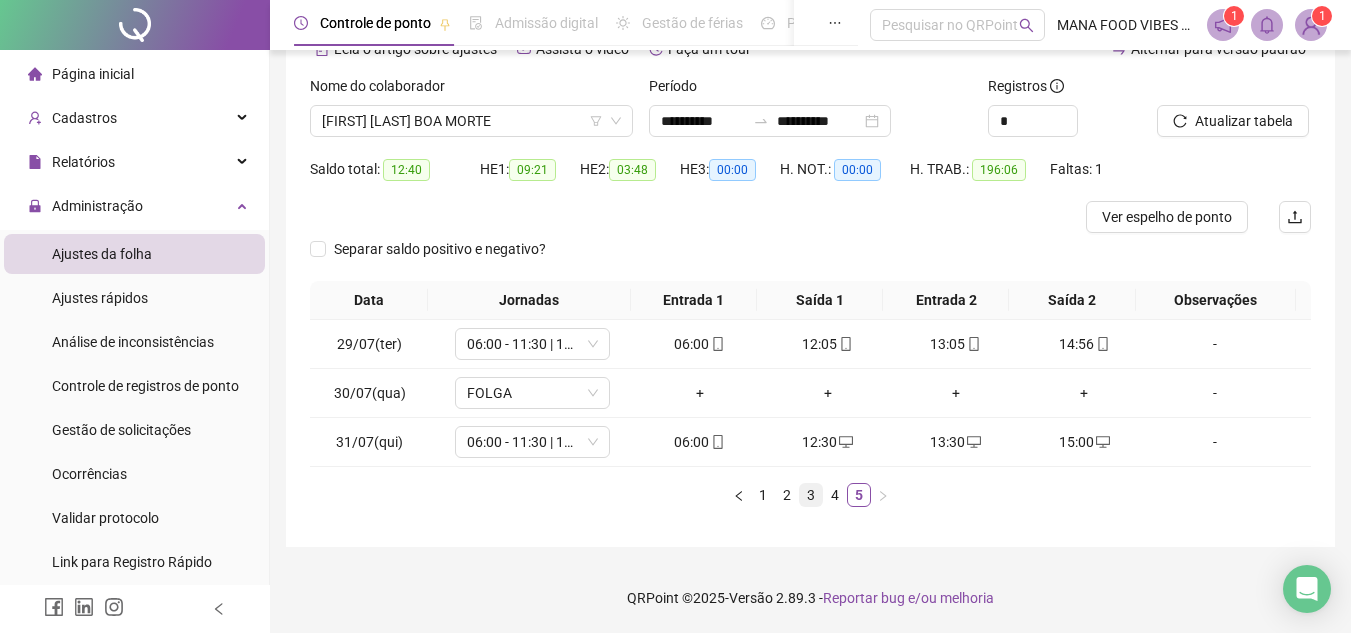 click on "3" at bounding box center (811, 495) 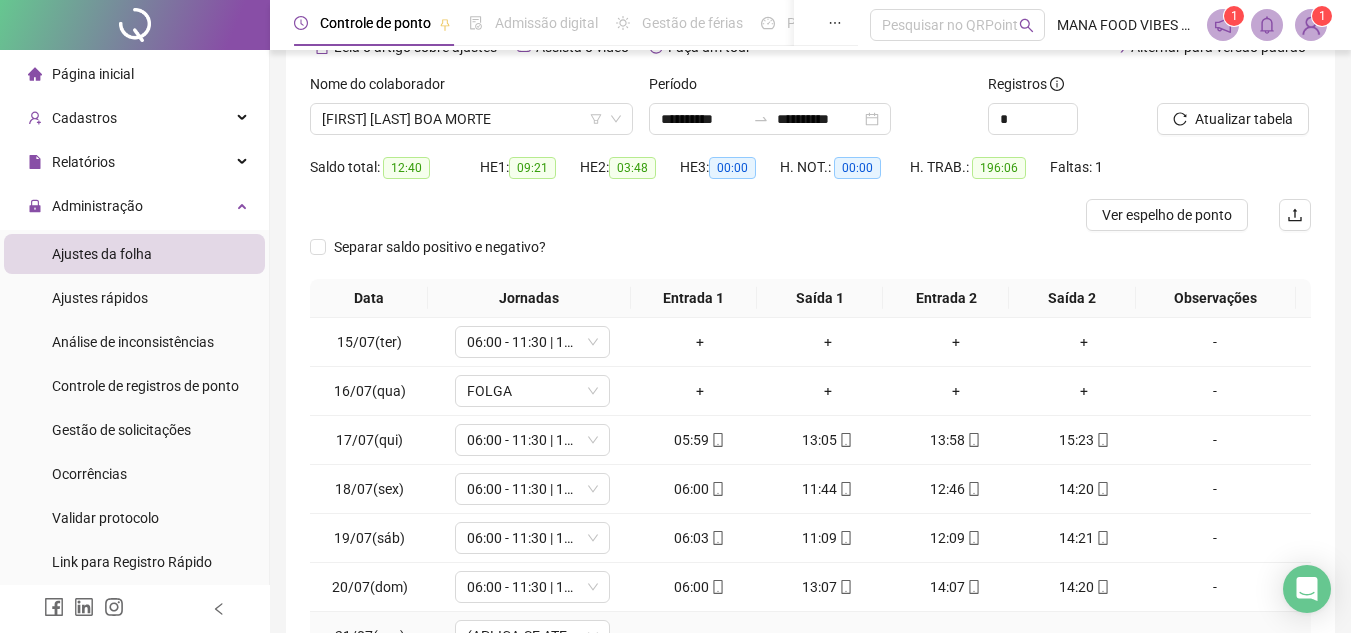 scroll, scrollTop: 105, scrollLeft: 0, axis: vertical 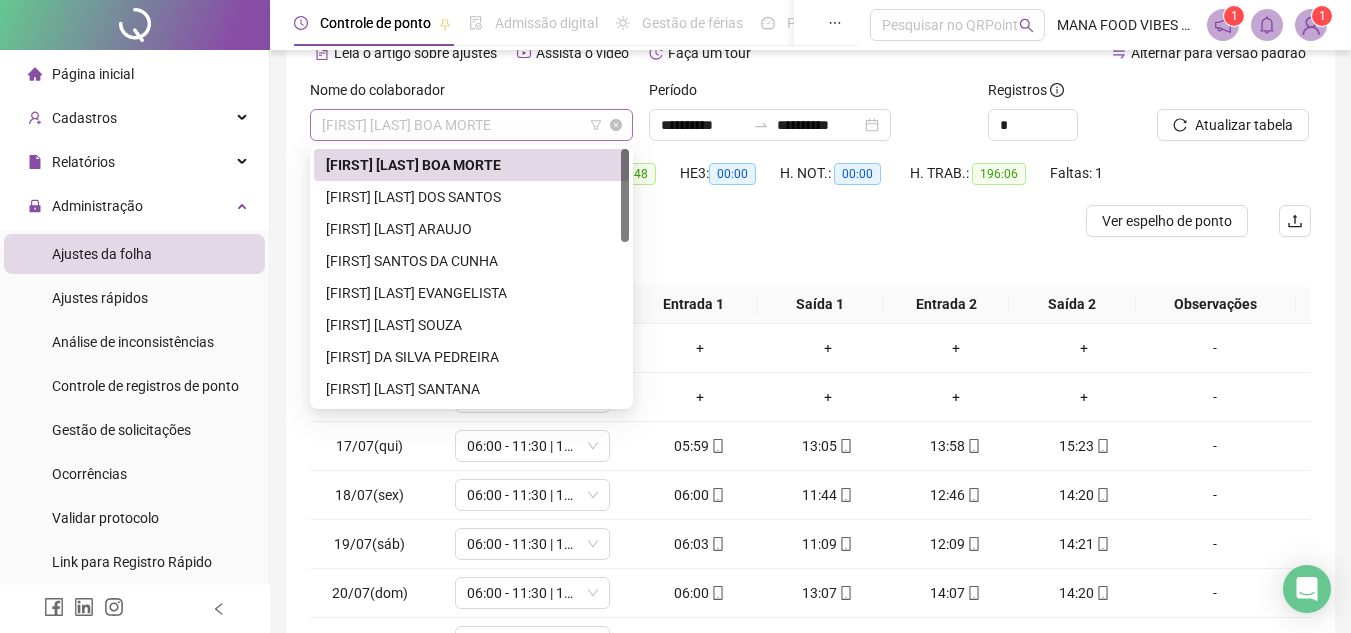 click on "[FIRST] [LAST] BOA MORTE" at bounding box center (471, 125) 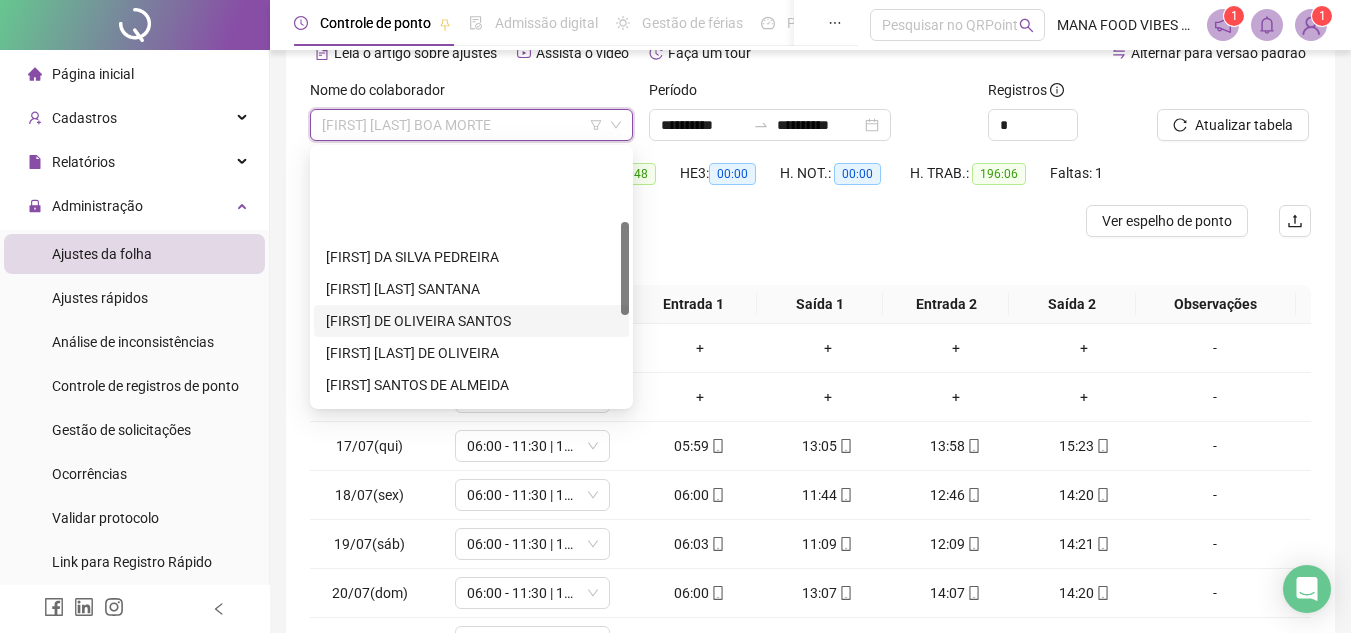 scroll, scrollTop: 200, scrollLeft: 0, axis: vertical 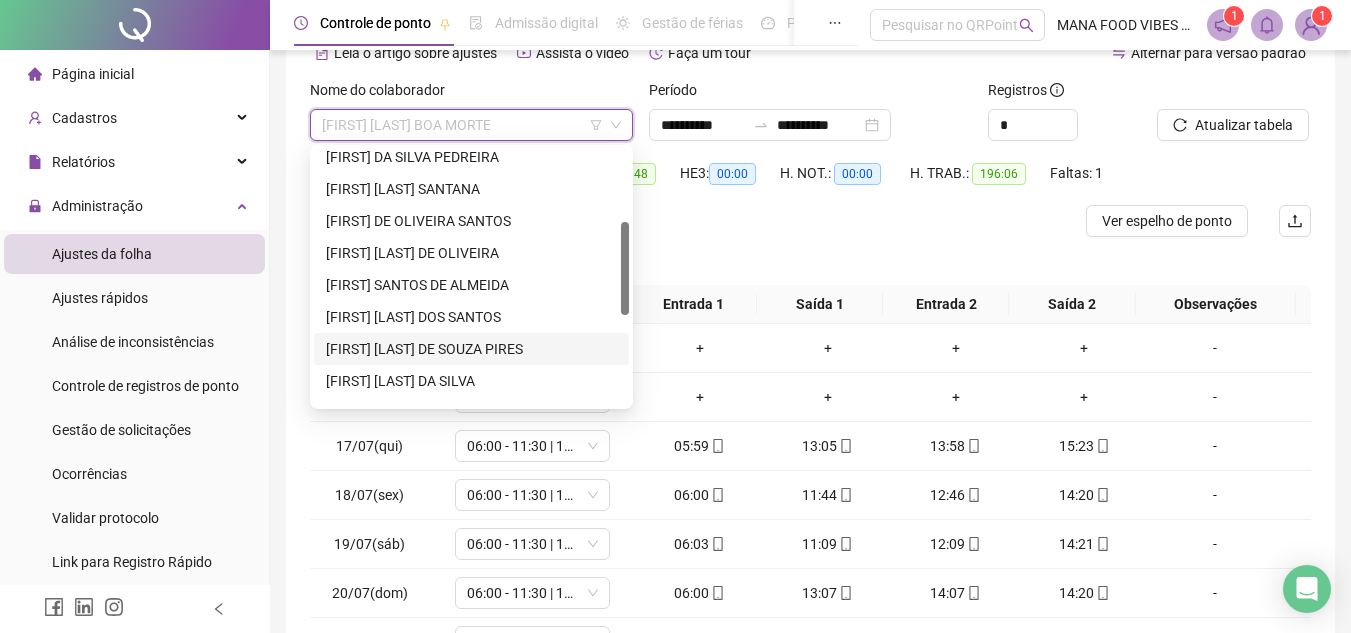 click on "[FIRST] [LAST] DE SOUZA PIRES" at bounding box center [471, 349] 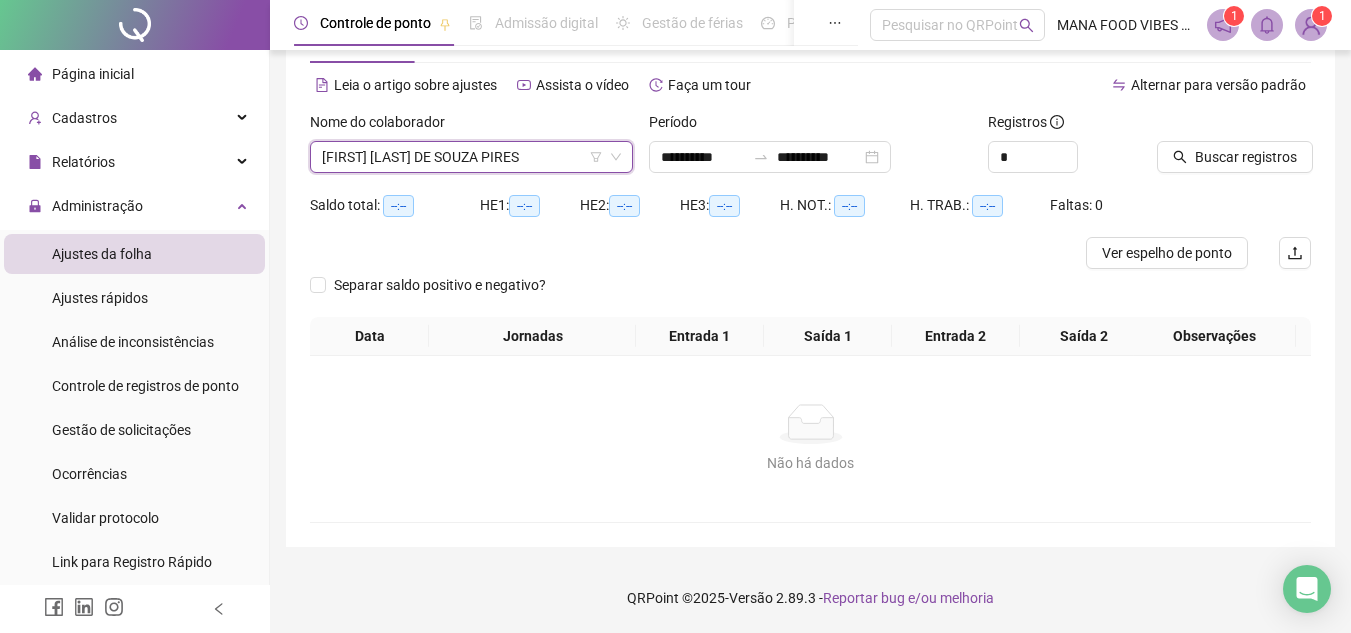 scroll, scrollTop: 73, scrollLeft: 0, axis: vertical 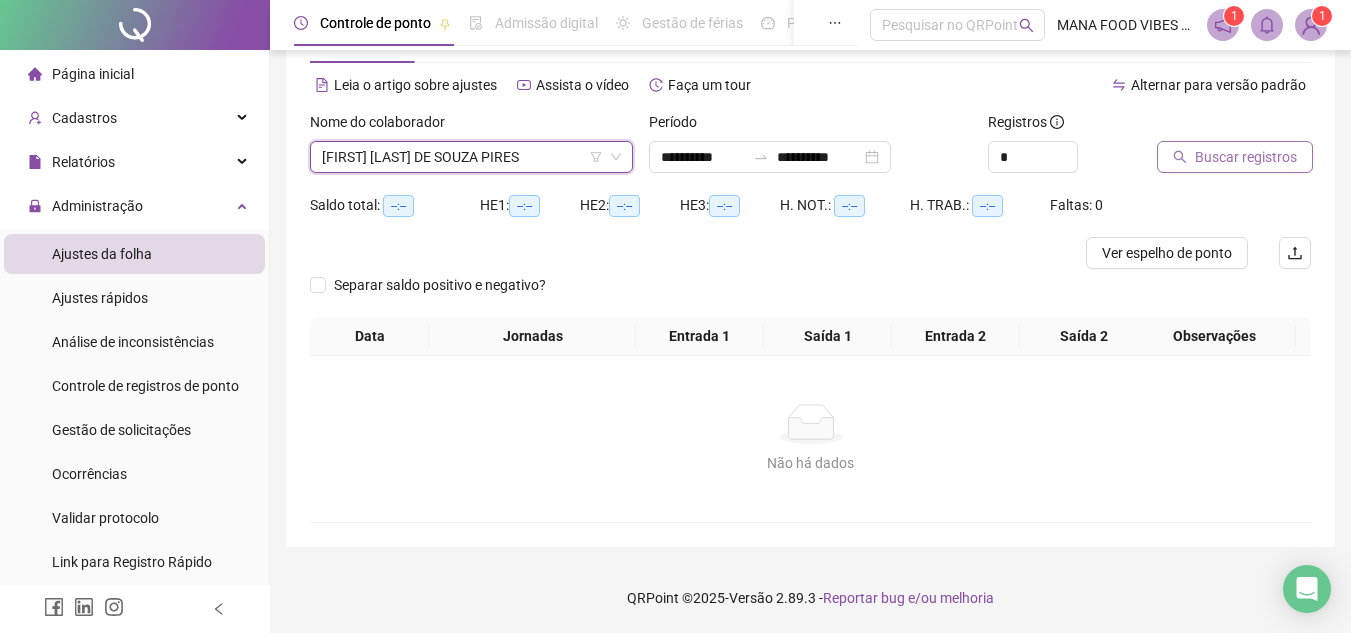 click on "Buscar registros" at bounding box center (1246, 157) 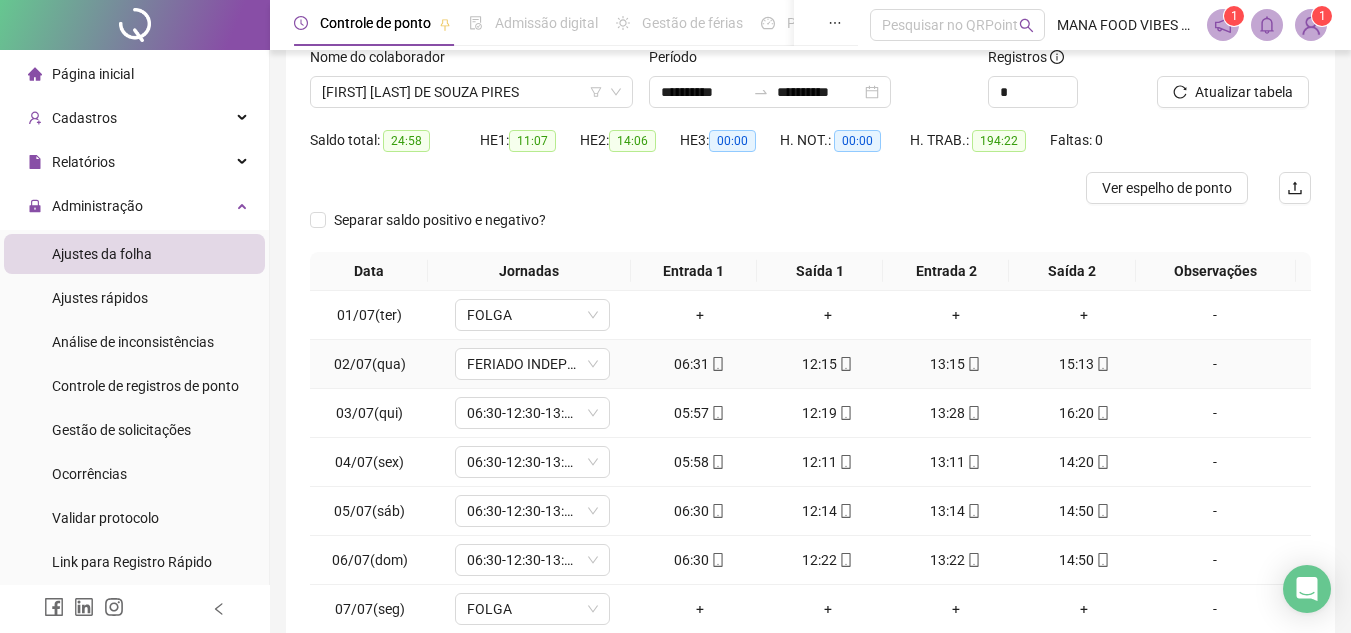 scroll, scrollTop: 173, scrollLeft: 0, axis: vertical 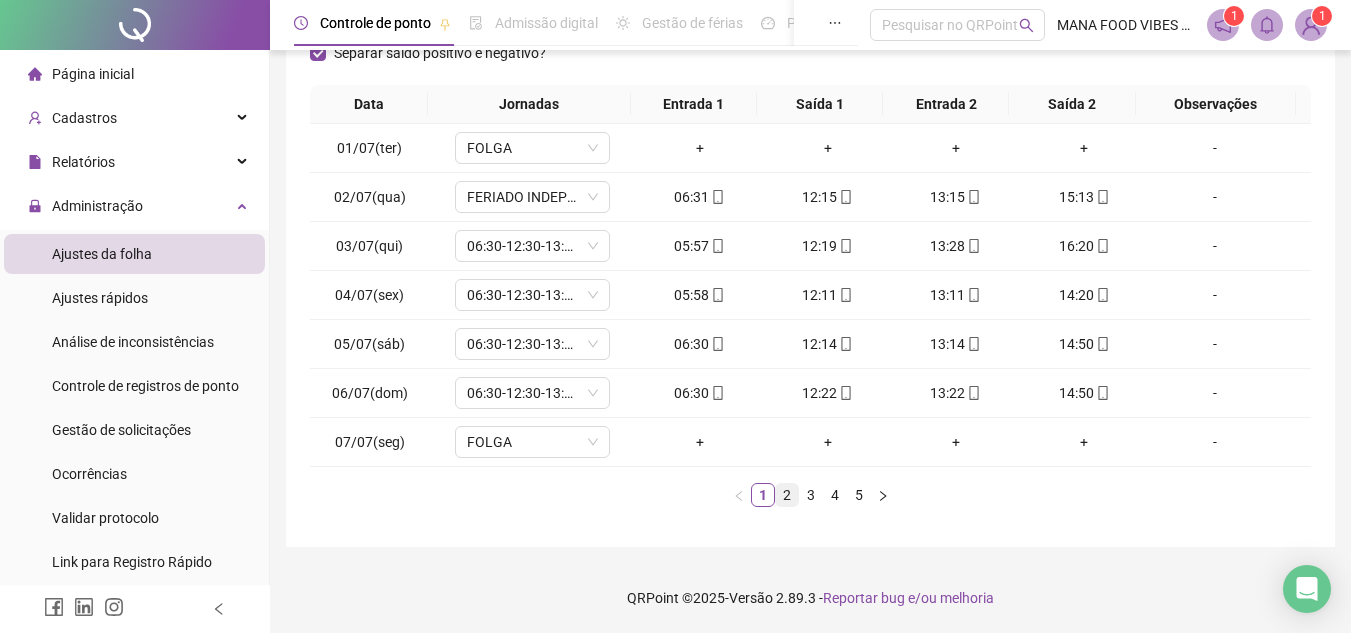 click on "2" at bounding box center (787, 495) 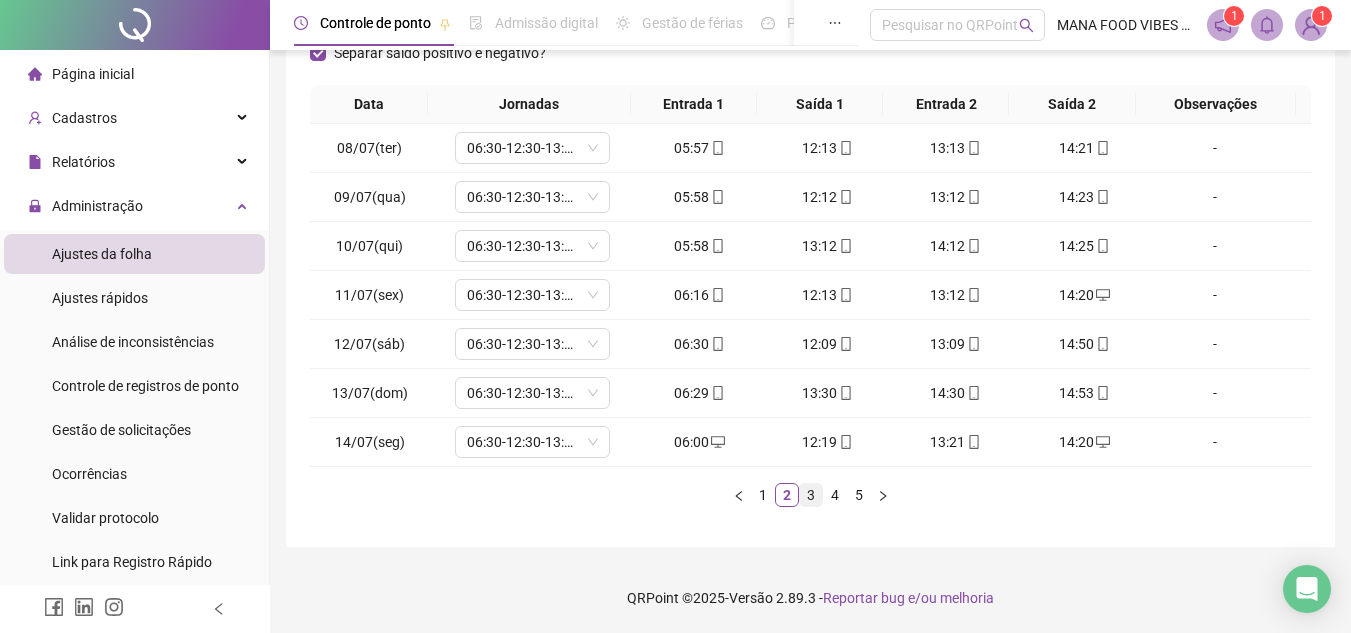 click on "3" at bounding box center (811, 495) 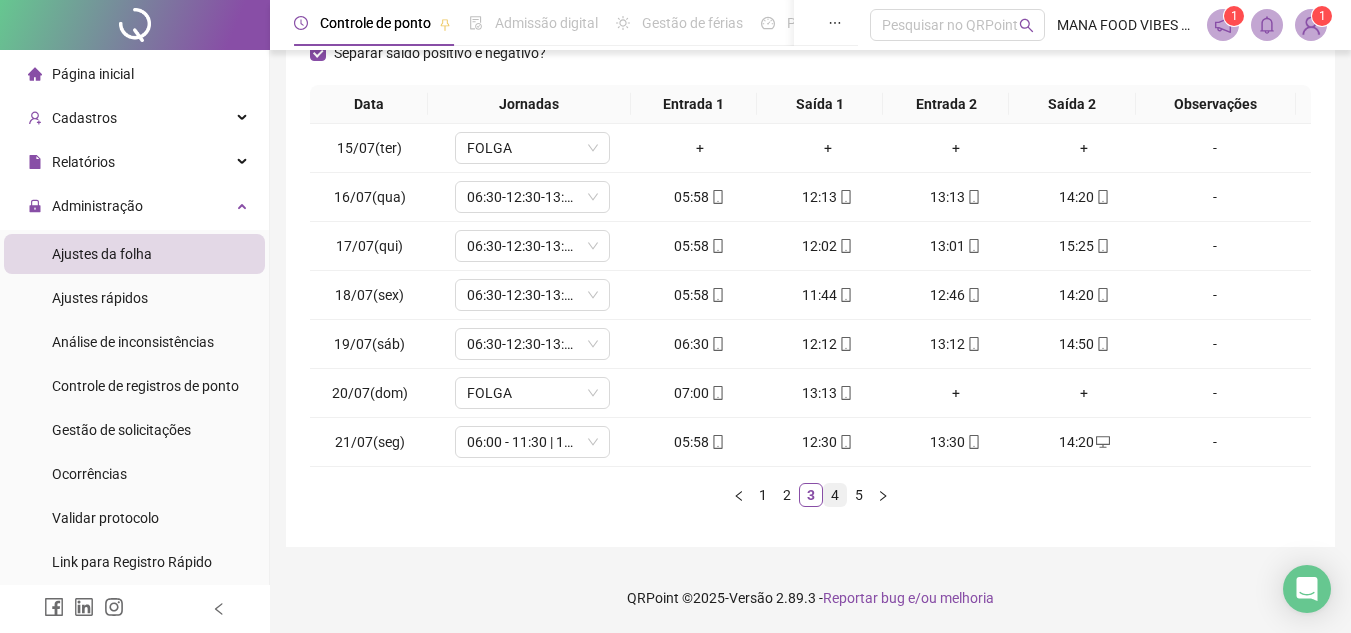 click on "4" at bounding box center (835, 495) 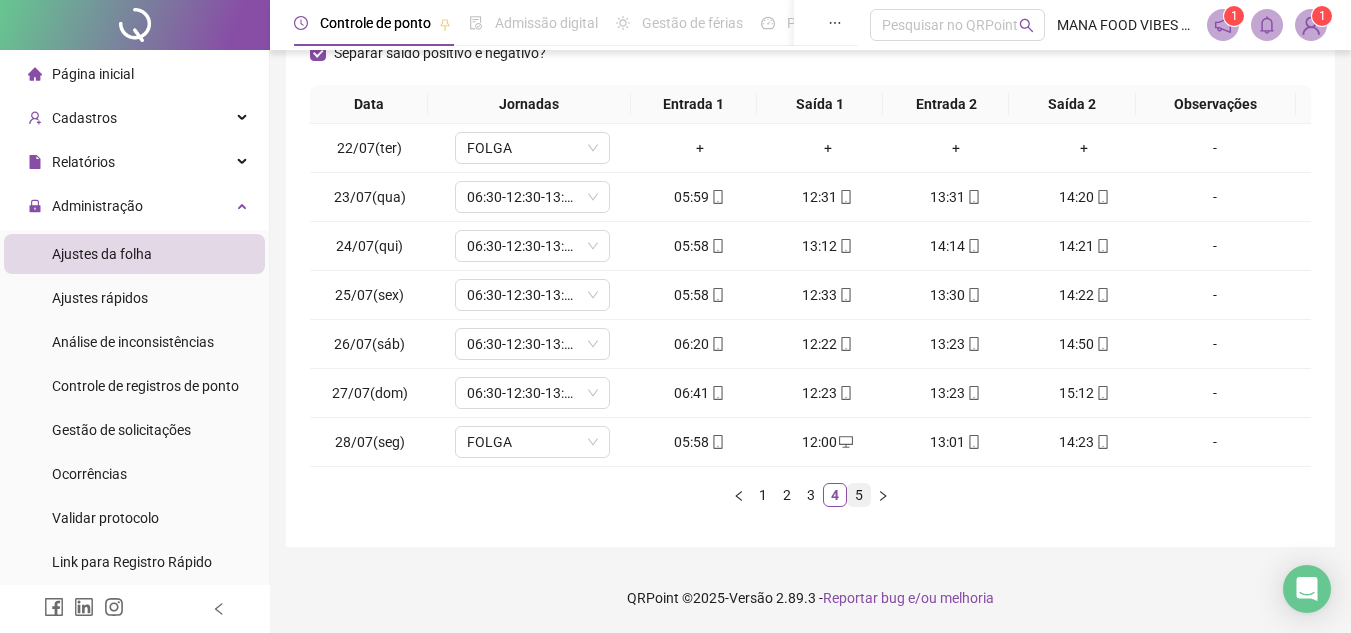 click on "5" at bounding box center (859, 495) 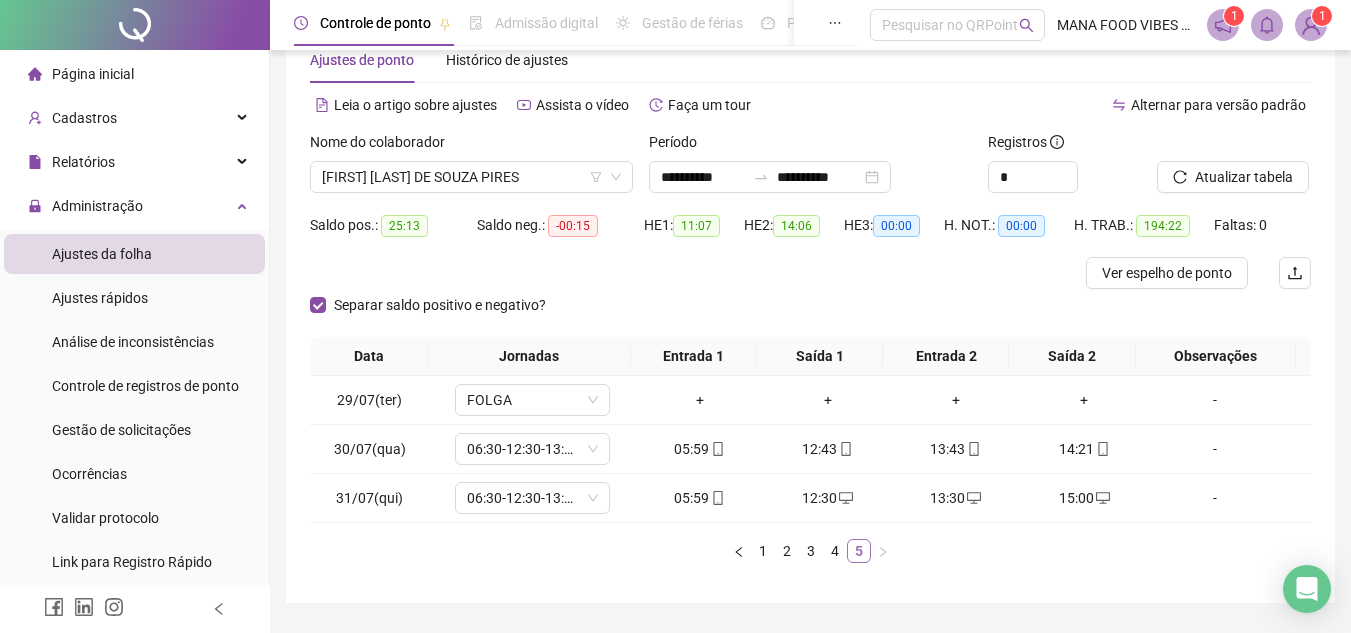 scroll, scrollTop: 0, scrollLeft: 0, axis: both 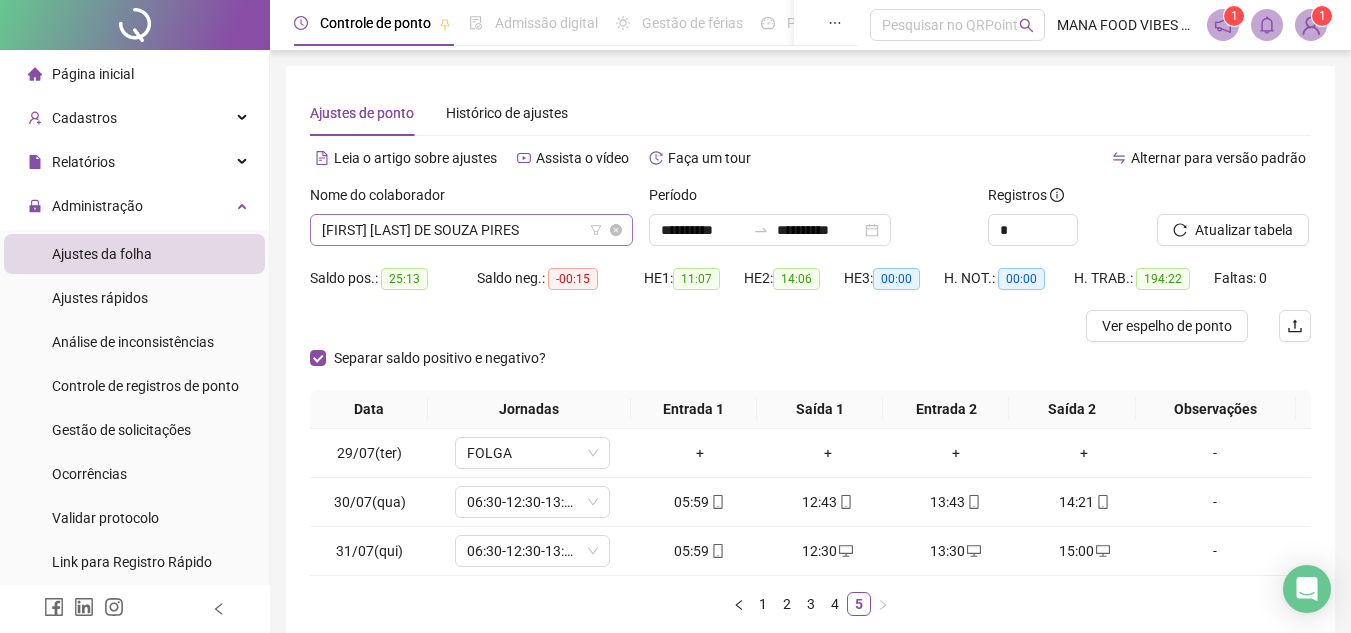click on "[FIRST] [LAST] DE SOUZA PIRES" at bounding box center [471, 230] 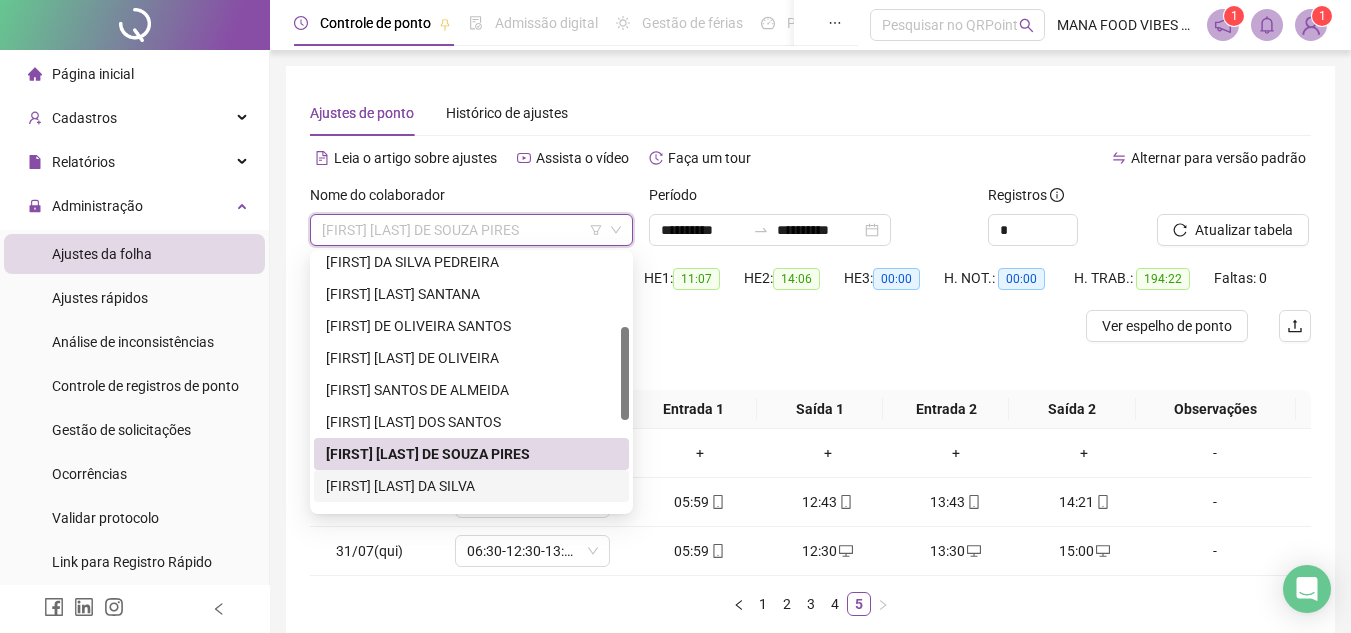 click on "[FIRST] [LAST] DA SILVA" at bounding box center [471, 486] 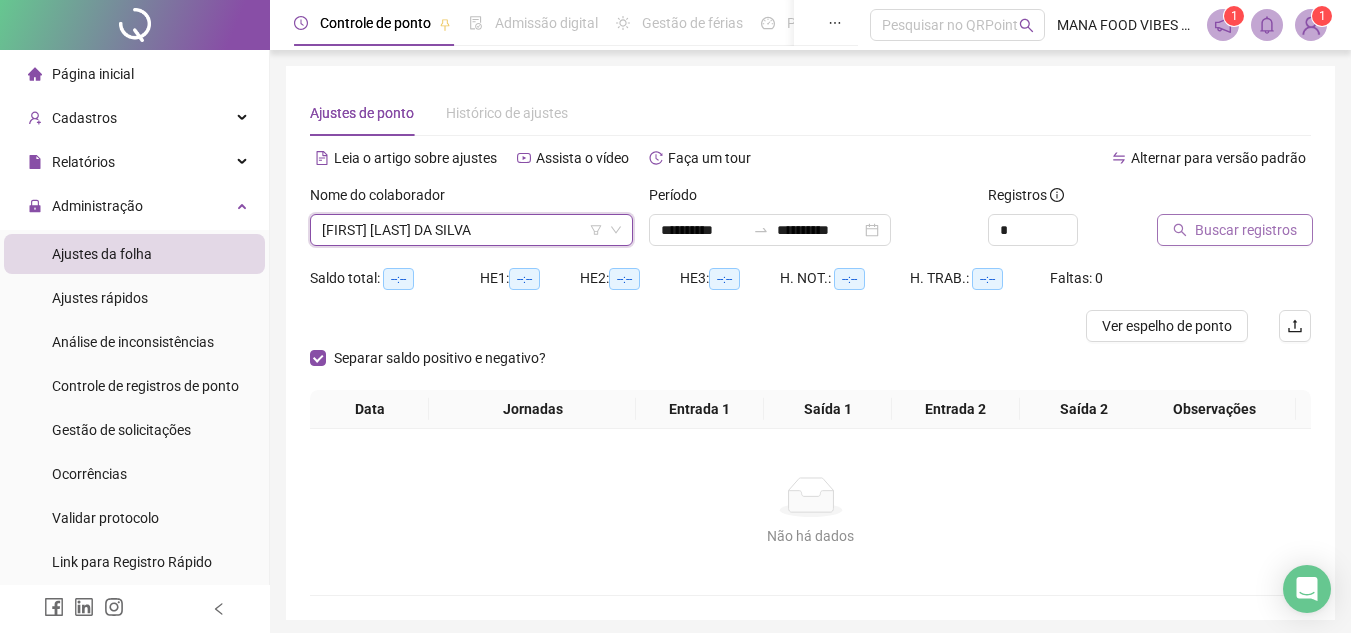 click on "Buscar registros" at bounding box center (1246, 230) 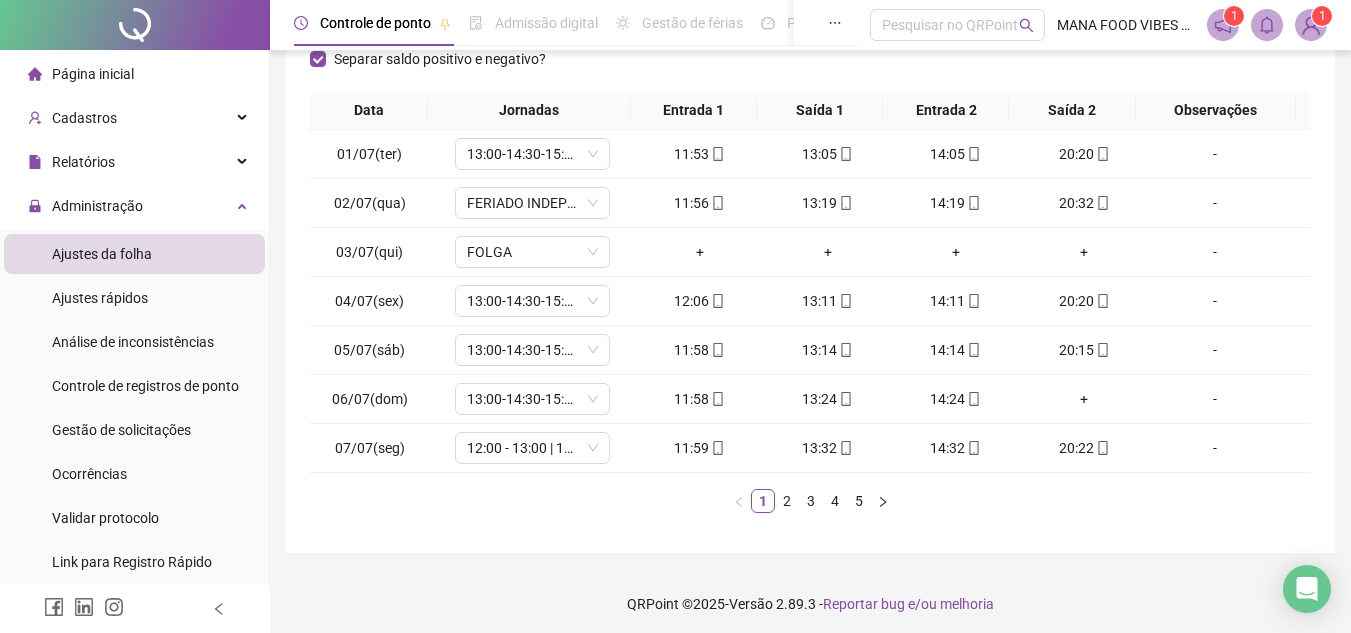 scroll, scrollTop: 300, scrollLeft: 0, axis: vertical 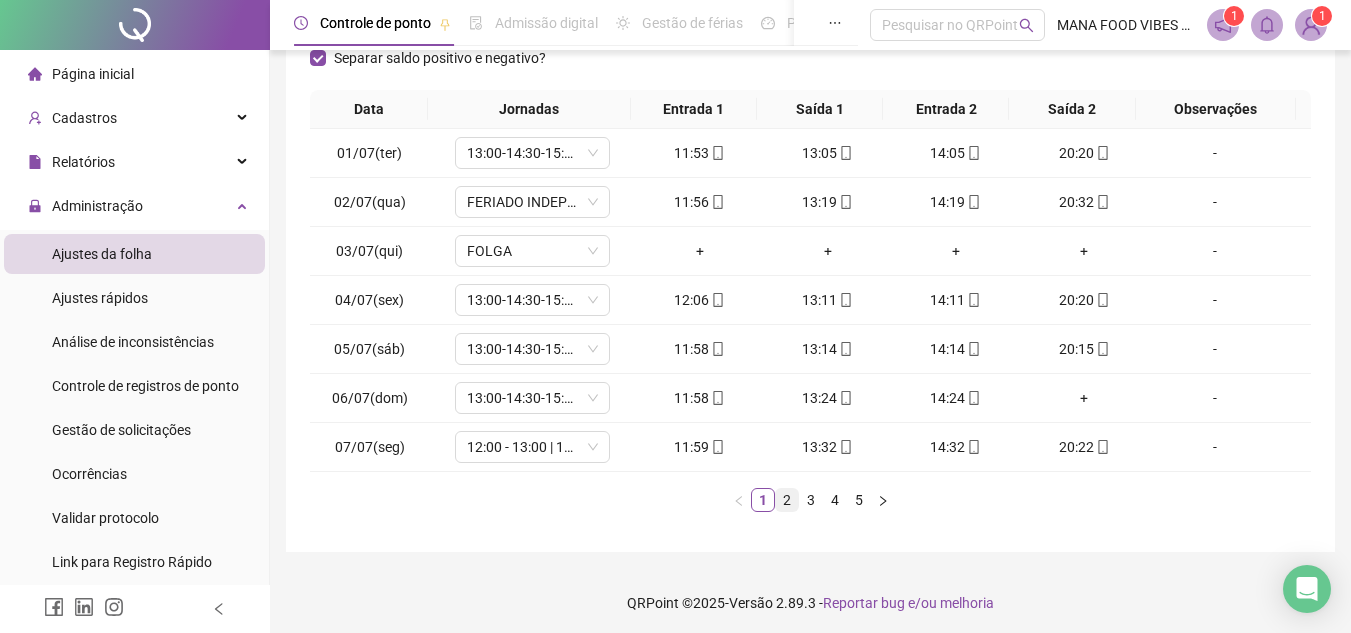 click on "2" at bounding box center (787, 500) 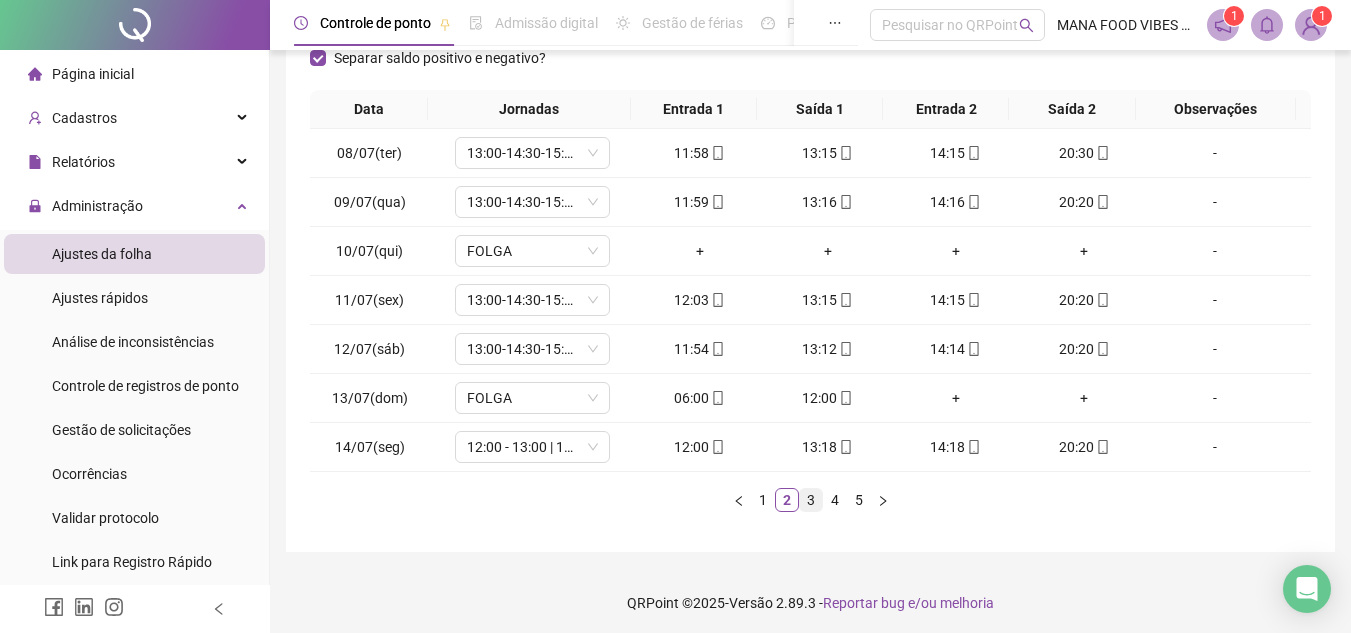 click on "3" at bounding box center (811, 500) 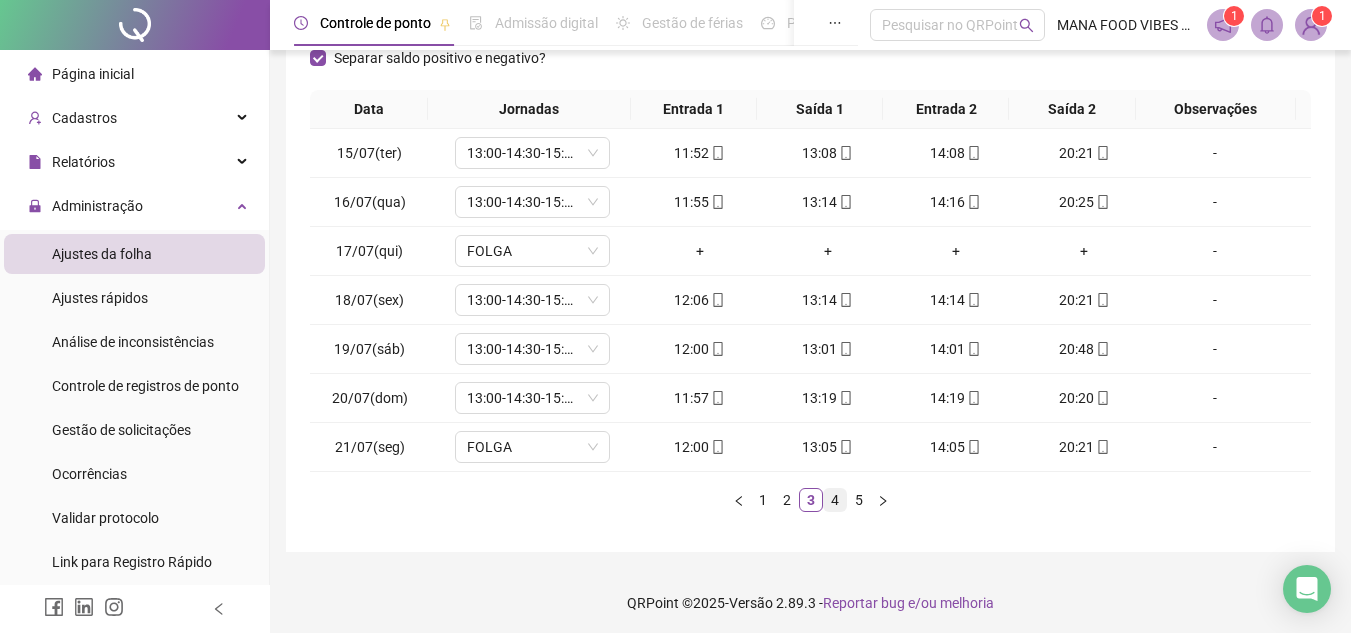 click on "4" at bounding box center [835, 500] 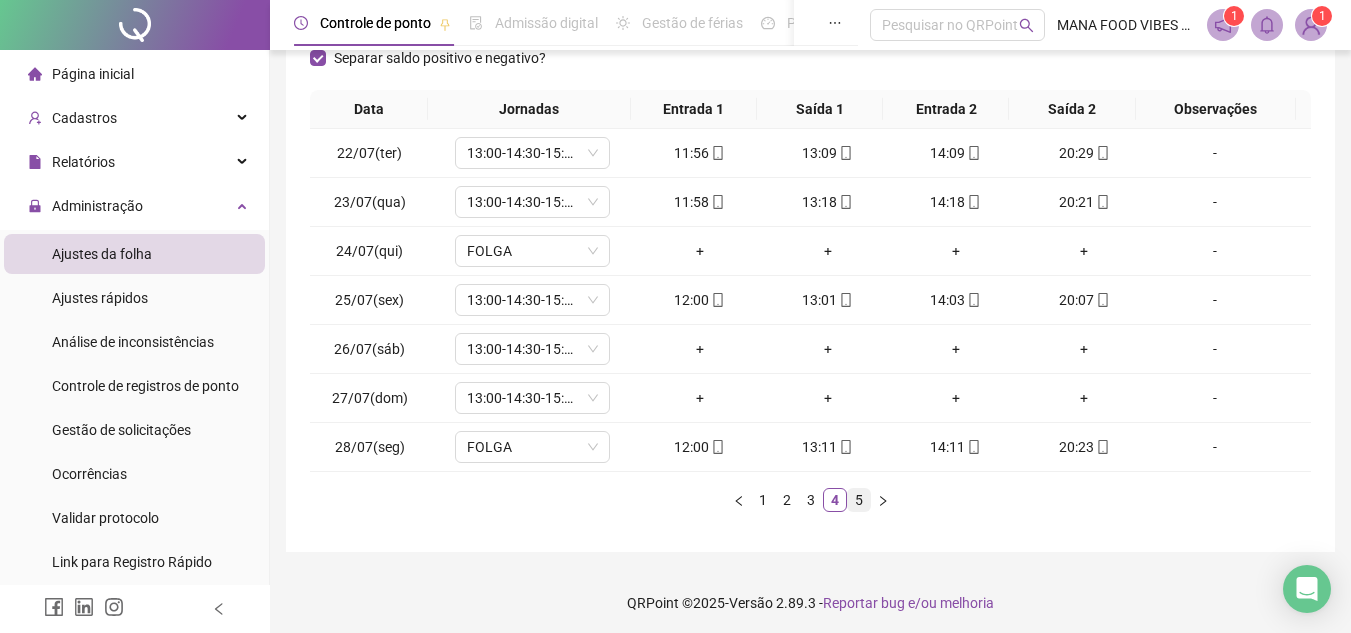 click on "5" at bounding box center (859, 500) 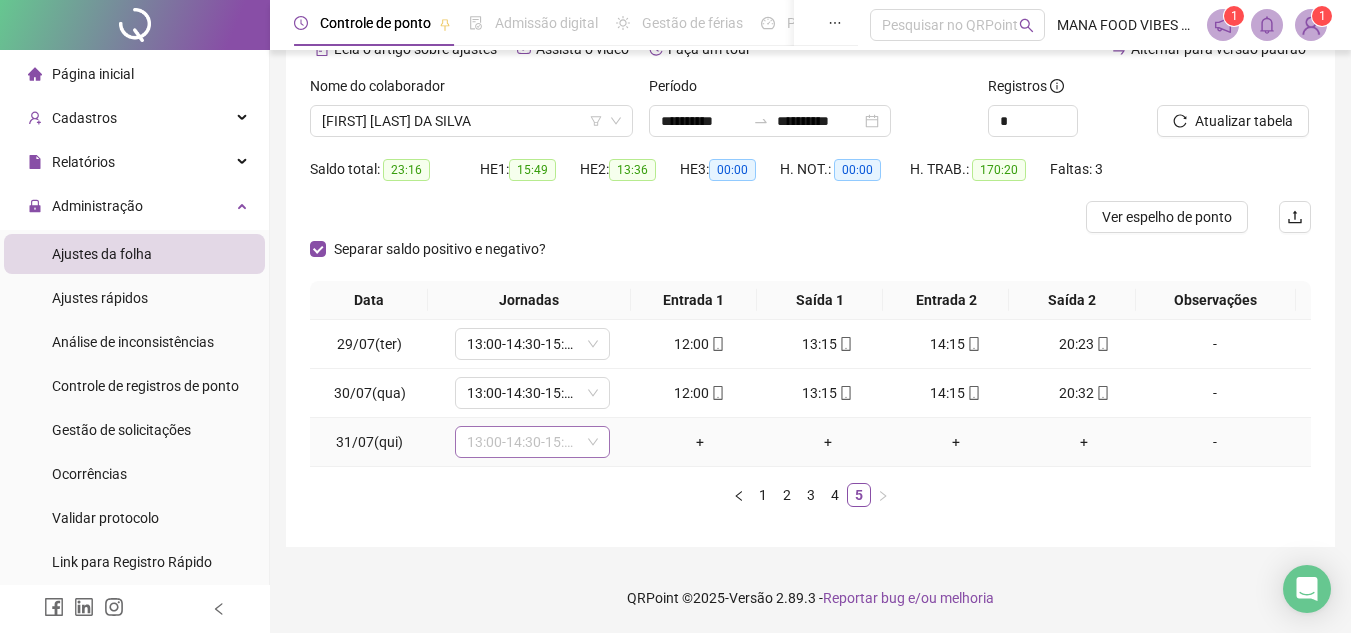 click on "13:00-14:30-15:30-21:20" at bounding box center [532, 442] 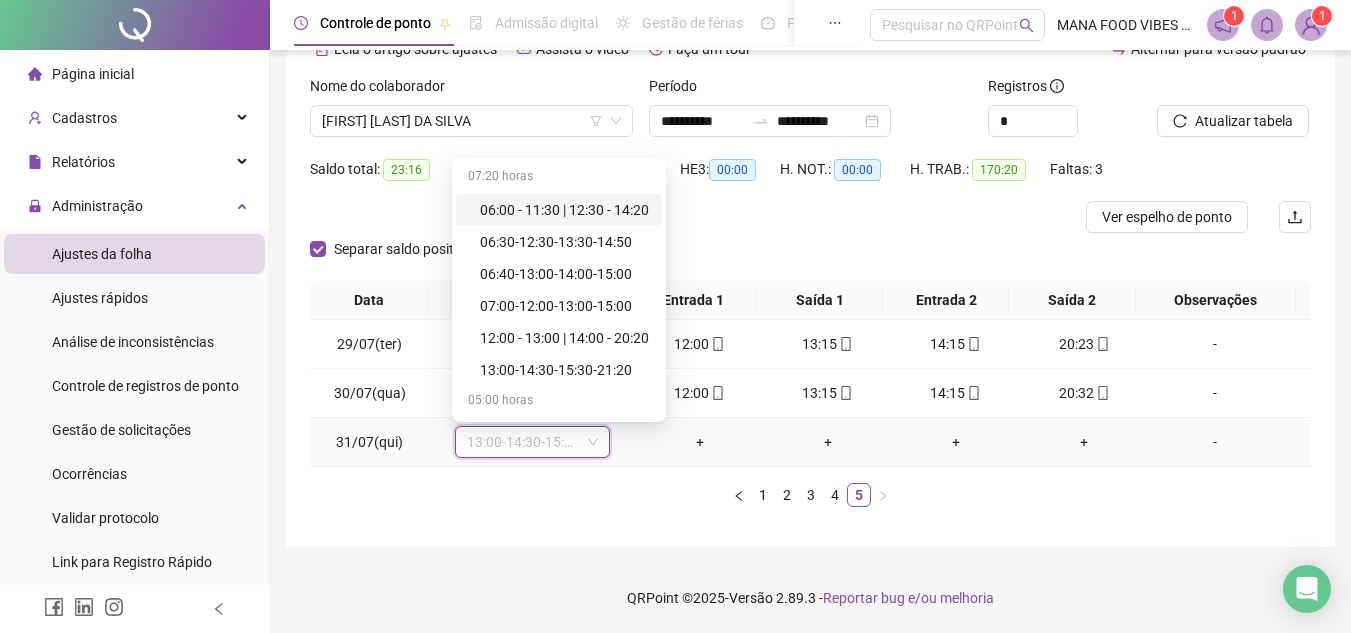 type on "*" 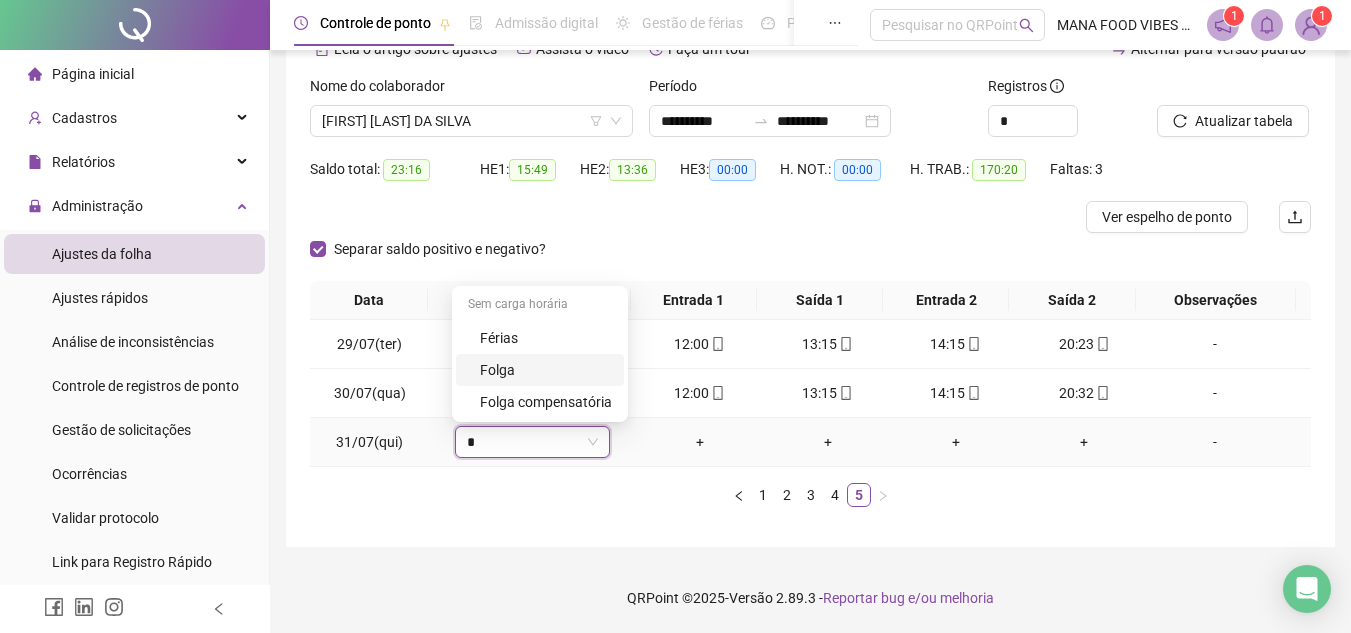 click on "Folga" at bounding box center [546, 370] 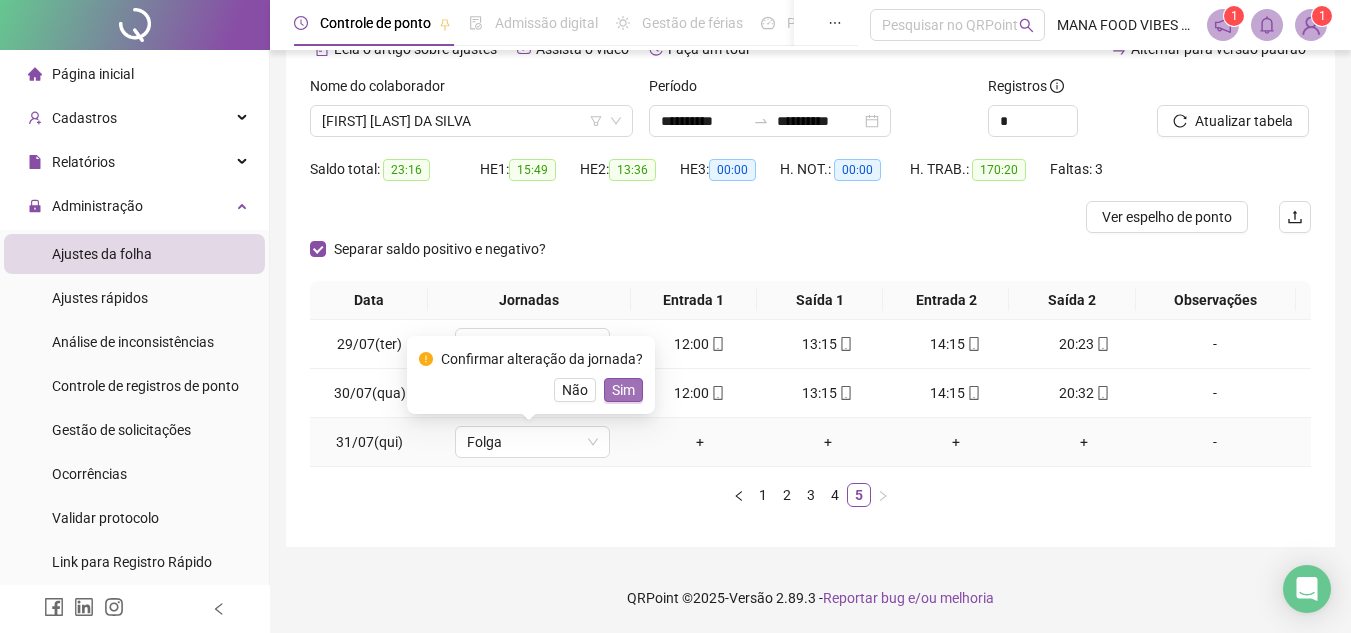click on "Sim" at bounding box center [623, 390] 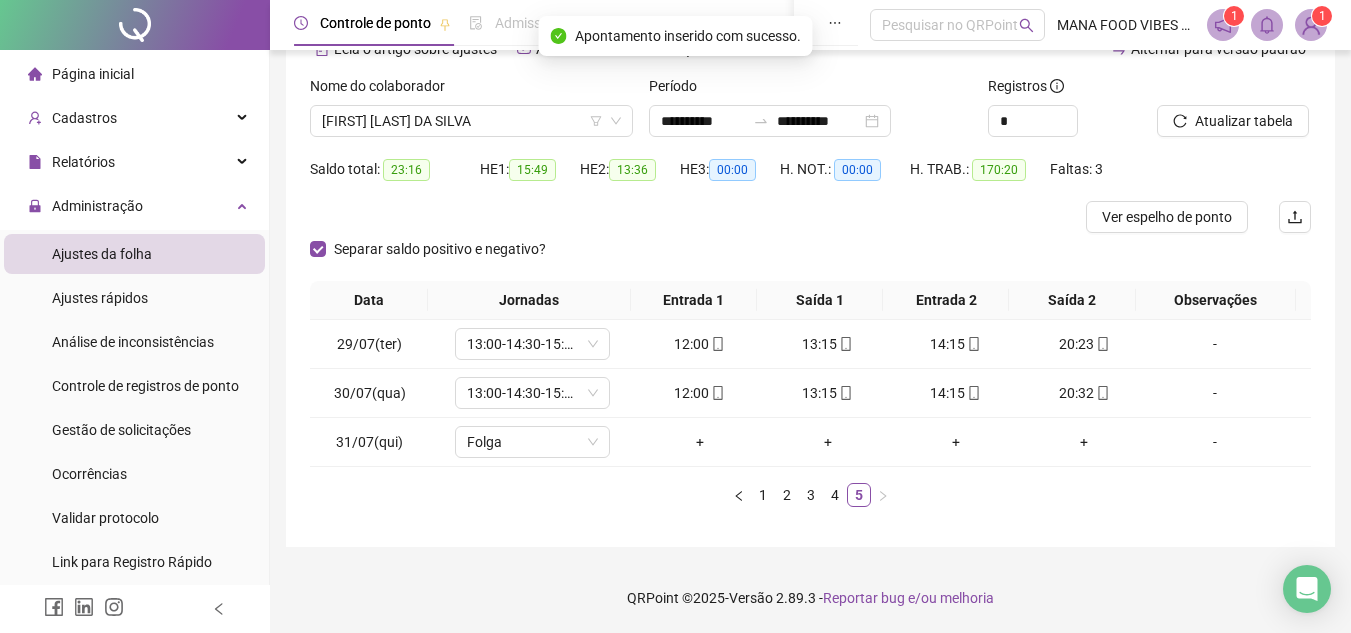 click at bounding box center (1209, 90) 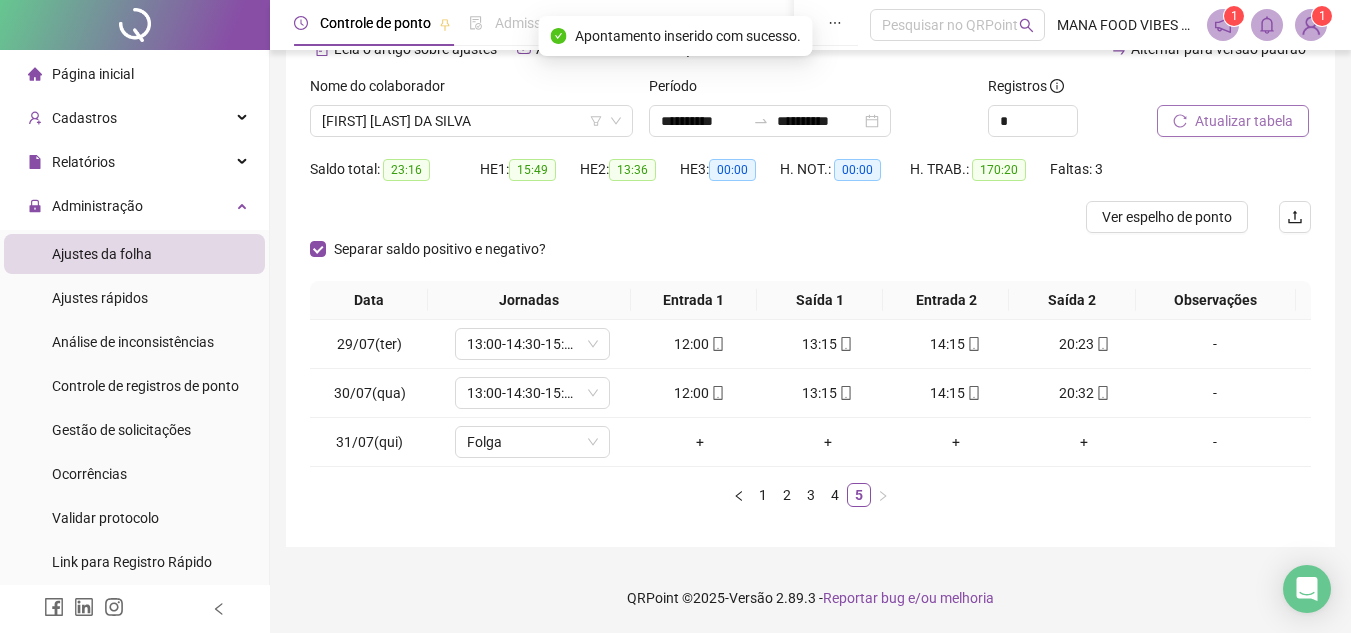click on "Atualizar tabela" at bounding box center (1244, 121) 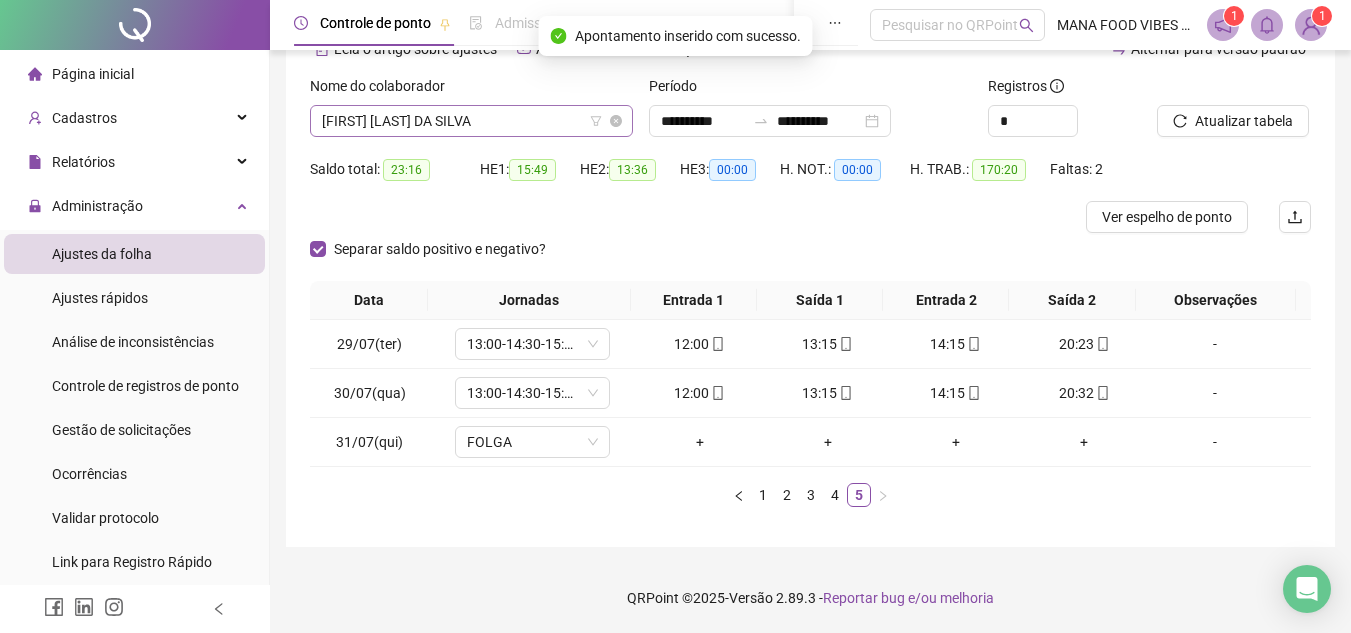 click on "[FIRST] [LAST] DA SILVA" at bounding box center (471, 121) 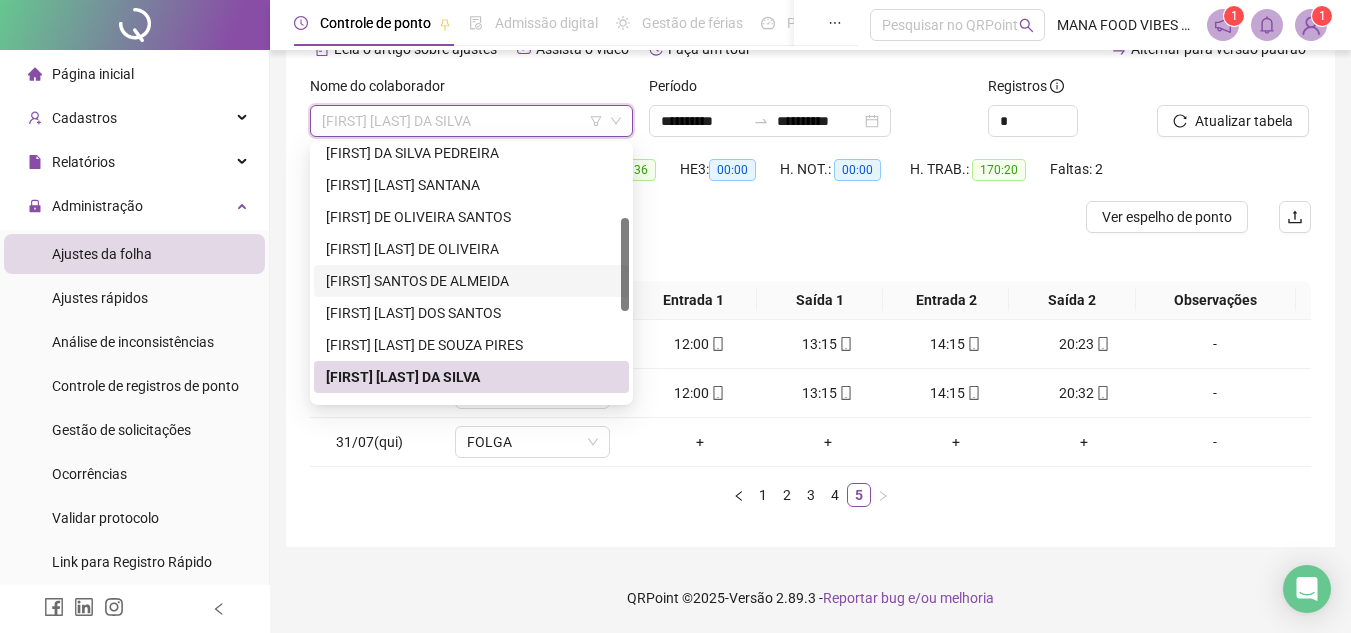 click on "[FIRST] SANTOS DE ALMEIDA" at bounding box center [471, 281] 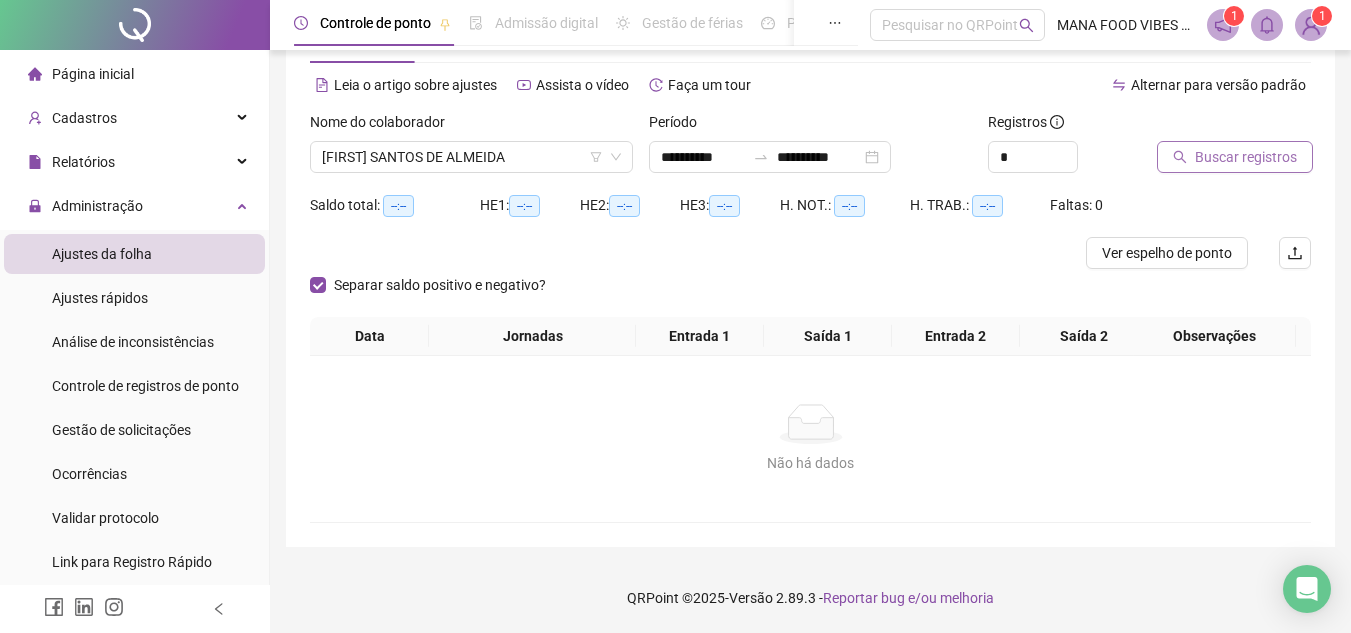 click on "Buscar registros" at bounding box center [1246, 157] 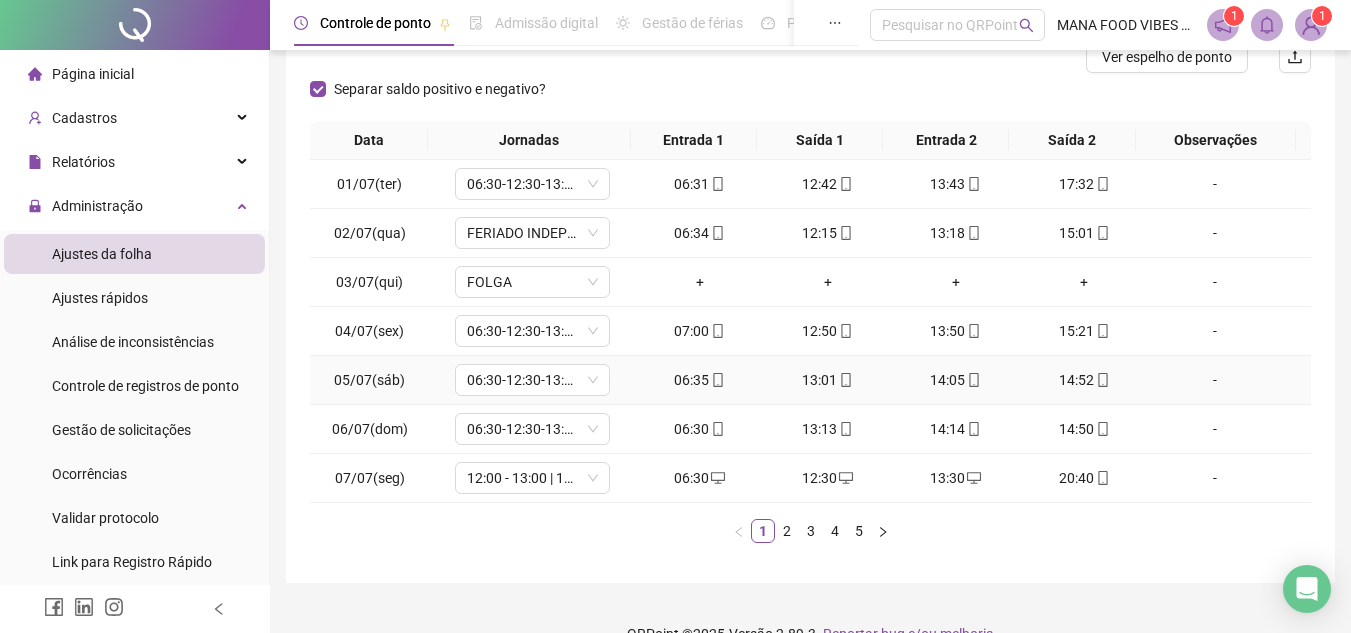 scroll, scrollTop: 305, scrollLeft: 0, axis: vertical 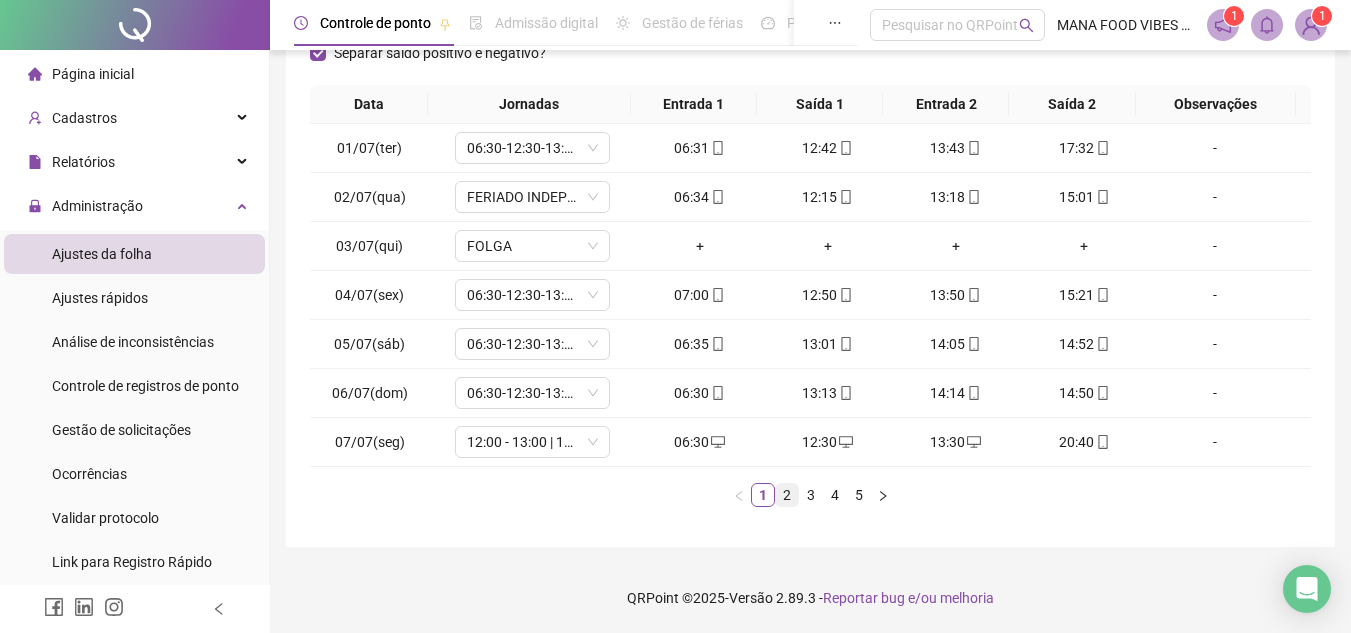 click on "2" at bounding box center (787, 495) 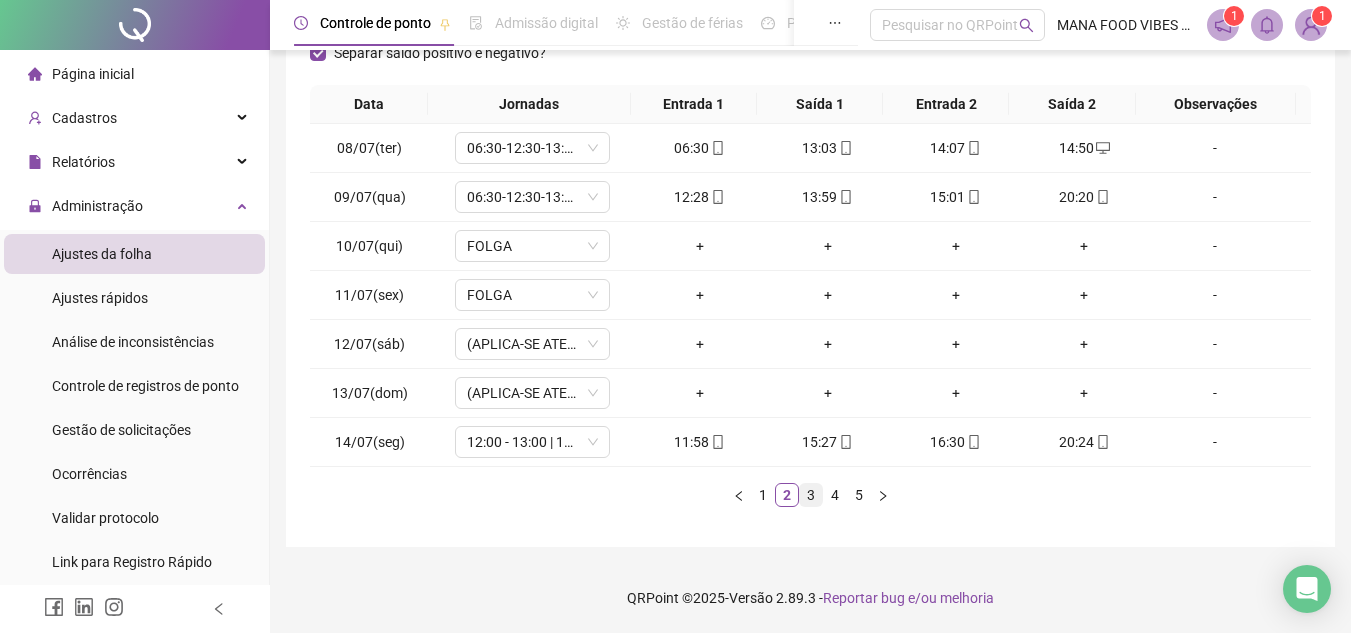 click on "3" at bounding box center [811, 495] 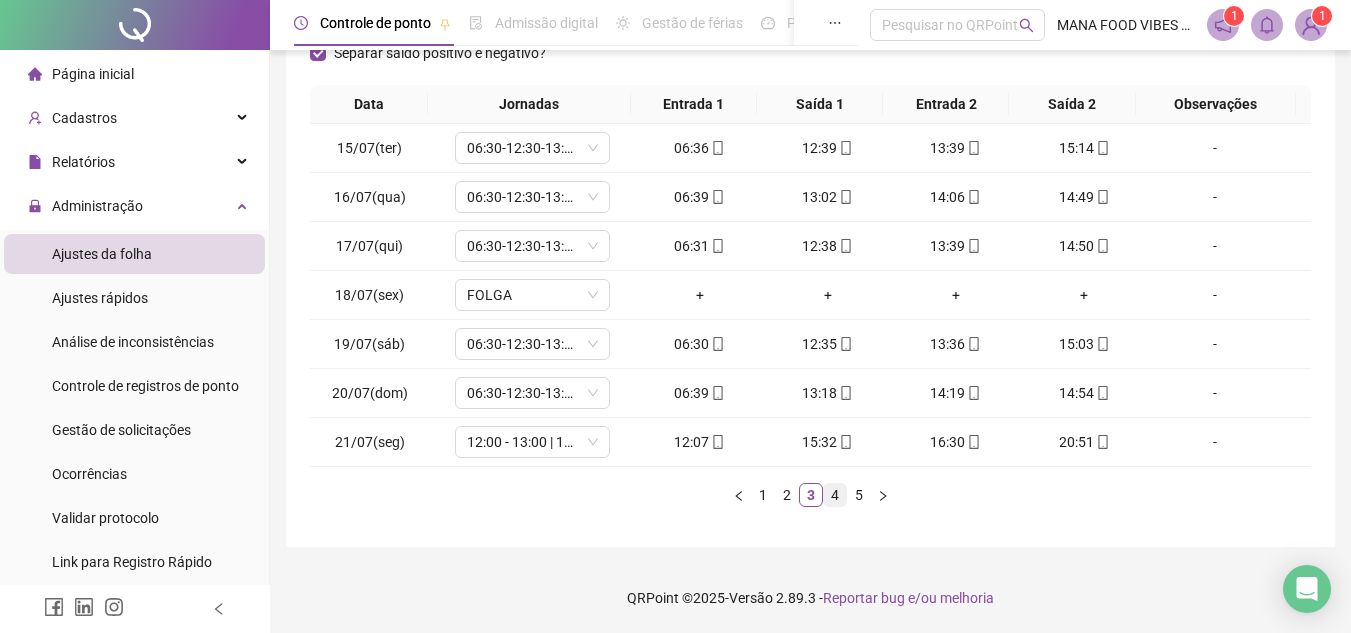 click on "4" at bounding box center (835, 495) 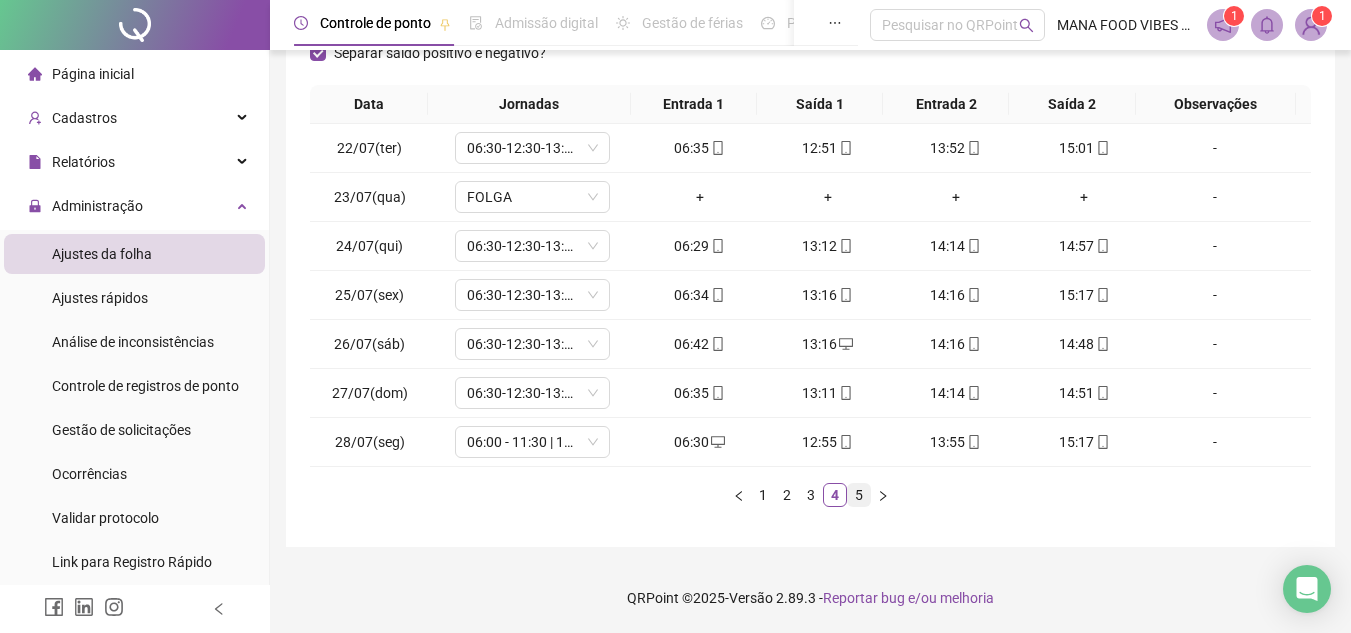 click on "5" at bounding box center (859, 495) 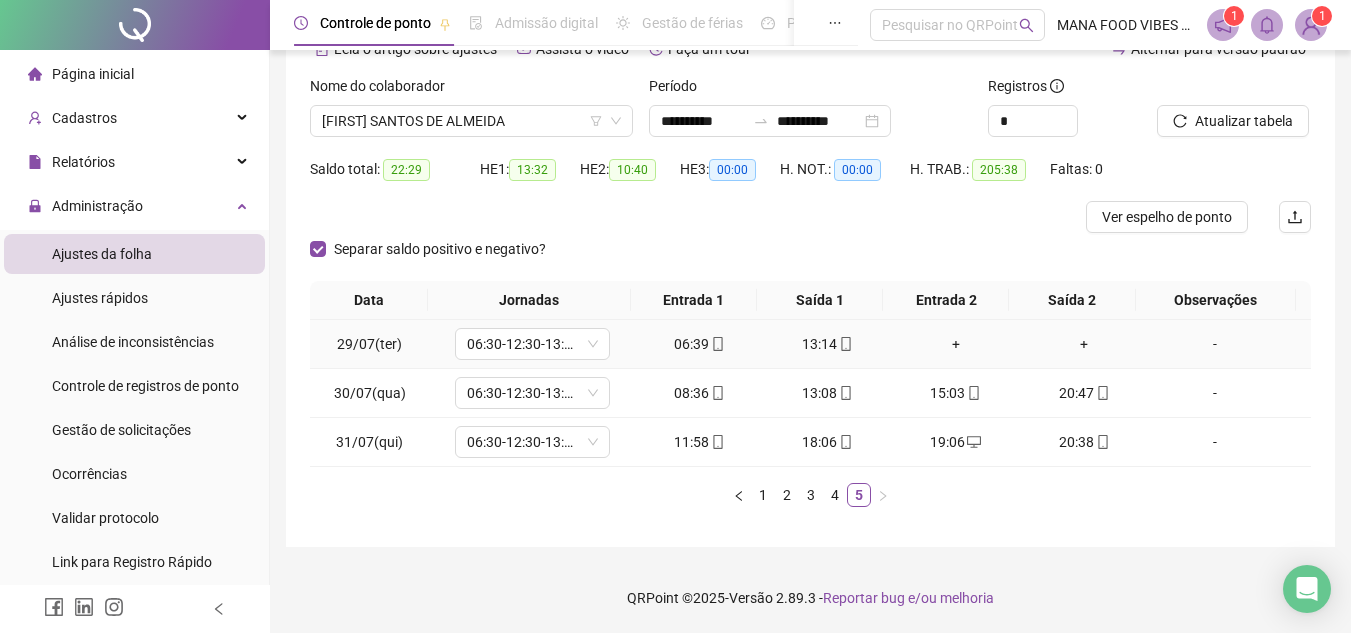drag, startPoint x: 953, startPoint y: 342, endPoint x: 995, endPoint y: 327, distance: 44.598206 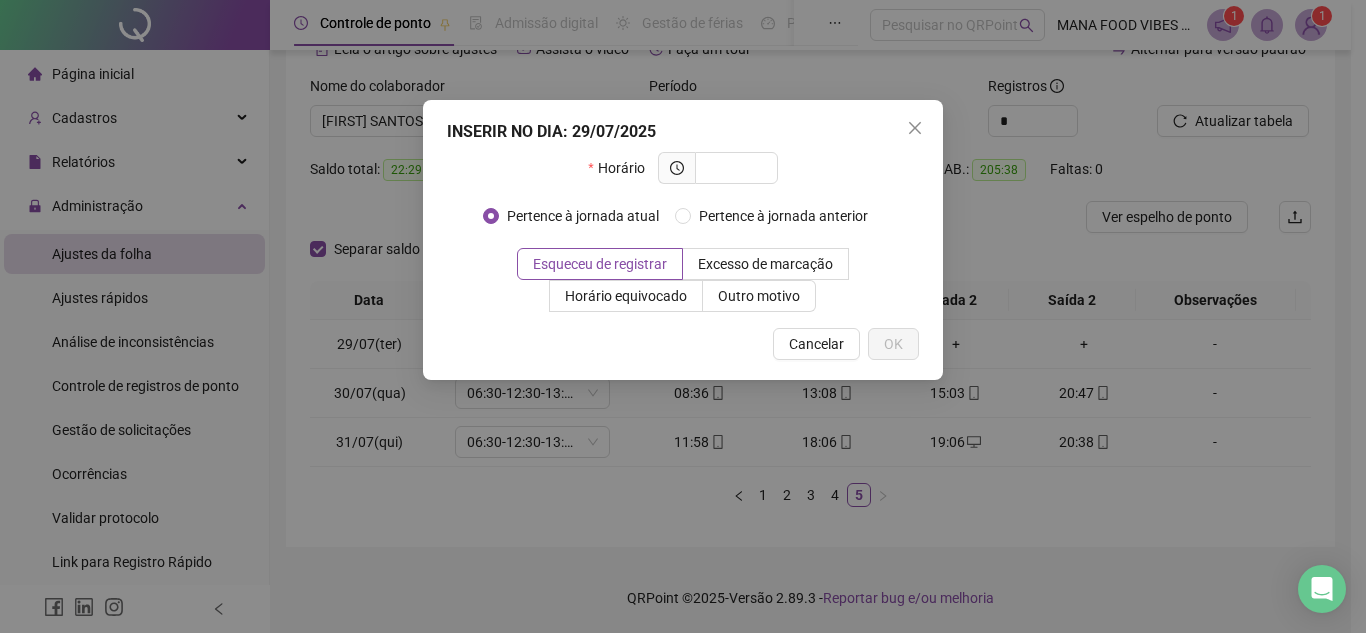drag, startPoint x: 700, startPoint y: 125, endPoint x: 722, endPoint y: 48, distance: 80.08121 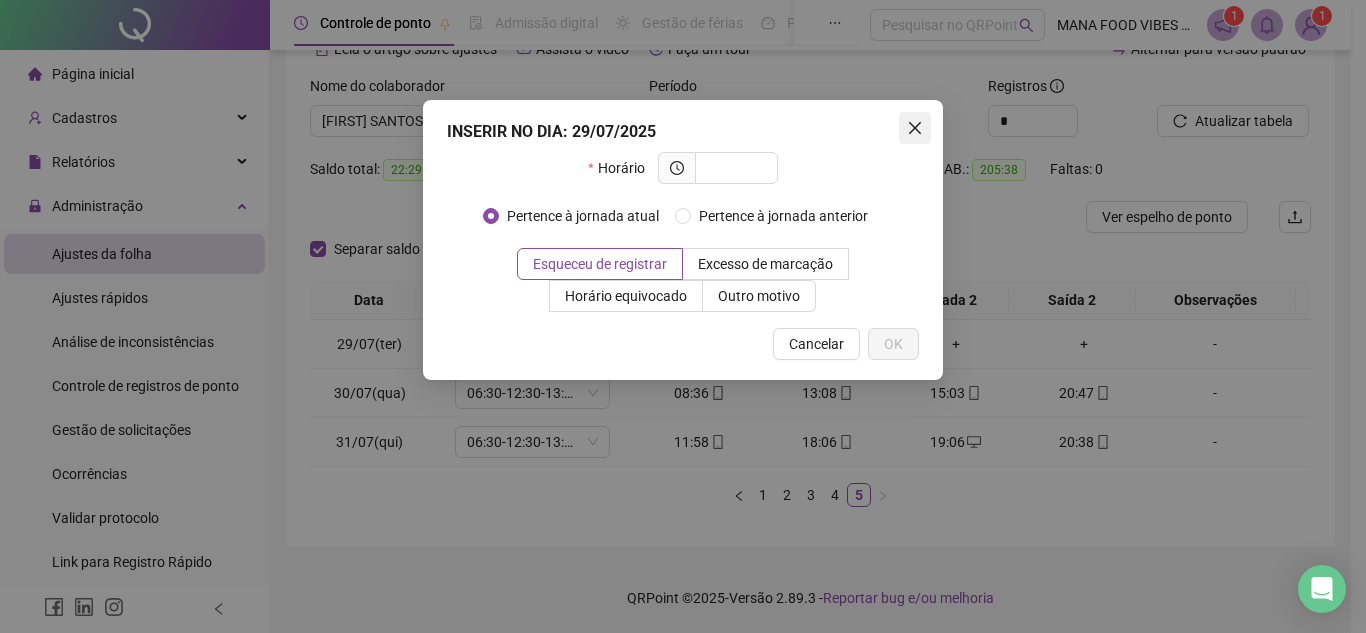 click 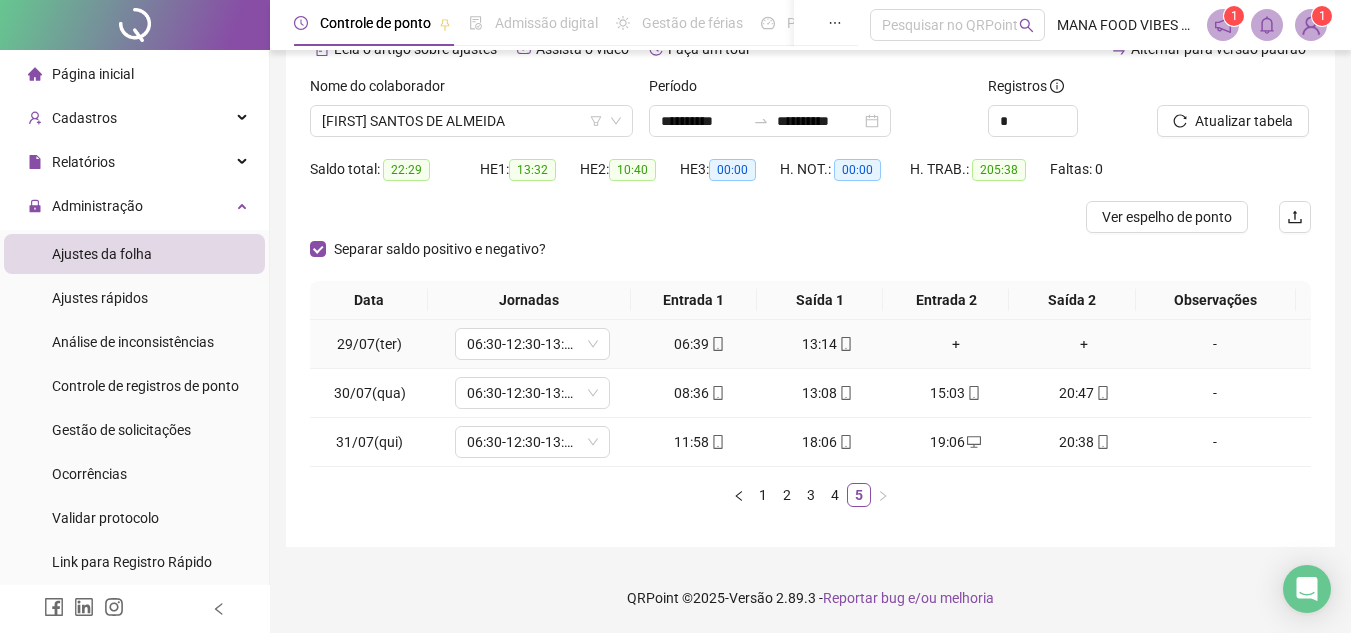 click on "+" at bounding box center [956, 344] 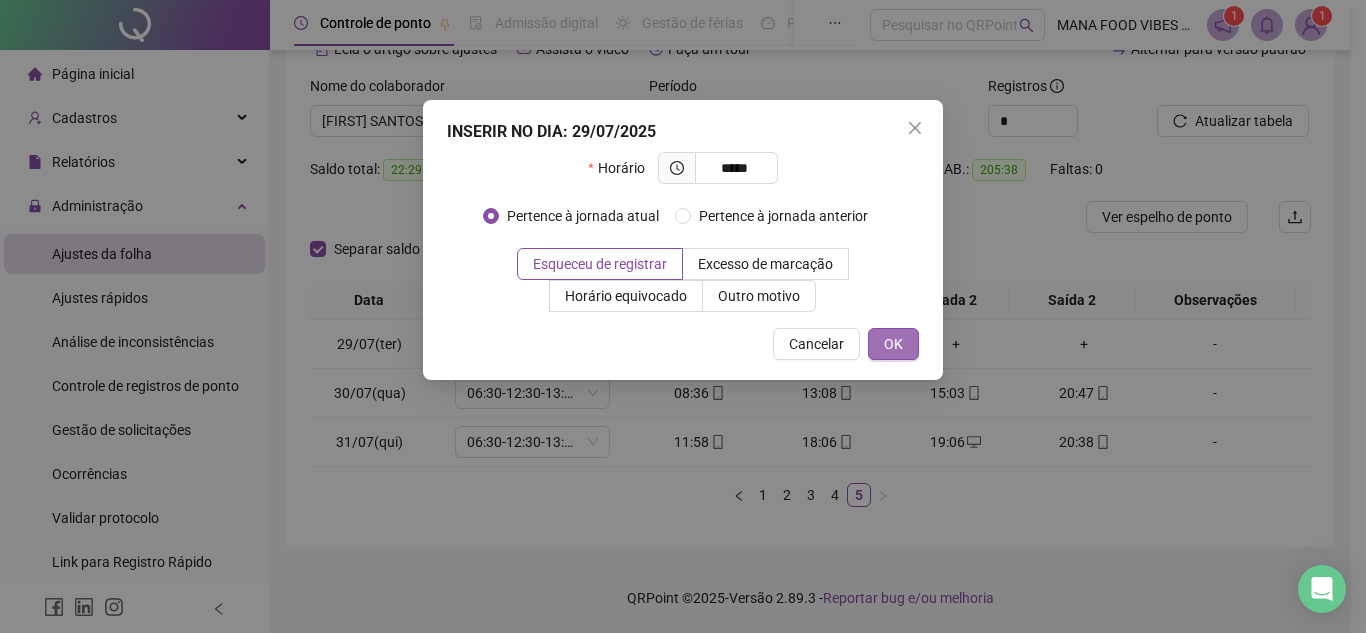 type on "*****" 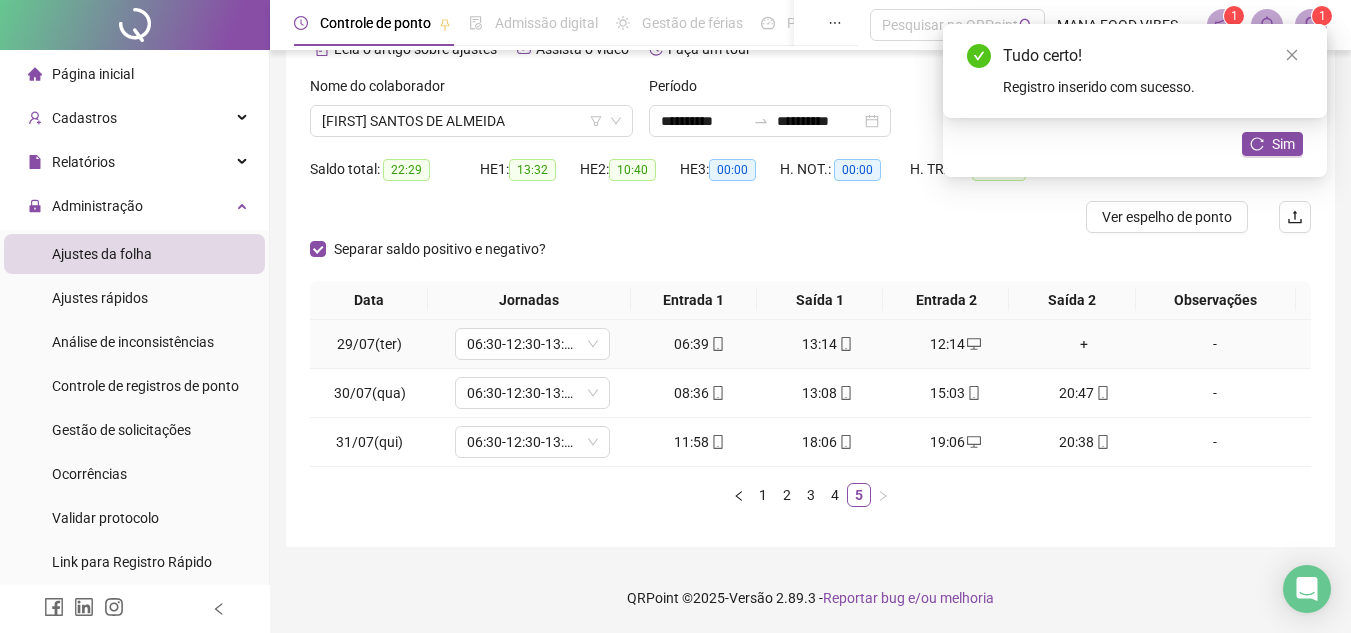 click on "+" at bounding box center [1084, 344] 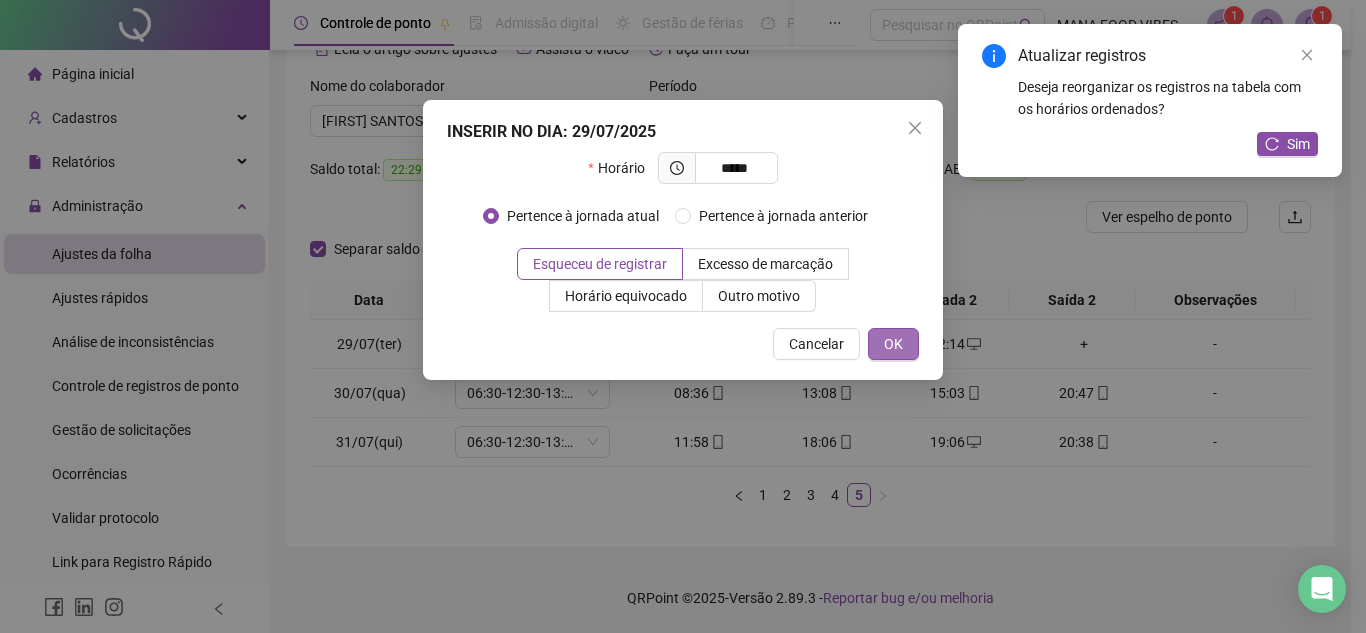 type on "*****" 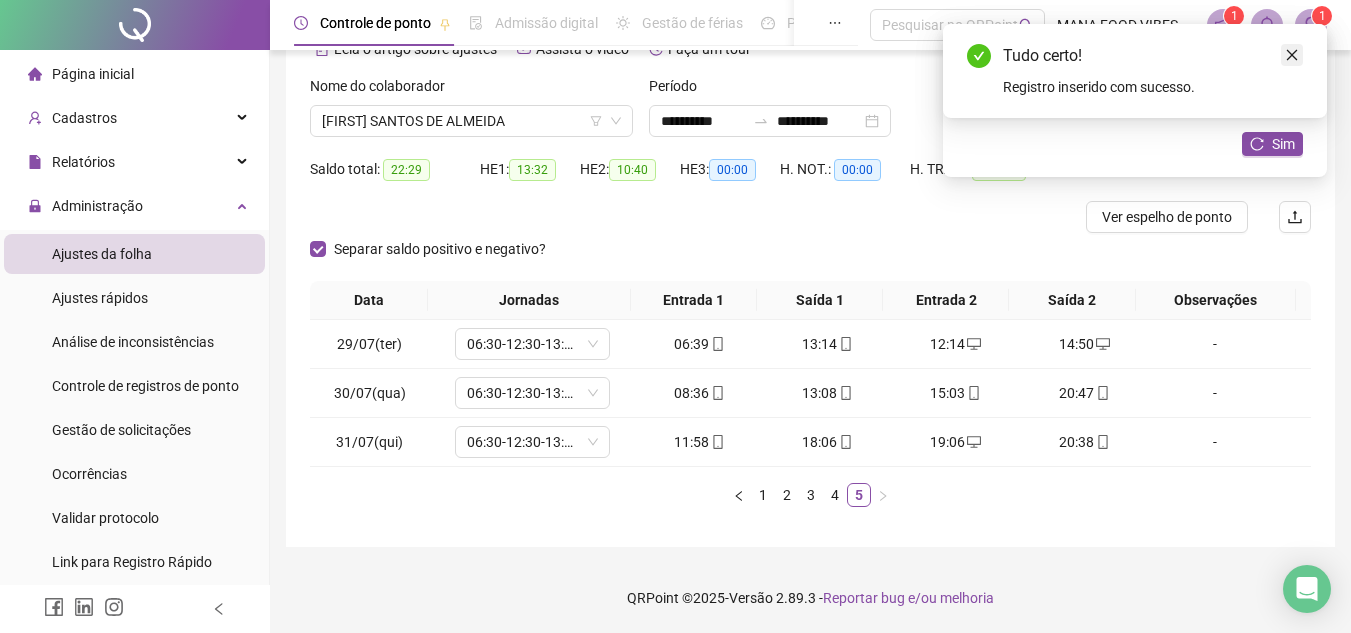 click 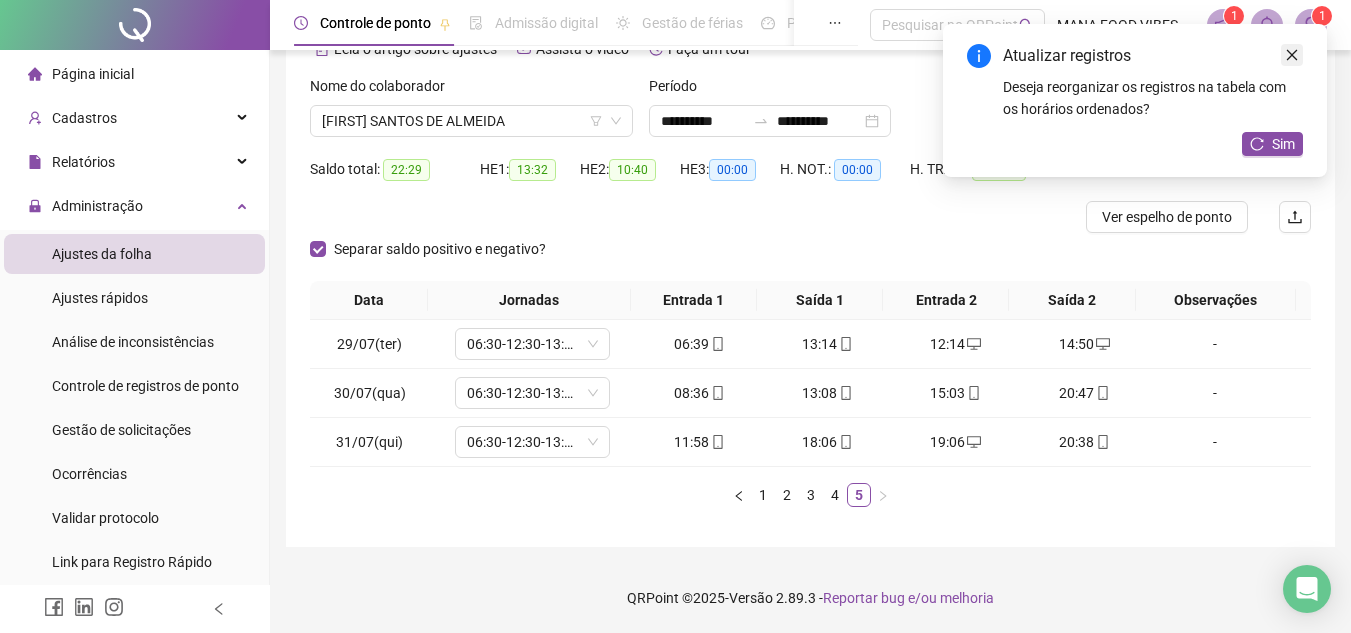 click 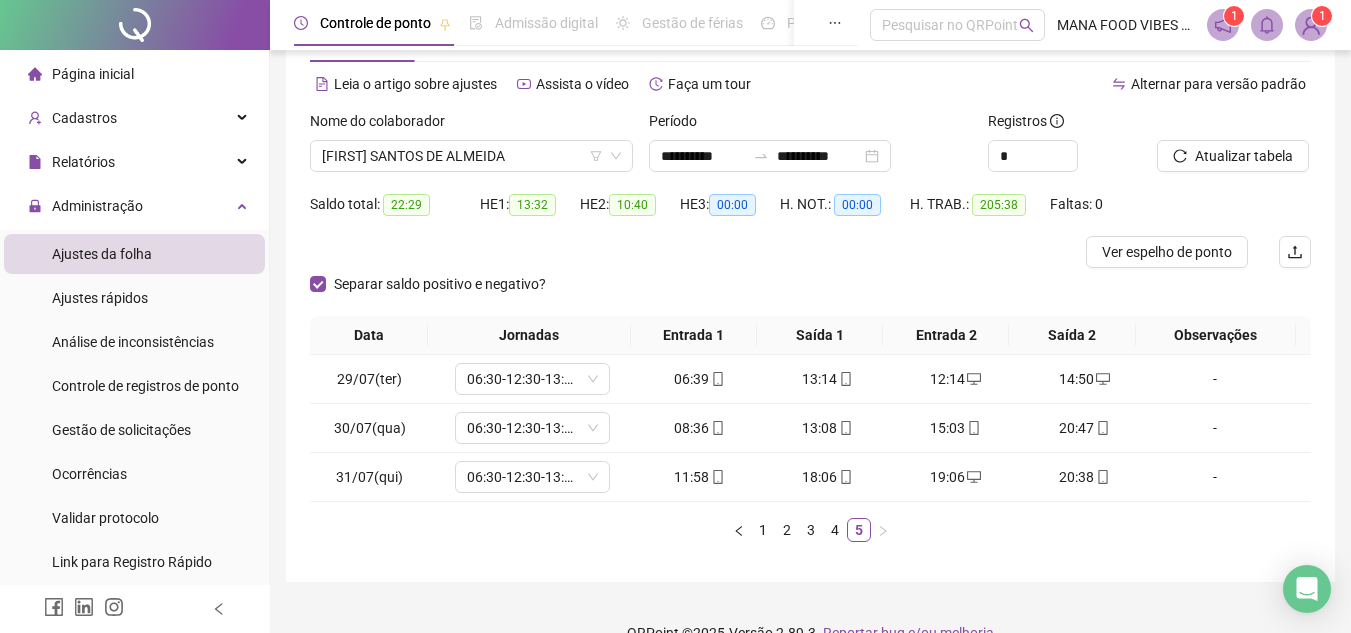 scroll, scrollTop: 109, scrollLeft: 0, axis: vertical 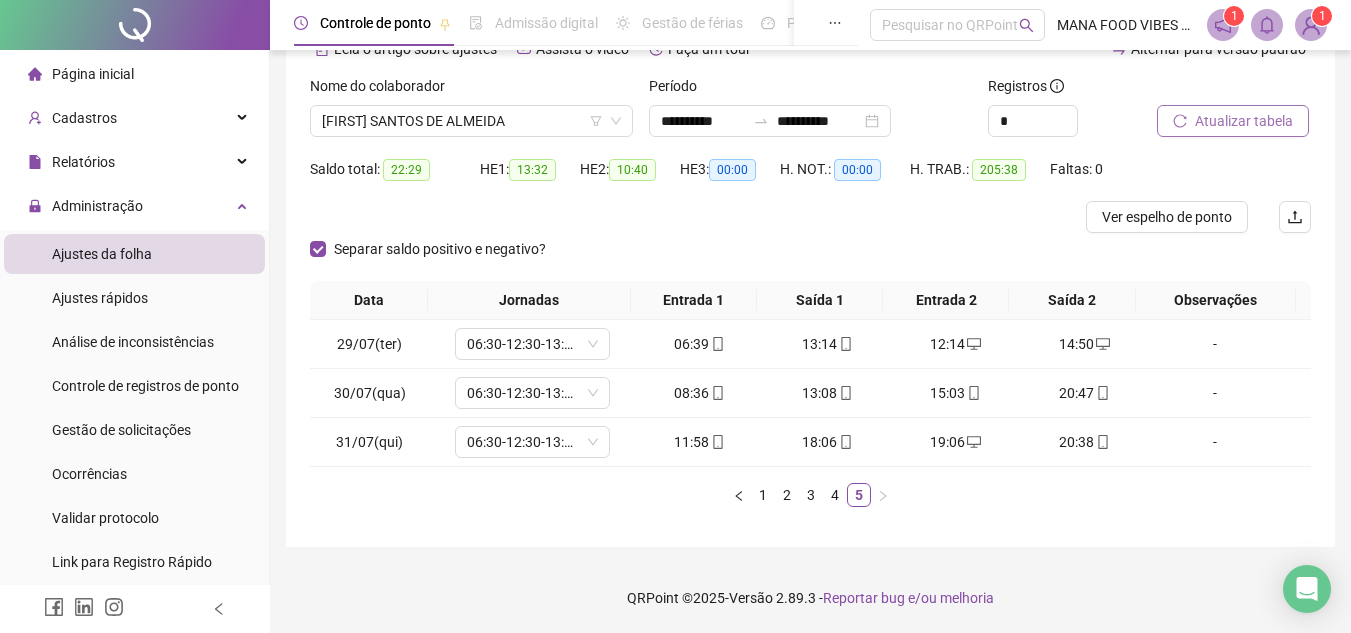 click on "Atualizar tabela" at bounding box center (1244, 121) 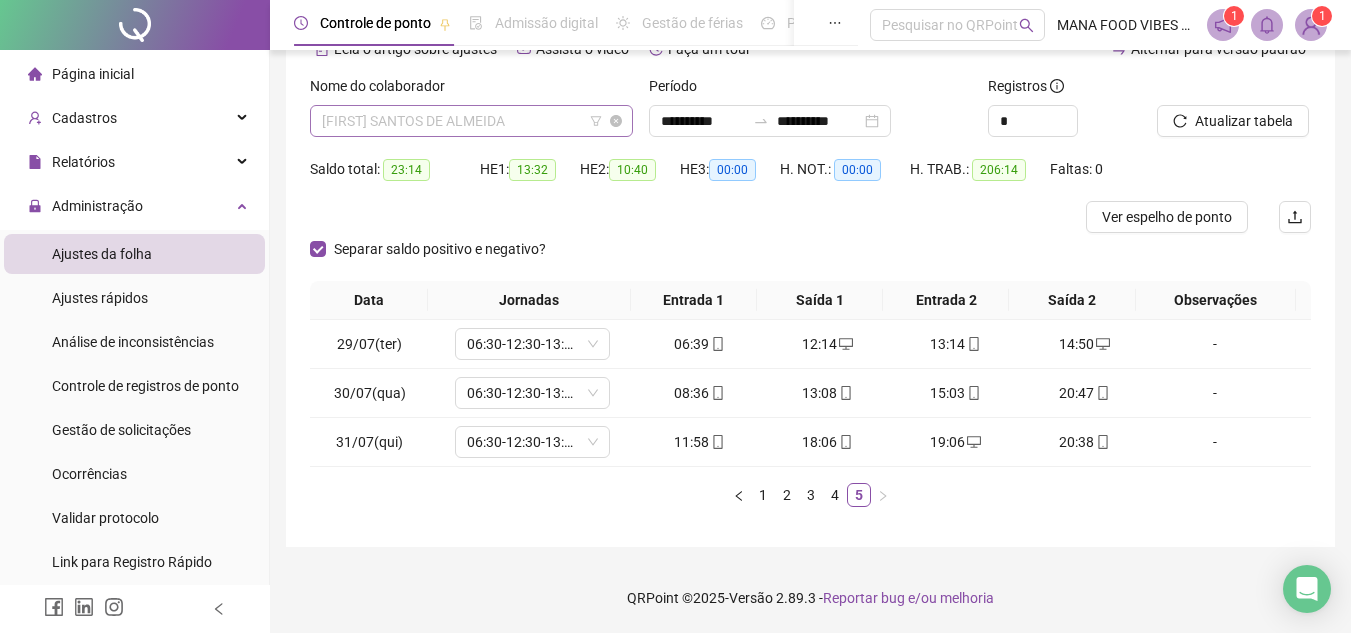 click on "[FIRST] SANTOS DE ALMEIDA" at bounding box center (471, 121) 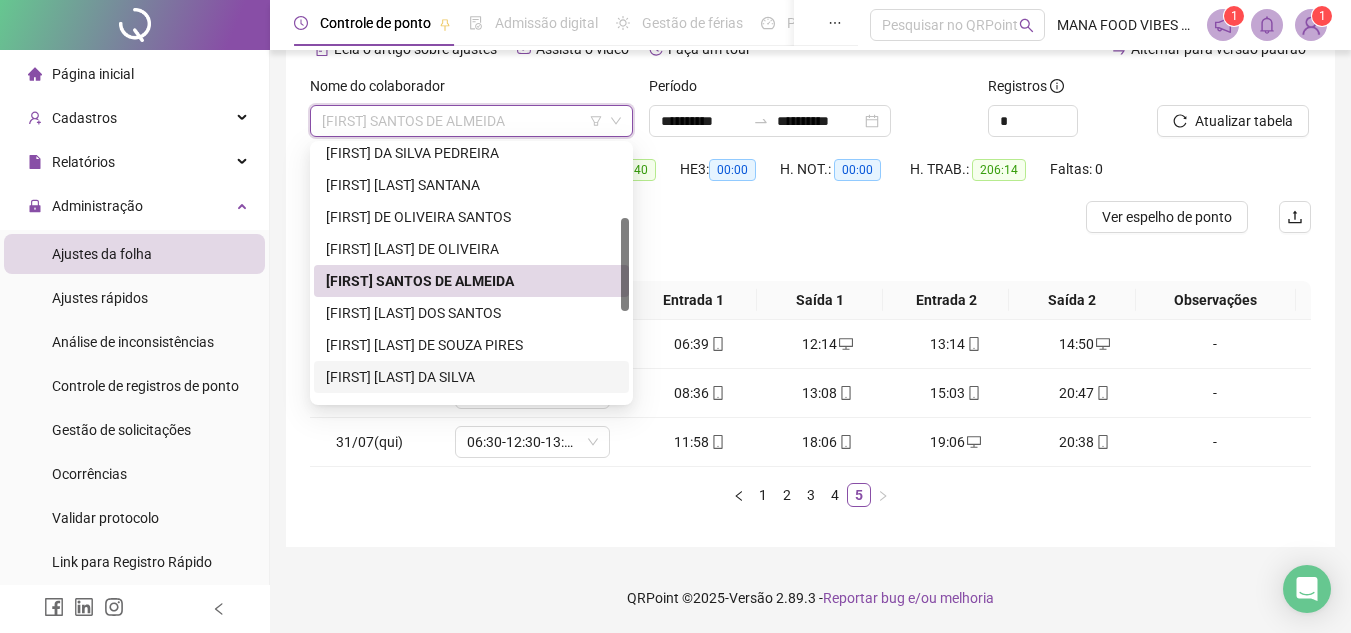 click on "[FIRST] [LAST] DA SILVA" at bounding box center (471, 377) 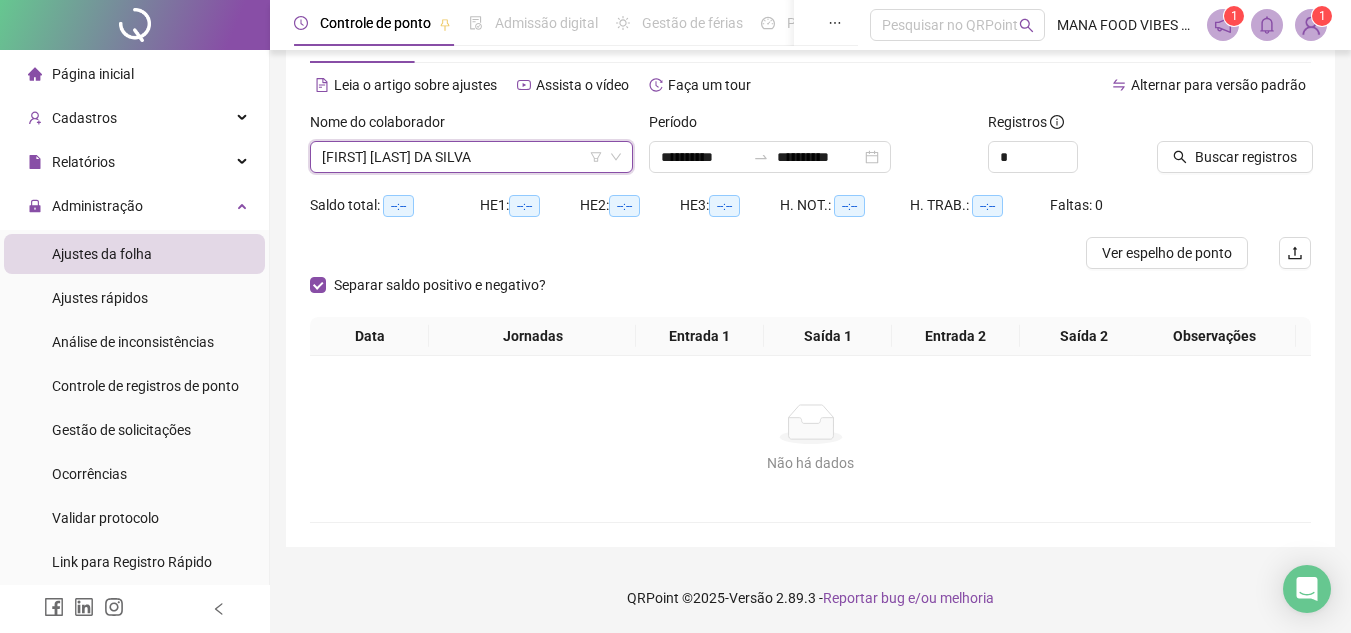 scroll, scrollTop: 73, scrollLeft: 0, axis: vertical 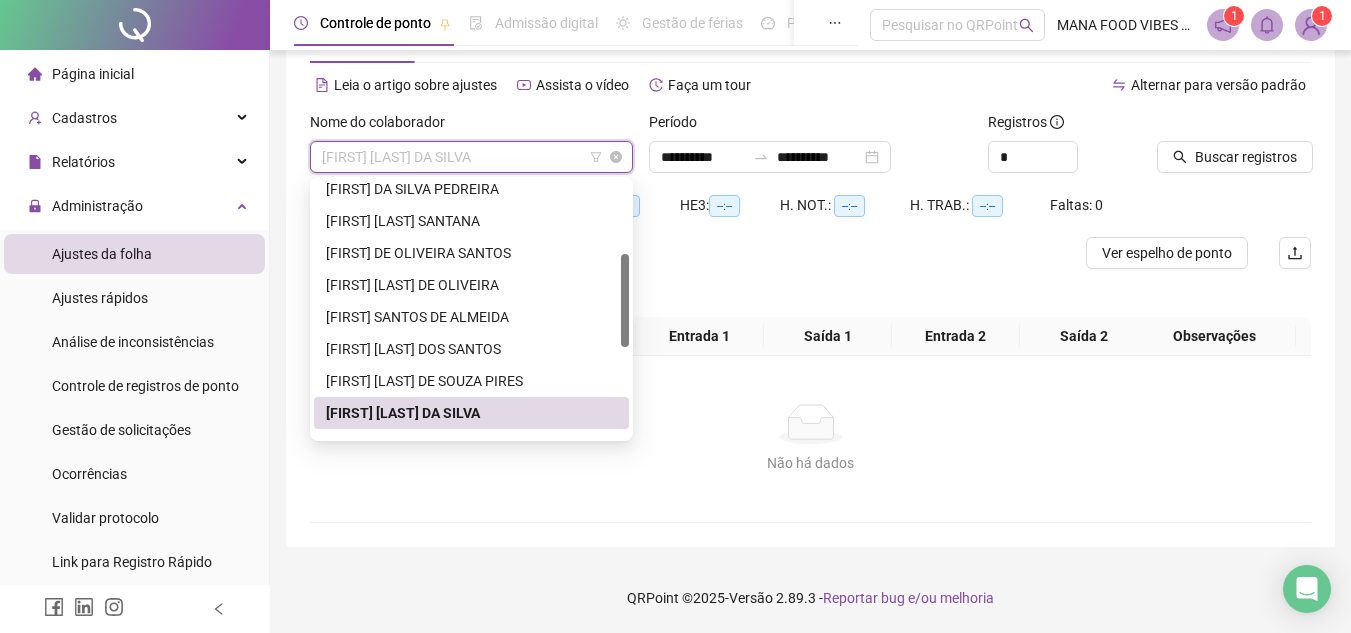 click on "[FIRST] [LAST] DA SILVA" at bounding box center (471, 157) 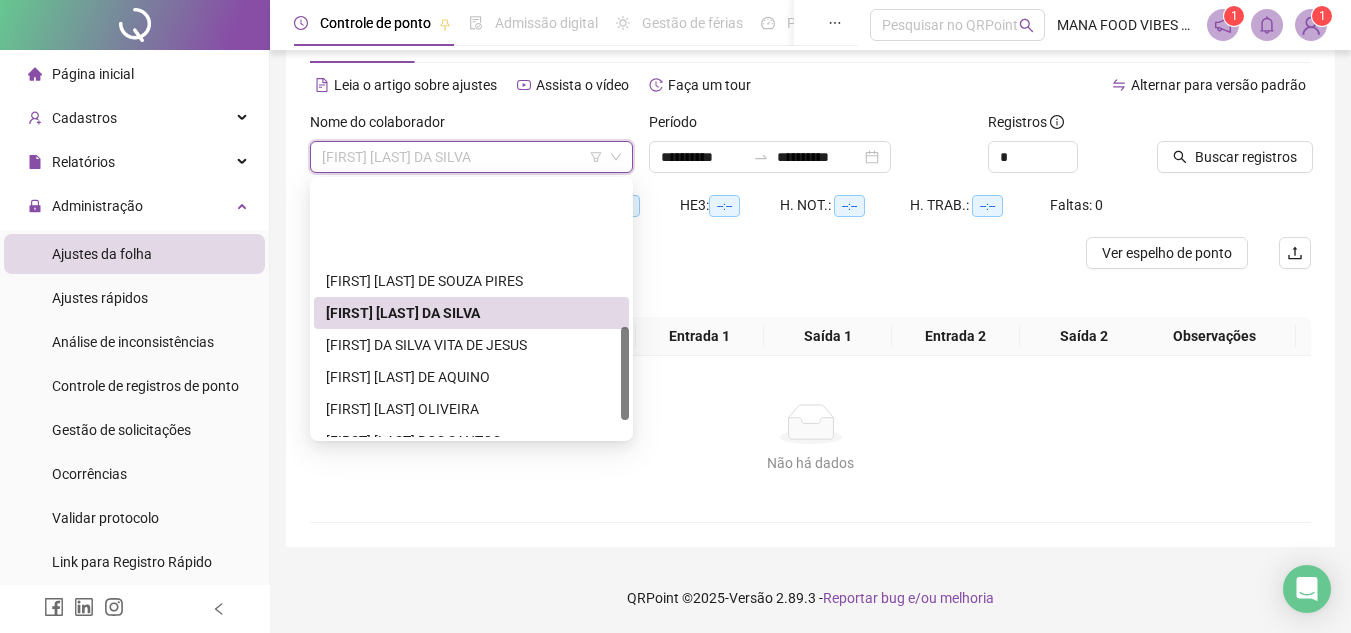 scroll, scrollTop: 400, scrollLeft: 0, axis: vertical 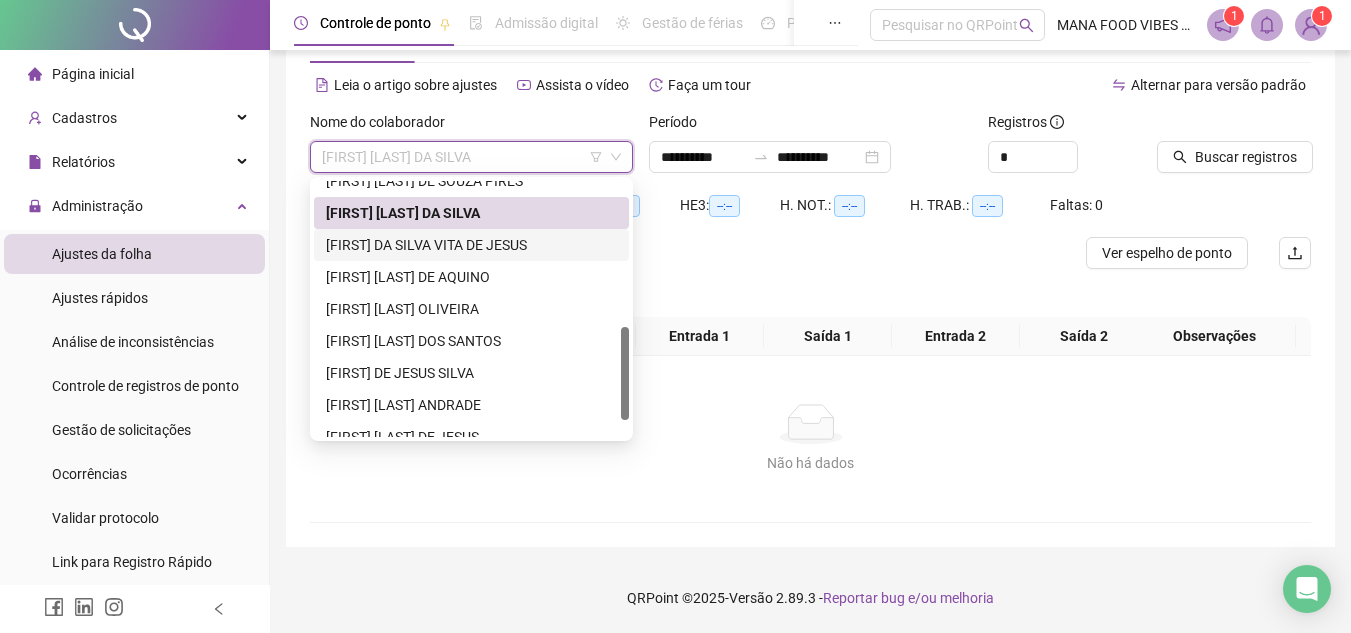 click on "[FIRST] DA SILVA VITA DE JESUS" at bounding box center (471, 245) 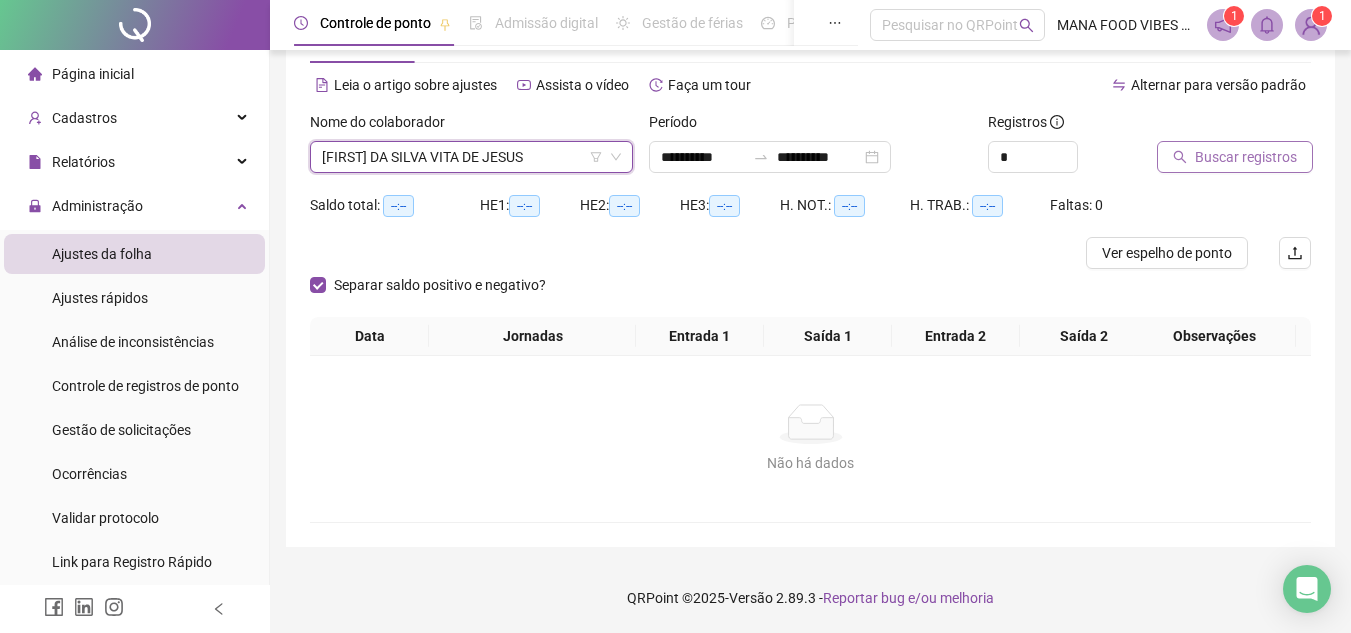 click on "Buscar registros" at bounding box center [1246, 157] 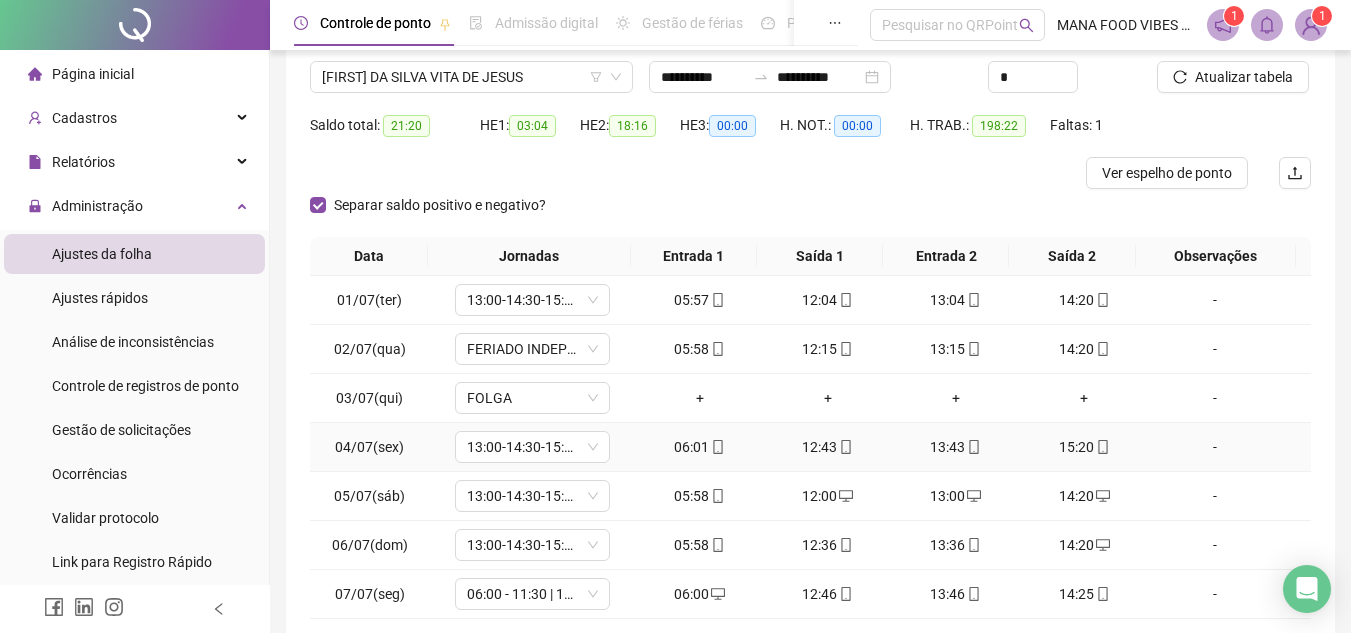scroll, scrollTop: 273, scrollLeft: 0, axis: vertical 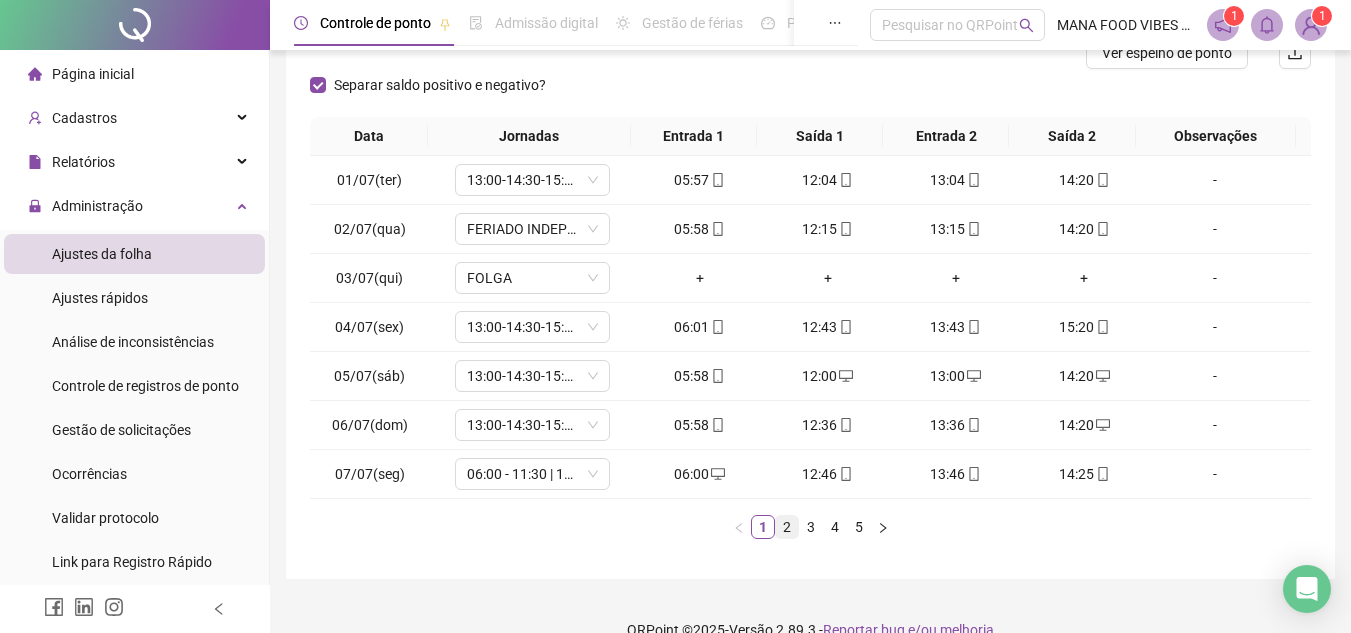 click on "2" at bounding box center (787, 527) 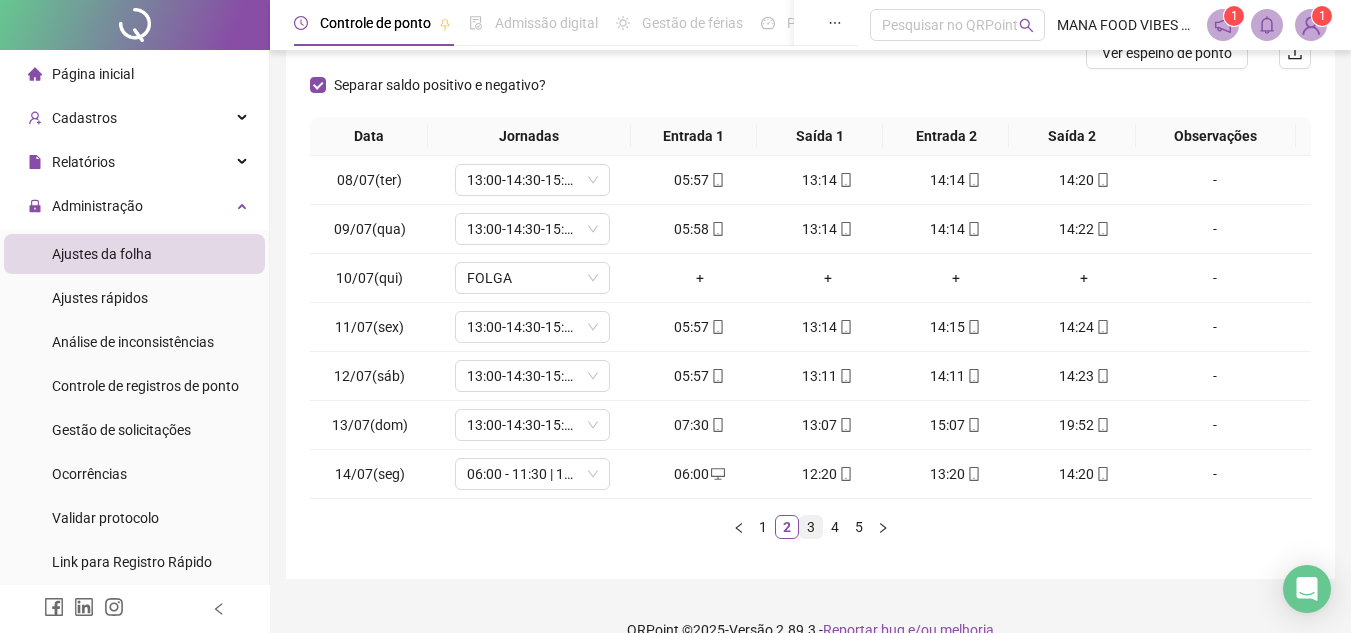 click on "3" at bounding box center [811, 527] 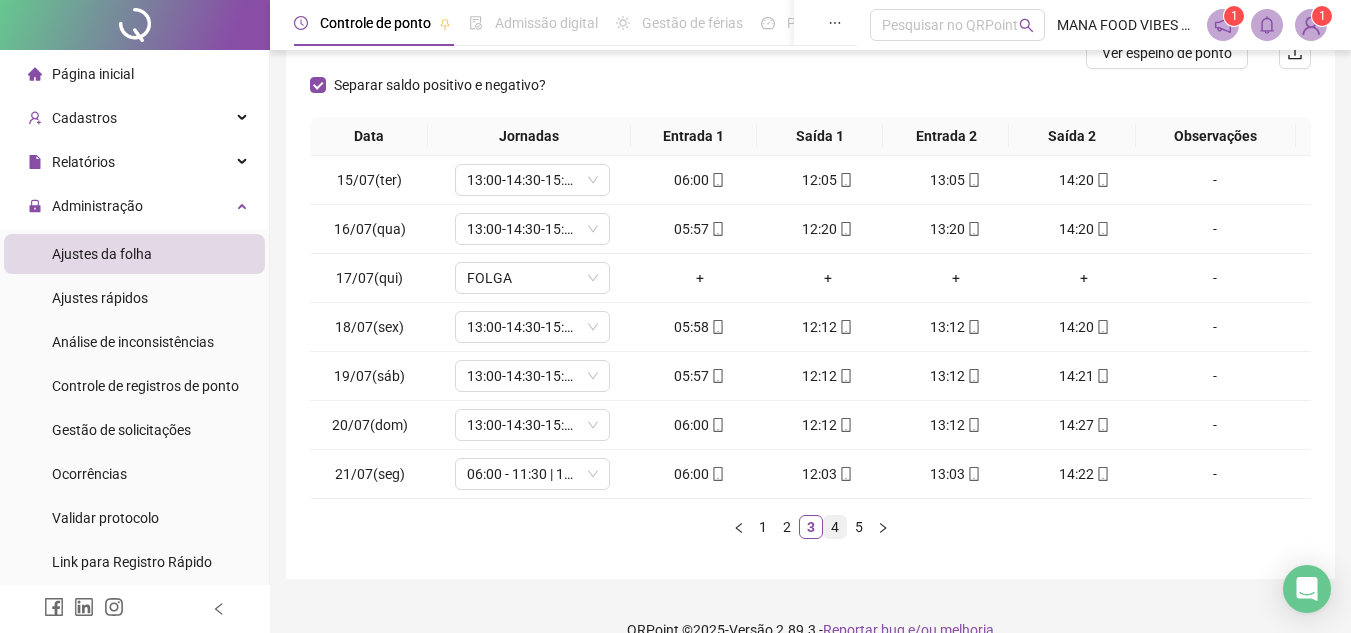 click on "4" at bounding box center (835, 527) 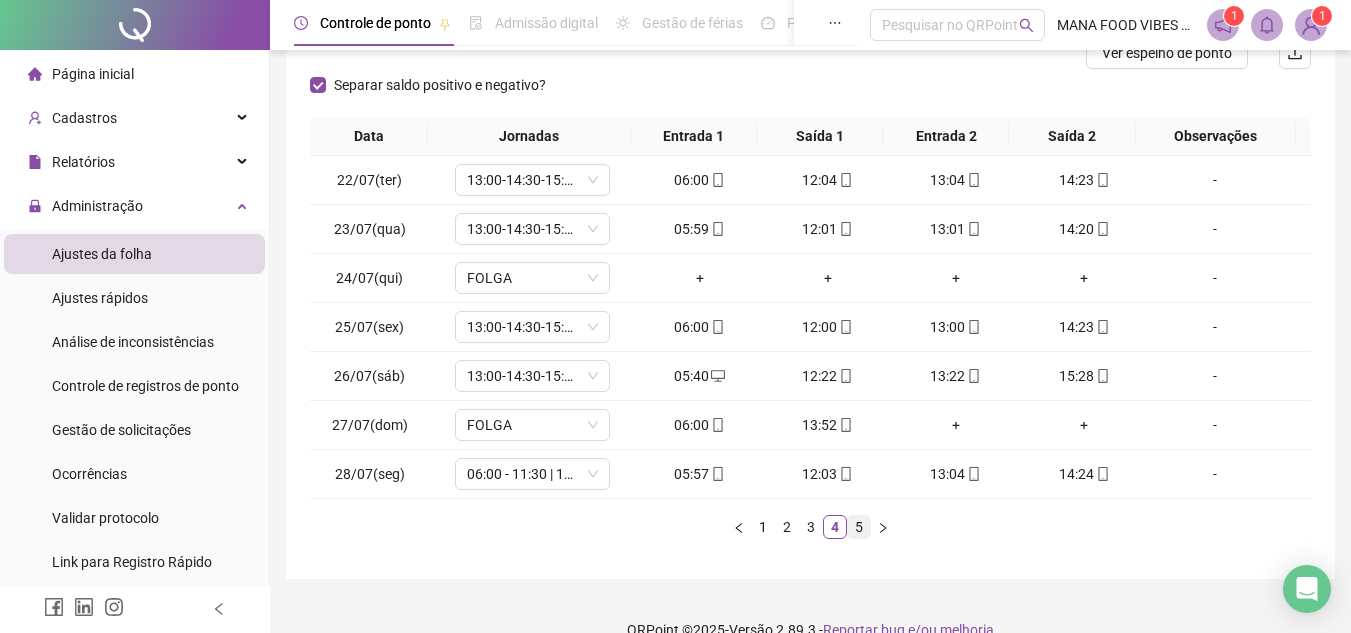click on "5" at bounding box center (859, 527) 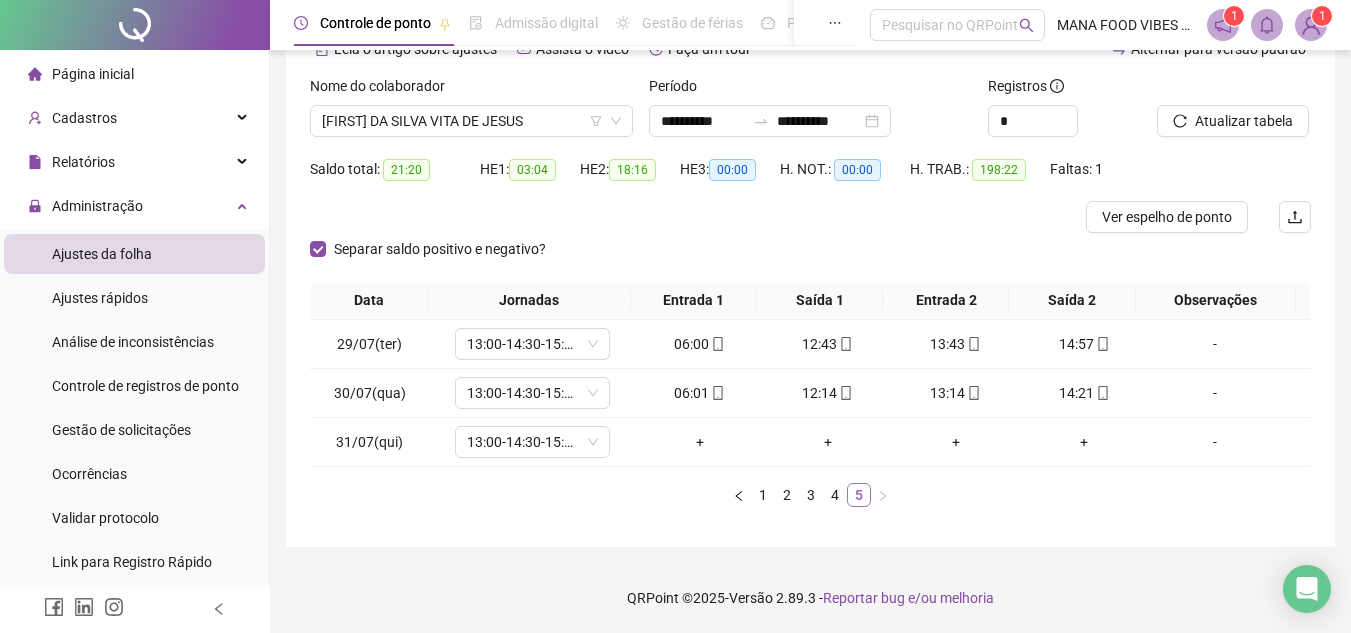 scroll, scrollTop: 109, scrollLeft: 0, axis: vertical 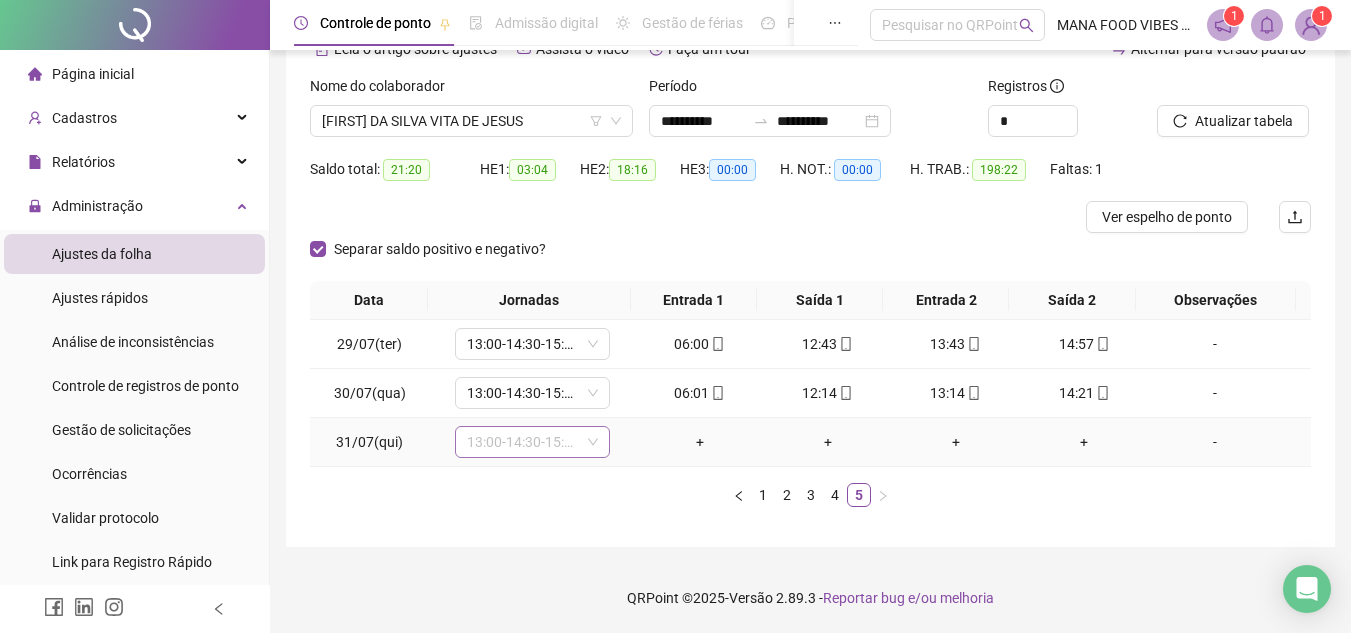 click on "13:00-14:30-15:30-21:20" at bounding box center (532, 442) 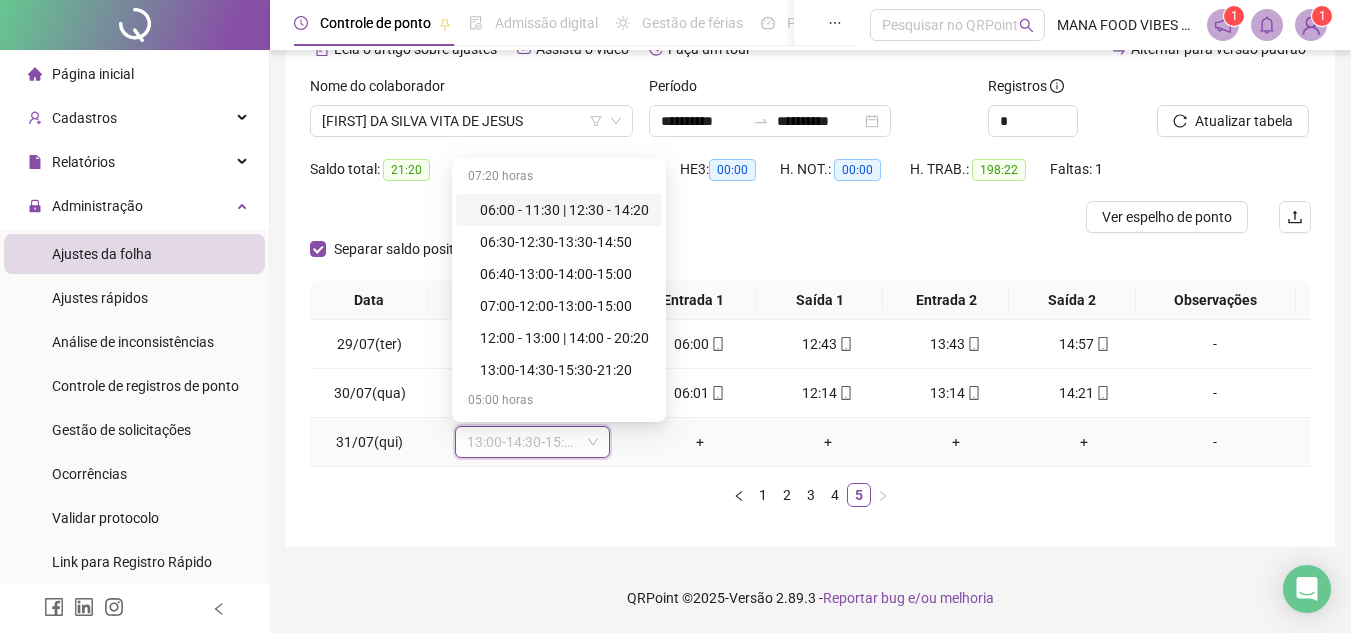 type on "*" 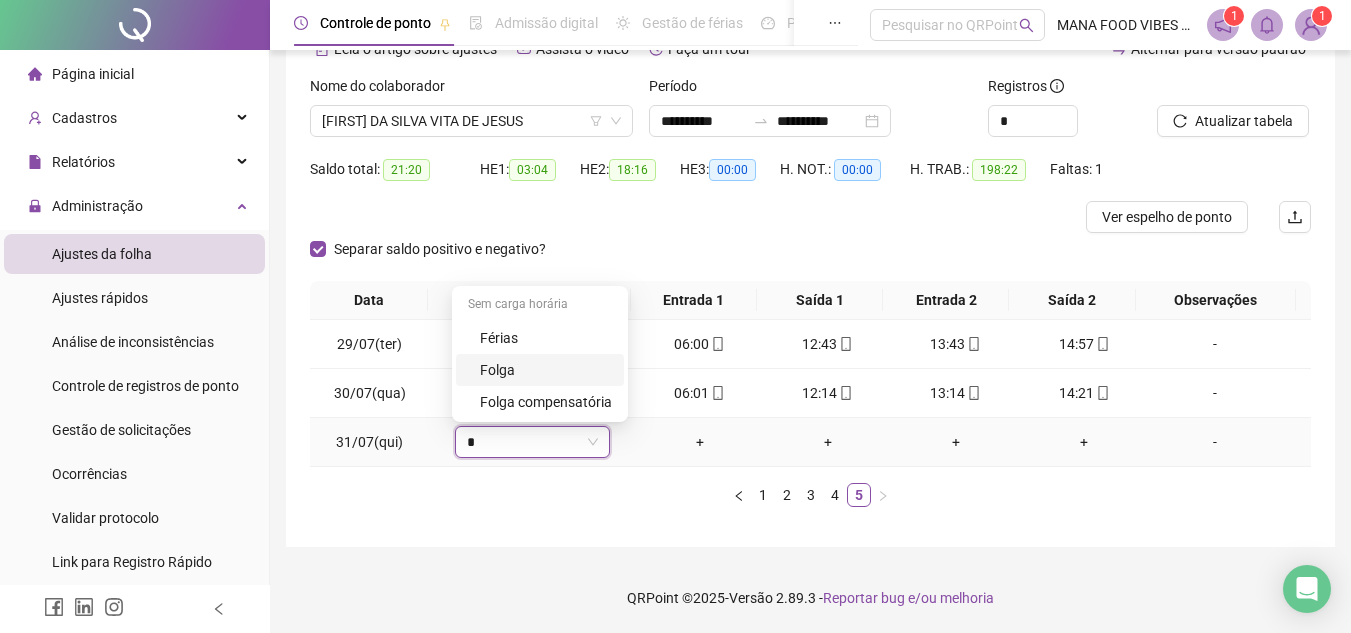 click on "Folga" at bounding box center (546, 370) 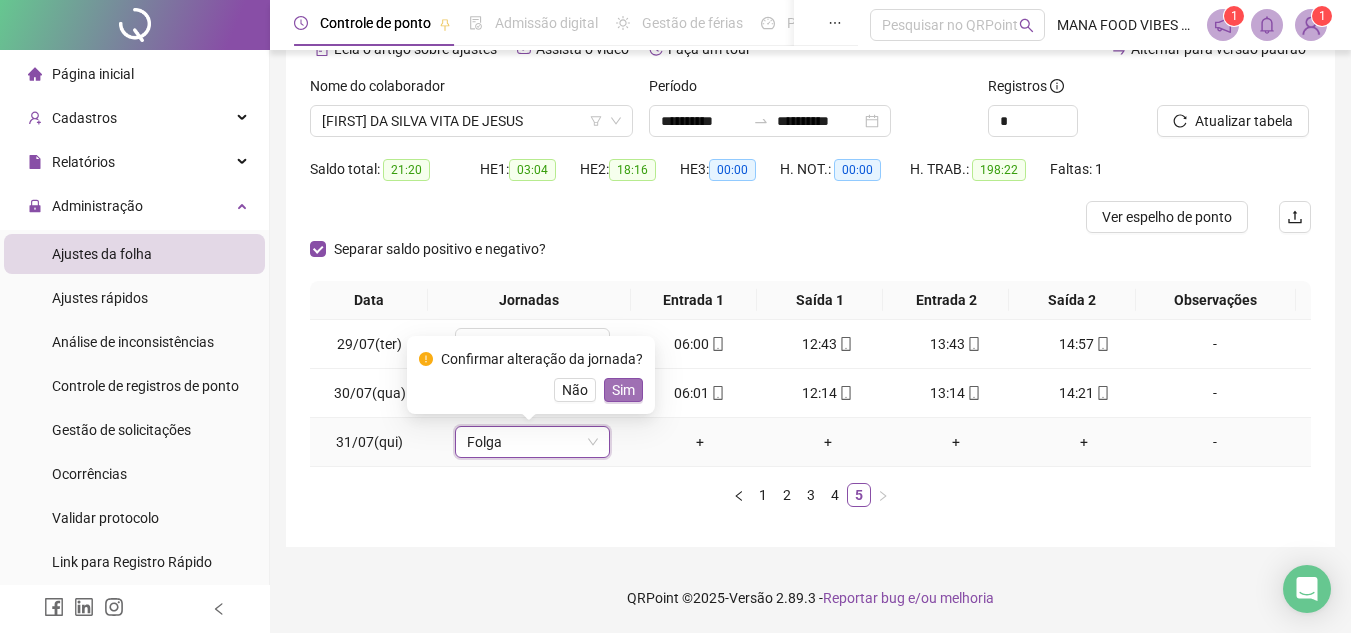 click on "Sim" at bounding box center (623, 390) 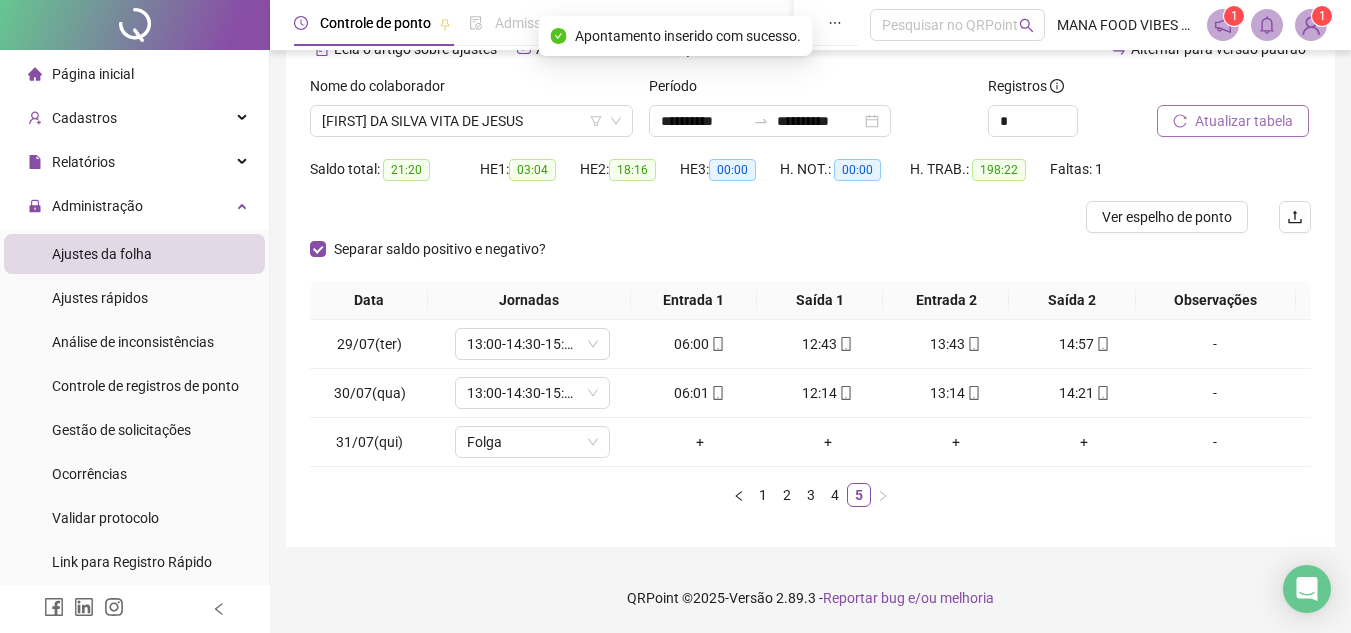 click on "Atualizar tabela" at bounding box center [1244, 121] 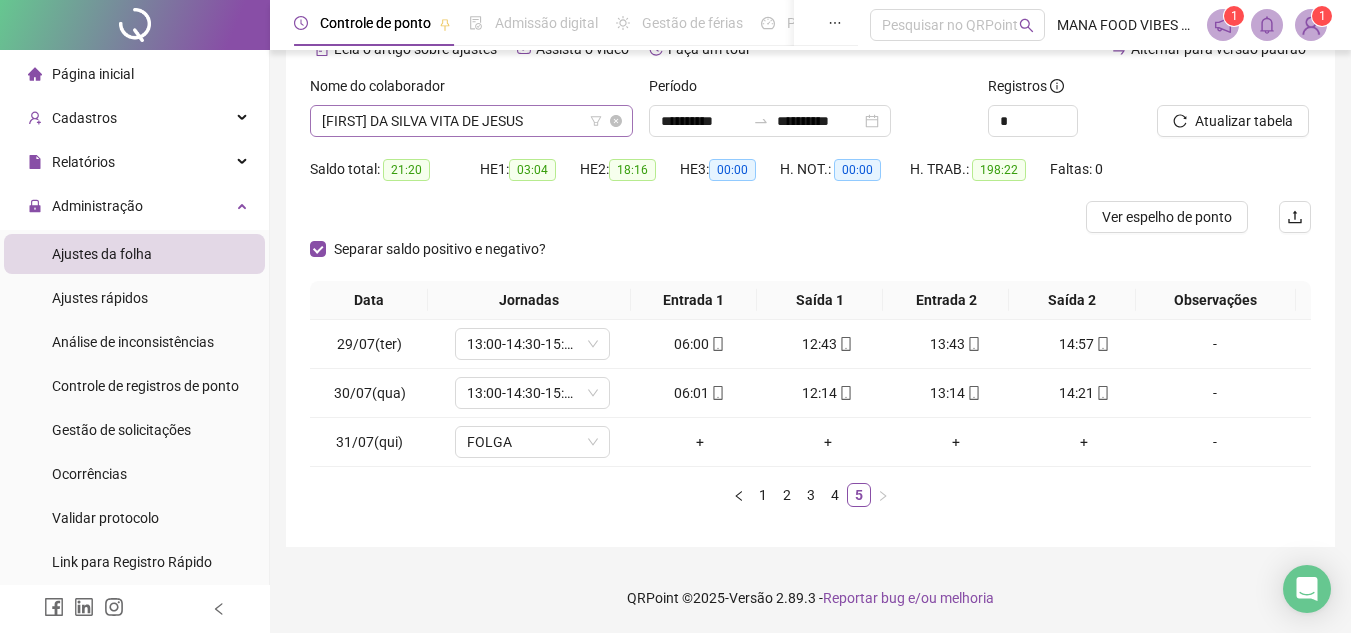 click on "[FIRST] DA SILVA VITA DE JESUS" at bounding box center (471, 121) 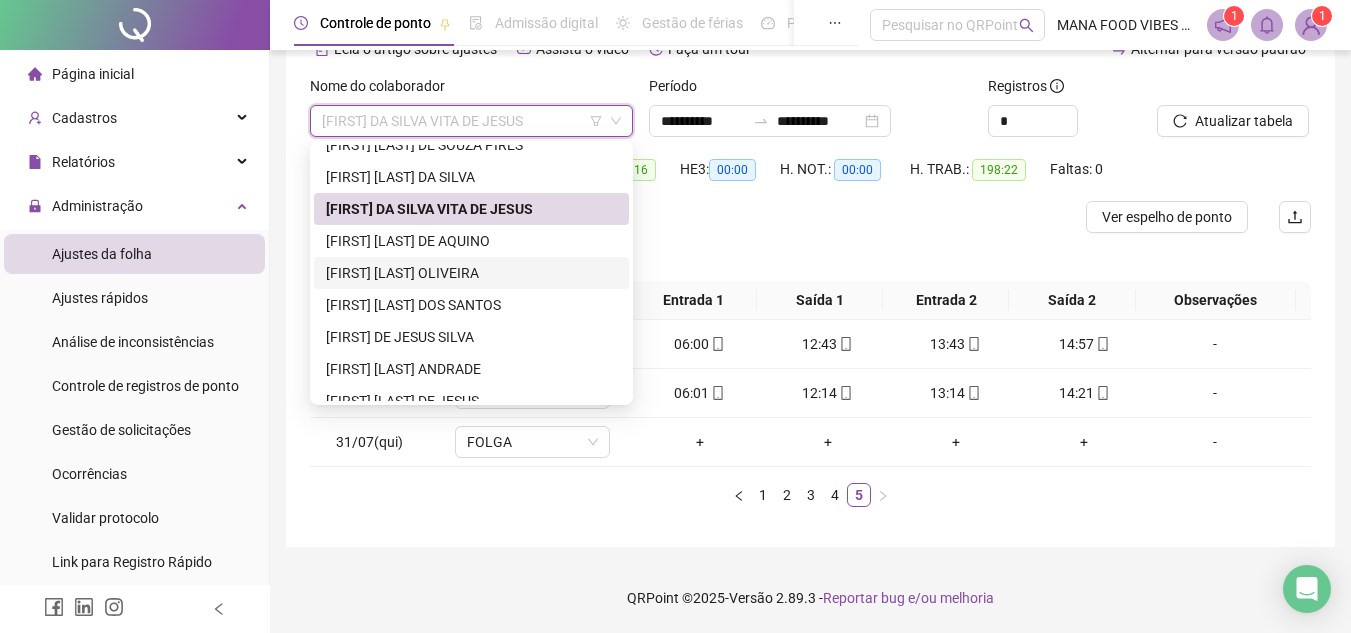 click on "[FIRST] [LAST] OLIVEIRA" at bounding box center [471, 273] 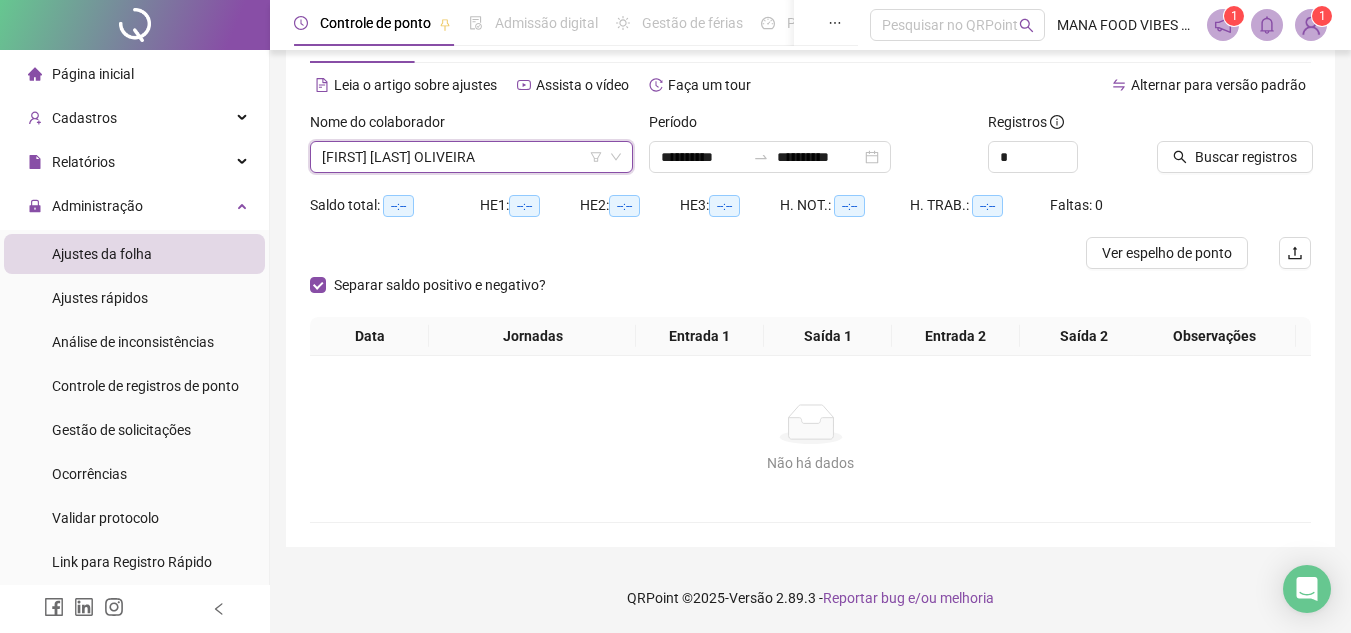 scroll, scrollTop: 73, scrollLeft: 0, axis: vertical 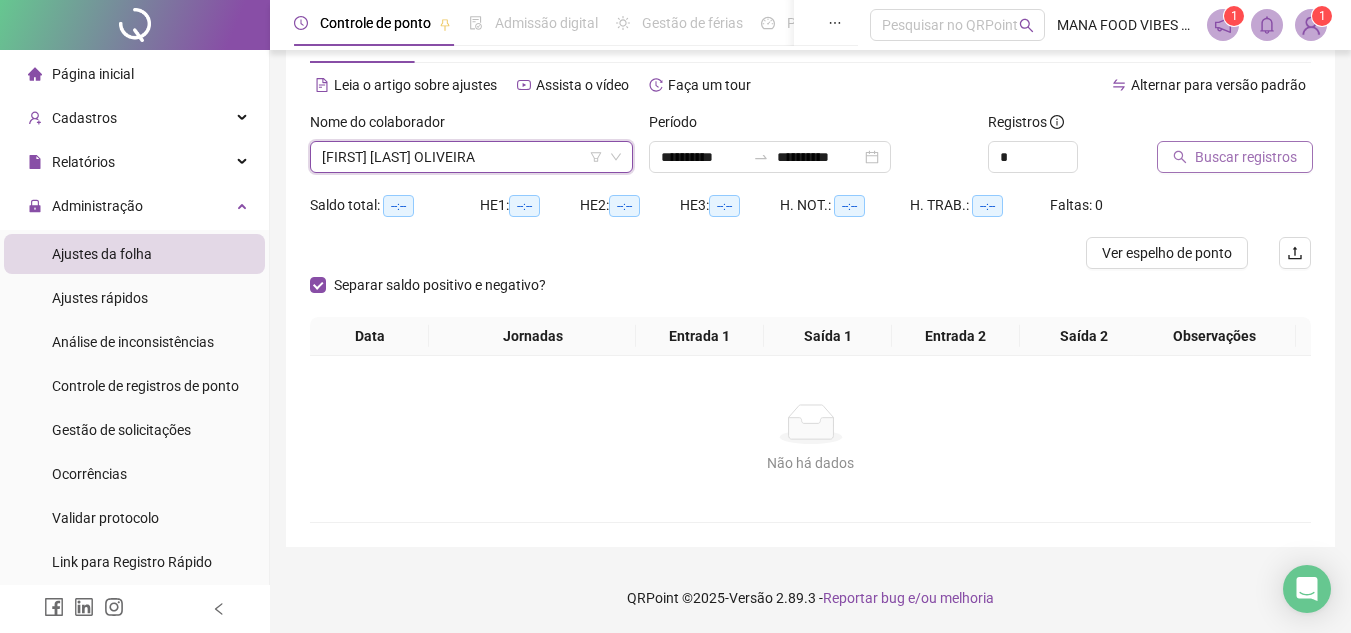 click on "Buscar registros" at bounding box center (1246, 157) 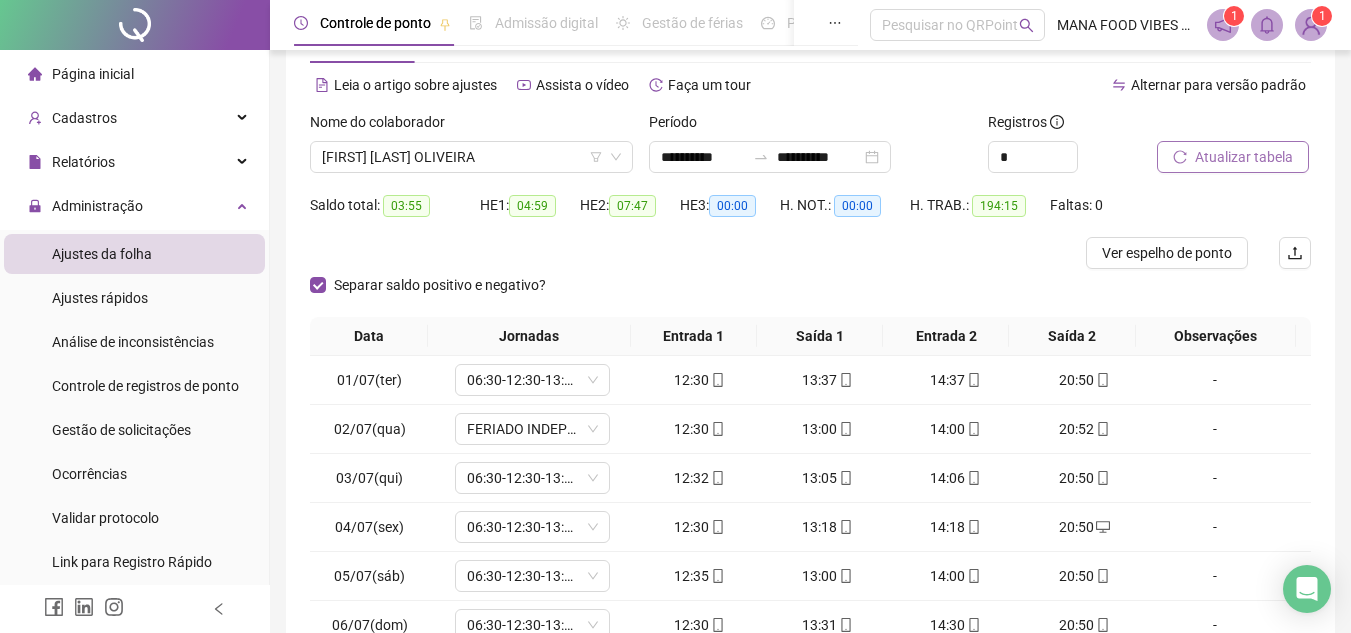click on "Atualizar tabela" at bounding box center [1244, 157] 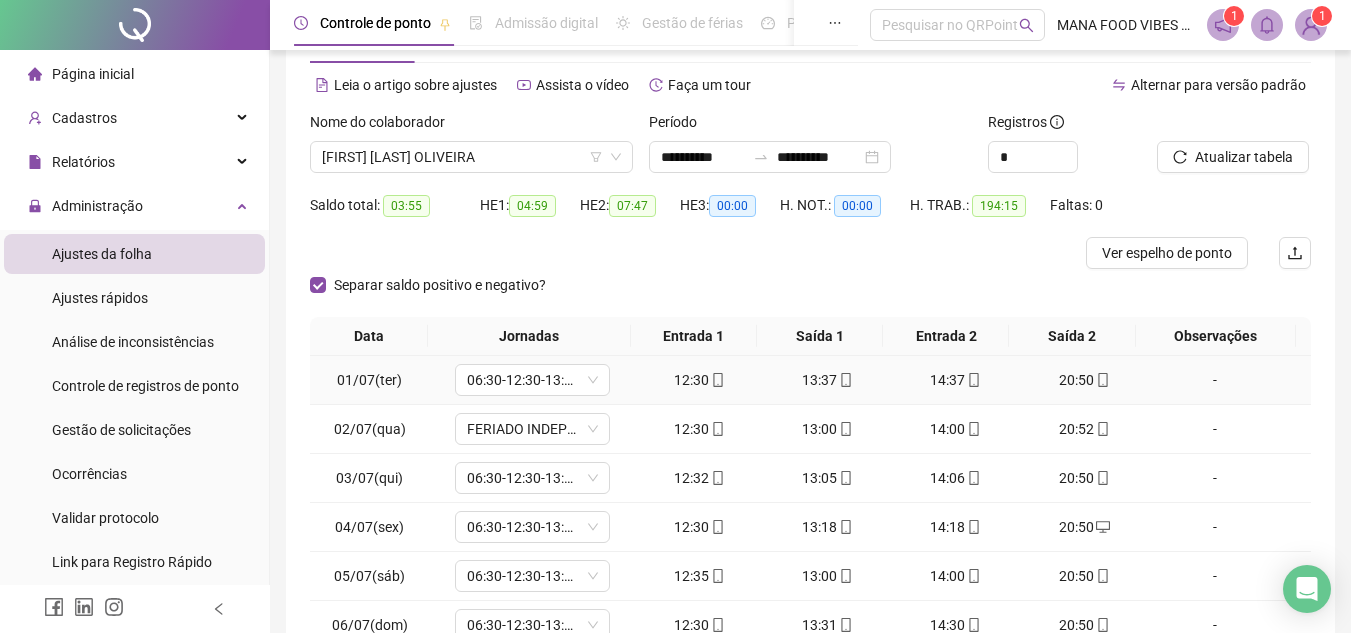scroll, scrollTop: 273, scrollLeft: 0, axis: vertical 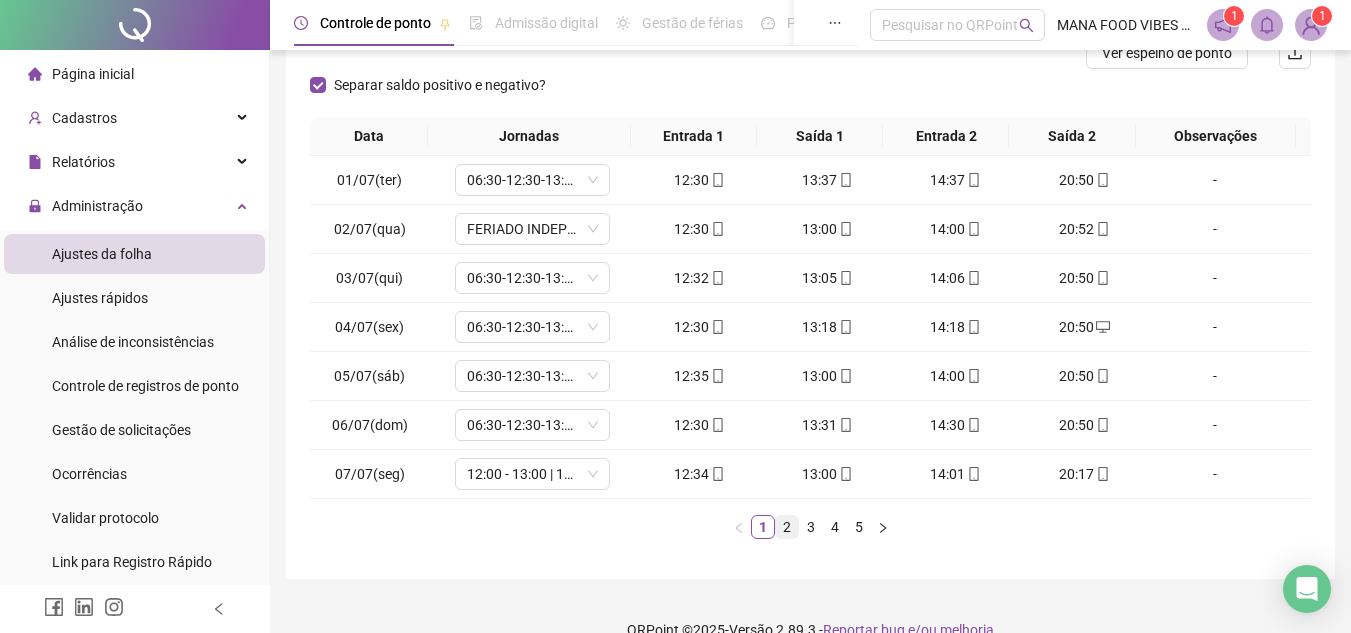 click on "2" at bounding box center (787, 527) 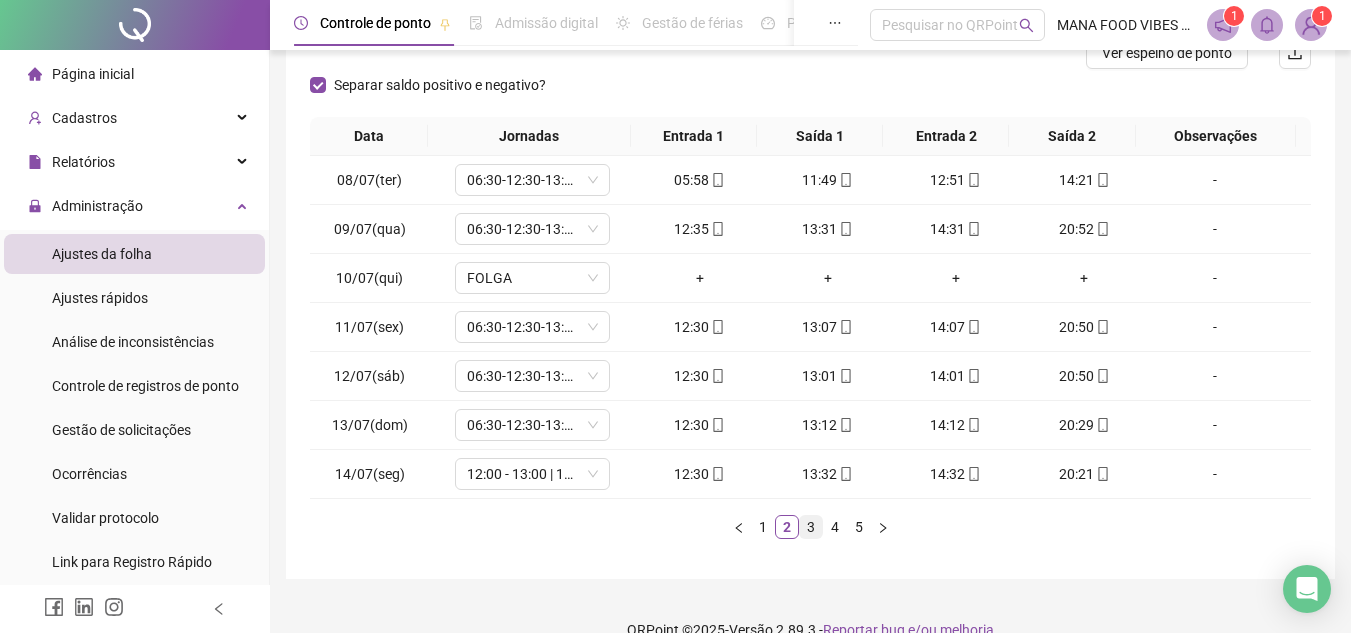 click on "3" at bounding box center [811, 527] 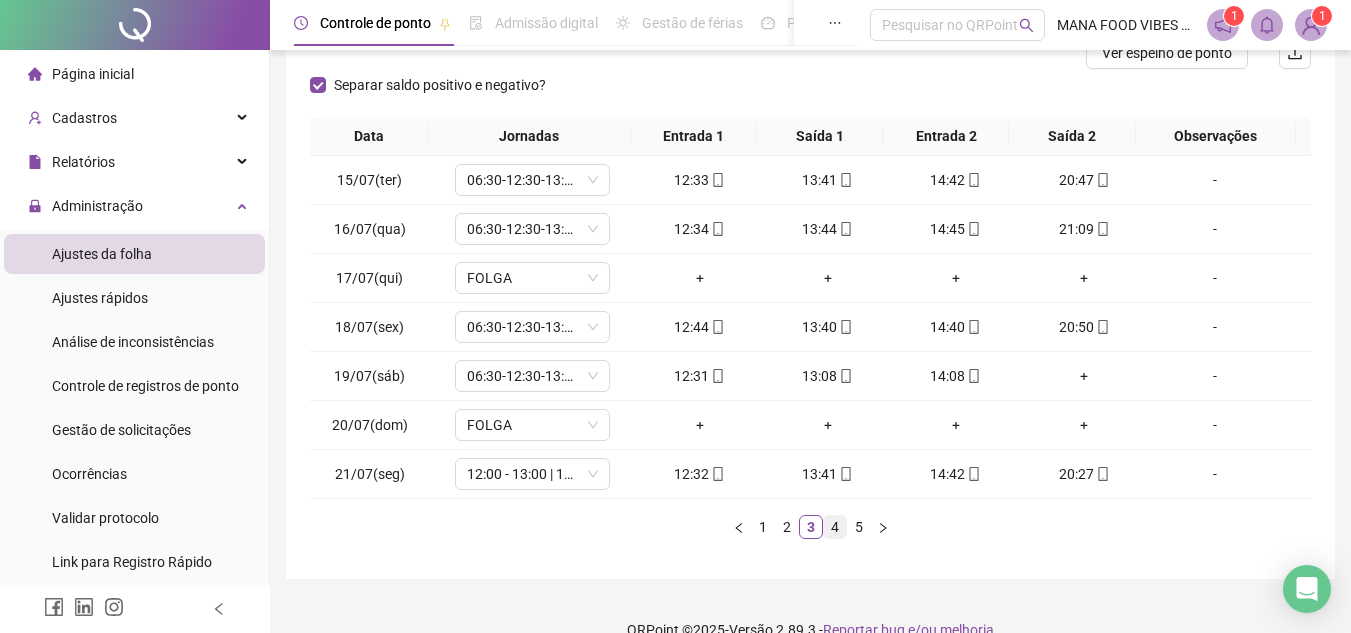 click on "4" at bounding box center (835, 527) 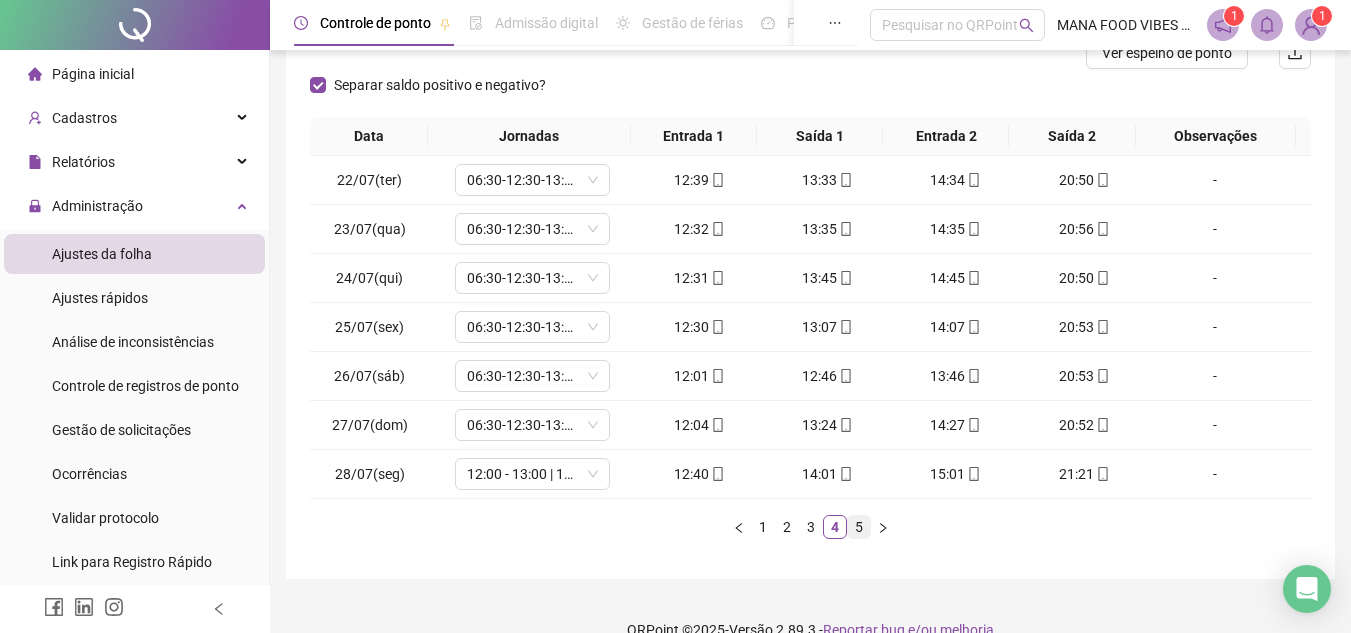 click on "5" at bounding box center (859, 527) 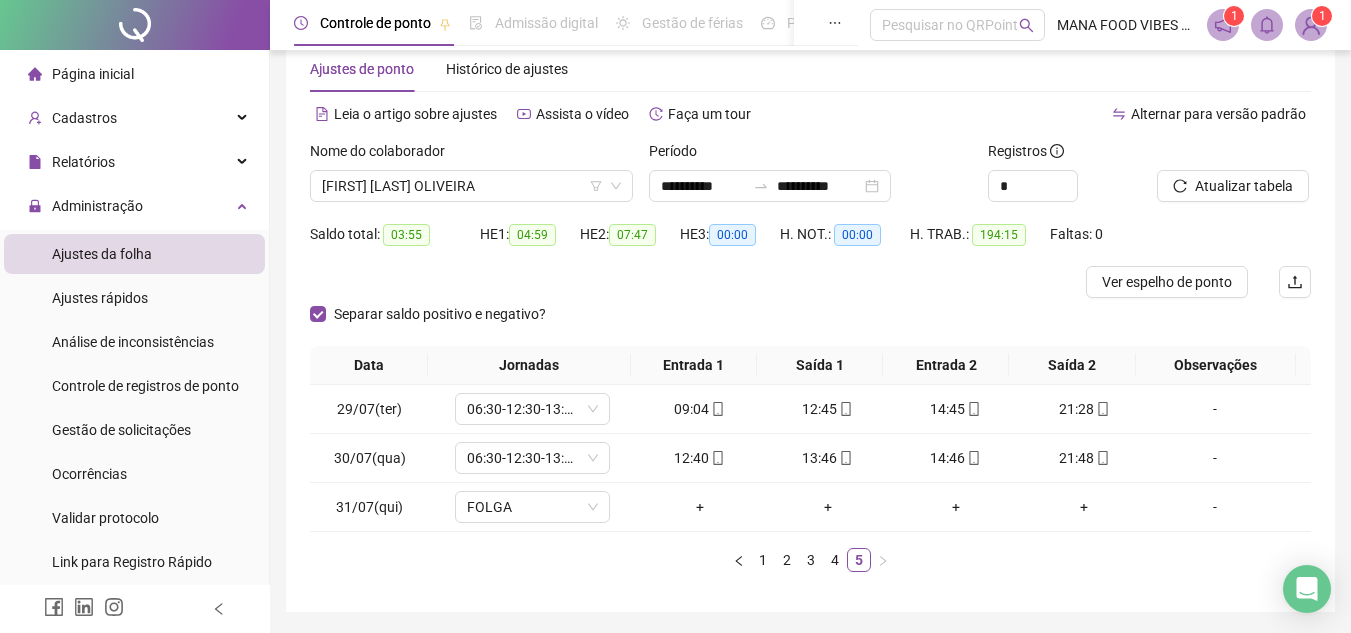 scroll, scrollTop: 9, scrollLeft: 0, axis: vertical 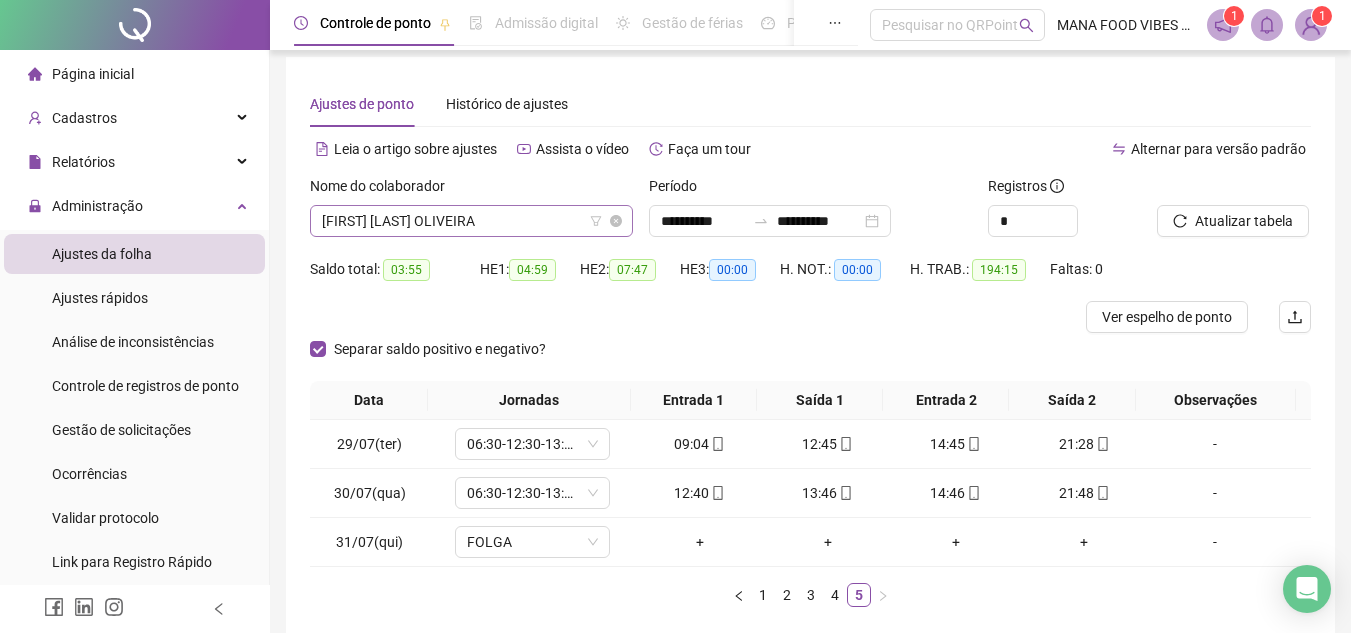 click on "[FIRST] [LAST] OLIVEIRA" at bounding box center (471, 221) 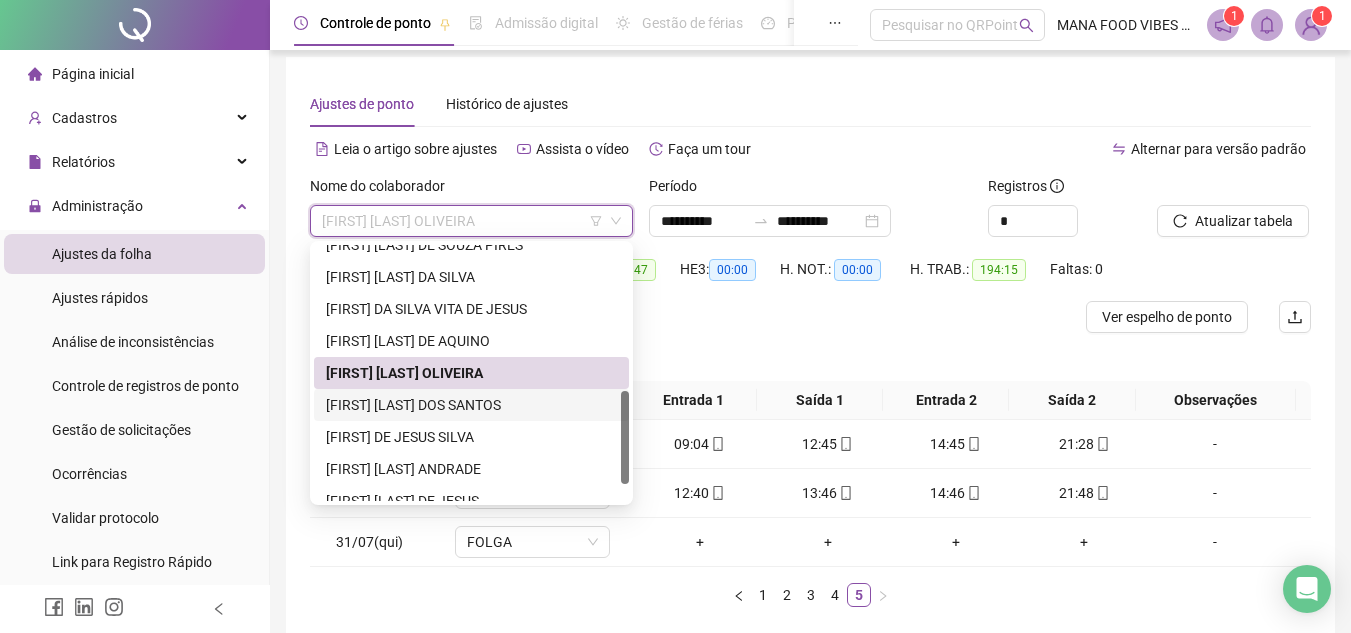 click on "[FIRST] [LAST] DOS SANTOS" at bounding box center (471, 405) 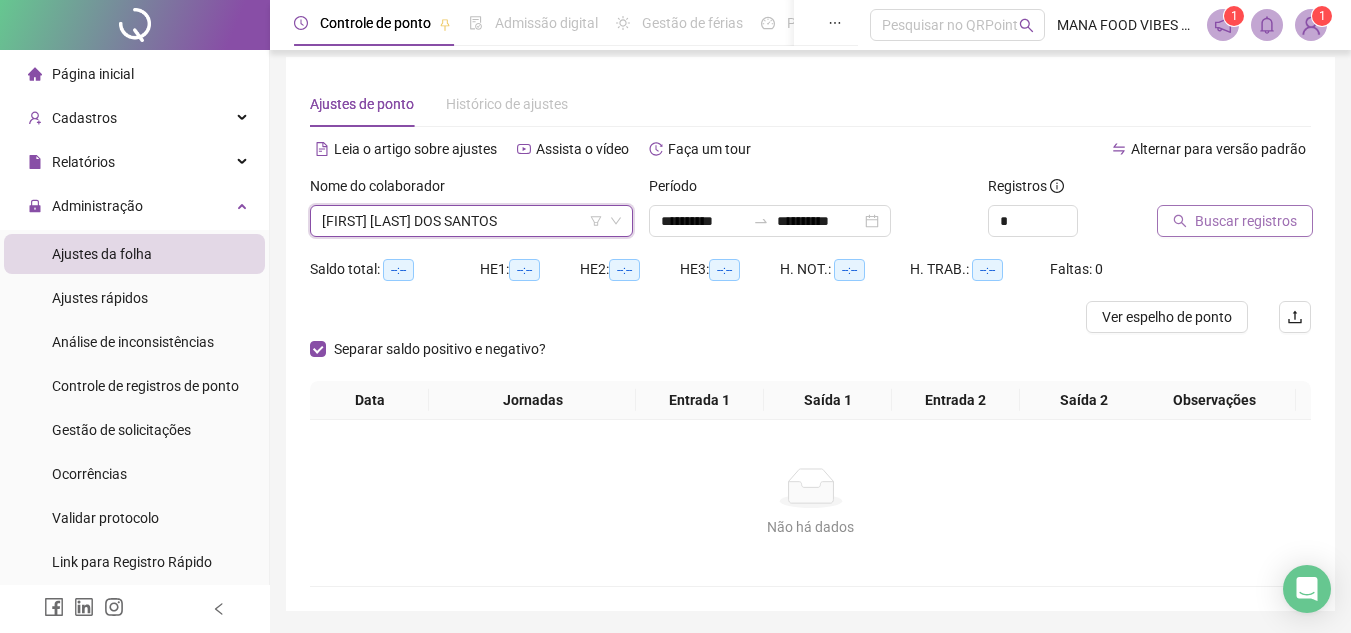 click on "Buscar registros" at bounding box center [1246, 221] 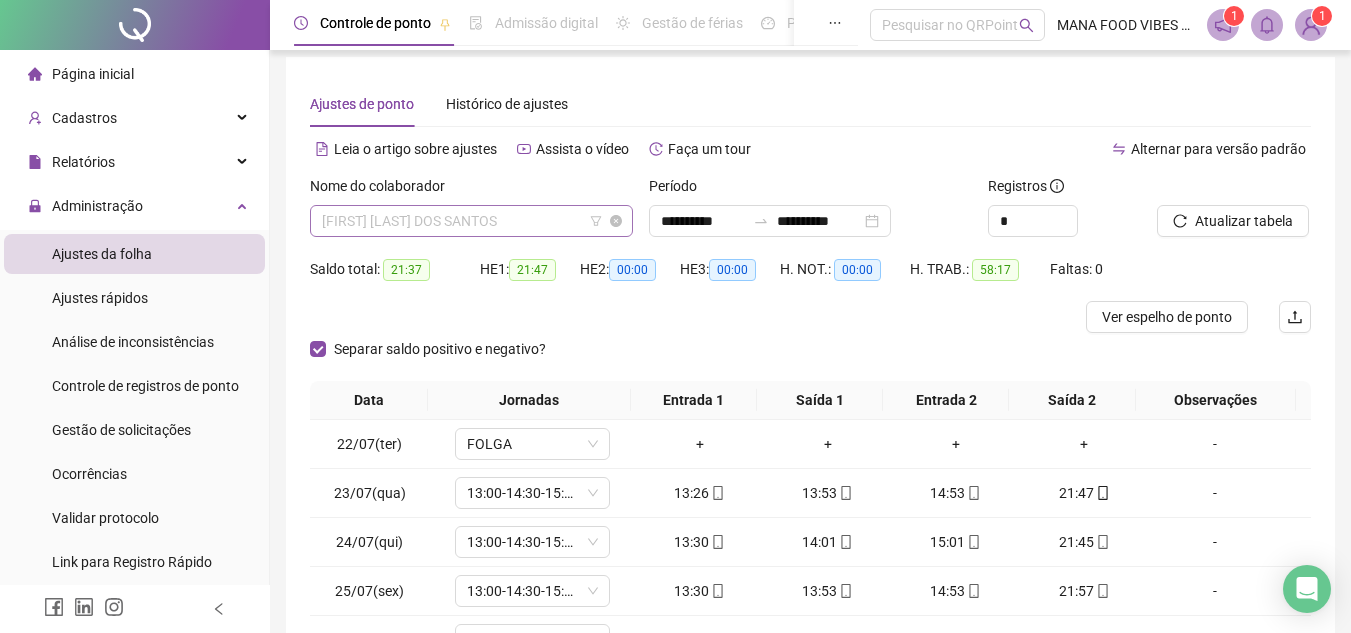 click on "[FIRST] [LAST] DOS SANTOS" at bounding box center (471, 221) 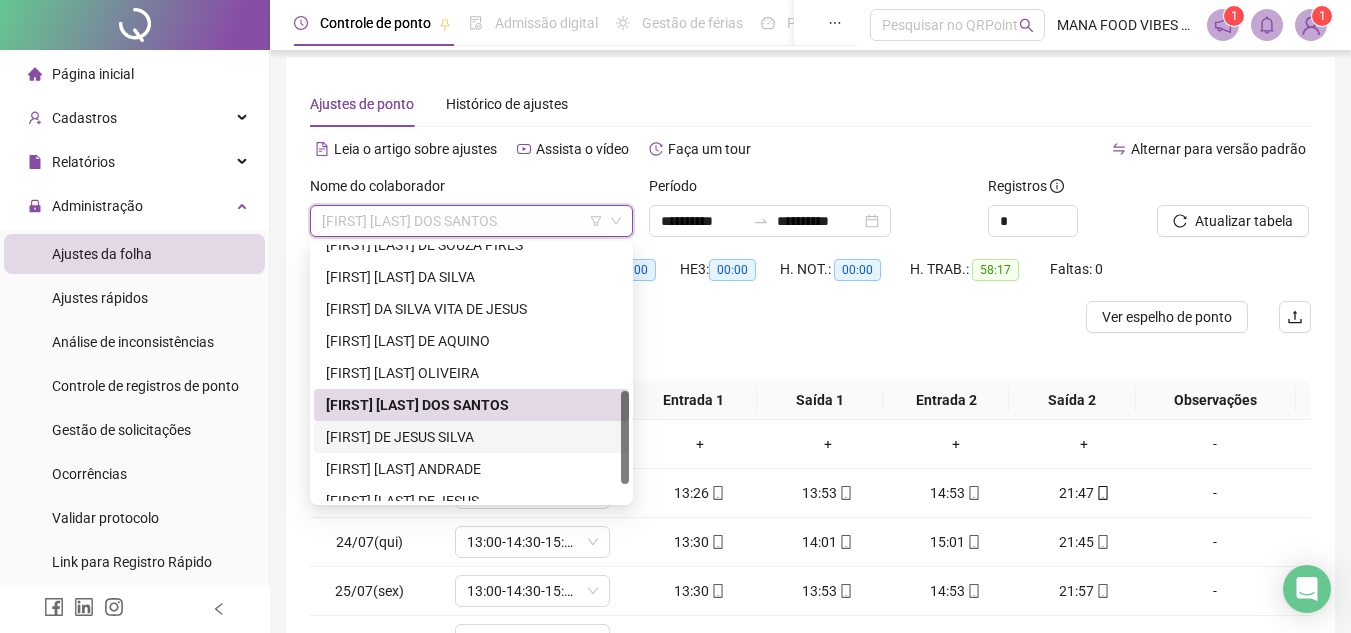 click on "[FIRST] DE JESUS SILVA" at bounding box center (471, 437) 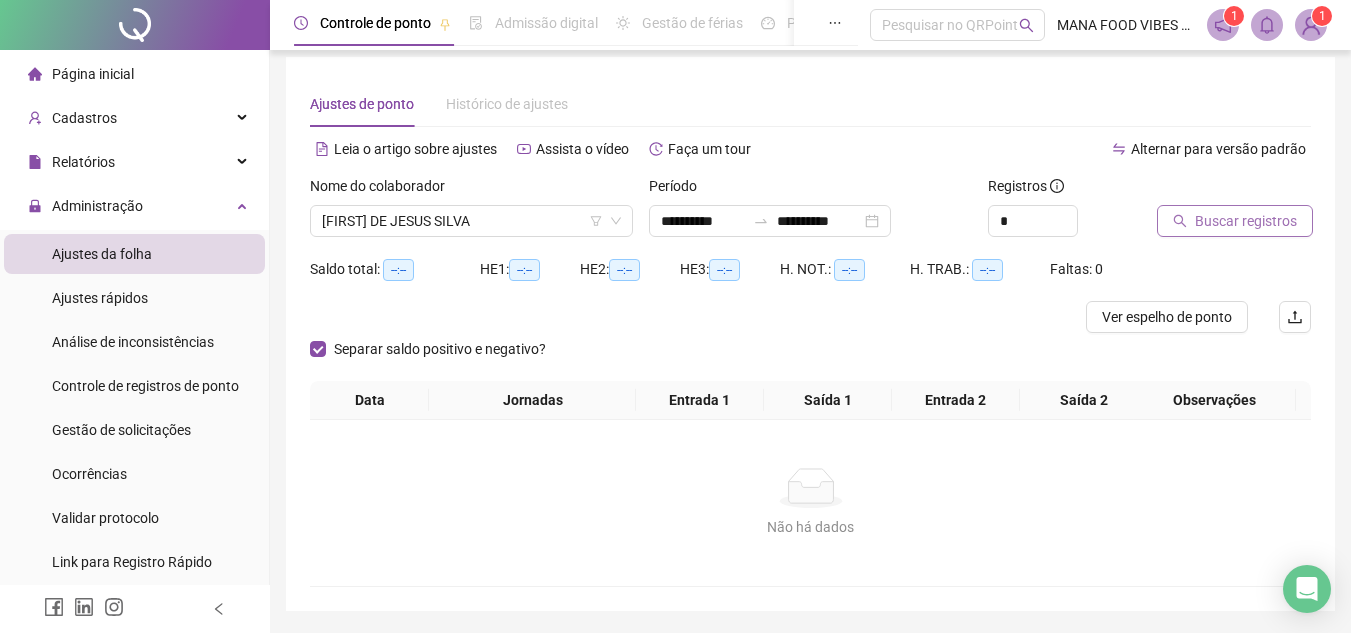 click on "Buscar registros" at bounding box center (1246, 221) 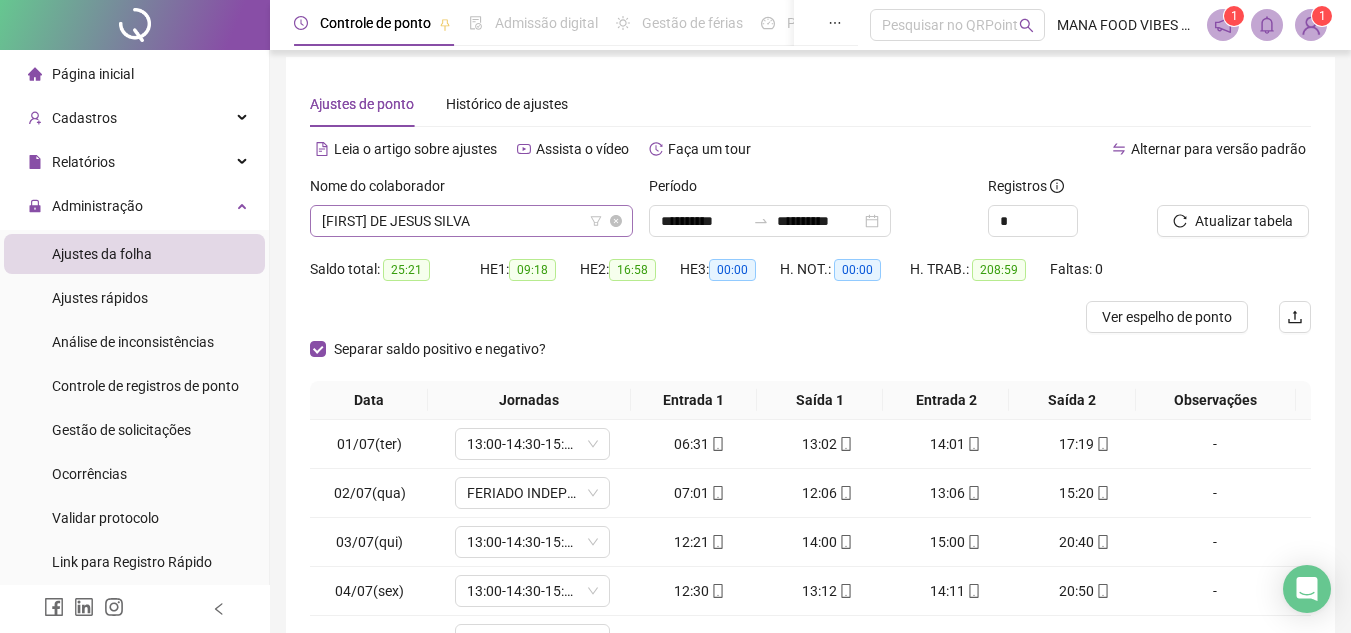 click on "[FIRST] DE JESUS SILVA" at bounding box center [471, 221] 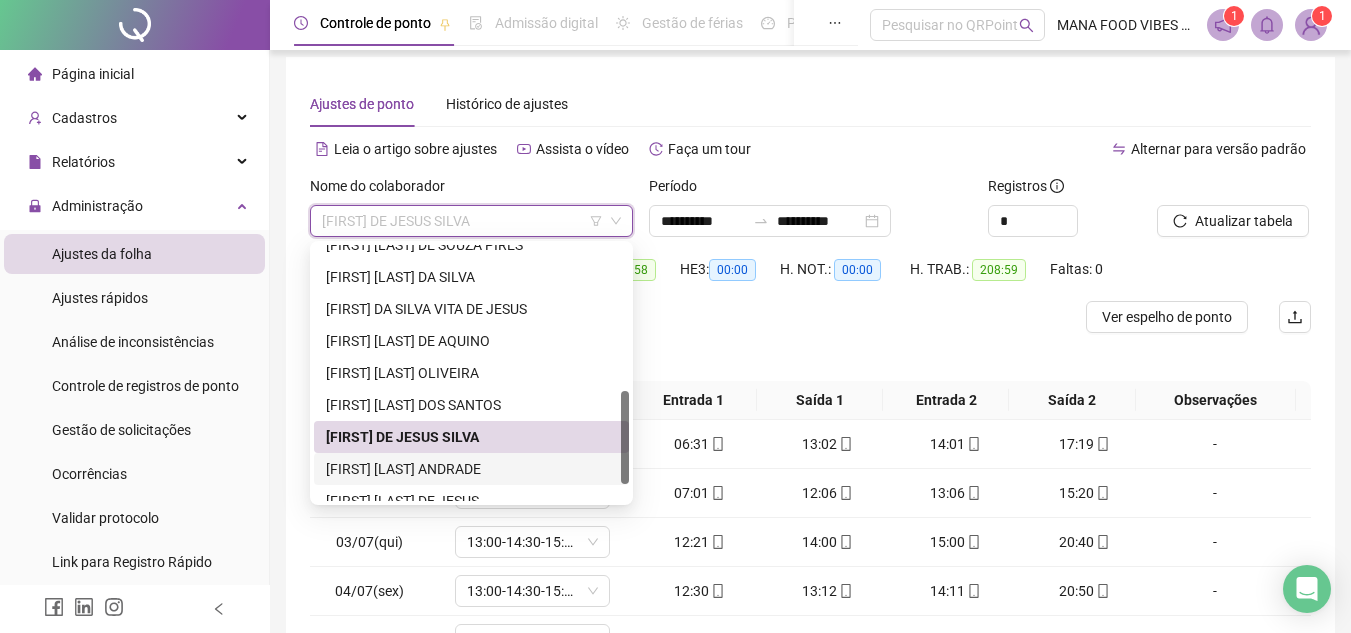 click on "[FIRST] [LAST] ANDRADE" at bounding box center (471, 469) 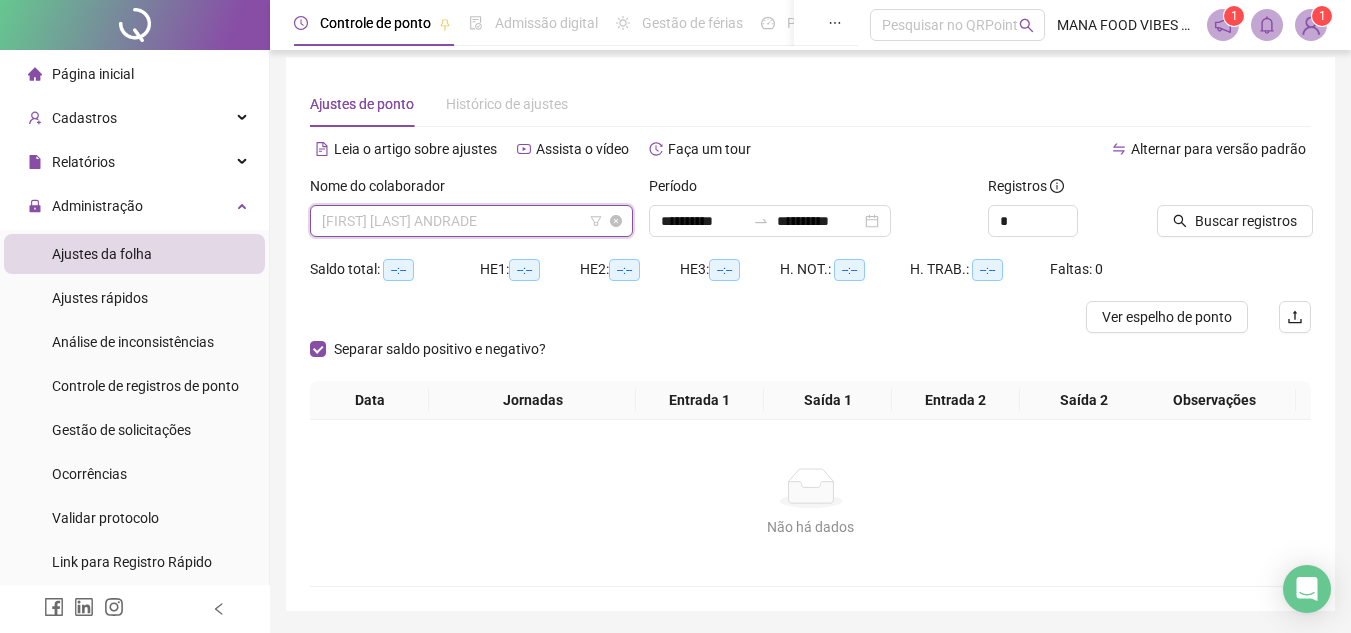 click on "[FIRST] [LAST] ANDRADE" at bounding box center (471, 221) 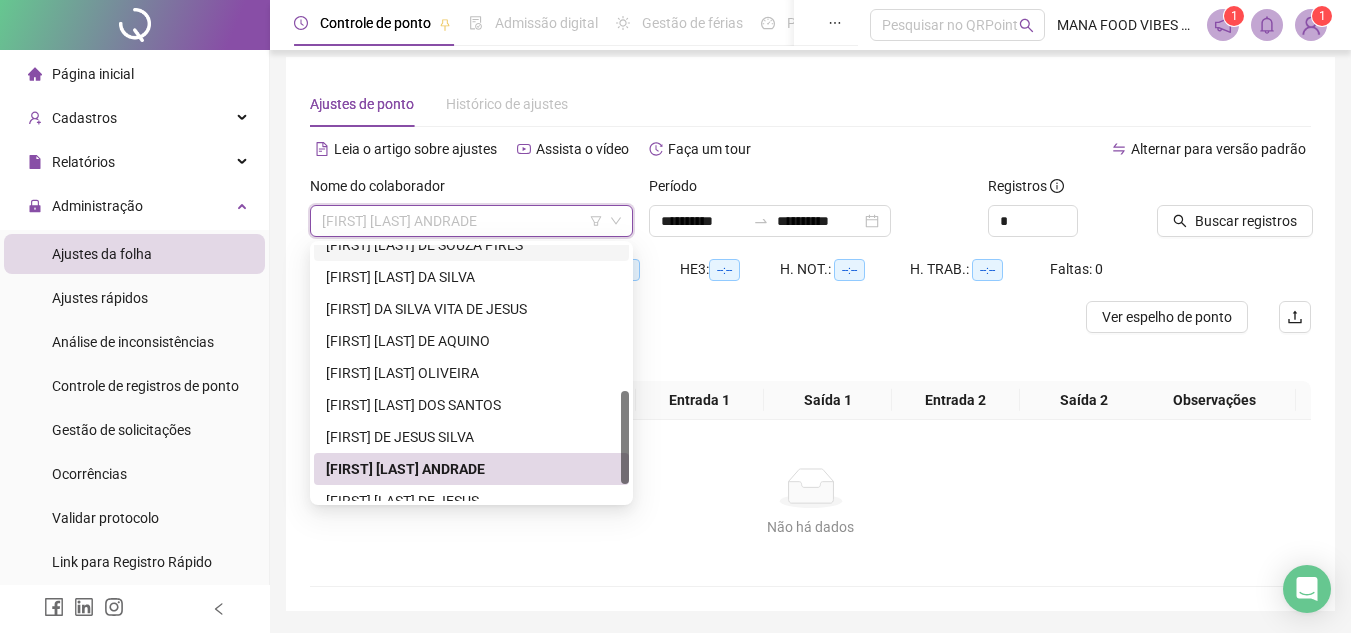 scroll, scrollTop: 73, scrollLeft: 0, axis: vertical 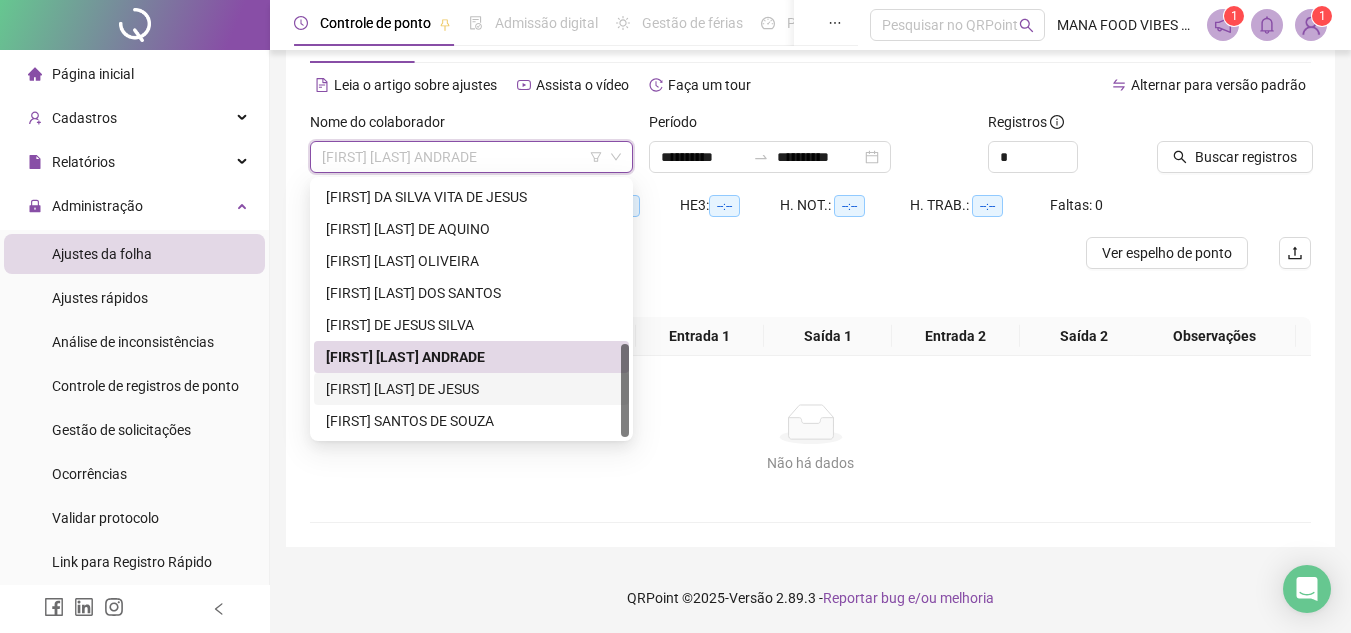 click on "[FIRST] [LAST] DE JESUS" at bounding box center [471, 389] 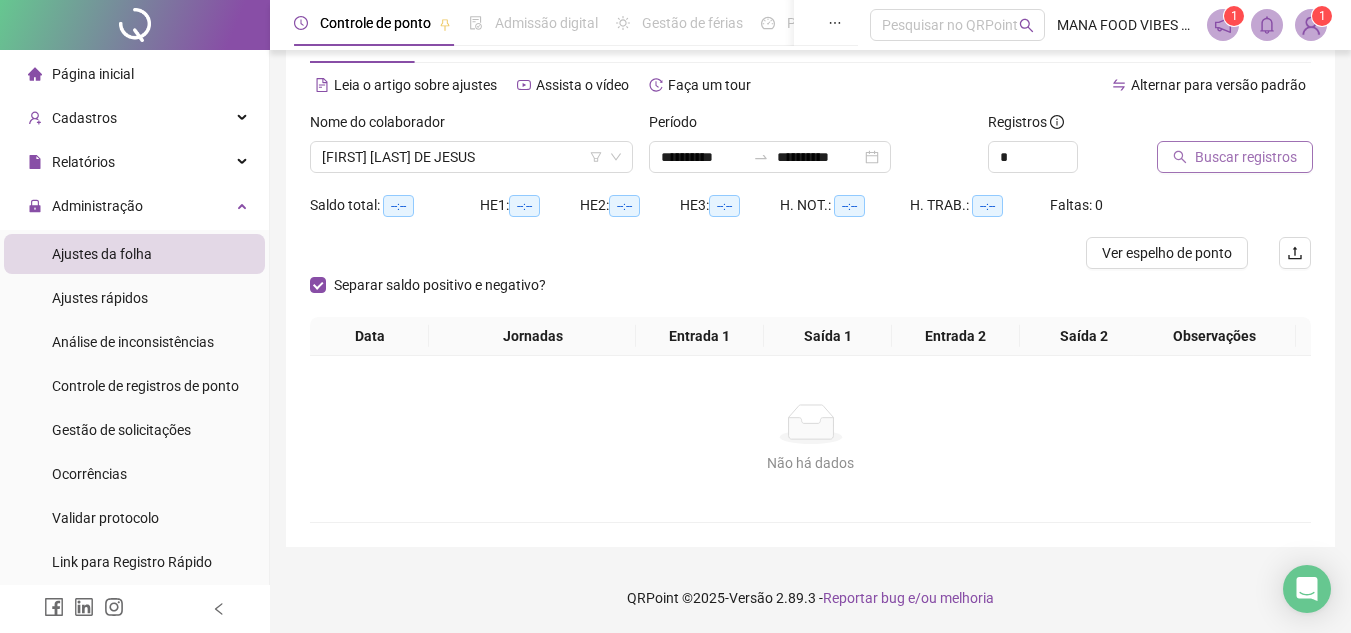click on "Buscar registros" at bounding box center [1246, 157] 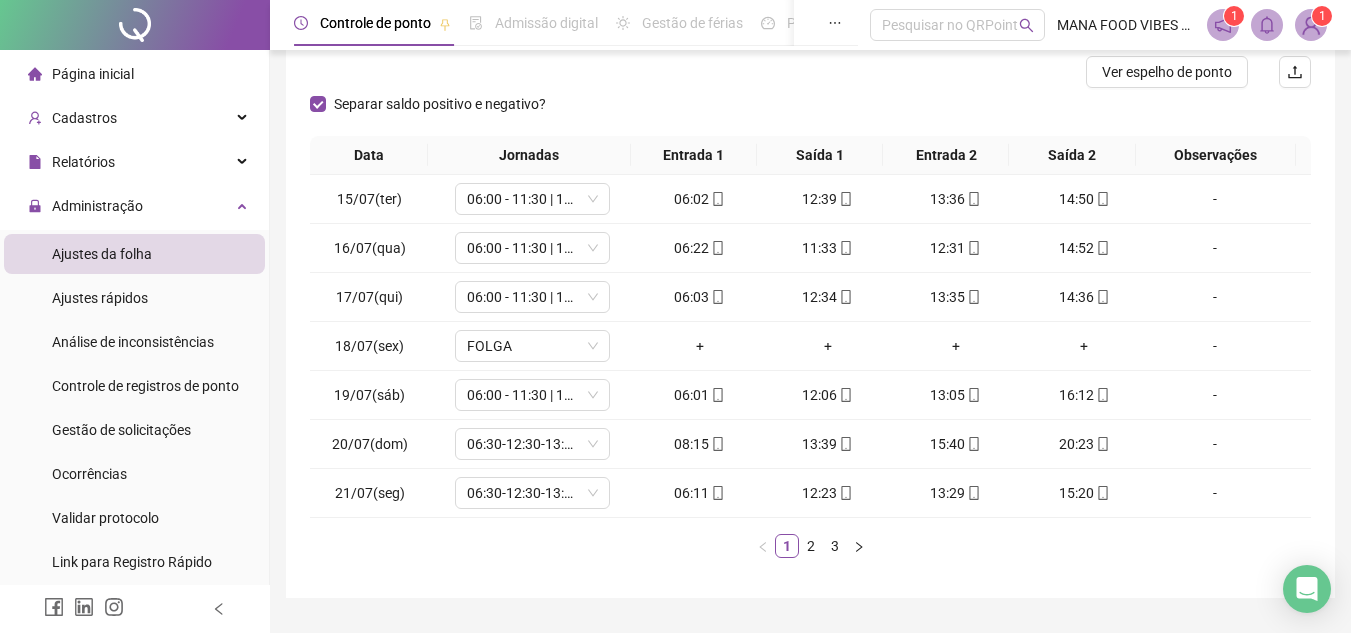 scroll, scrollTop: 273, scrollLeft: 0, axis: vertical 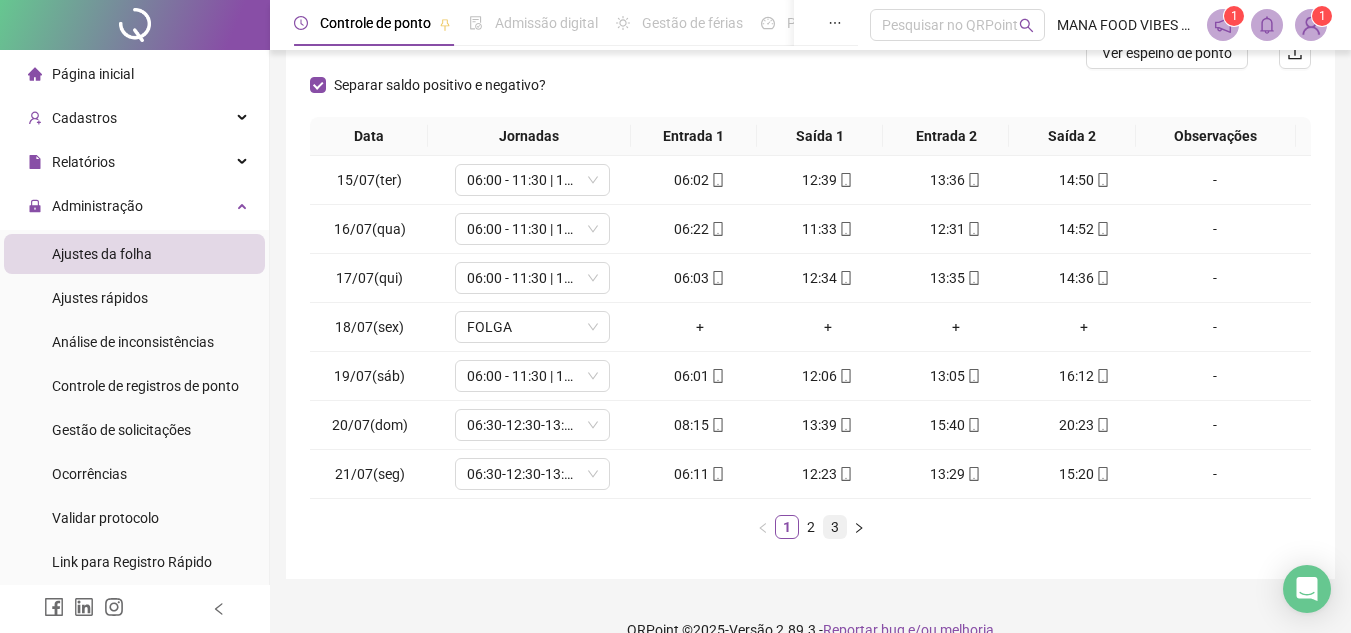 click on "3" at bounding box center [835, 527] 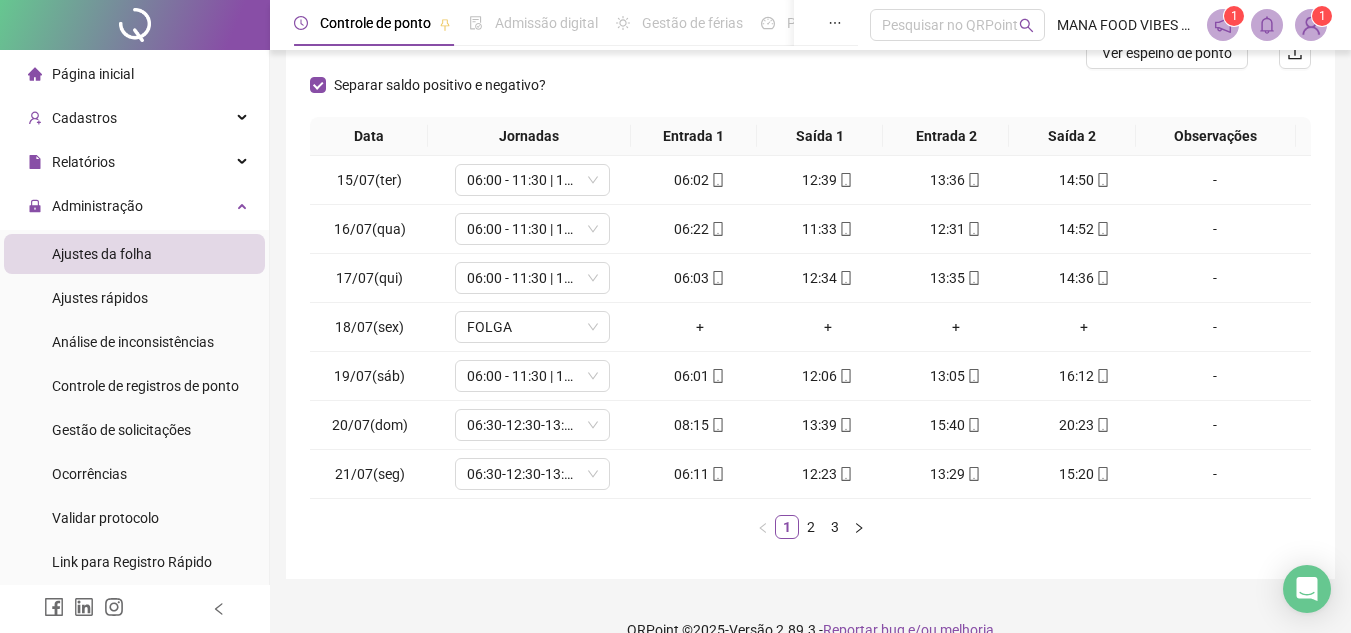 scroll, scrollTop: 109, scrollLeft: 0, axis: vertical 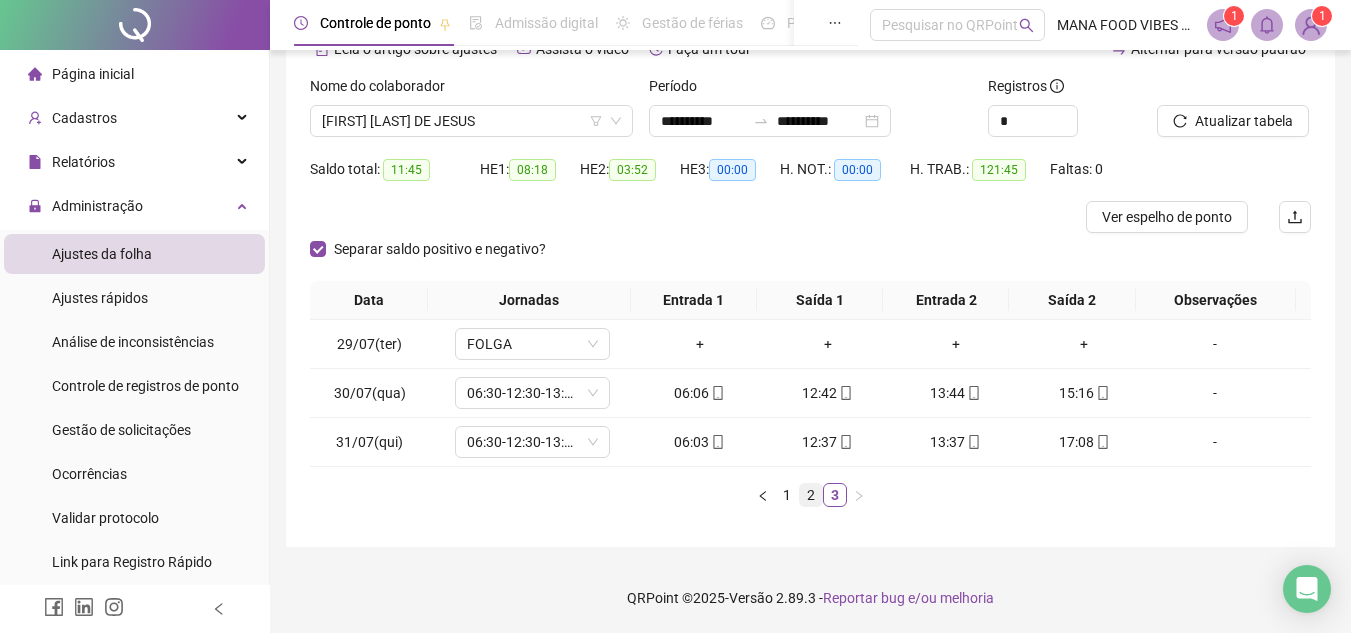 click on "2" at bounding box center [811, 495] 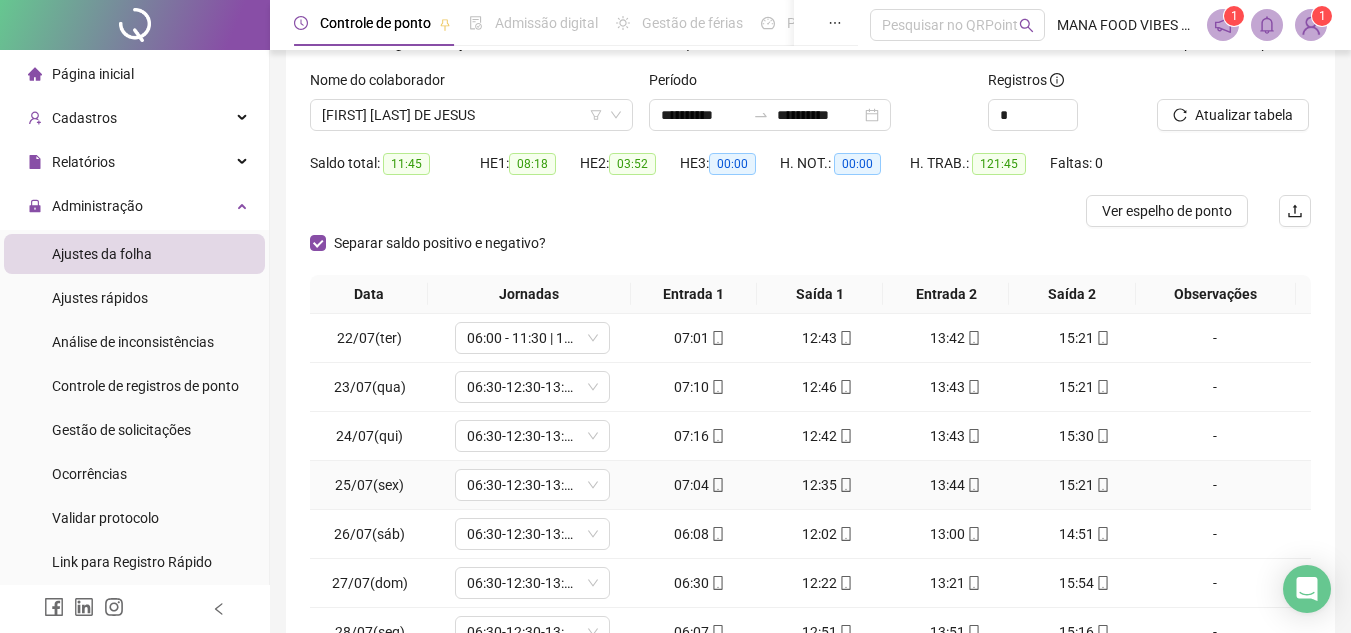 scroll, scrollTop: 209, scrollLeft: 0, axis: vertical 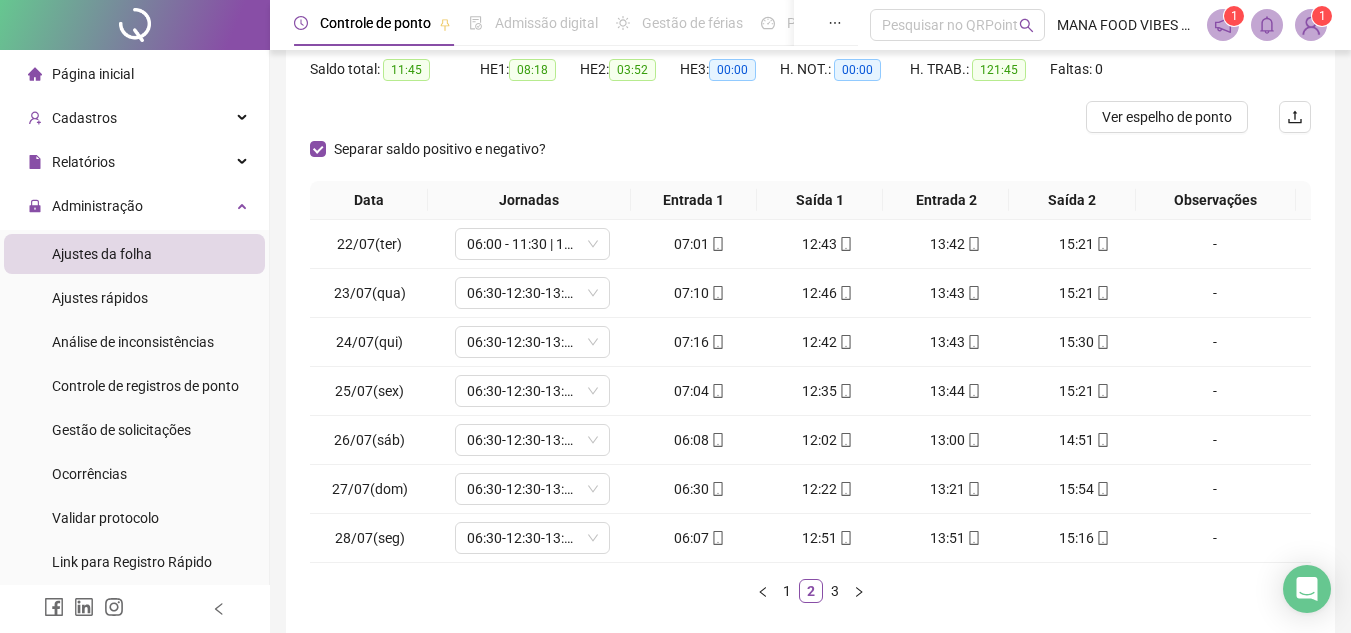 click on "3" at bounding box center (835, 591) 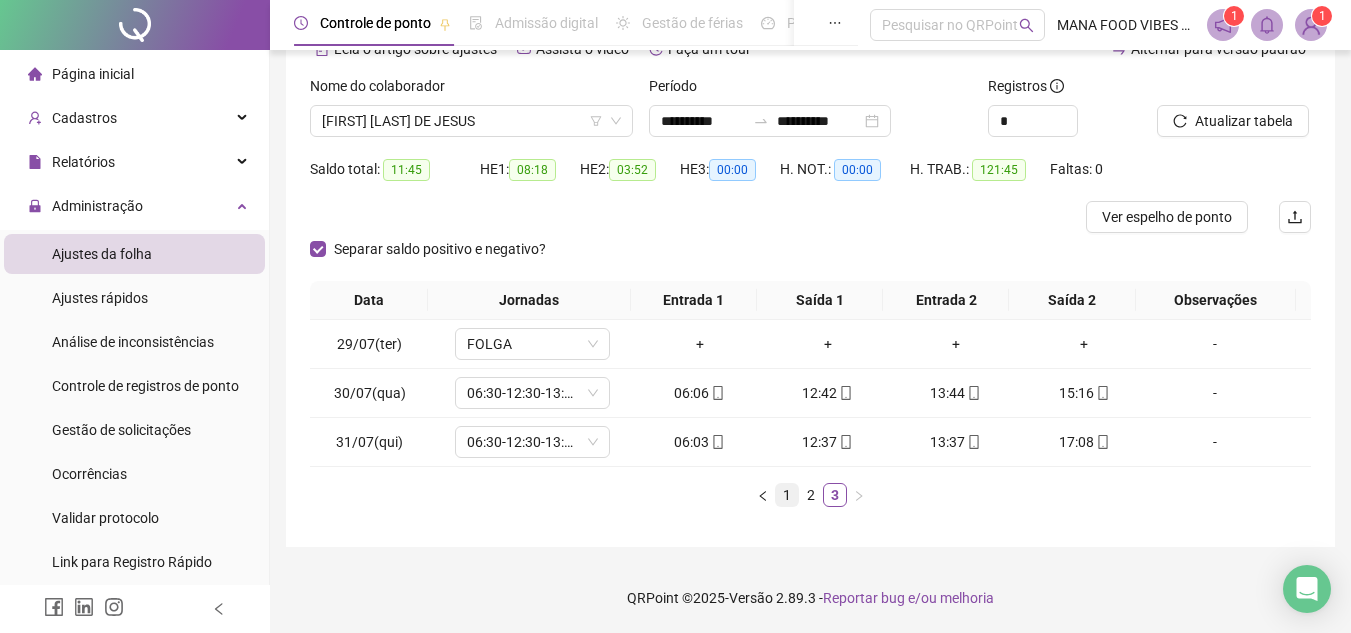 click on "1" at bounding box center (787, 495) 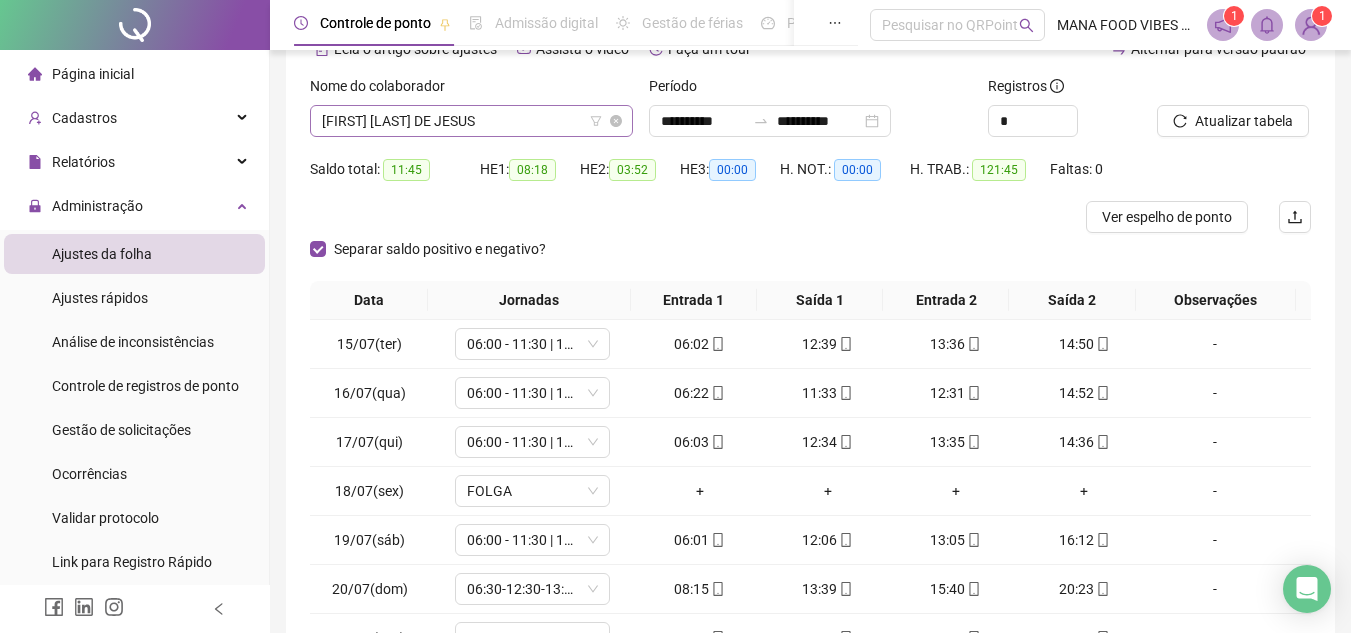 click on "[FIRST] [LAST] DE JESUS" at bounding box center [471, 121] 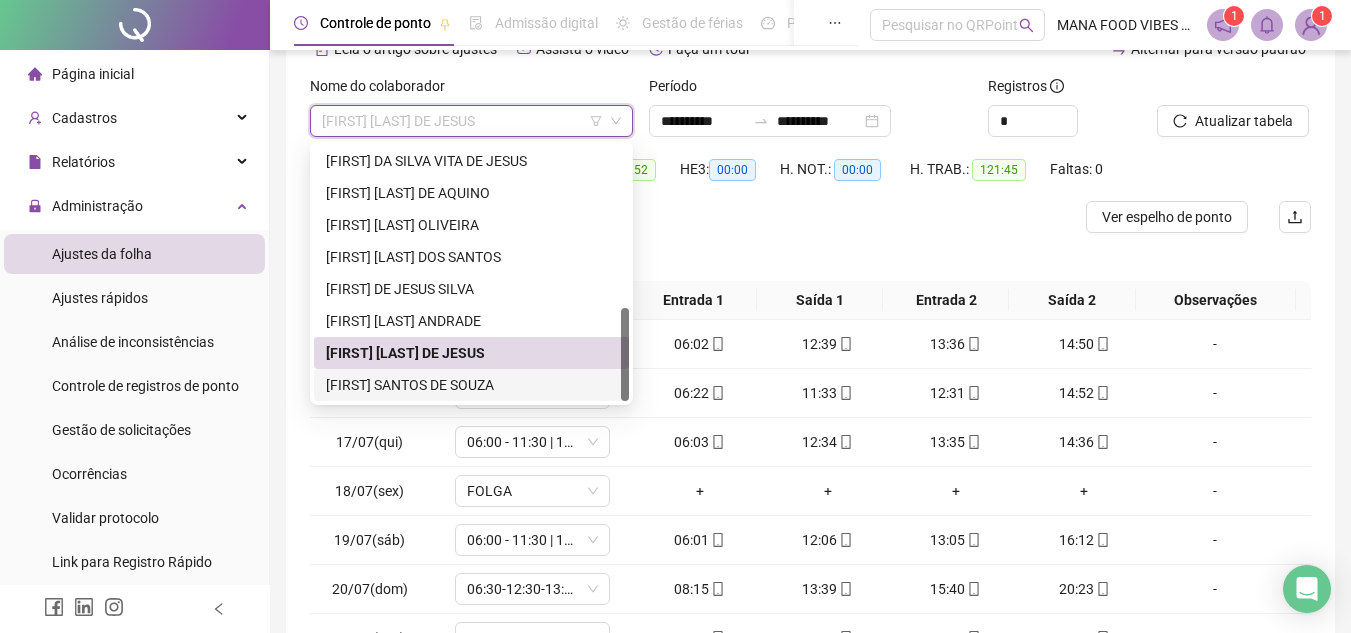 click on "[FIRST] SANTOS DE SOUZA" at bounding box center (471, 385) 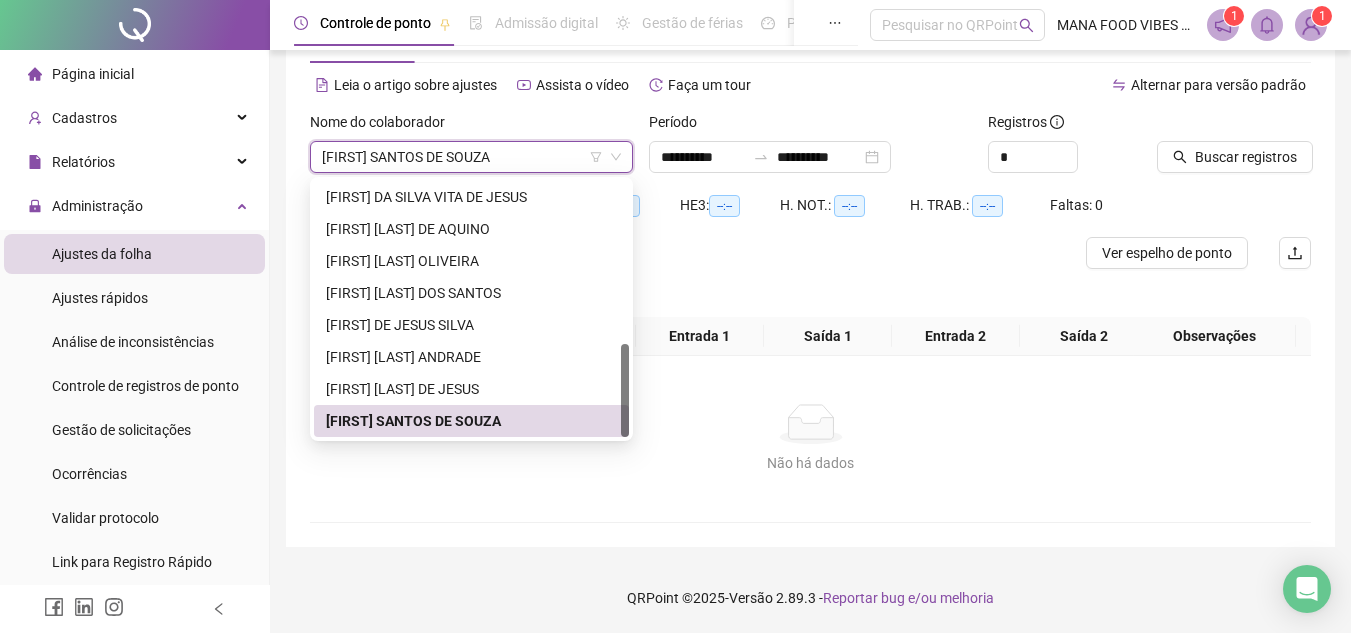 scroll, scrollTop: 73, scrollLeft: 0, axis: vertical 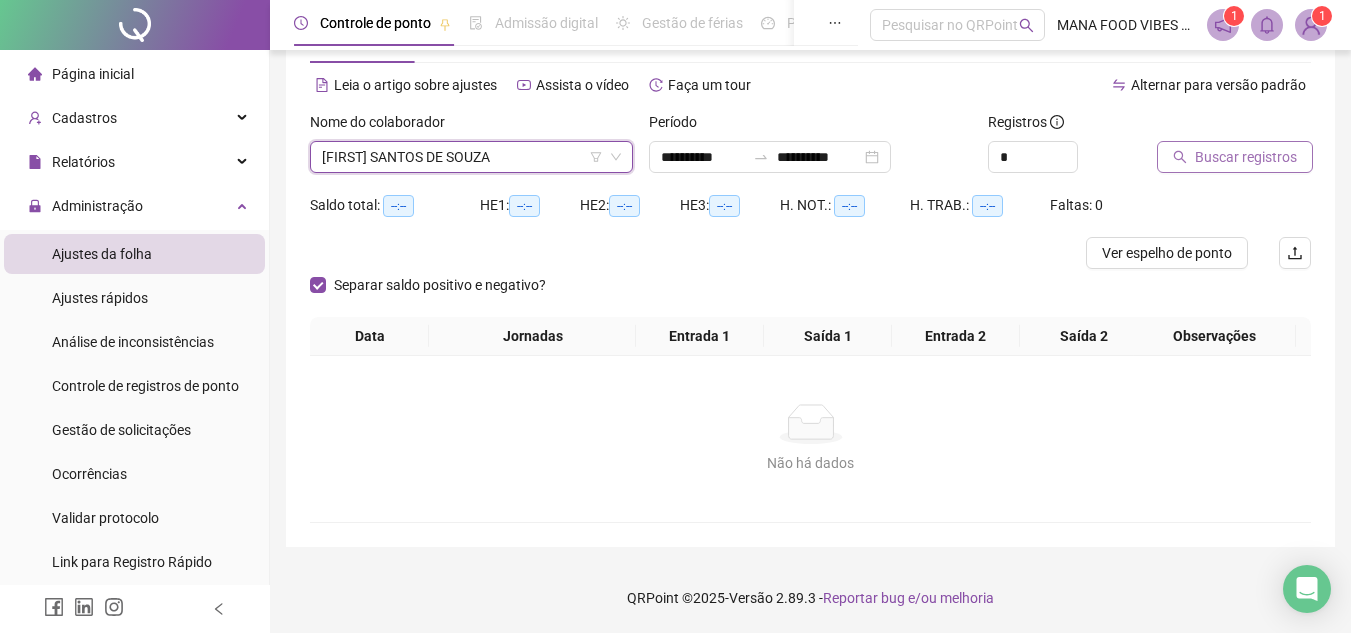 click on "Buscar registros" at bounding box center [1235, 157] 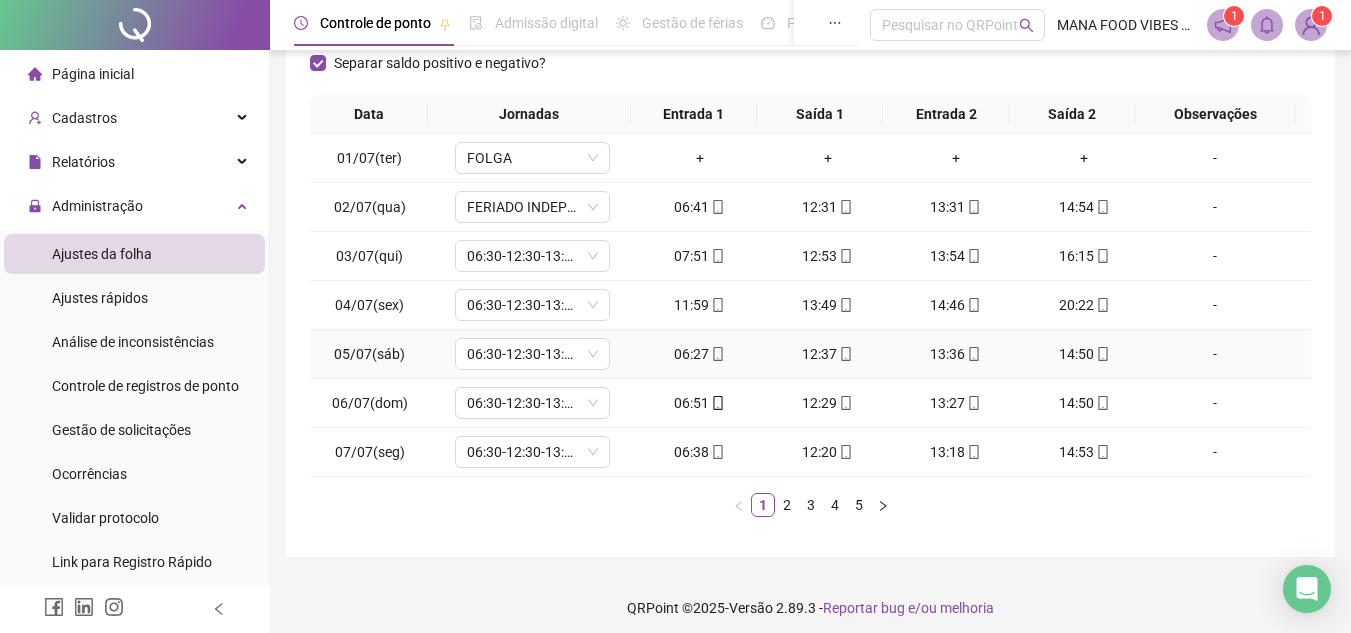 scroll, scrollTop: 305, scrollLeft: 0, axis: vertical 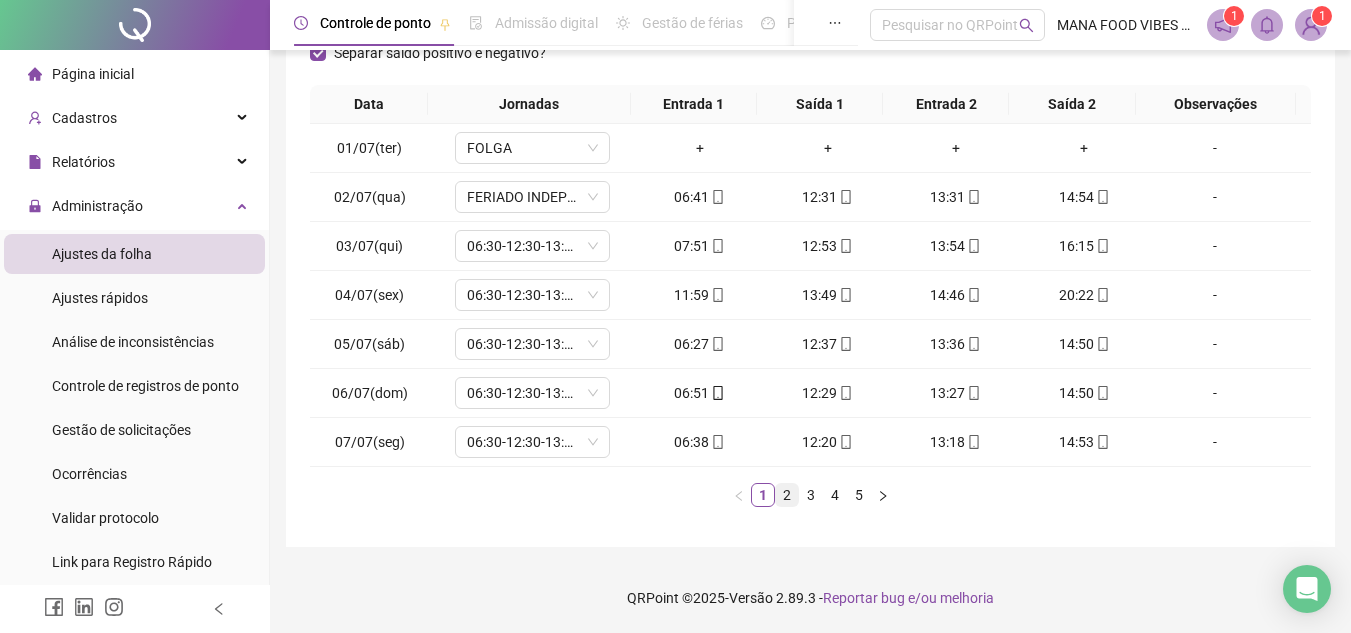 click on "2" at bounding box center (787, 495) 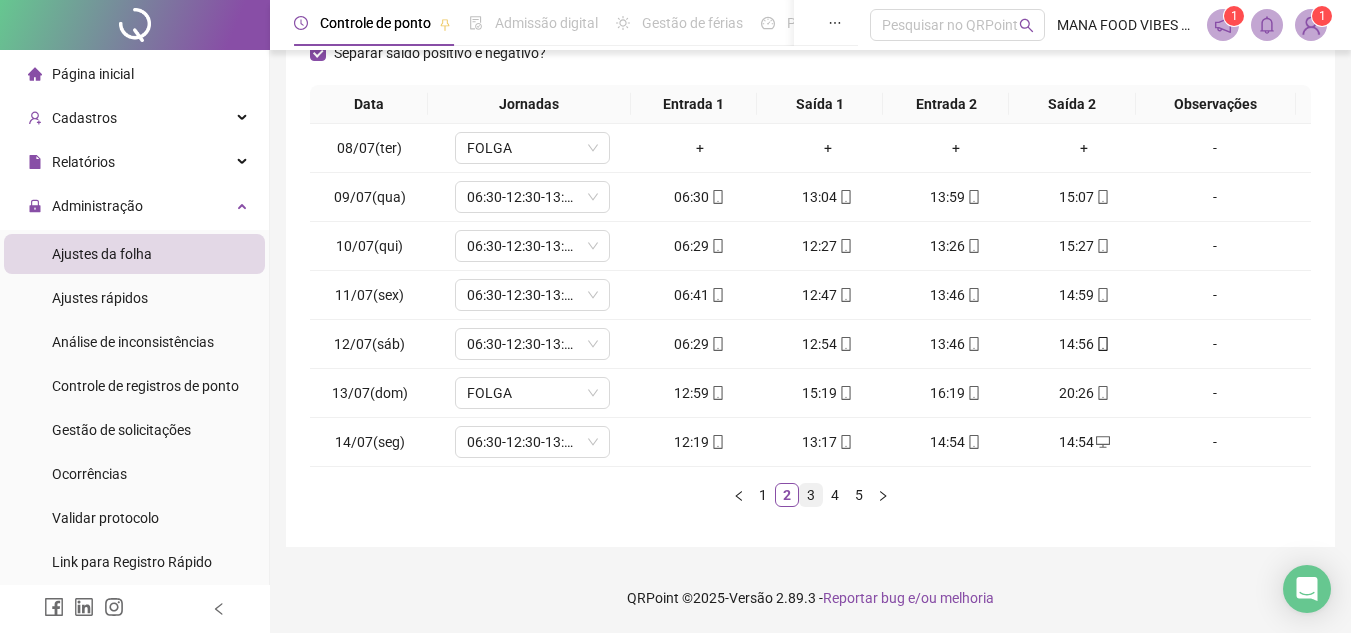 click on "3" at bounding box center [811, 495] 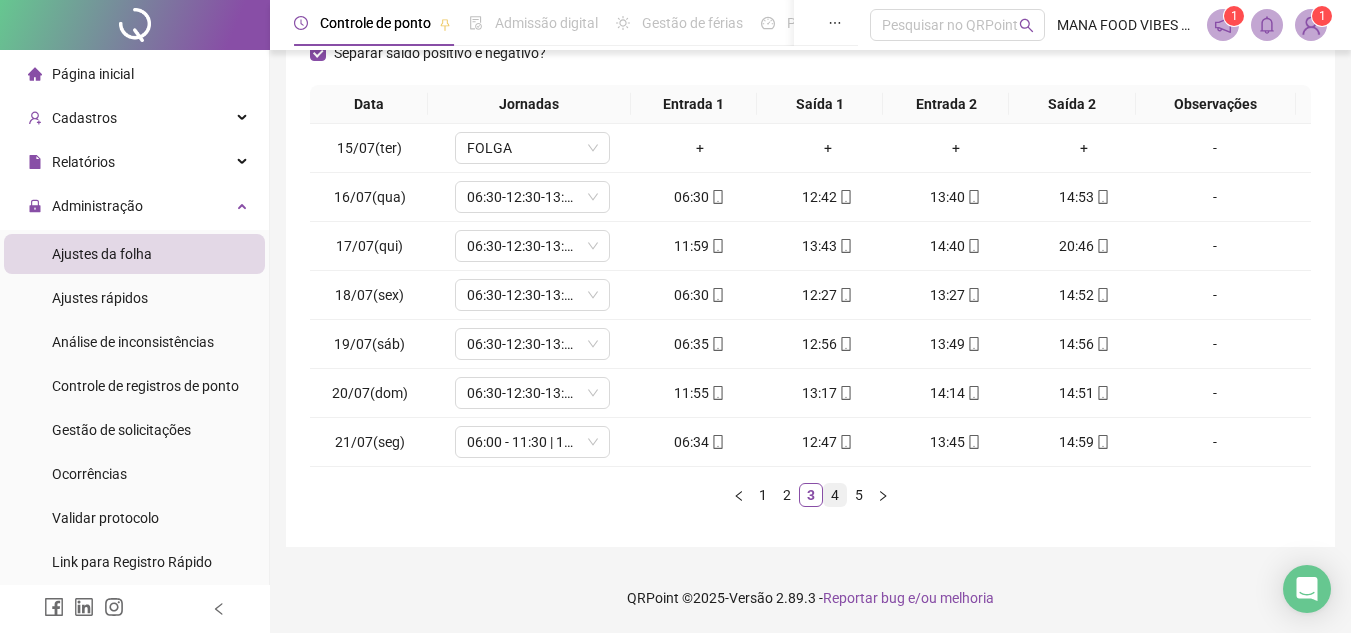 click on "4" at bounding box center (835, 495) 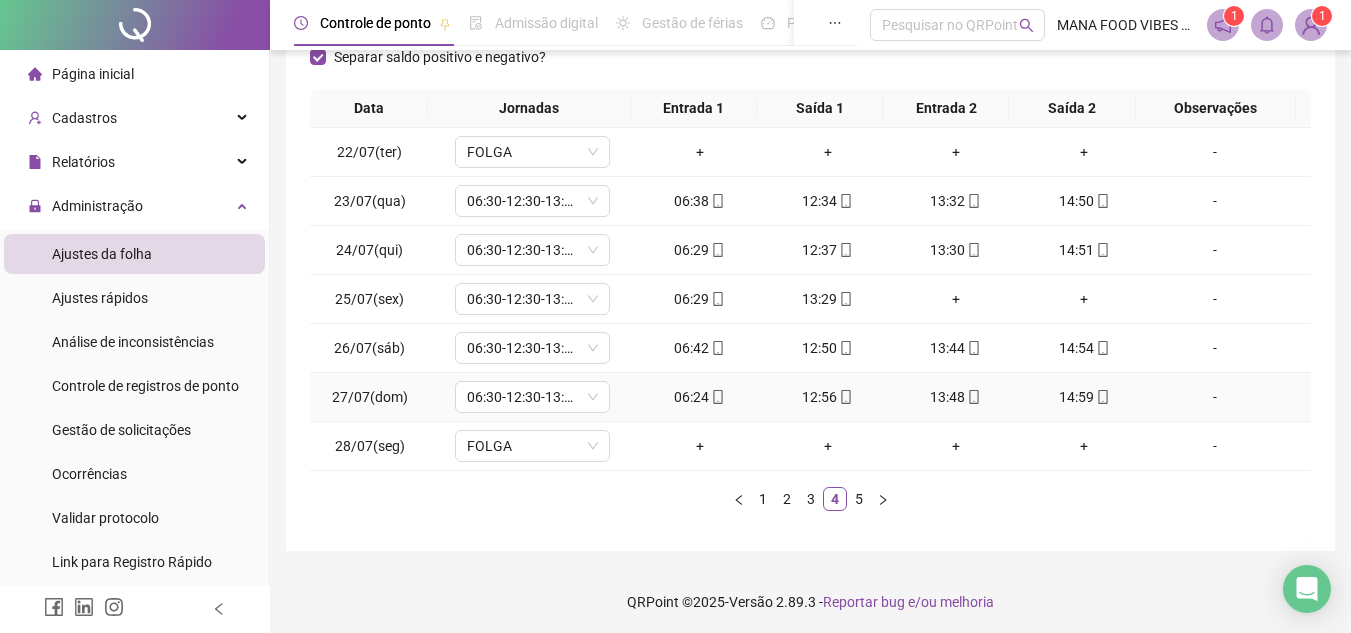 scroll, scrollTop: 305, scrollLeft: 0, axis: vertical 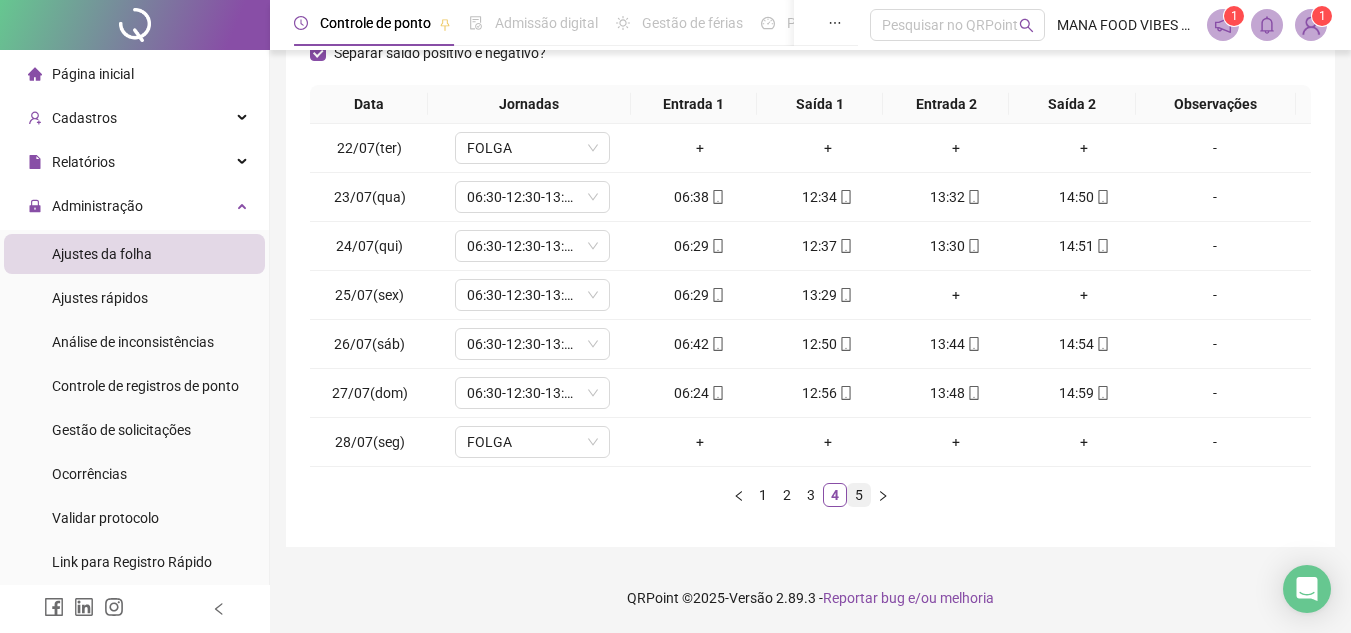 click on "5" at bounding box center [859, 495] 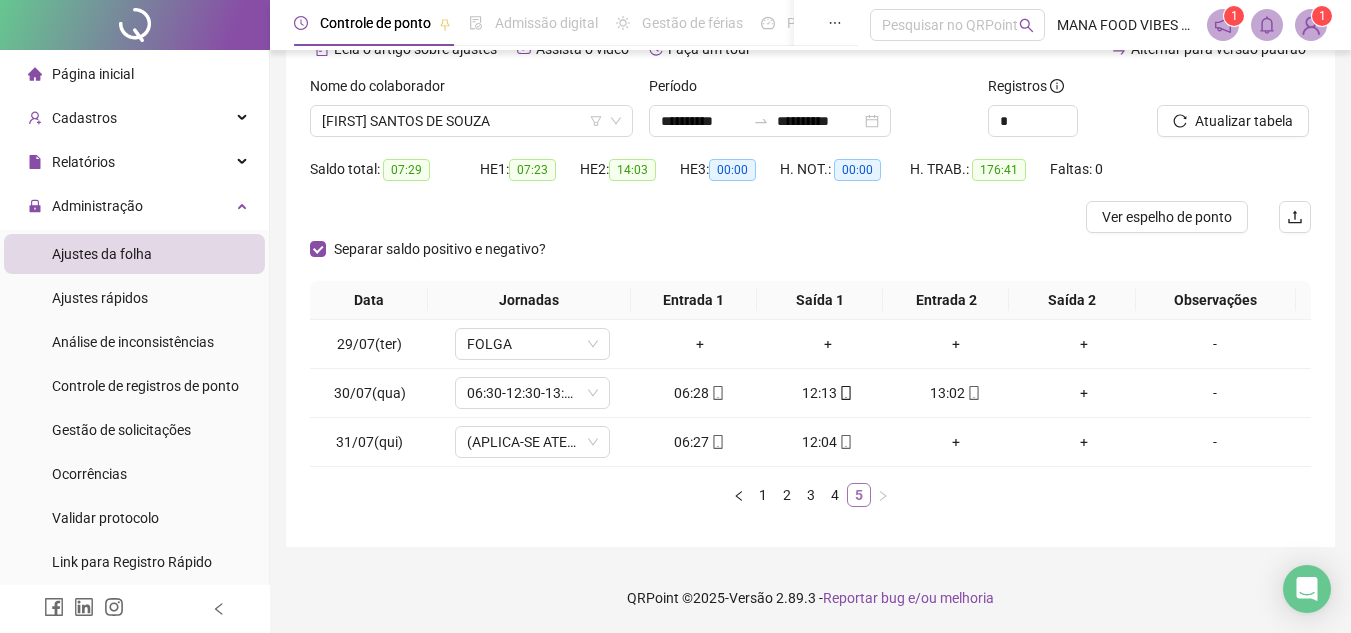 scroll, scrollTop: 109, scrollLeft: 0, axis: vertical 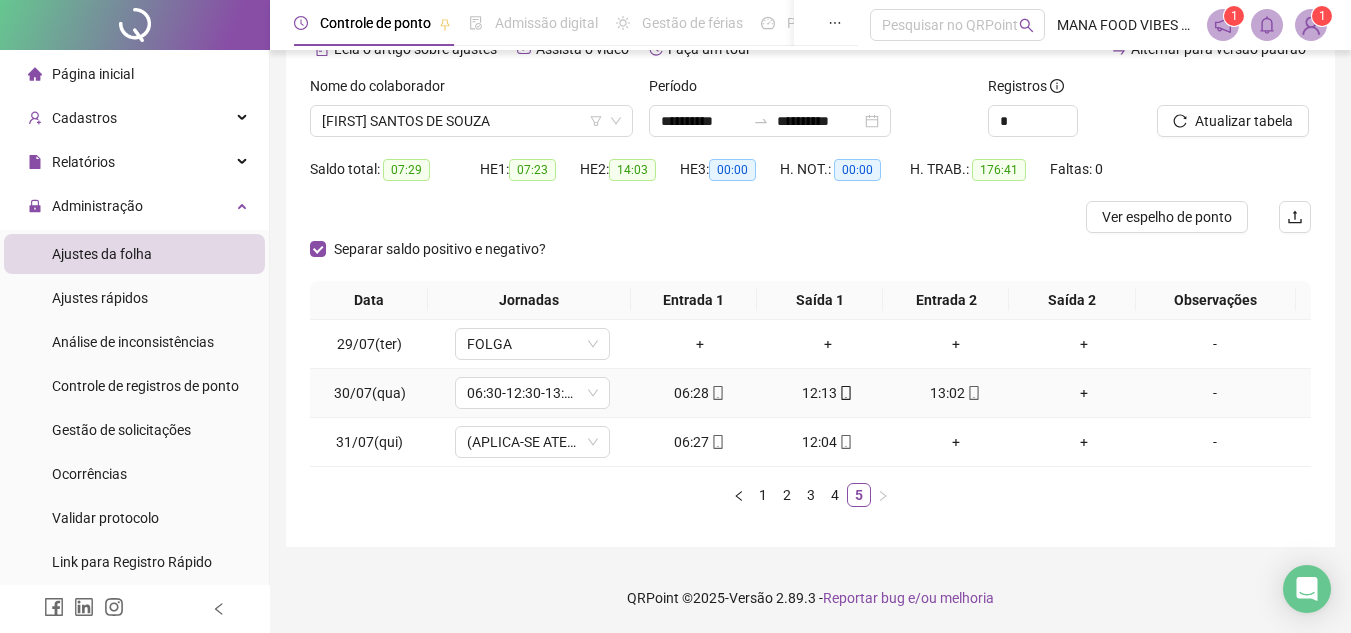 drag, startPoint x: 1070, startPoint y: 392, endPoint x: 1159, endPoint y: 382, distance: 89.560036 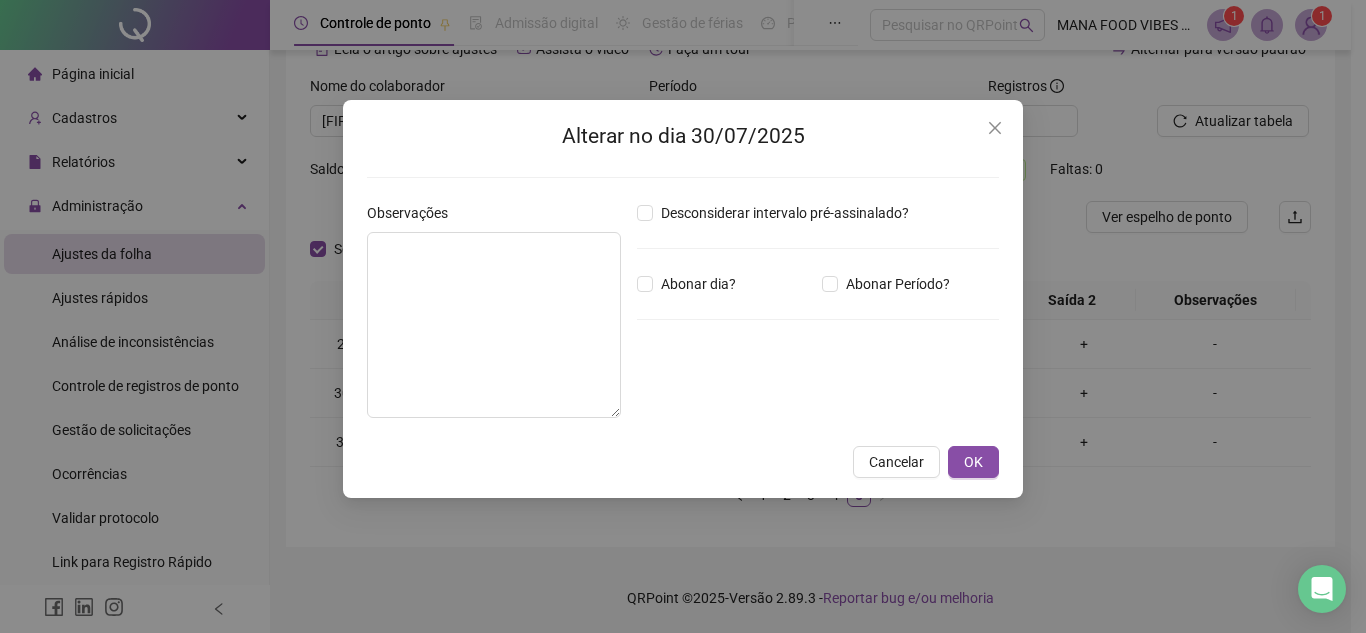 click on "Alterar no dia   30/07/2025 Observações Desconsiderar intervalo pré-assinalado? Abonar dia? Abonar Período? Horas a abonar ***** Aplicar regime de compensação Cancelar OK" at bounding box center [683, 299] 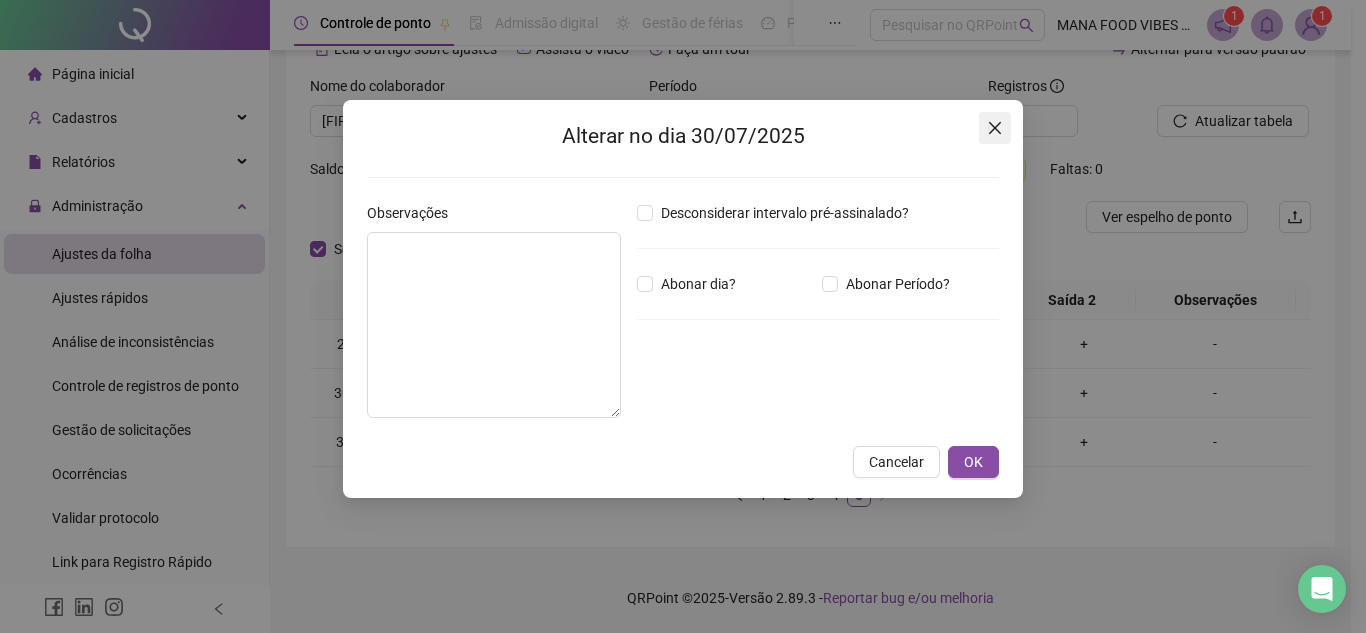 click 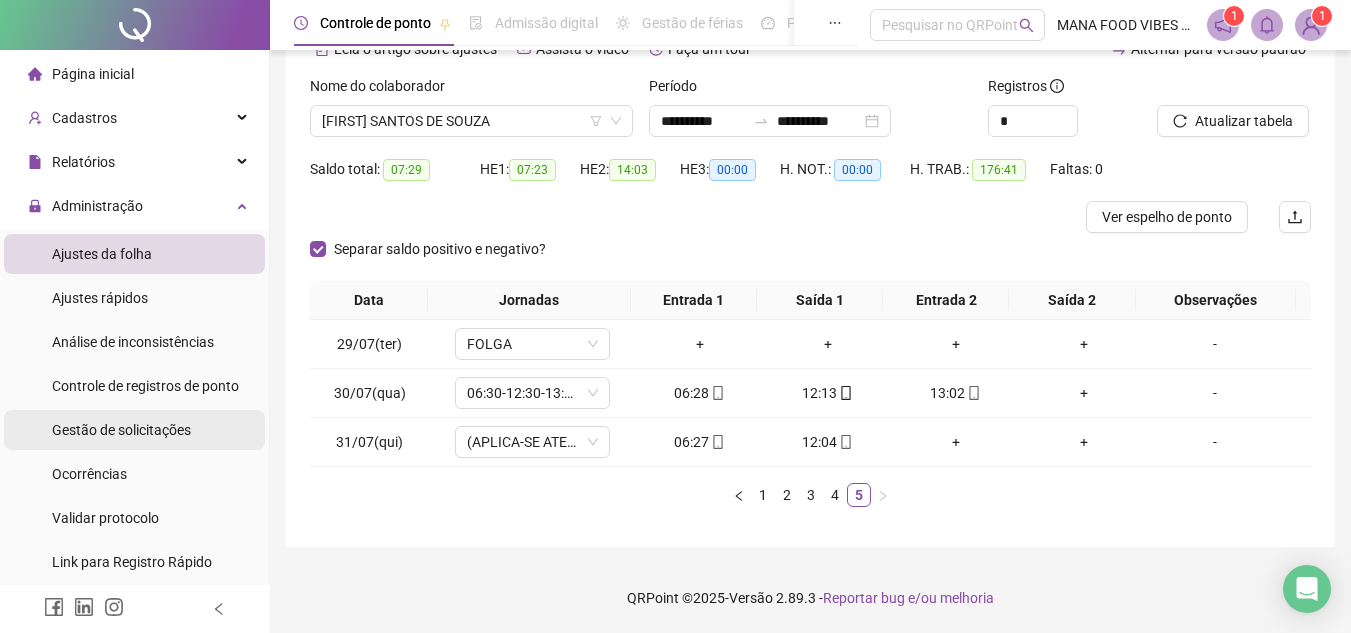 click on "Gestão de solicitações" at bounding box center (134, 430) 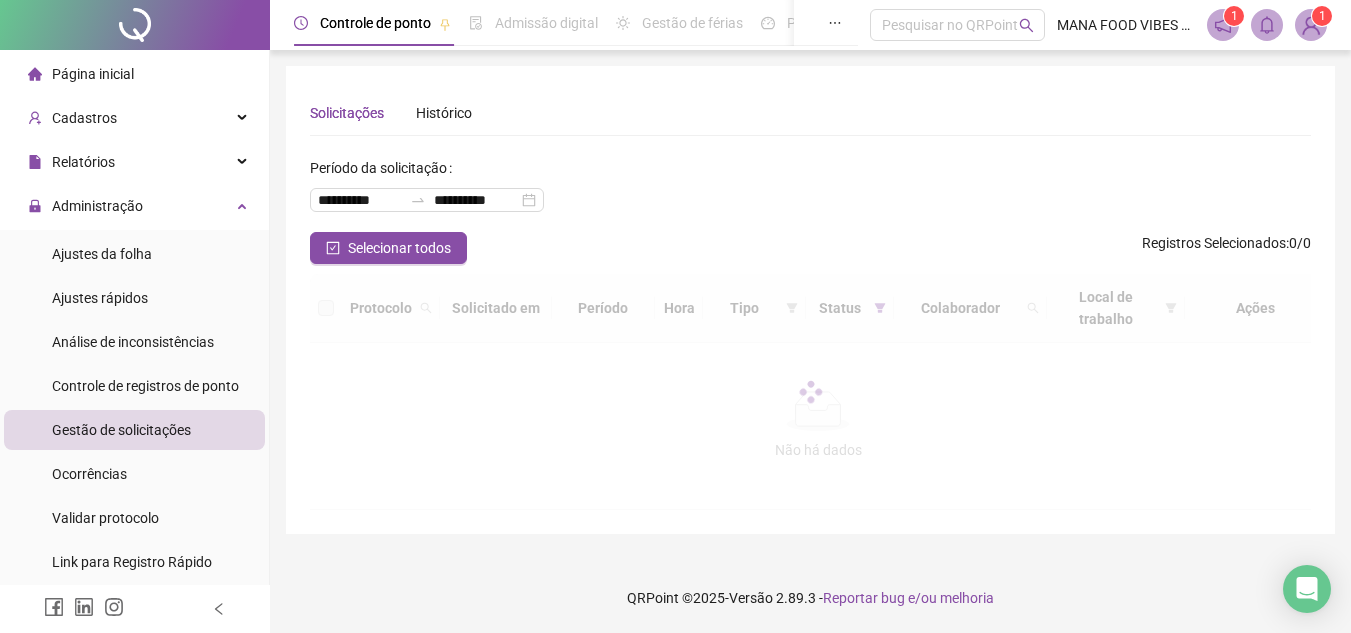 scroll, scrollTop: 0, scrollLeft: 0, axis: both 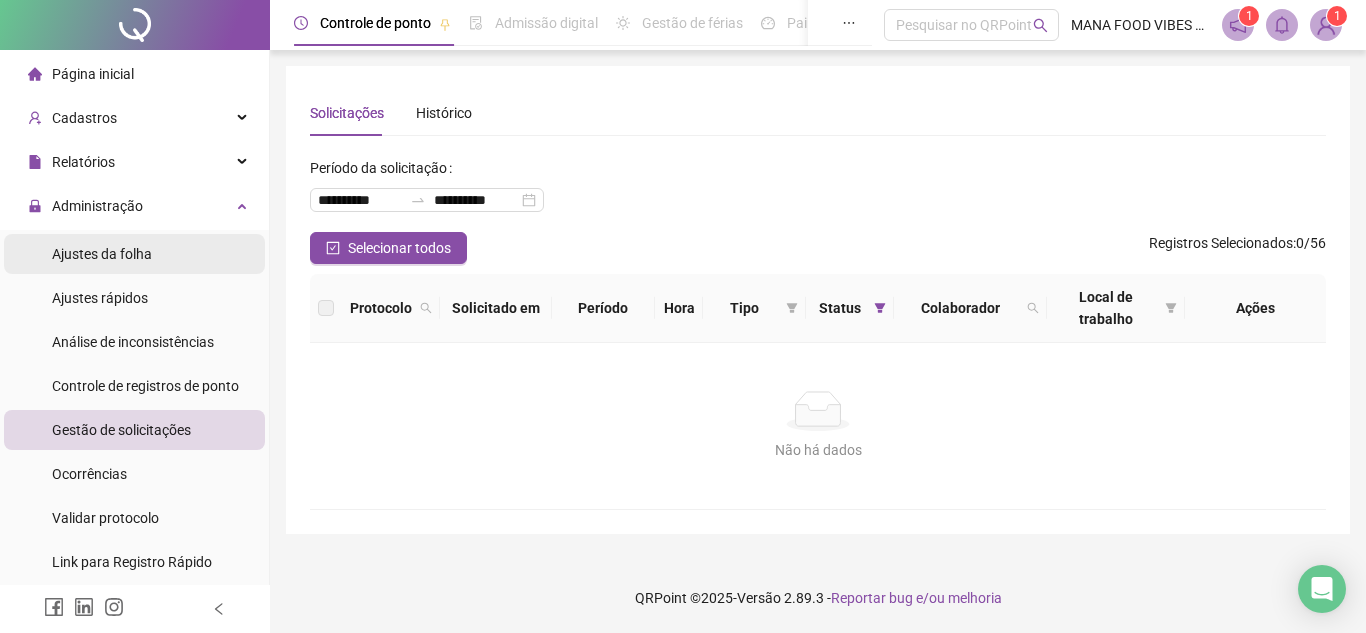 click on "Ajustes da folha" at bounding box center [134, 254] 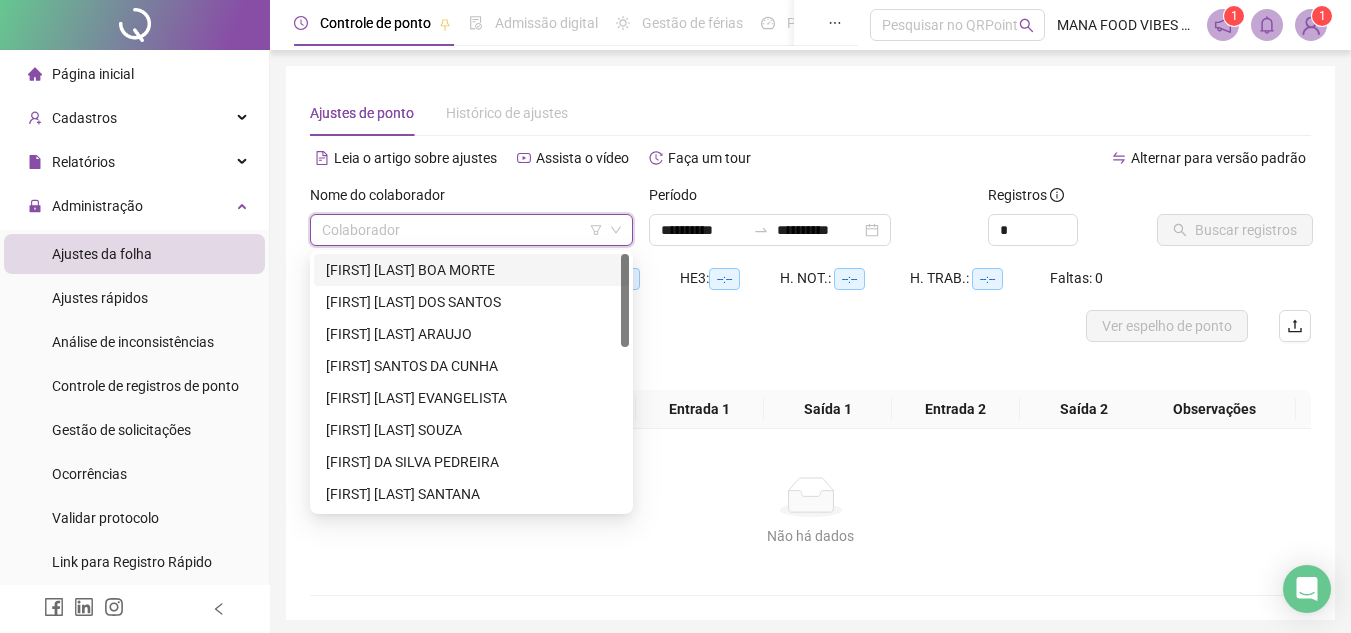 click at bounding box center (462, 230) 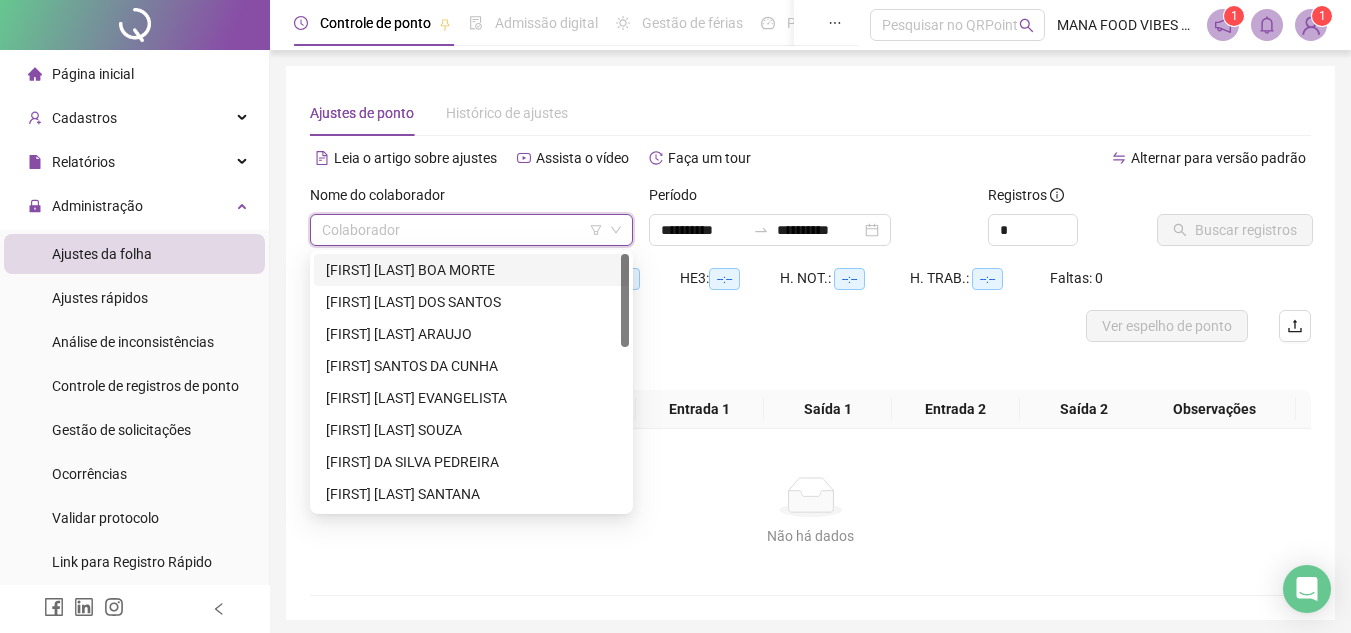 click on "[FIRST] [LAST] BOA MORTE" at bounding box center [471, 270] 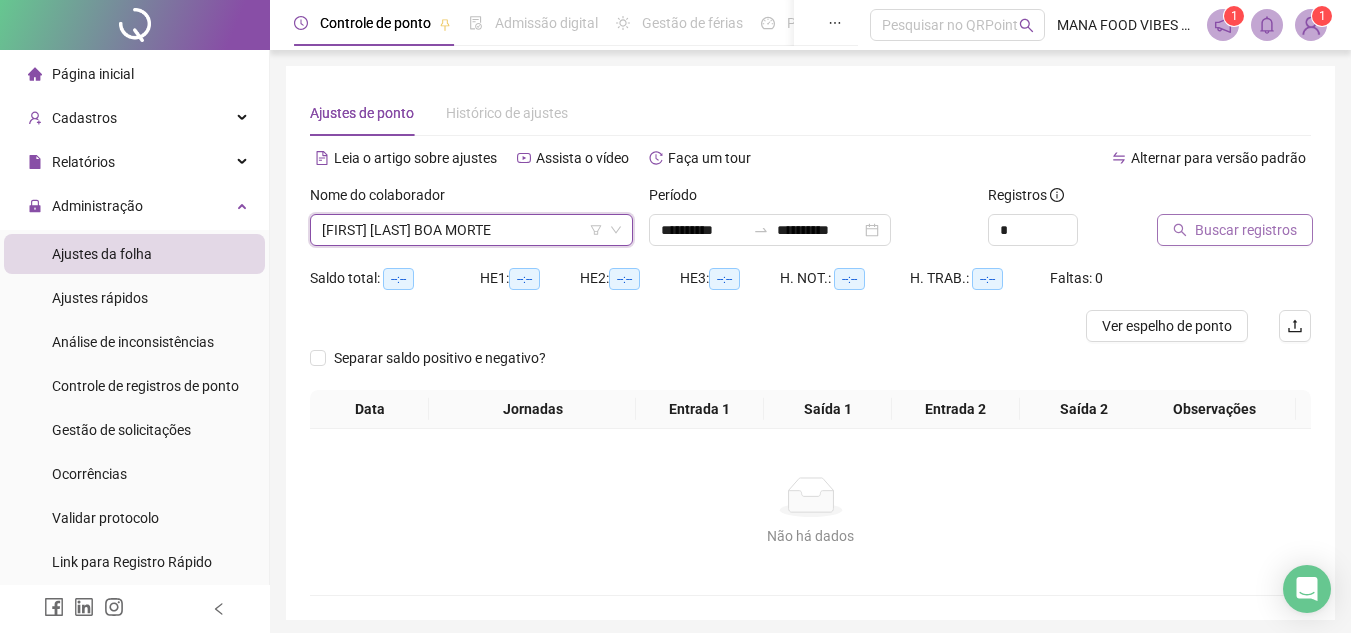 click on "Buscar registros" at bounding box center [1246, 230] 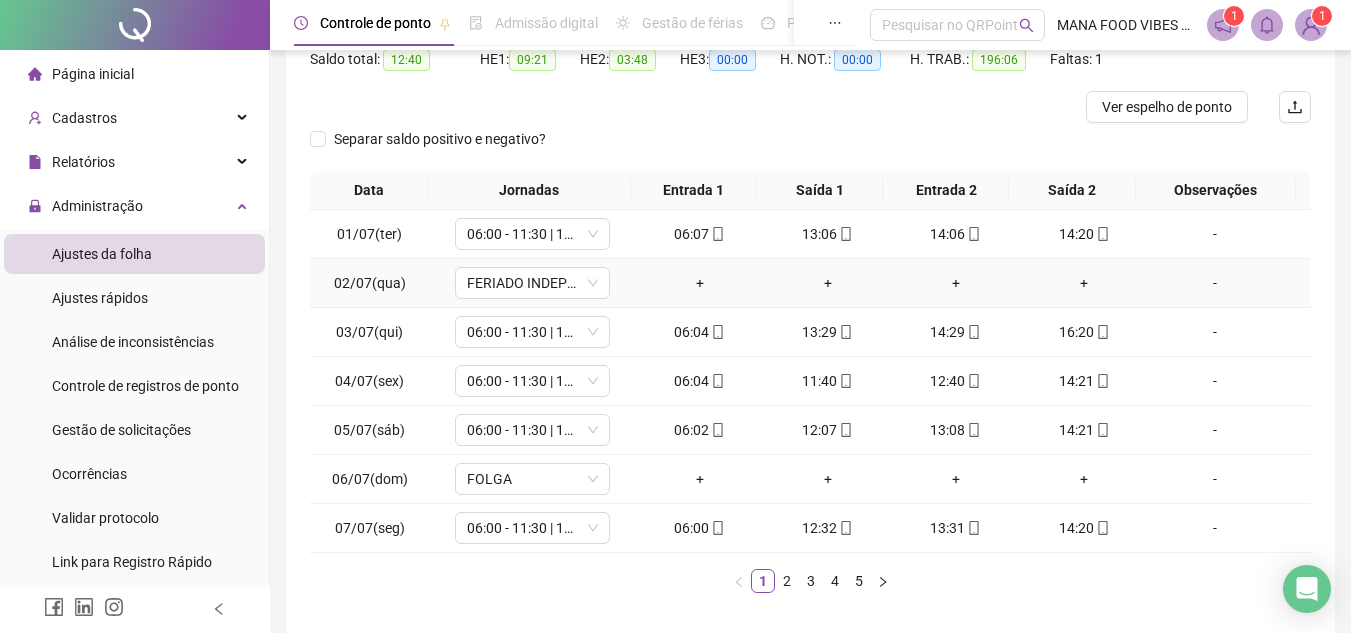 scroll, scrollTop: 300, scrollLeft: 0, axis: vertical 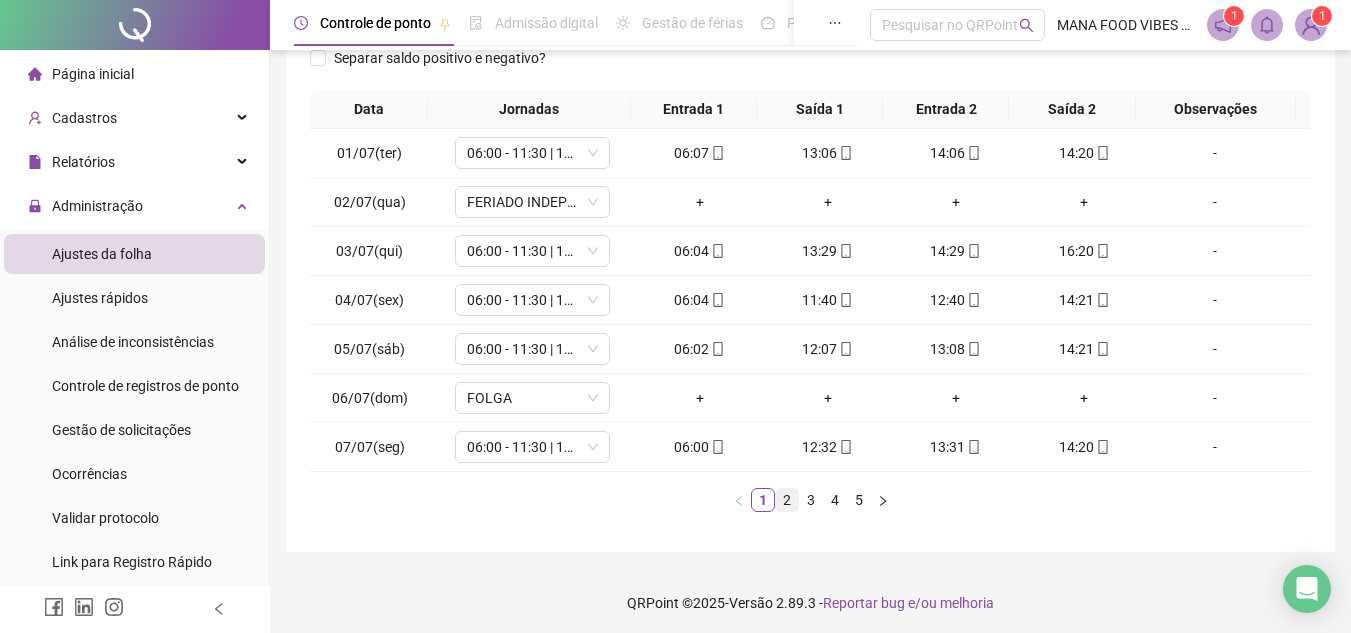 click on "2" at bounding box center [787, 500] 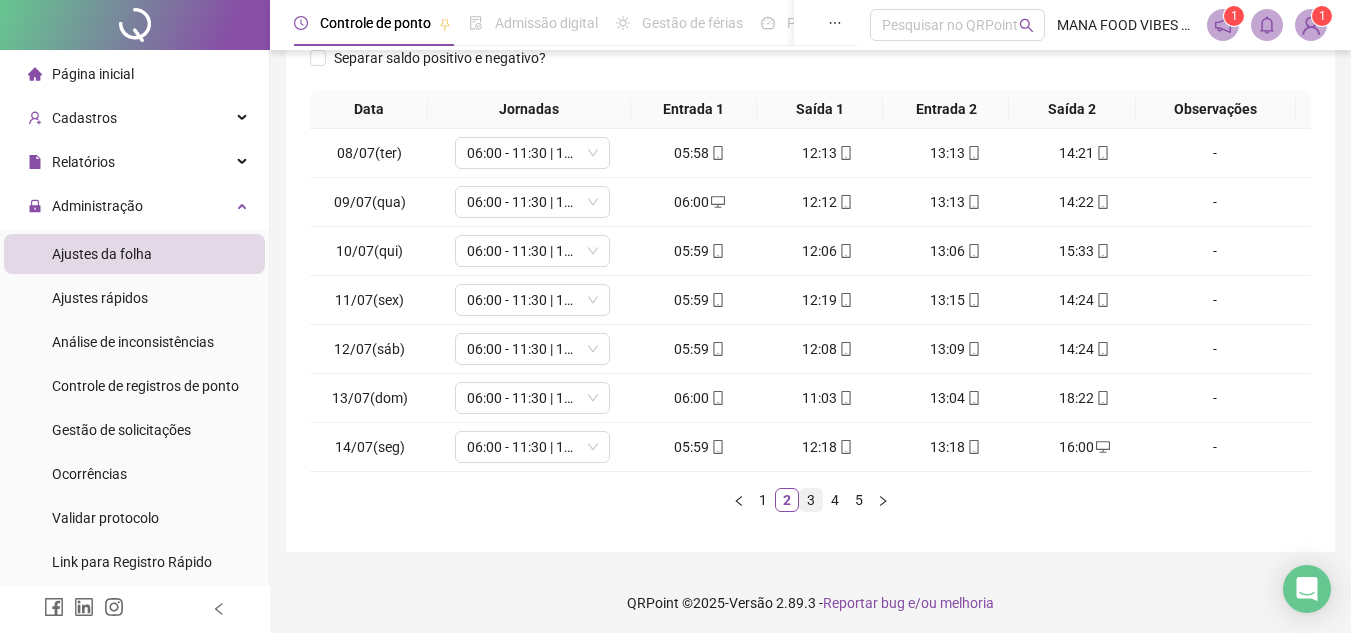 click on "3" at bounding box center [811, 500] 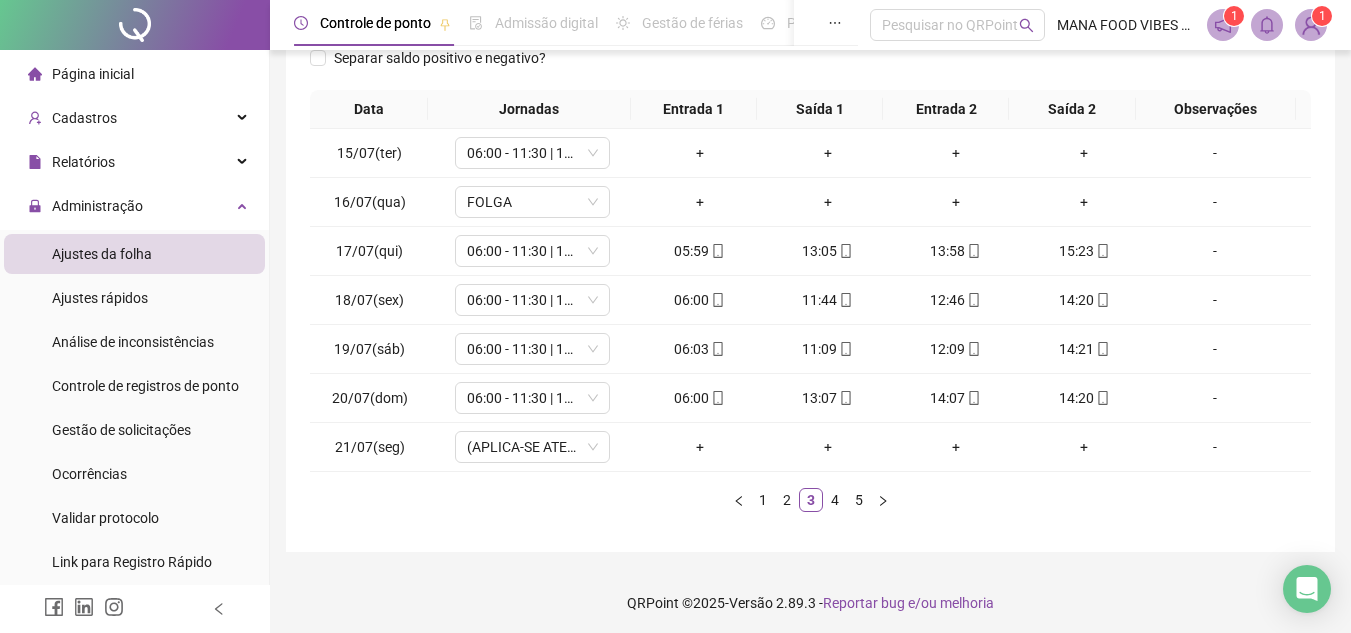 scroll, scrollTop: 0, scrollLeft: 0, axis: both 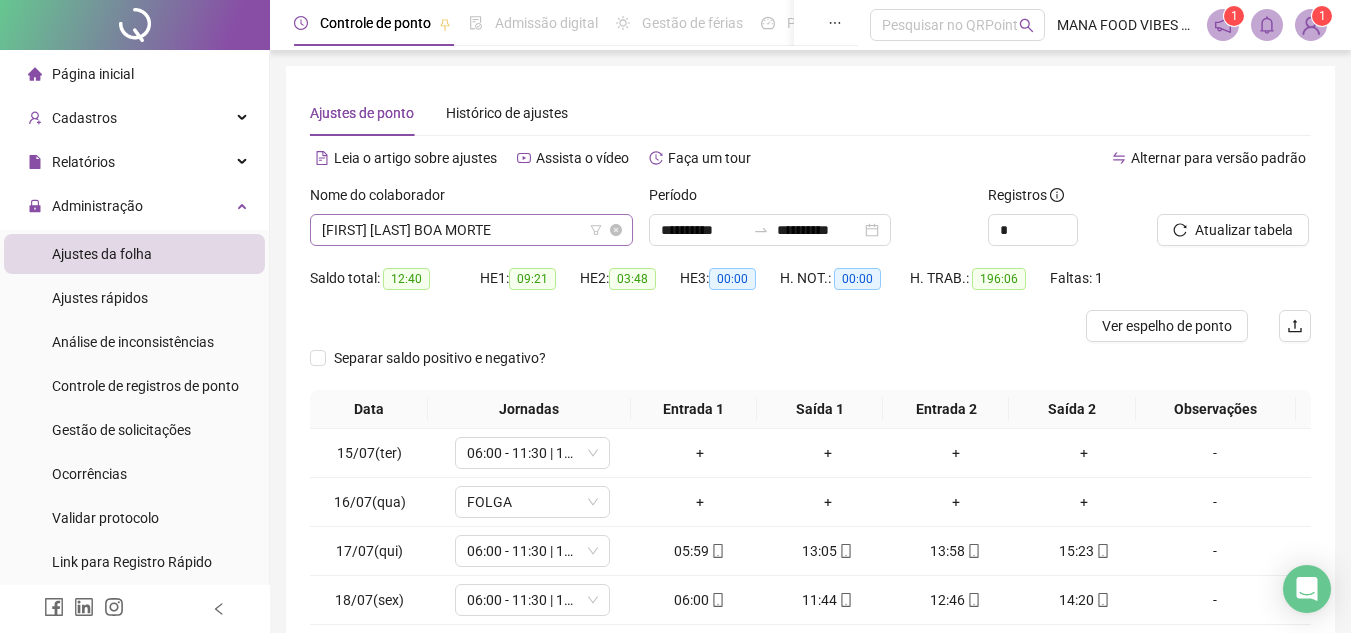 click on "[FIRST] [LAST] BOA MORTE" at bounding box center (471, 230) 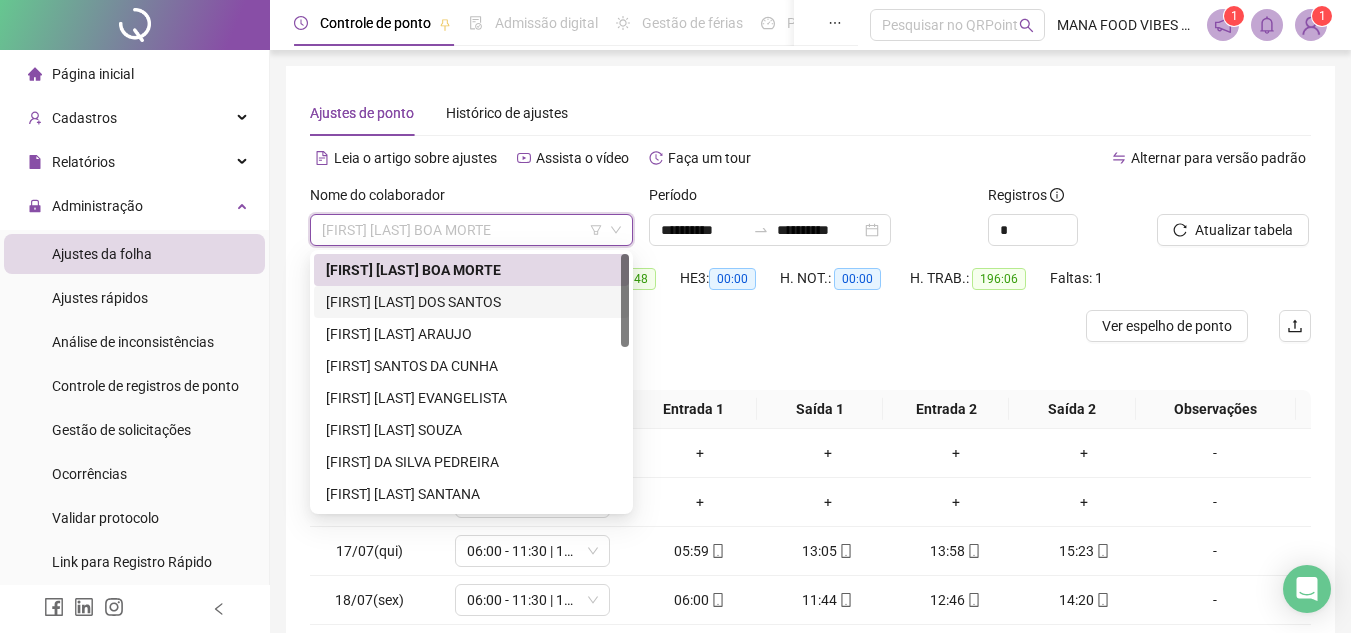 click on "[FIRST] [LAST] DOS SANTOS" at bounding box center (471, 302) 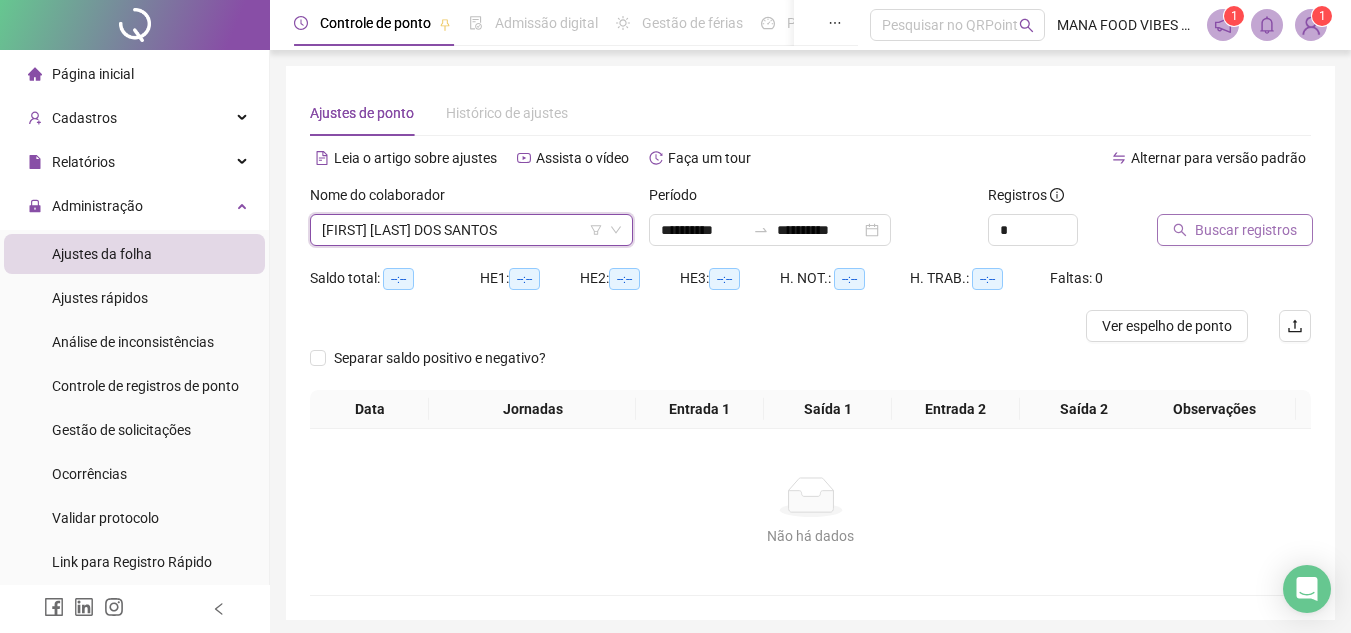 click on "Buscar registros" at bounding box center (1246, 230) 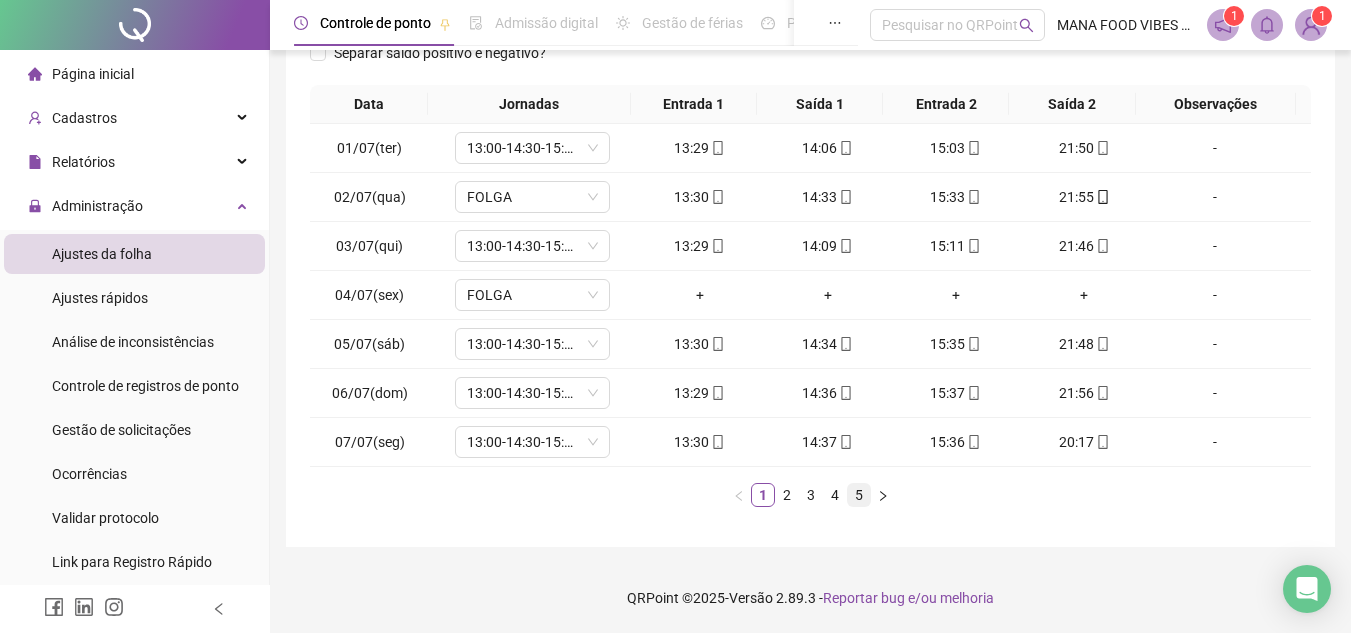 click on "5" at bounding box center [859, 495] 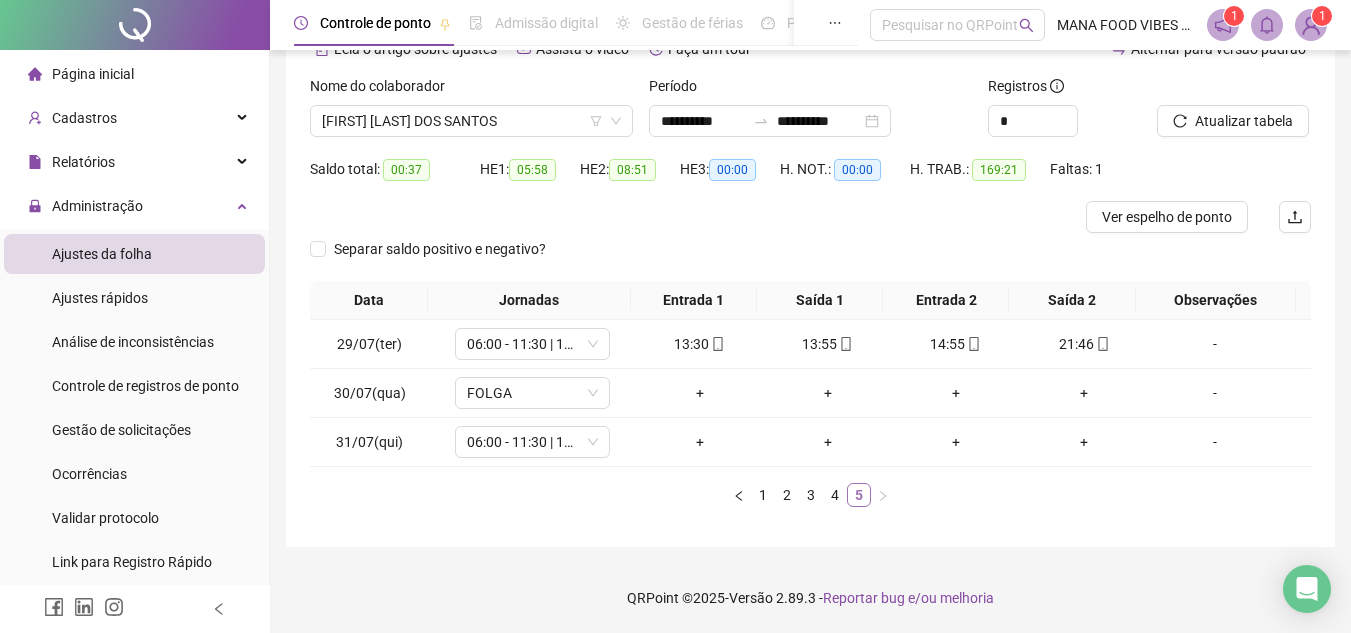 scroll, scrollTop: 109, scrollLeft: 0, axis: vertical 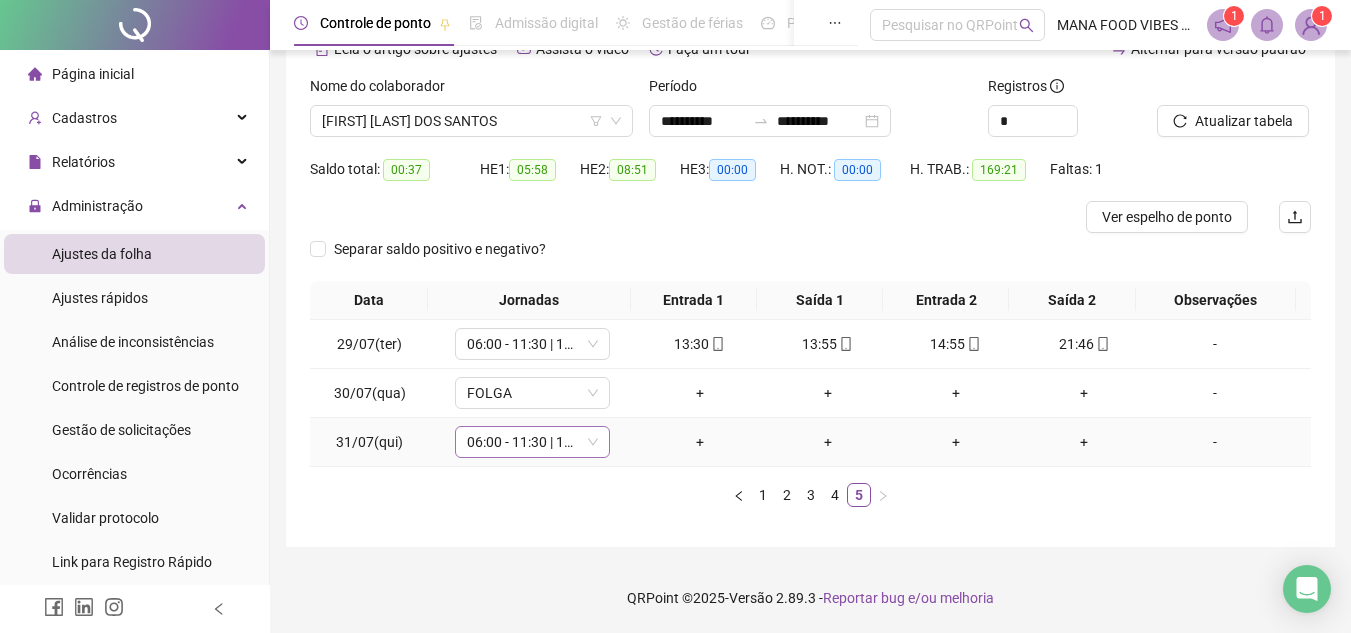 click on "06:00 - 11:30 | 12:30 - 14:20" at bounding box center [532, 442] 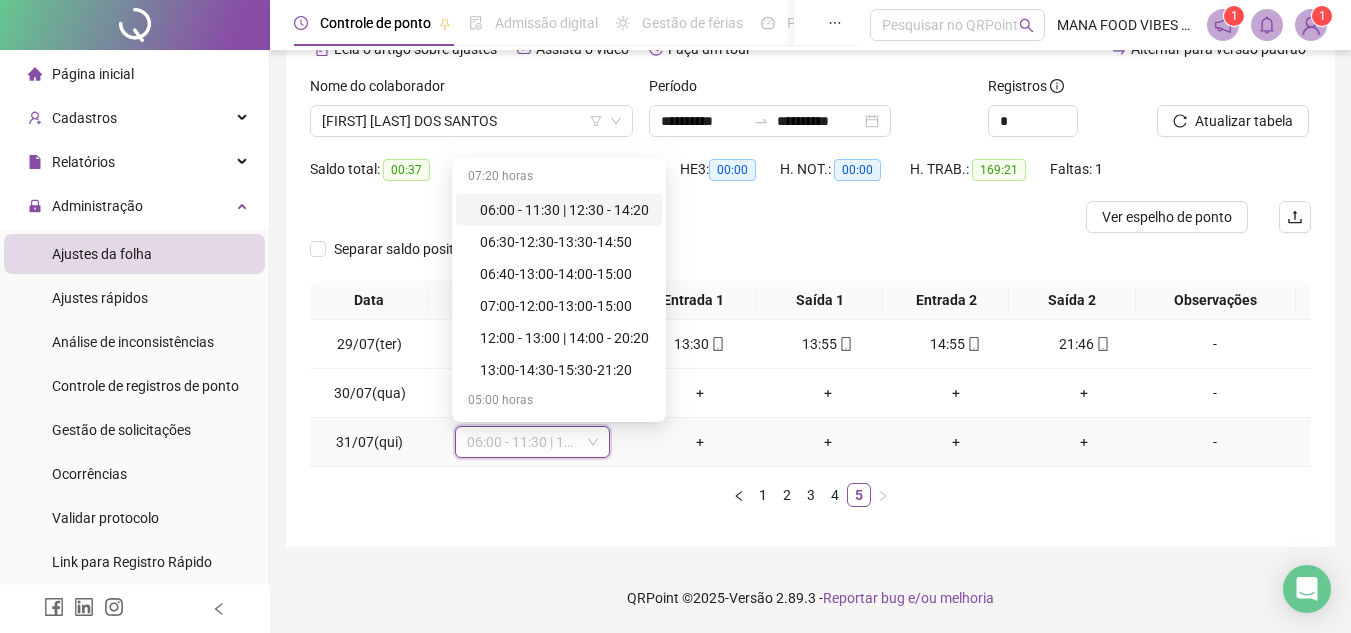 type on "*" 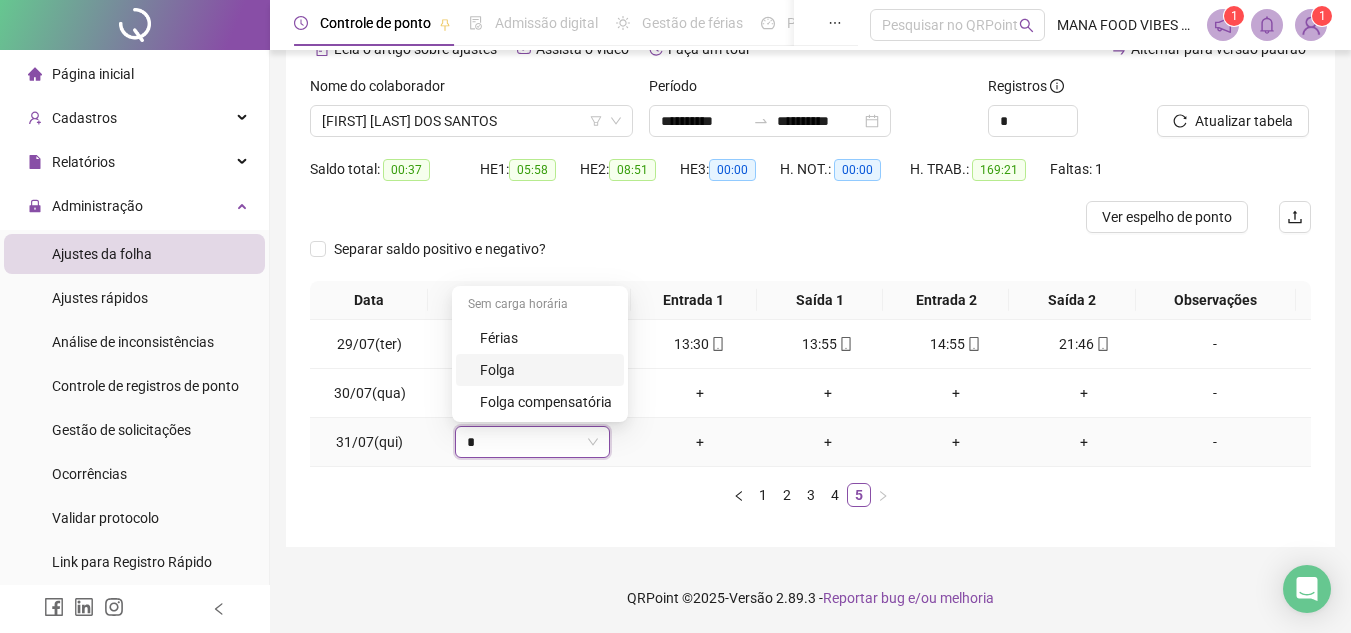 click on "Folga" at bounding box center (546, 370) 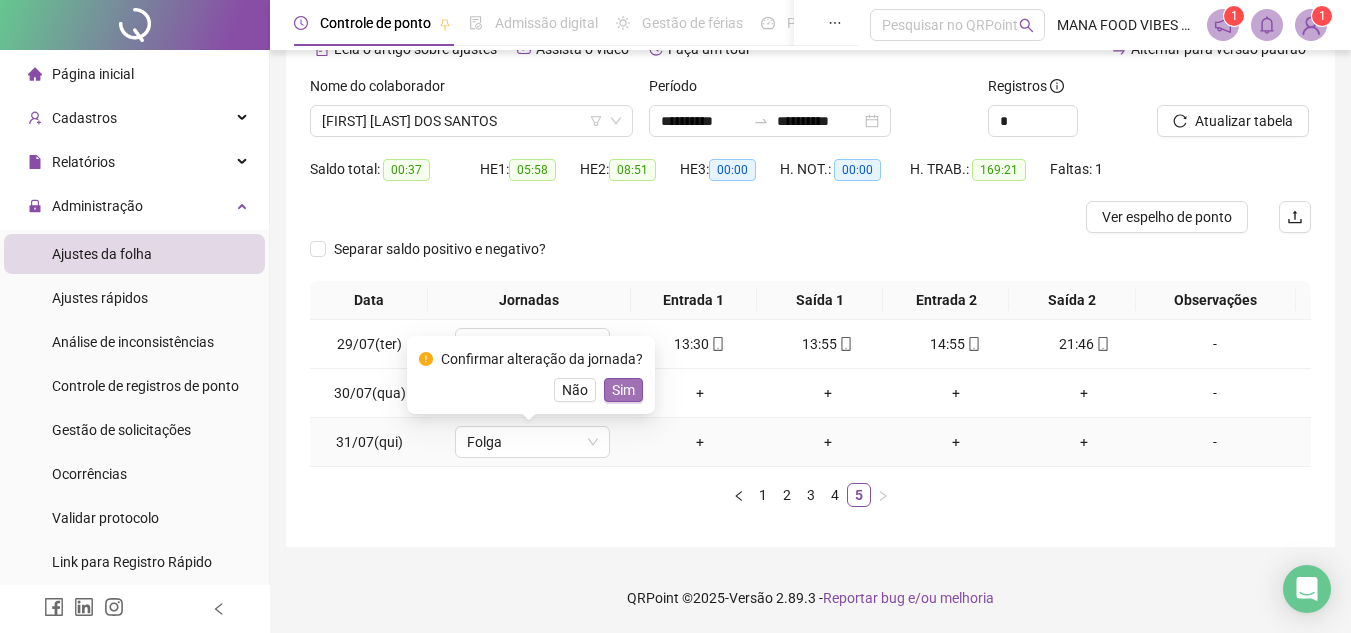 click on "Sim" at bounding box center (623, 390) 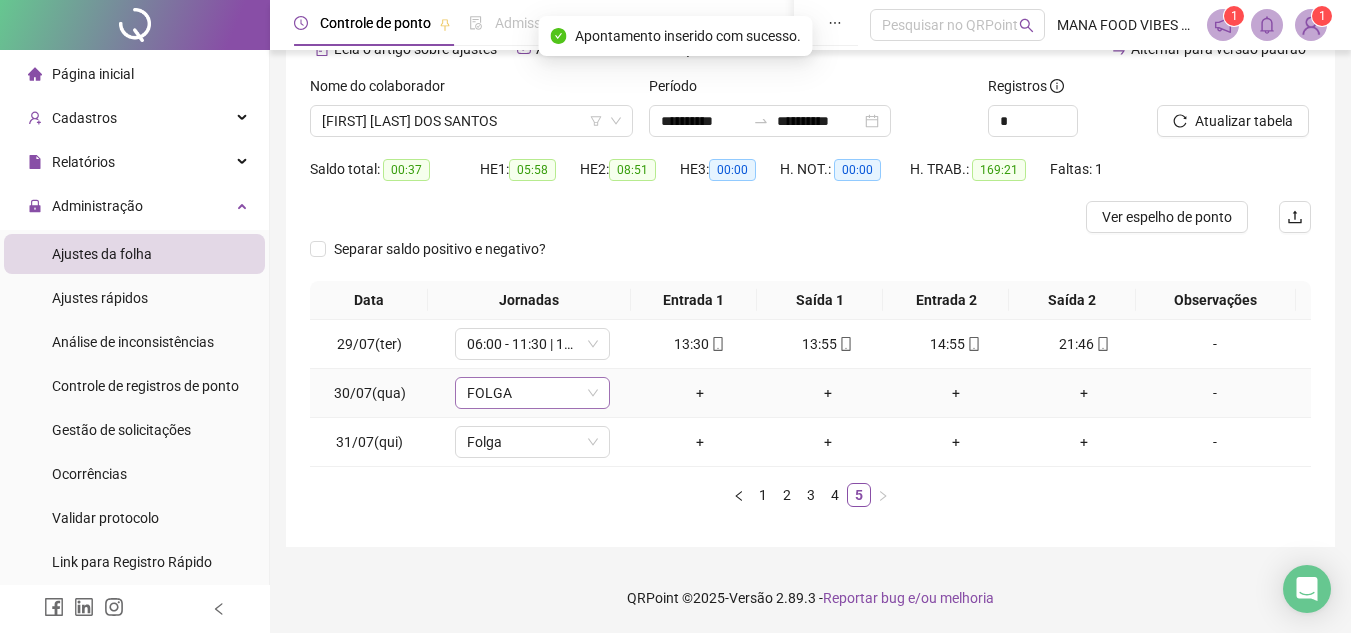 click on "FOLGA" at bounding box center (532, 393) 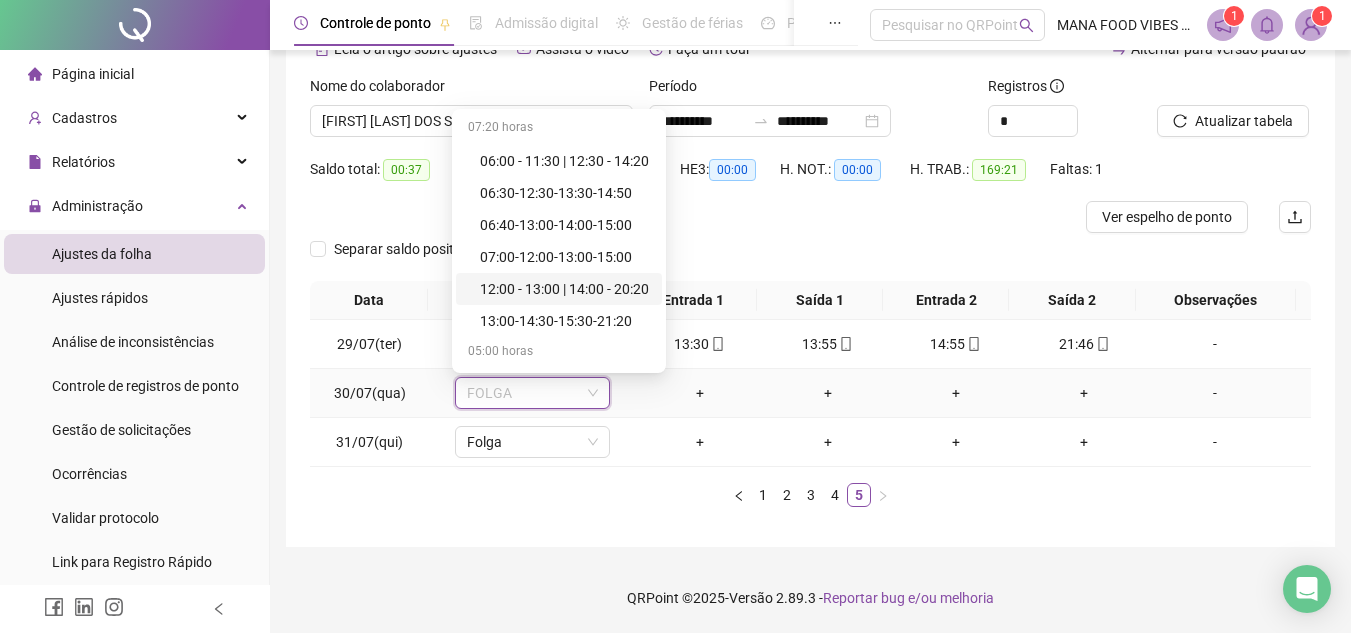 click on "12:00 - 13:00 | 14:00 - 20:20" at bounding box center [565, 289] 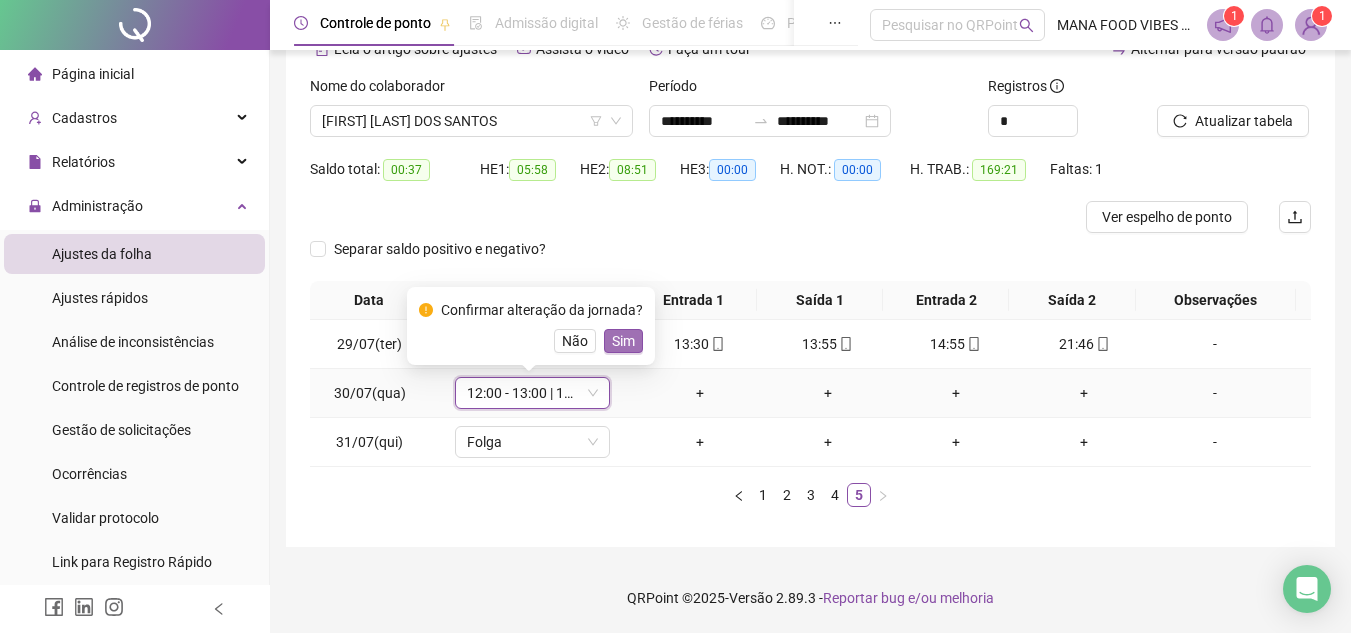 click on "Sim" at bounding box center (623, 341) 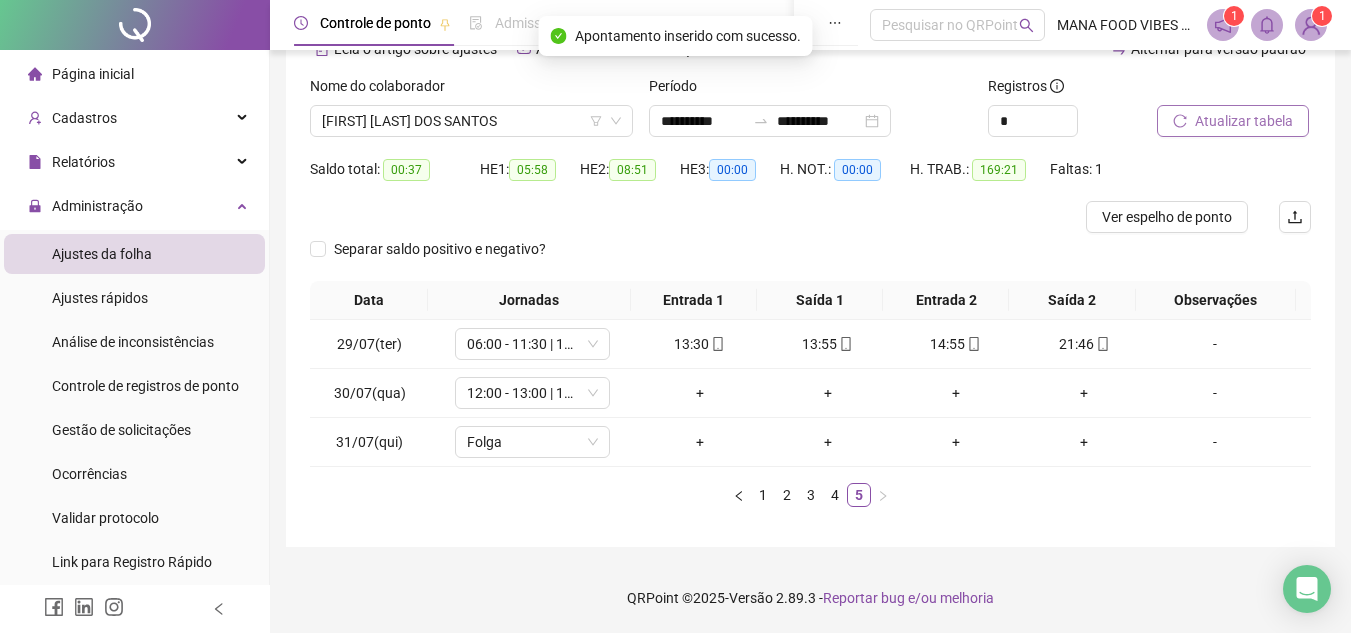 click on "Atualizar tabela" at bounding box center (1244, 121) 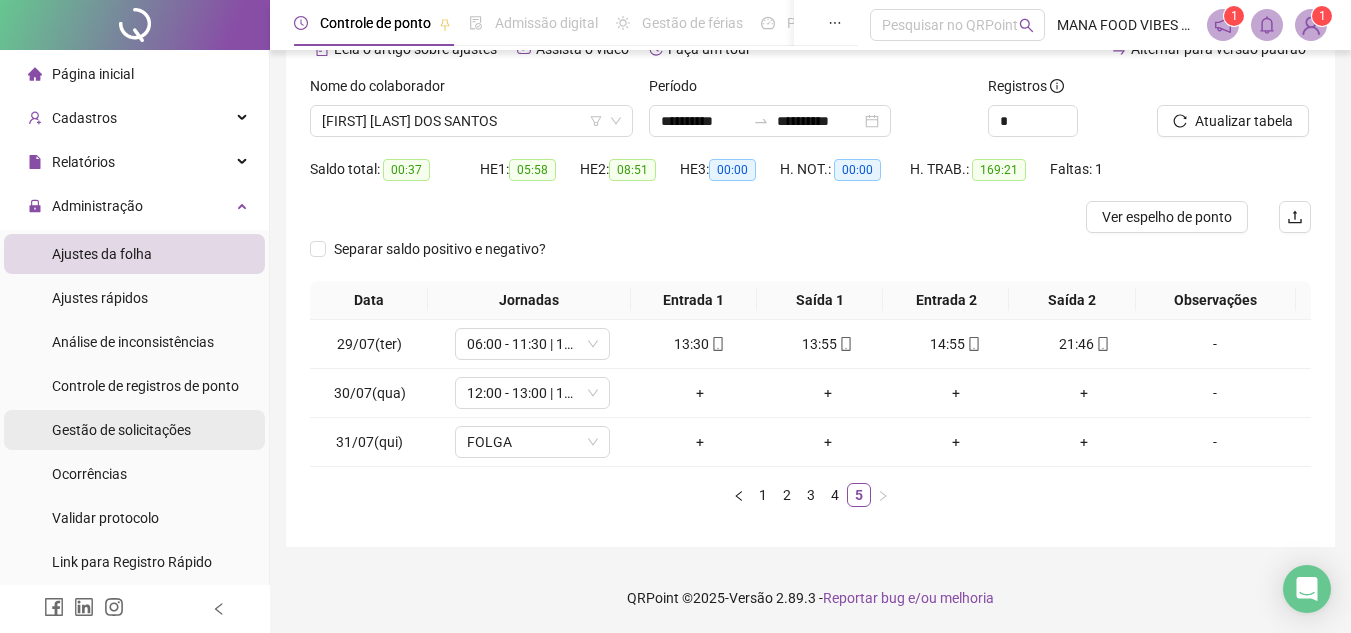 click on "Gestão de solicitações" at bounding box center (134, 430) 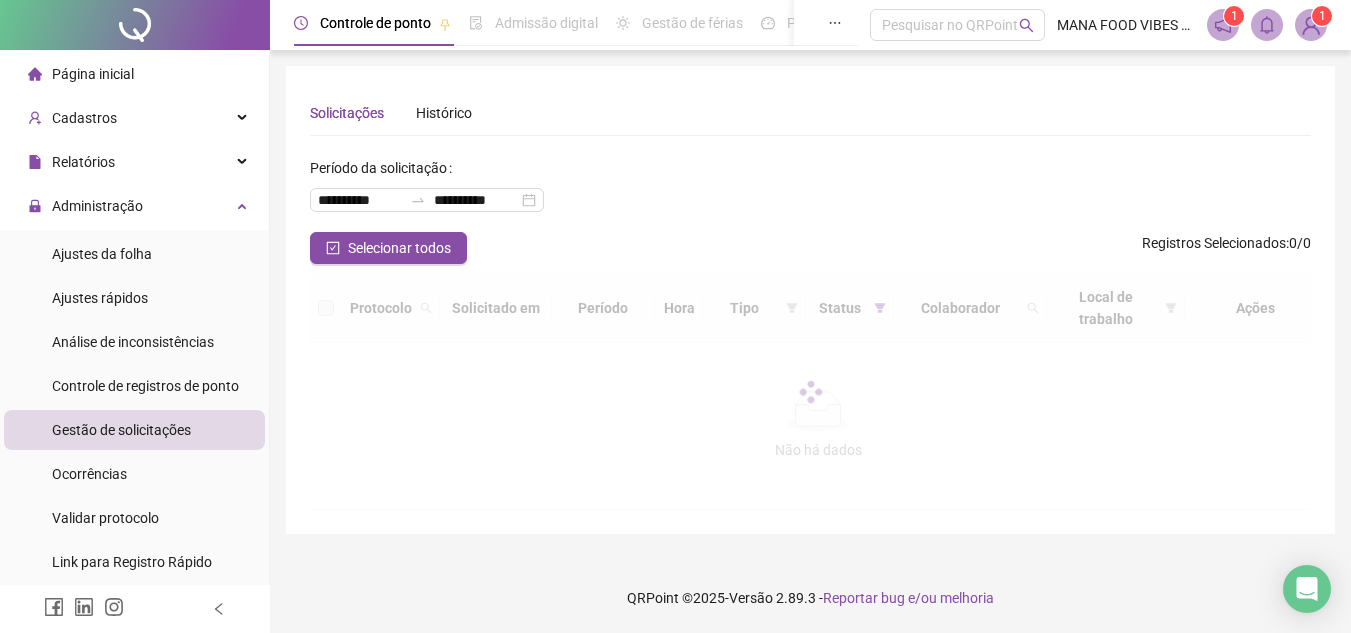 scroll, scrollTop: 0, scrollLeft: 0, axis: both 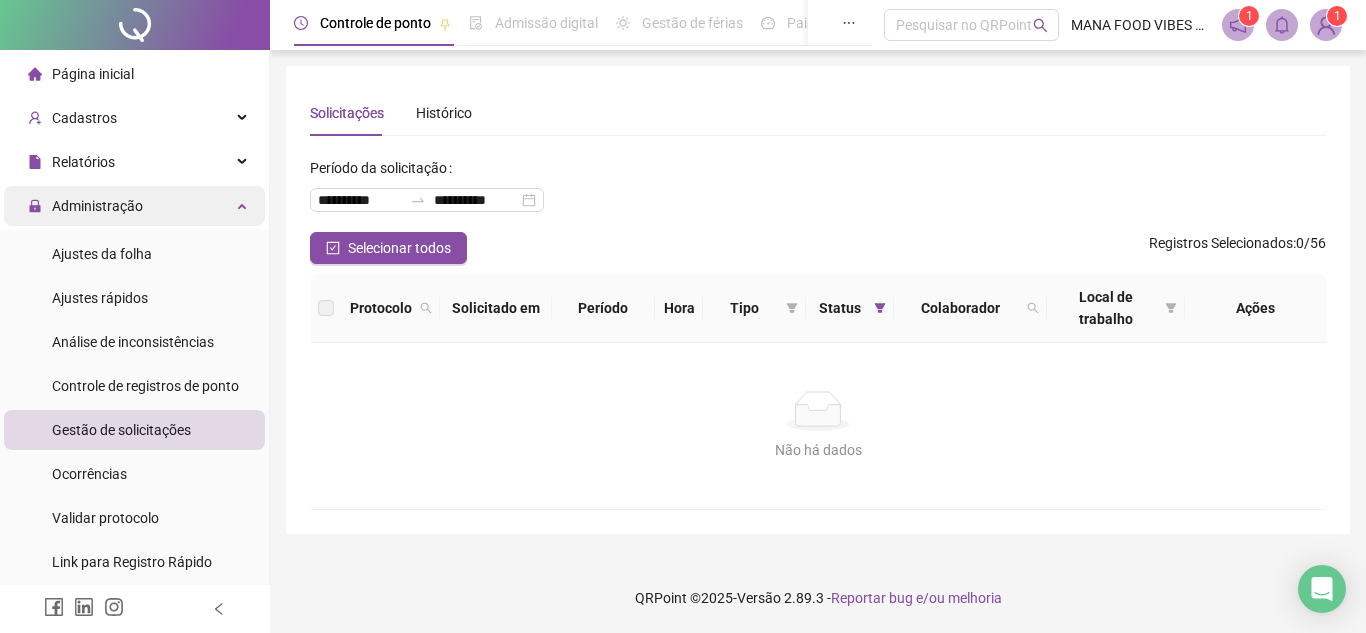 click on "Administração" at bounding box center (134, 206) 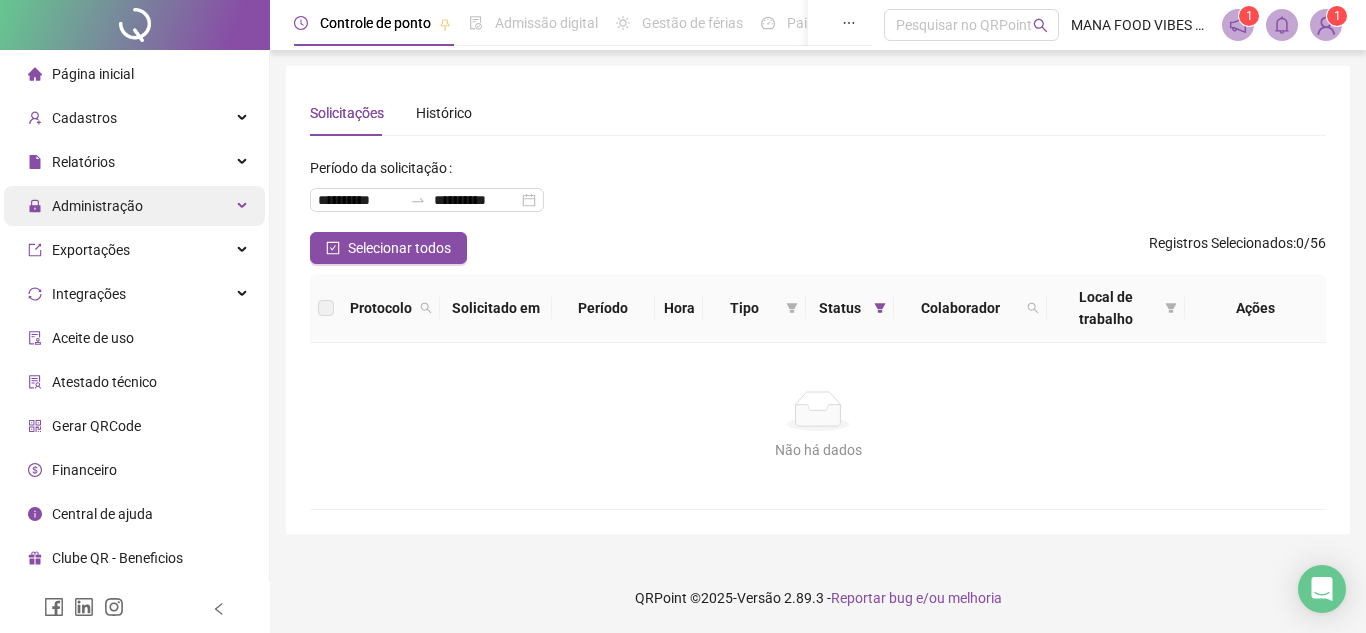 click on "Administração" at bounding box center [134, 206] 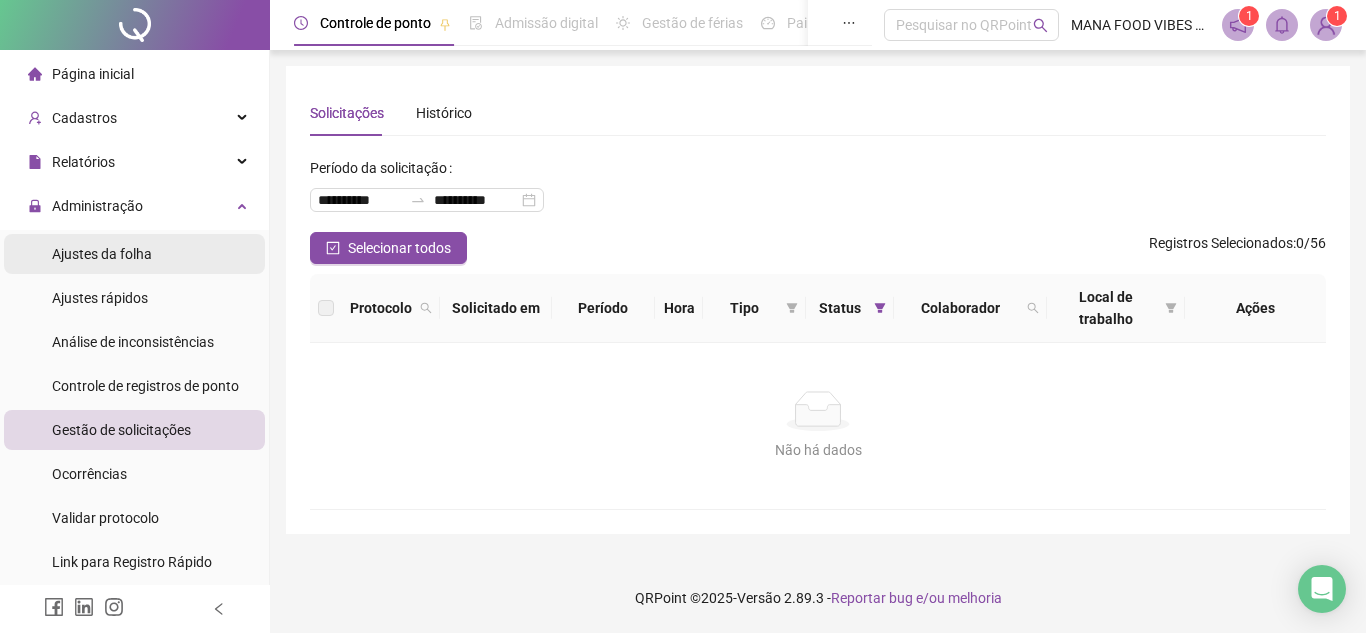 click on "Ajustes da folha" at bounding box center [134, 254] 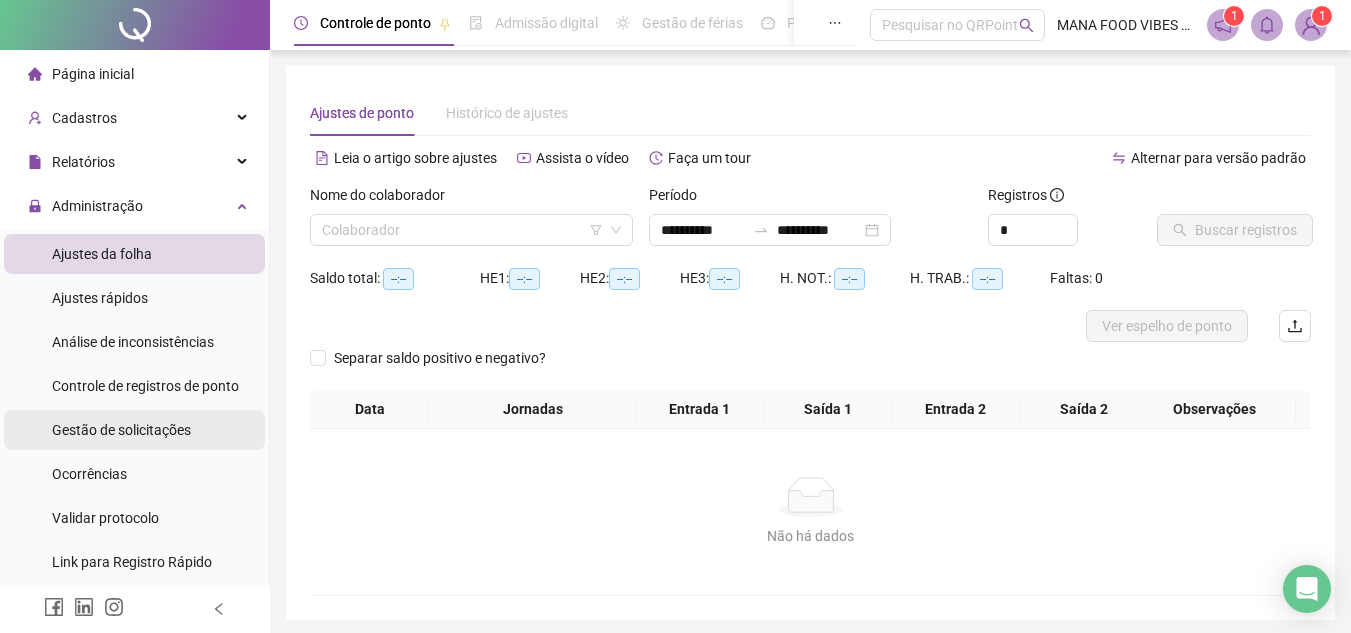 click on "Gestão de solicitações" at bounding box center [121, 430] 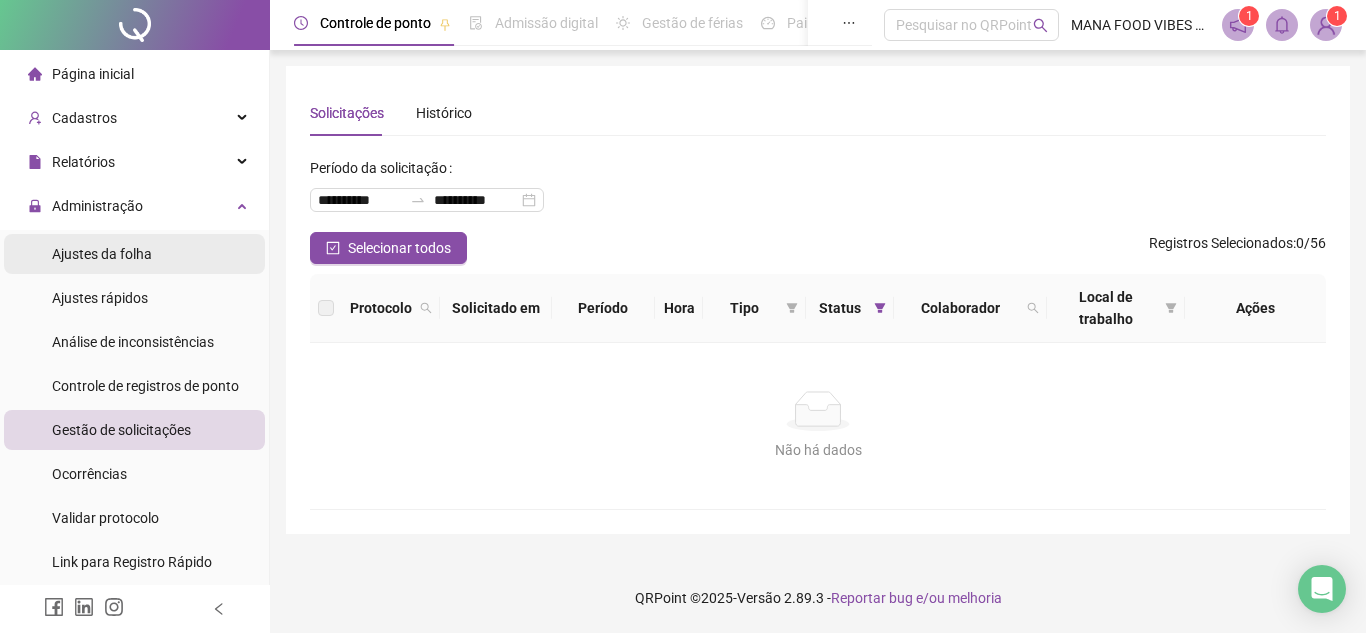 click on "Ajustes da folha" at bounding box center [134, 254] 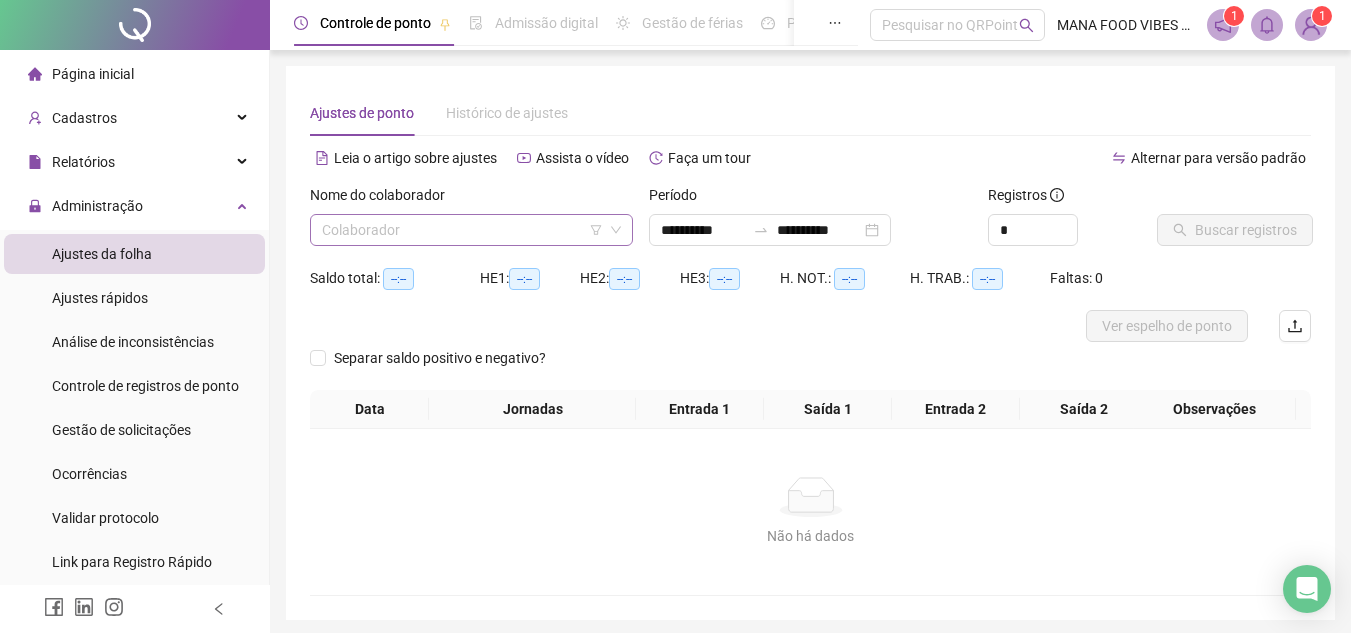 click at bounding box center [462, 230] 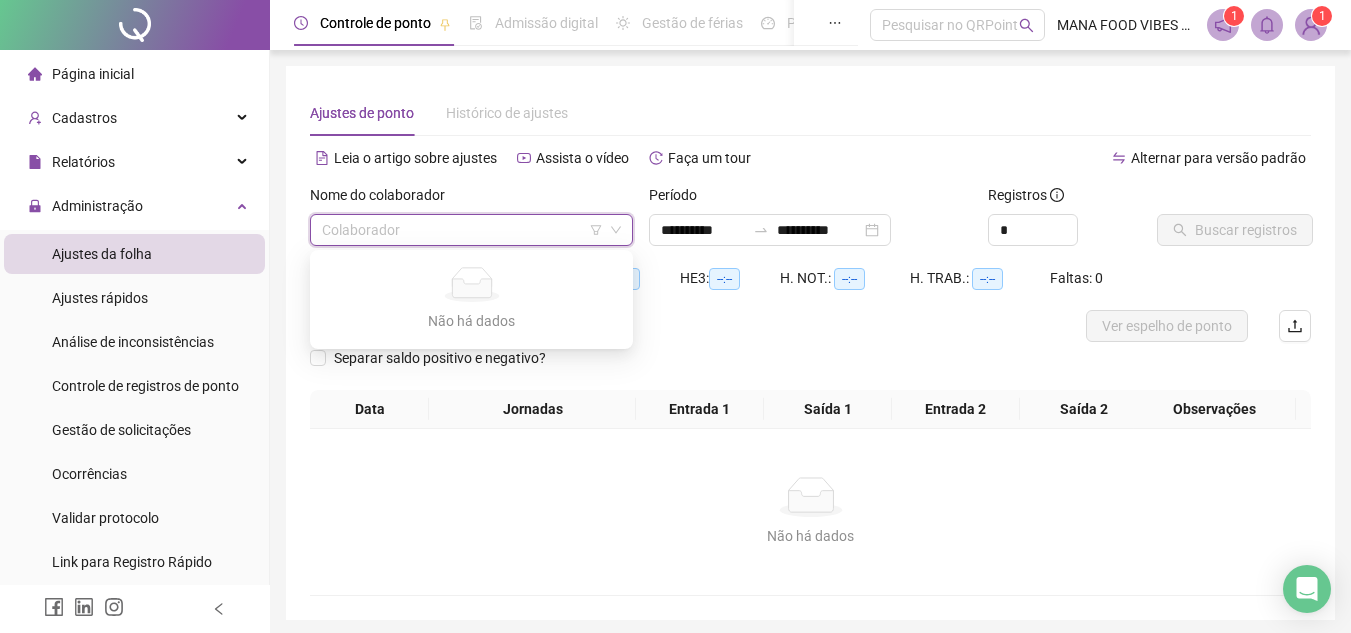 click at bounding box center [462, 230] 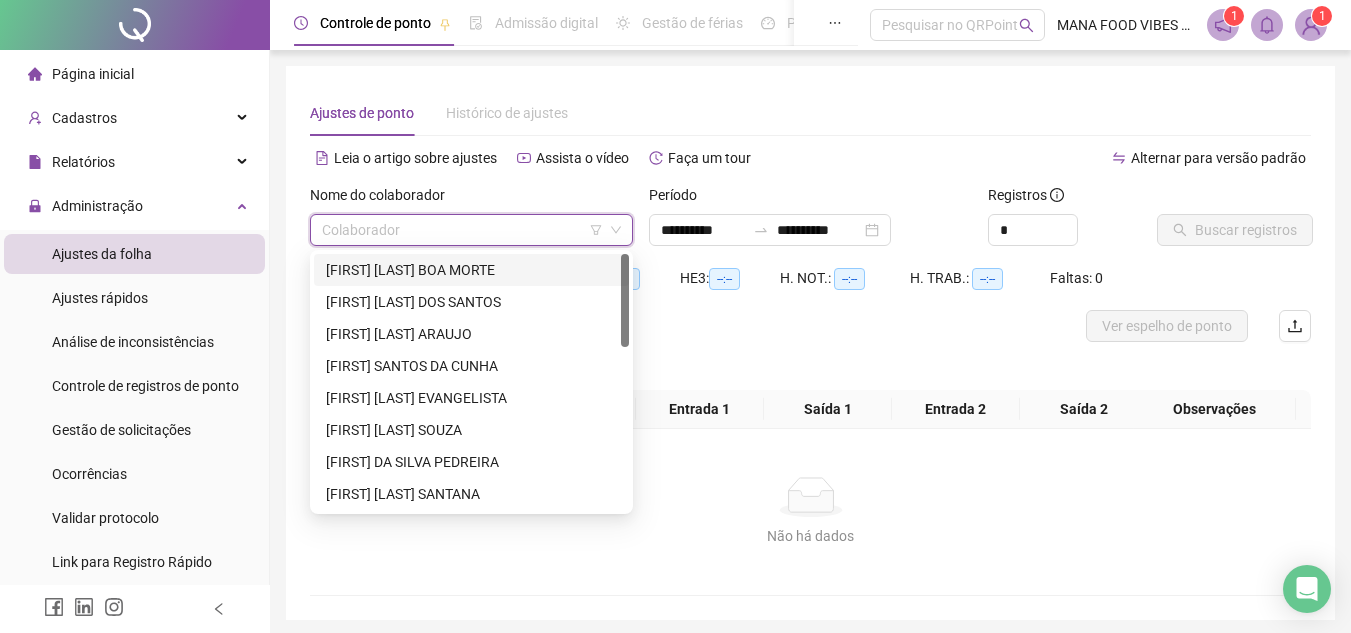 click on "[FIRST] [LAST] BOA MORTE" at bounding box center (471, 270) 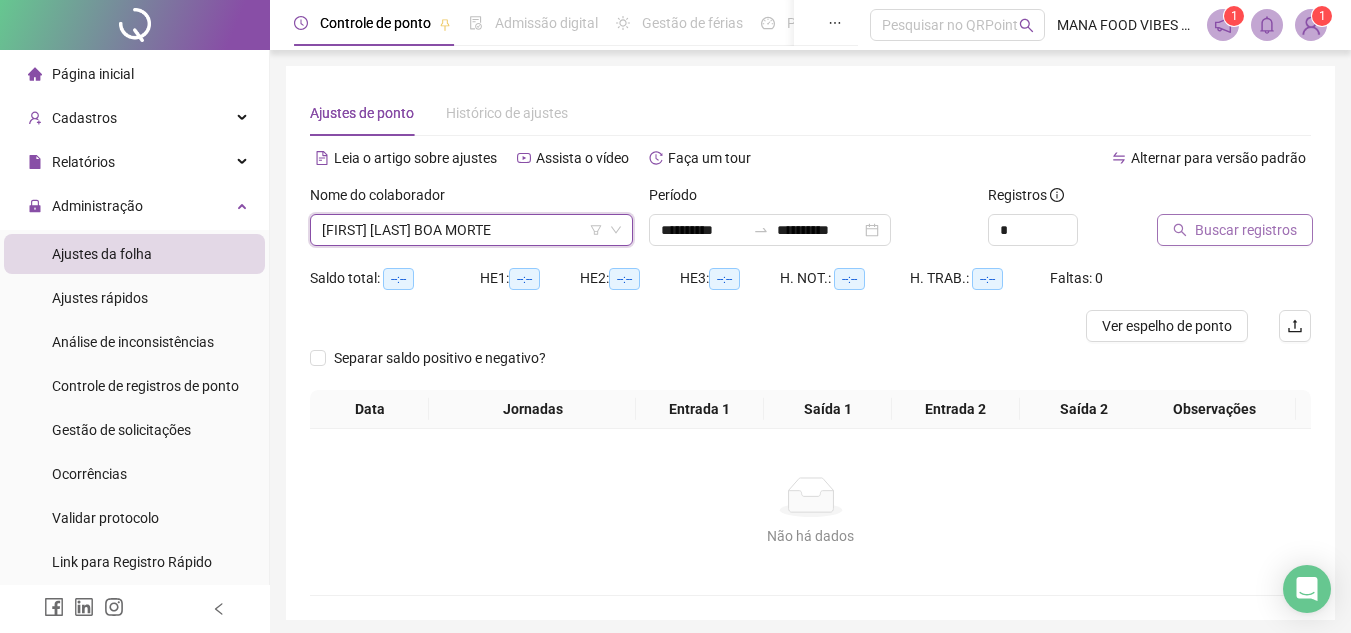 click on "Buscar registros" at bounding box center [1246, 230] 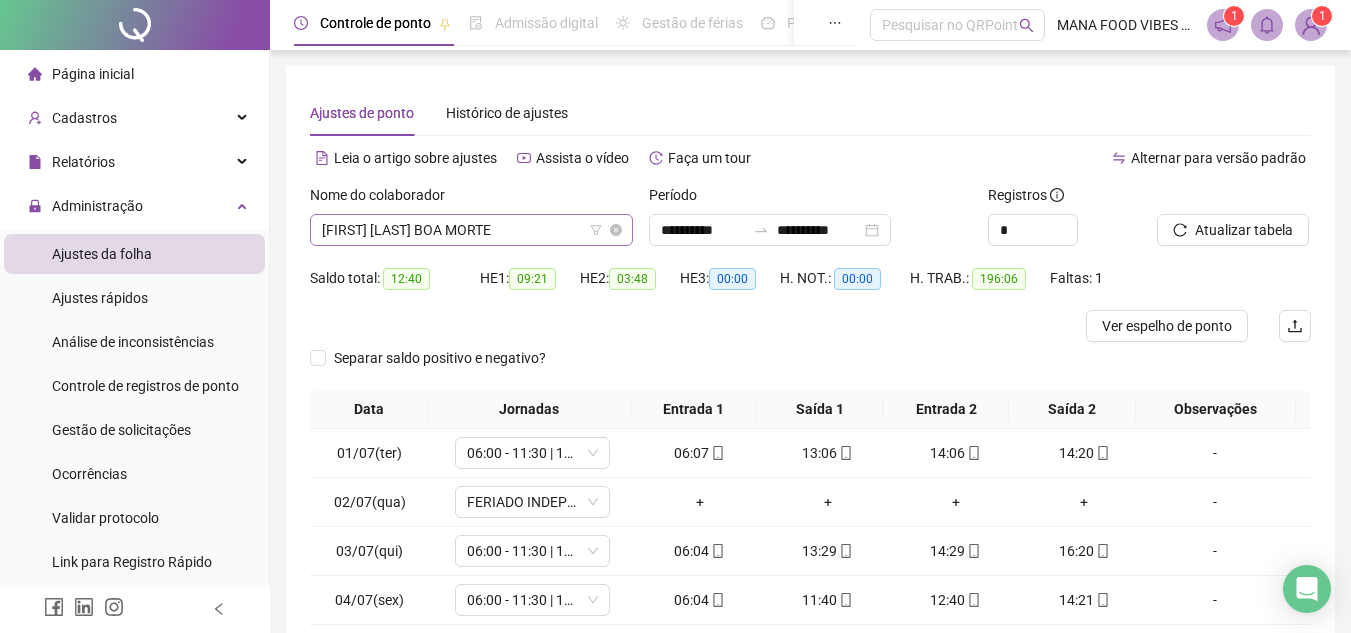 click on "[FIRST] [LAST] BOA MORTE" at bounding box center (471, 230) 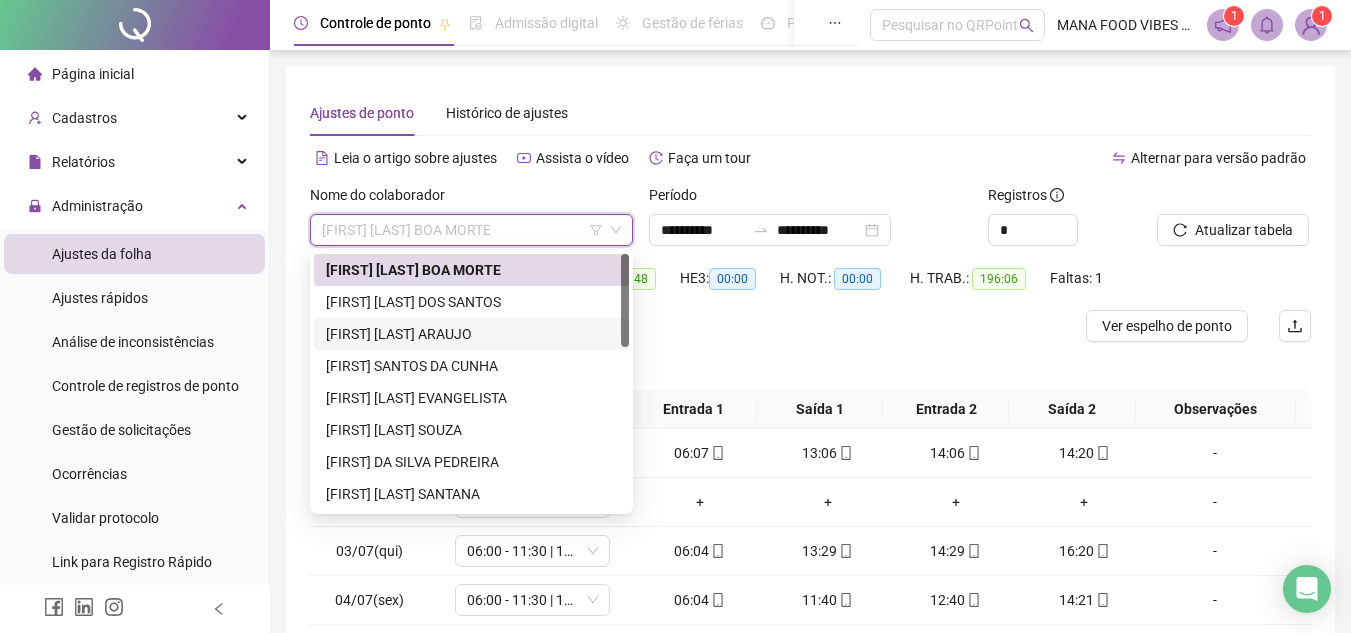 click on "[FIRST] [LAST] ARAUJO" at bounding box center (471, 334) 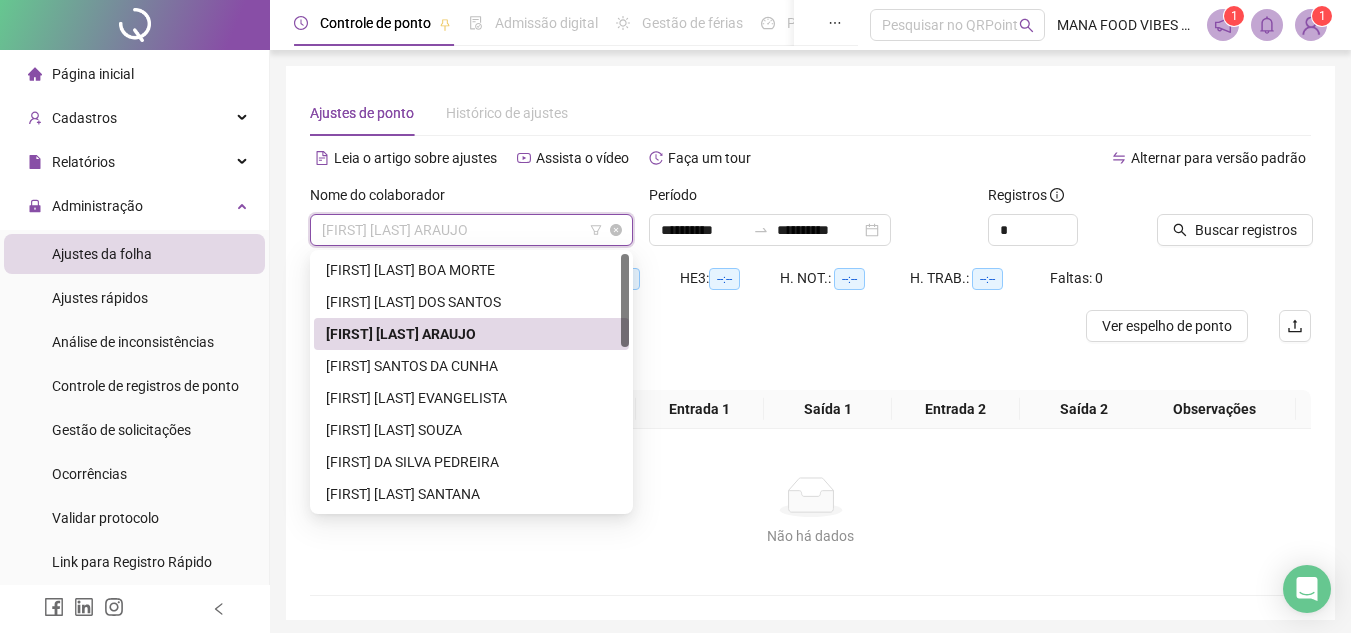 click on "[FIRST] [LAST] ARAUJO" at bounding box center [471, 230] 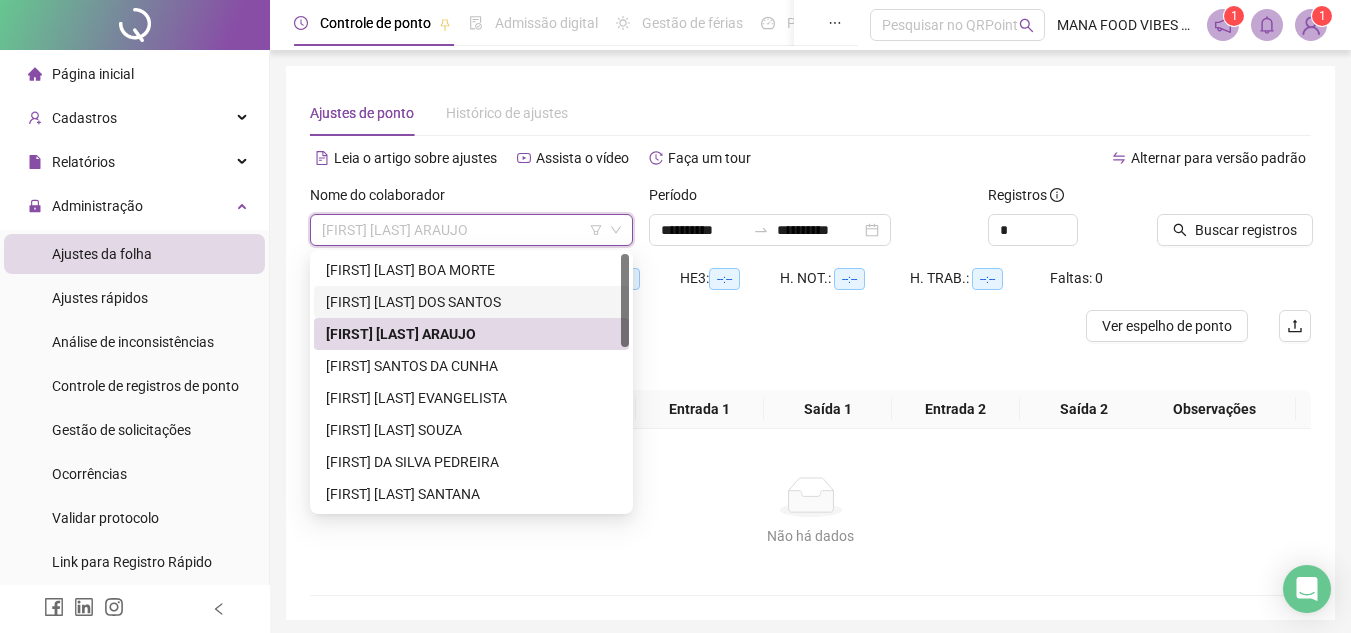 click on "[FIRST] [LAST] DOS SANTOS" at bounding box center [471, 302] 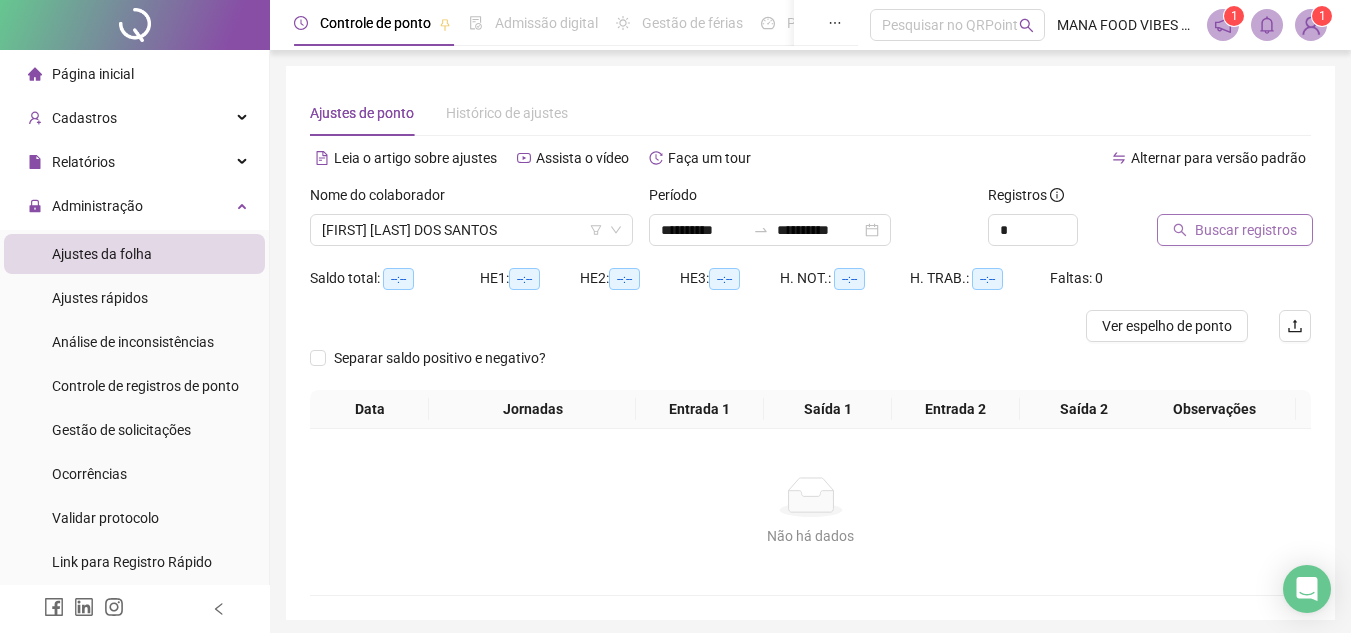 click on "Buscar registros" at bounding box center [1246, 230] 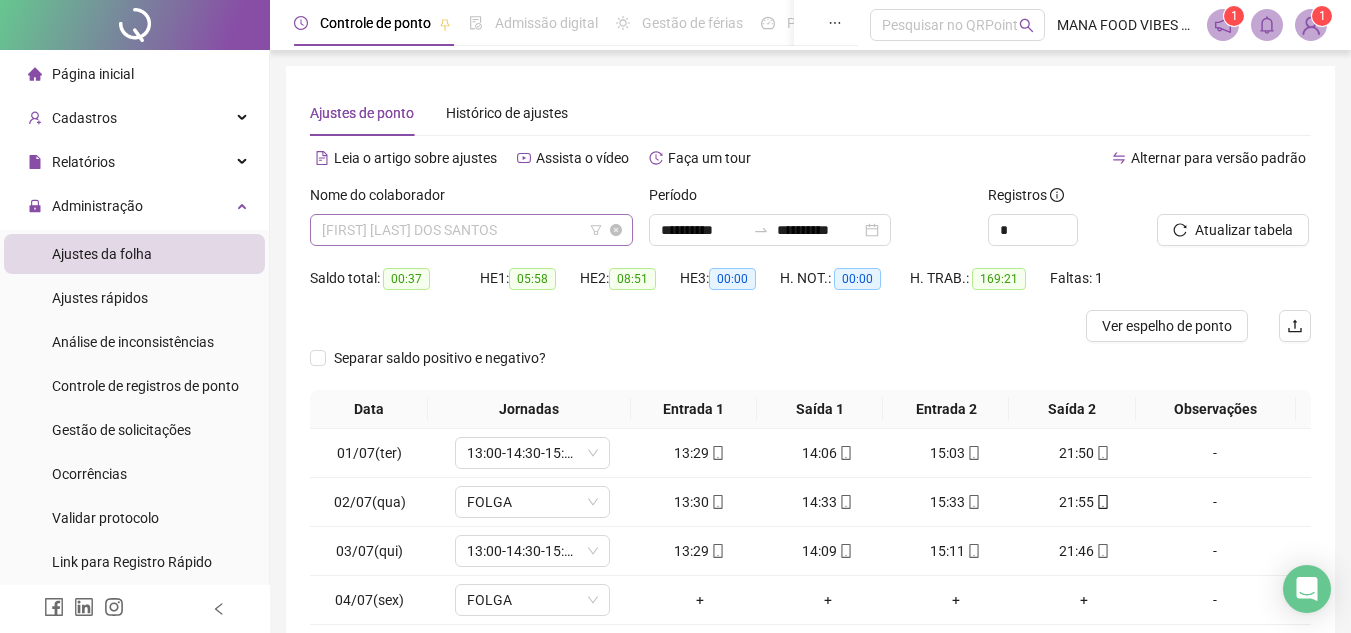 click on "[FIRST] [LAST] DOS SANTOS" at bounding box center [471, 230] 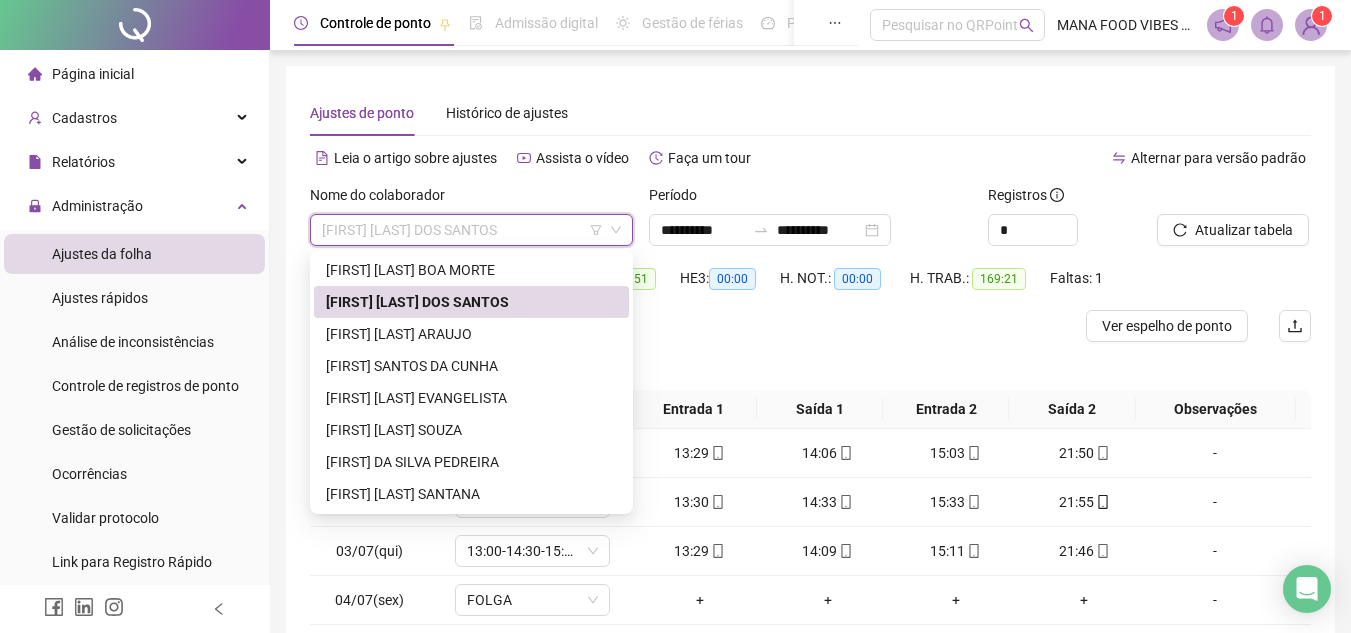 click on "[FIRST] [LAST] DOS SANTOS" at bounding box center [471, 302] 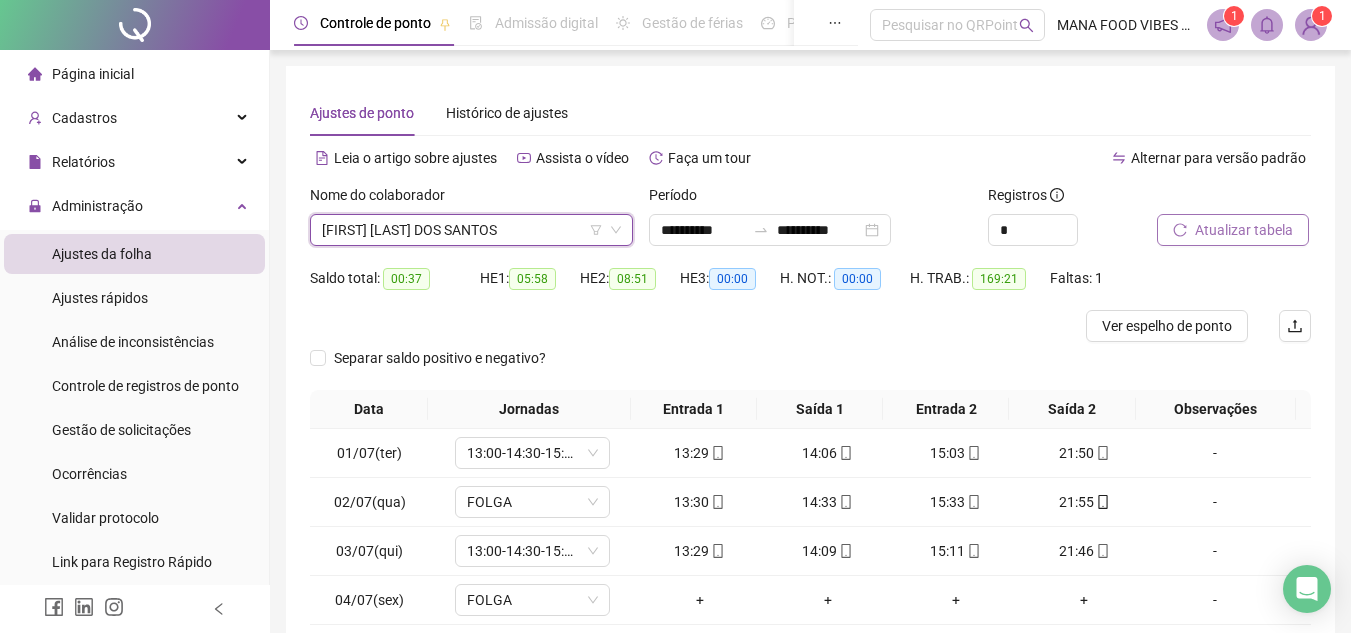 click on "Atualizar tabela" at bounding box center [1244, 230] 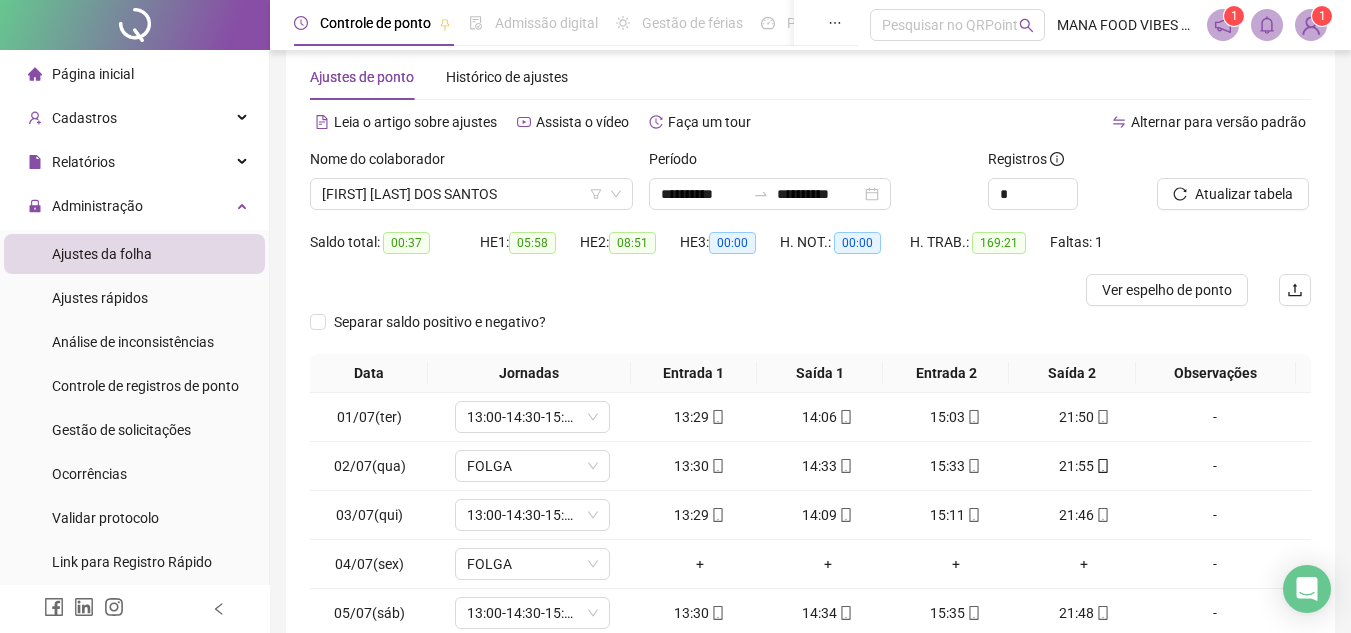 scroll, scrollTop: 0, scrollLeft: 0, axis: both 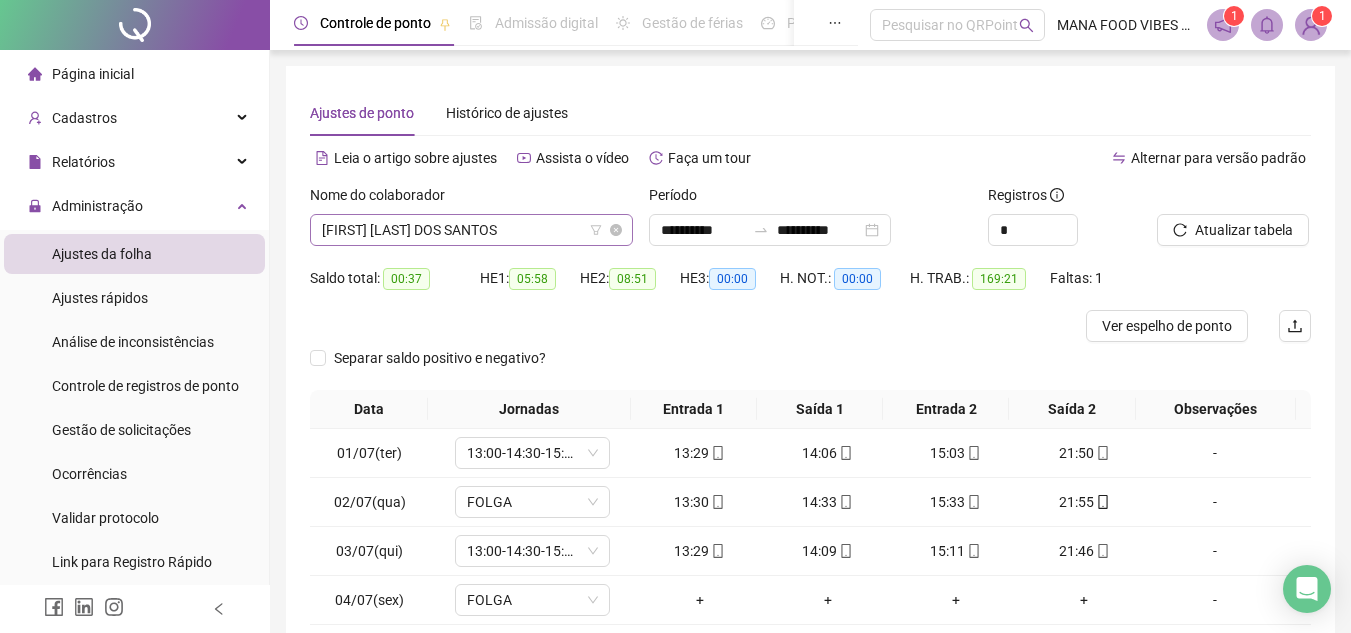 click on "[FIRST] [LAST] DOS SANTOS" at bounding box center (471, 230) 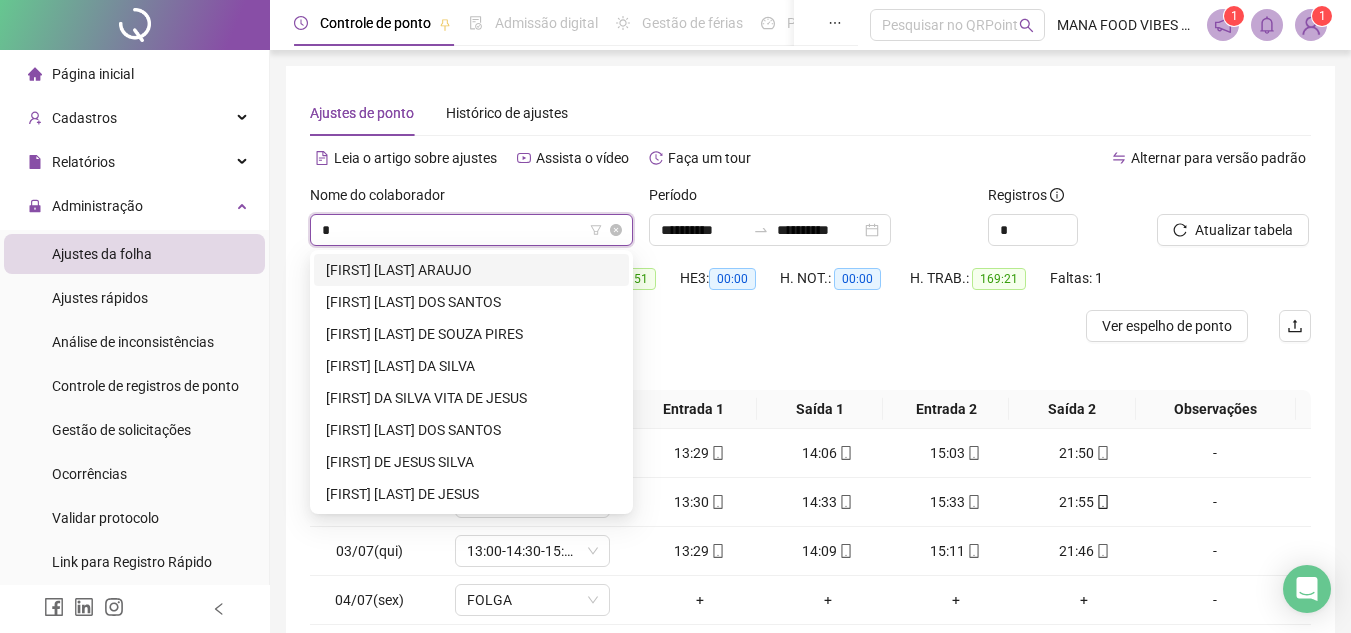 type on "**" 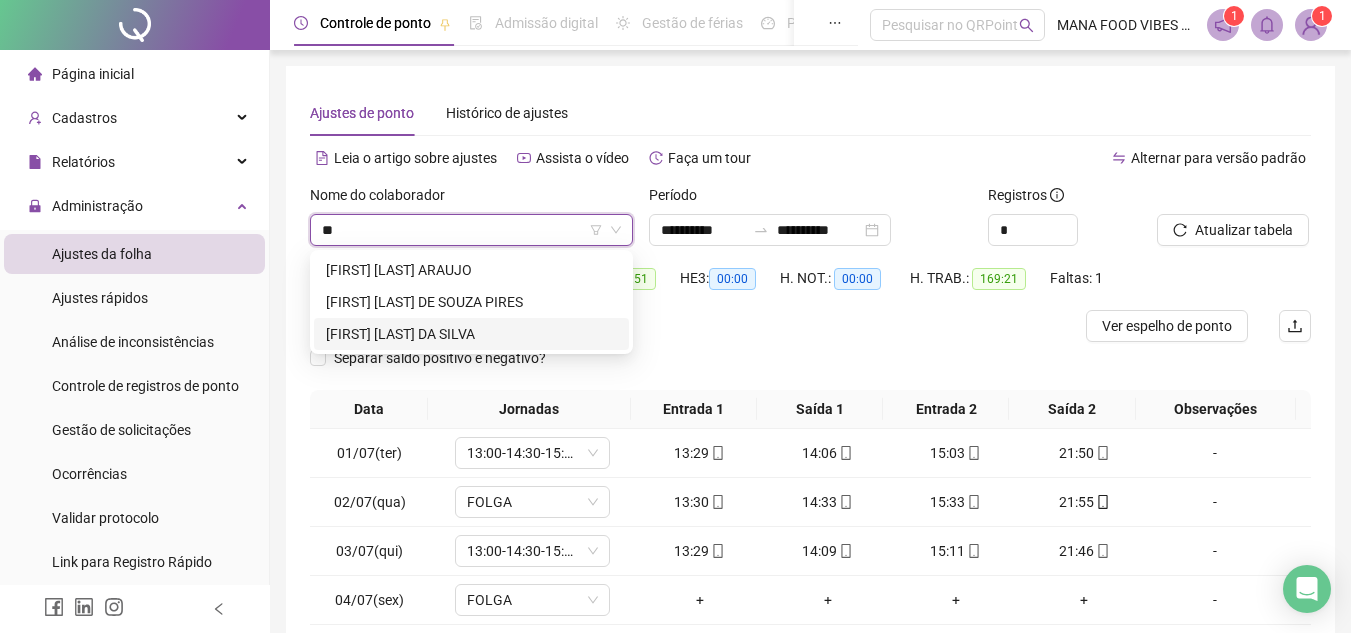 click on "[FIRST] [LAST] DA SILVA" at bounding box center (471, 334) 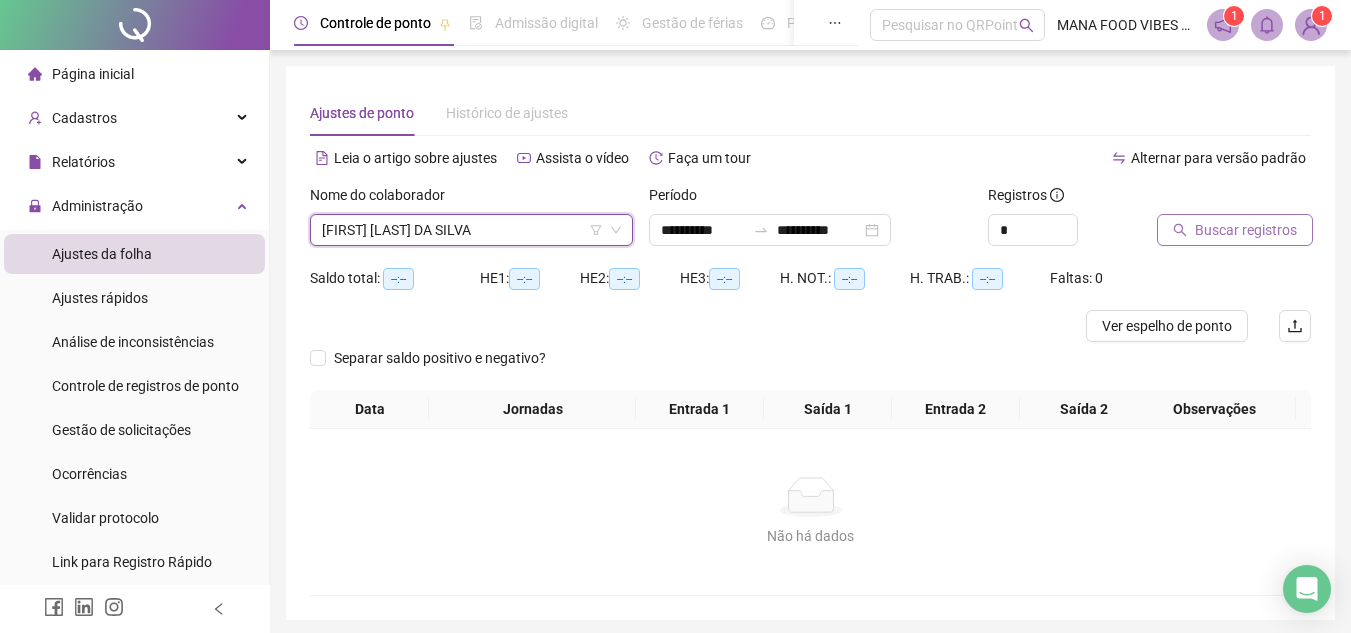 click on "Buscar registros" at bounding box center (1246, 230) 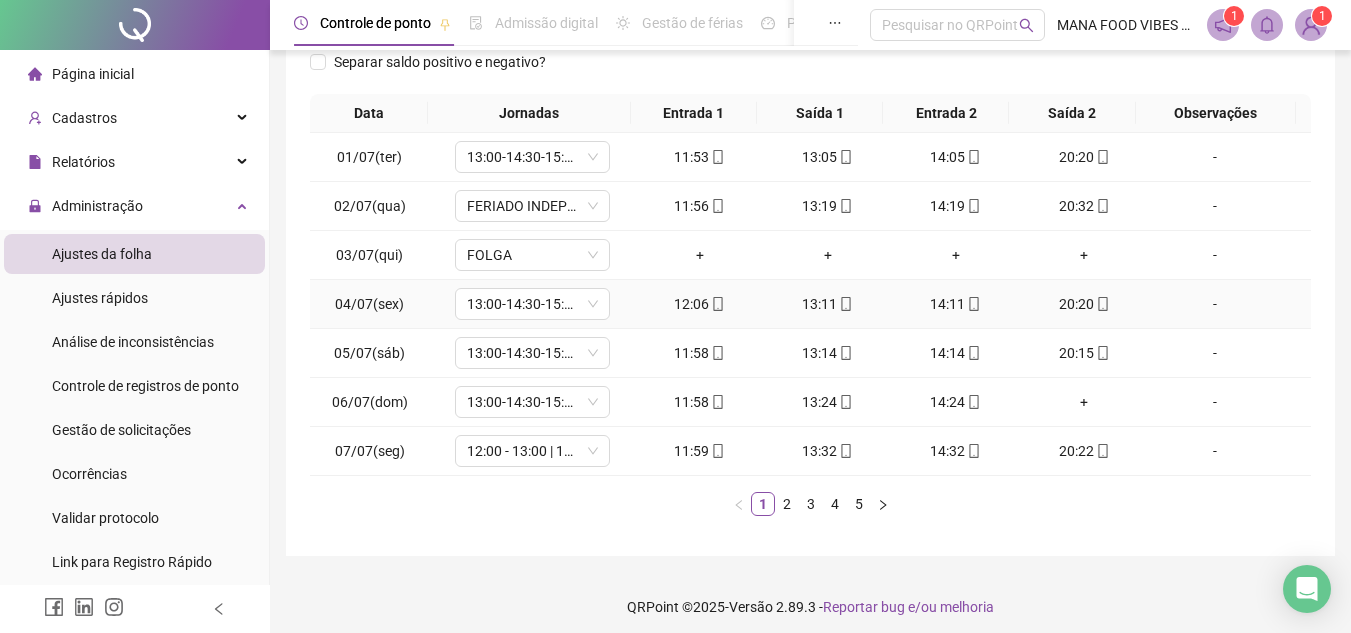 scroll, scrollTop: 305, scrollLeft: 0, axis: vertical 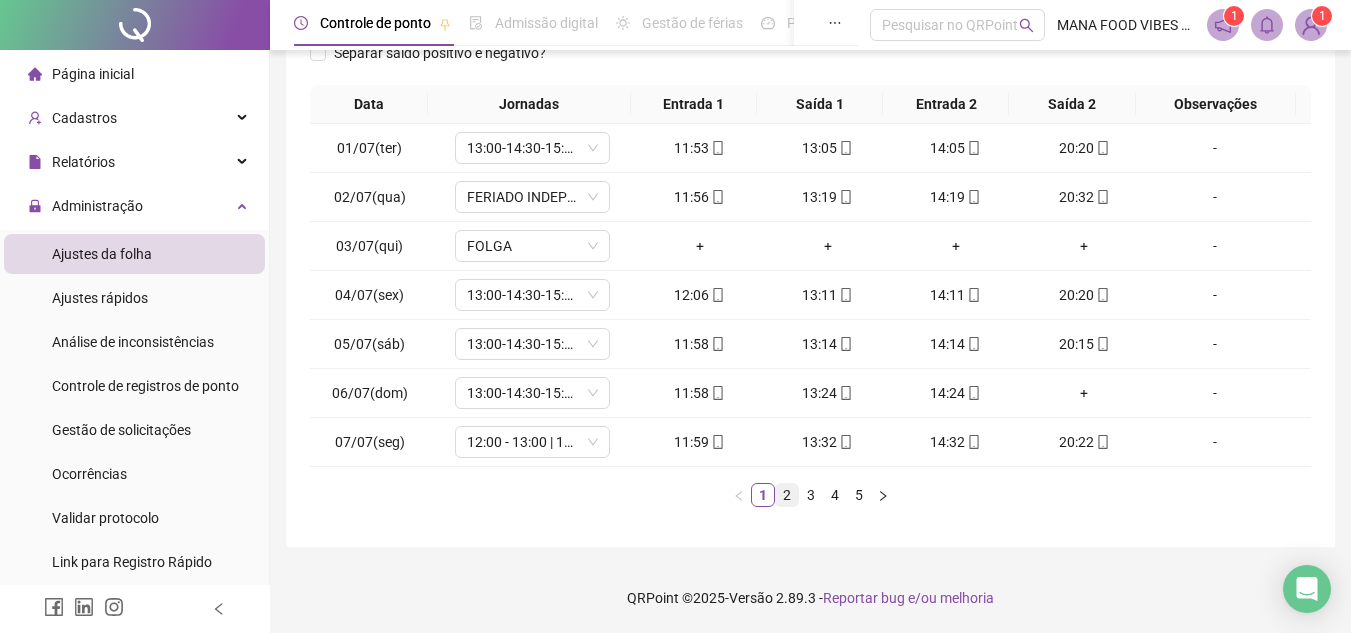 click on "2" at bounding box center (787, 495) 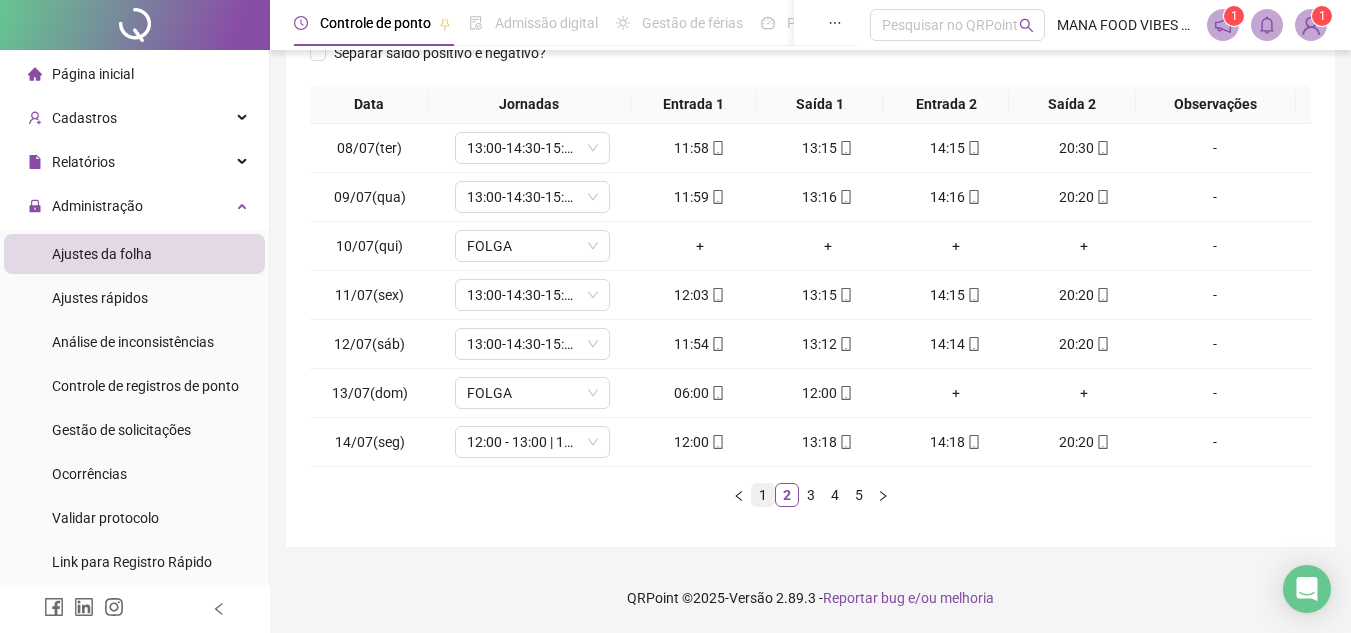 click on "1" at bounding box center [763, 495] 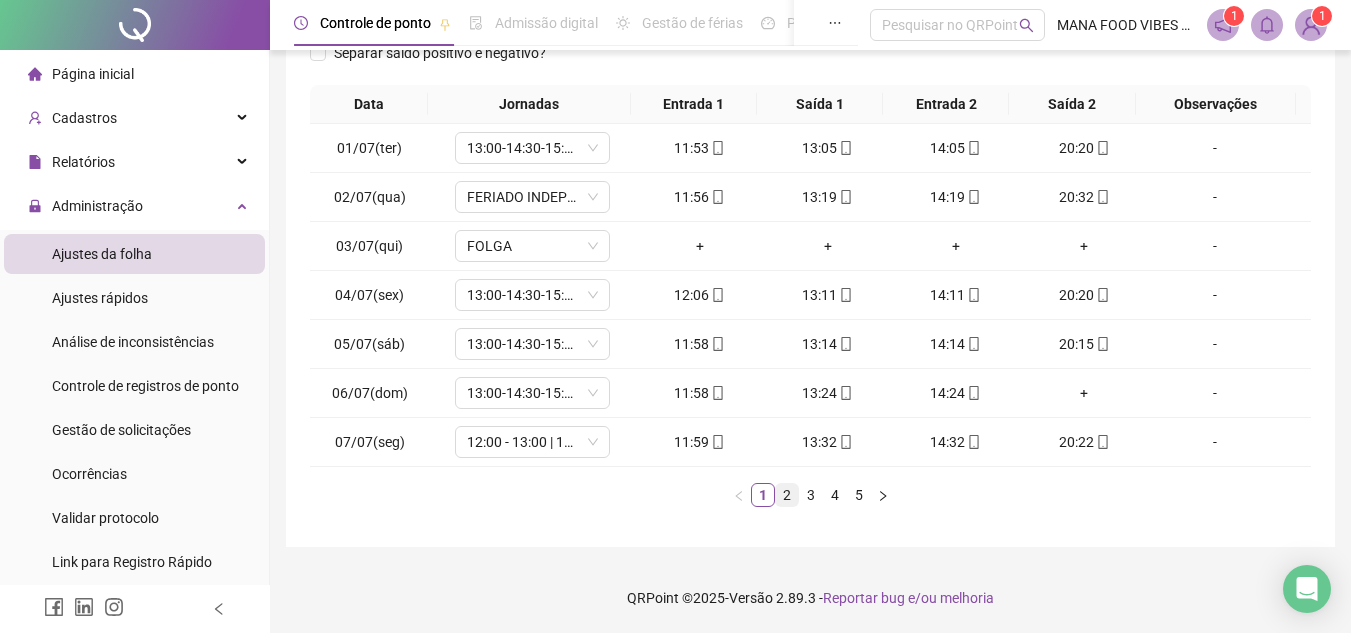 click on "2" at bounding box center (787, 495) 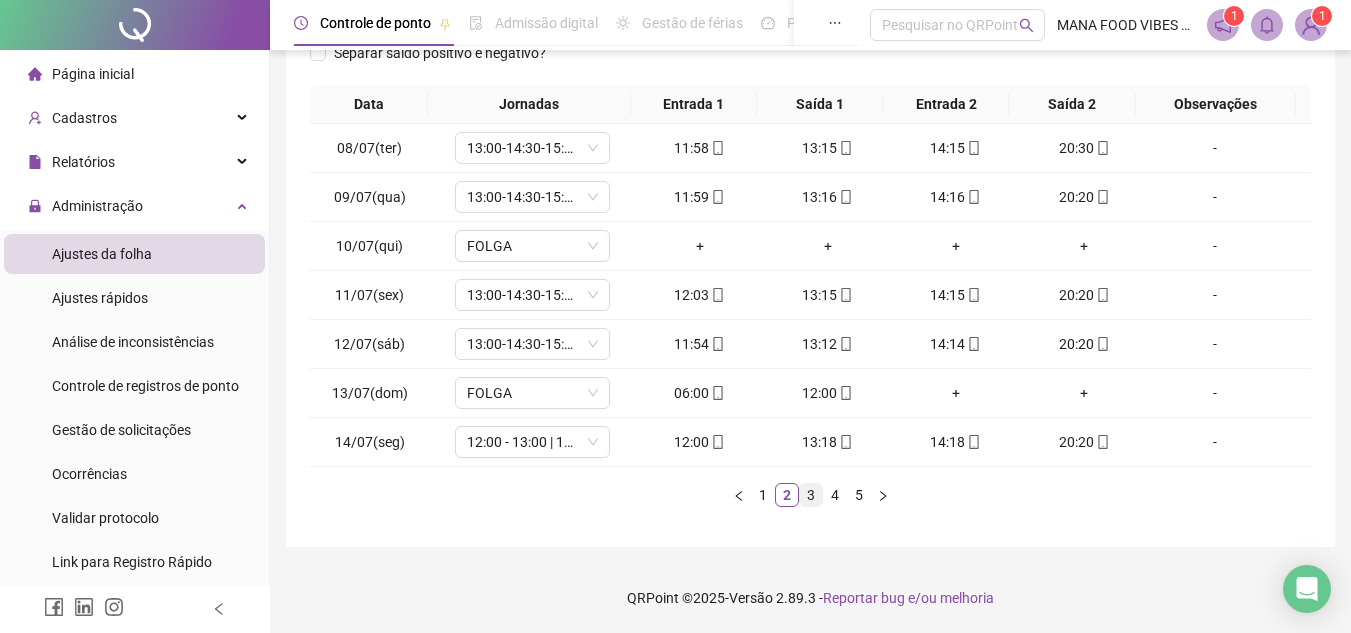 click on "3" at bounding box center (811, 495) 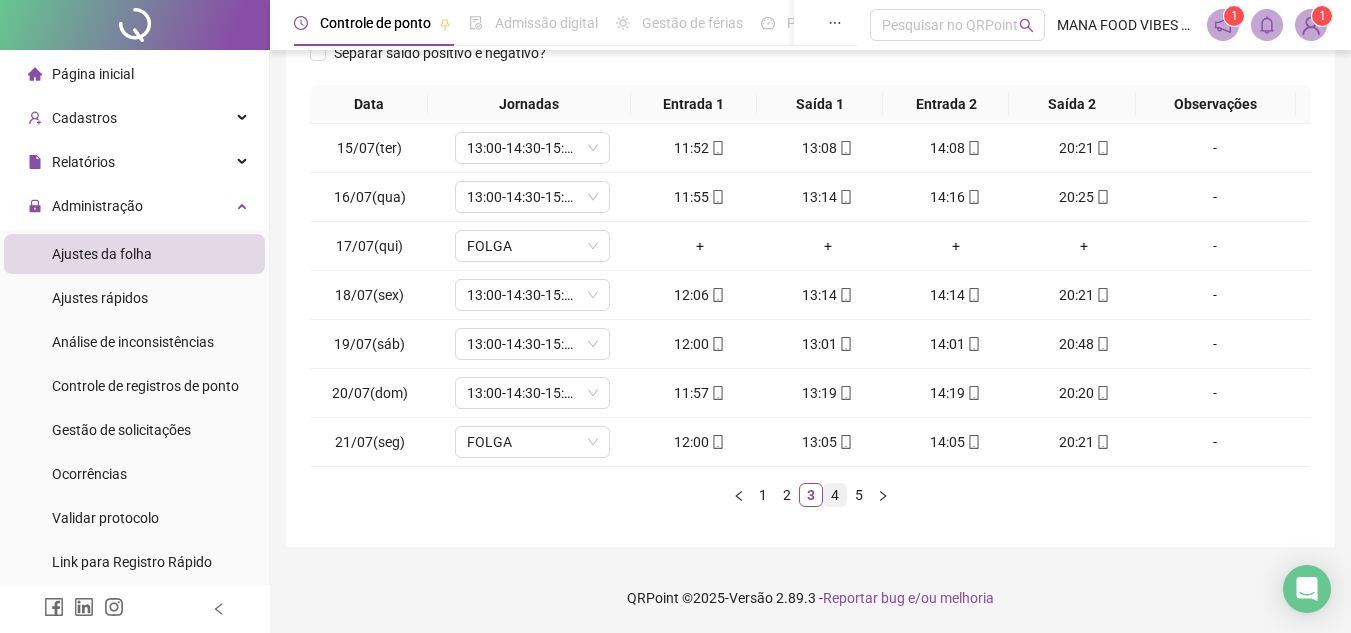 click on "4" at bounding box center [835, 495] 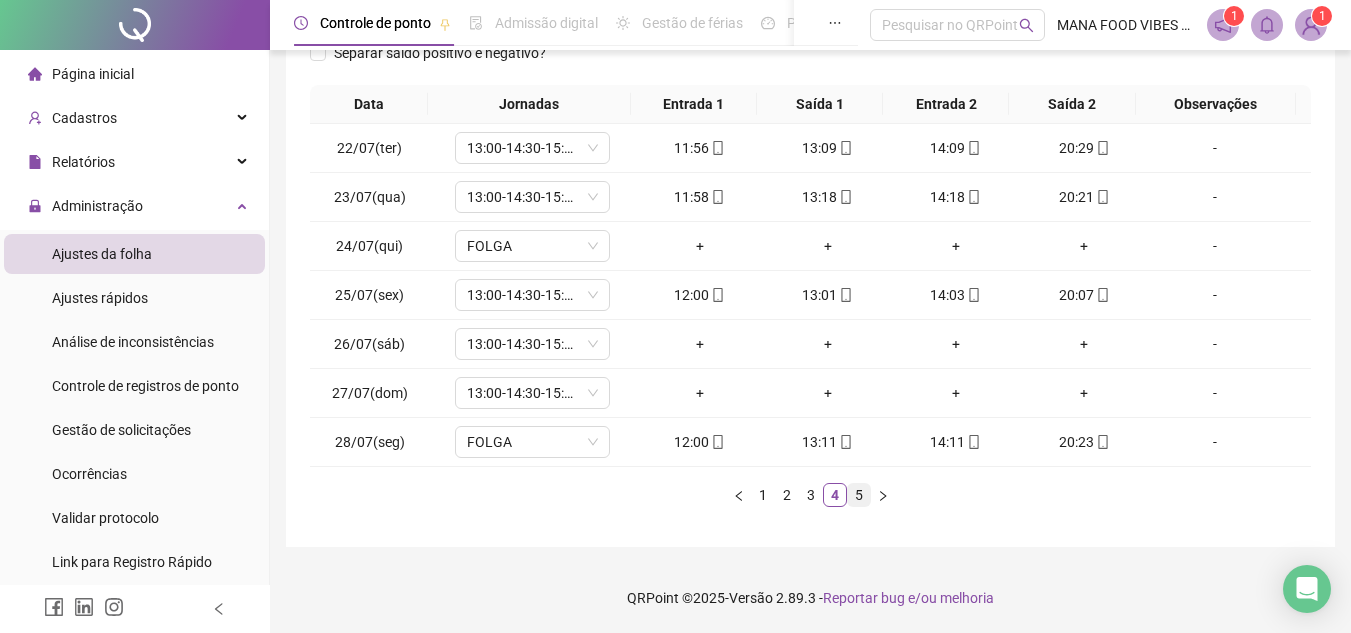 click on "5" at bounding box center [859, 495] 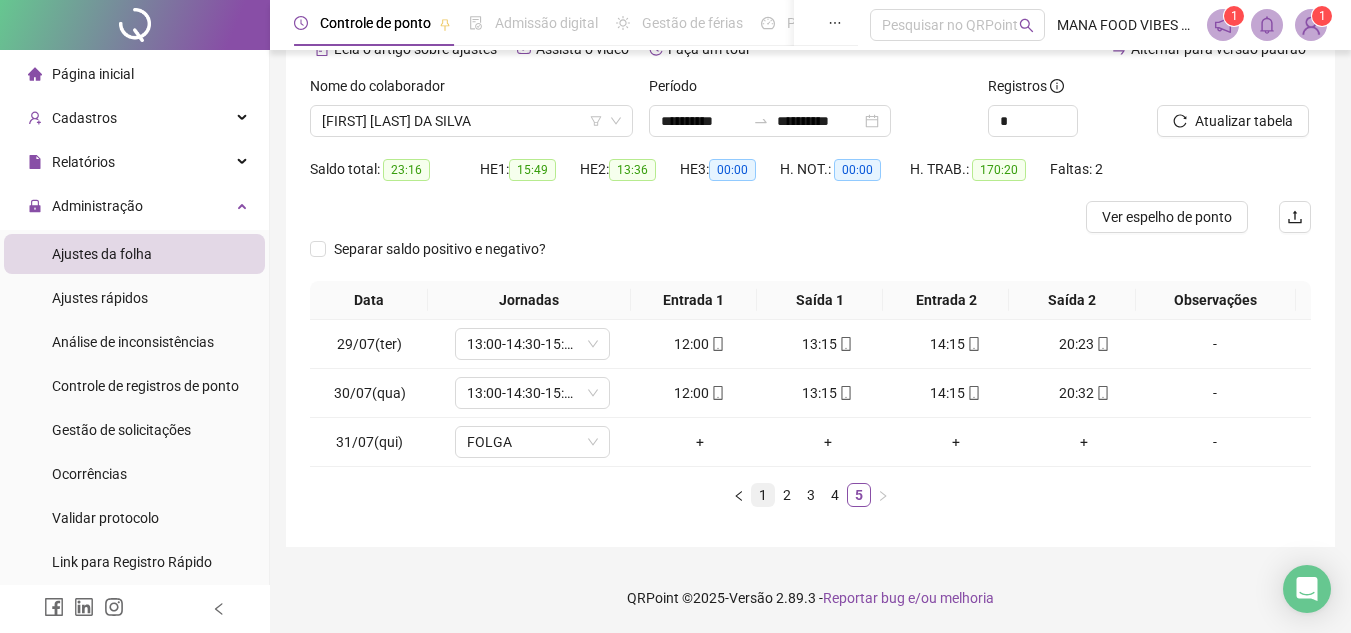 click on "1" at bounding box center [763, 495] 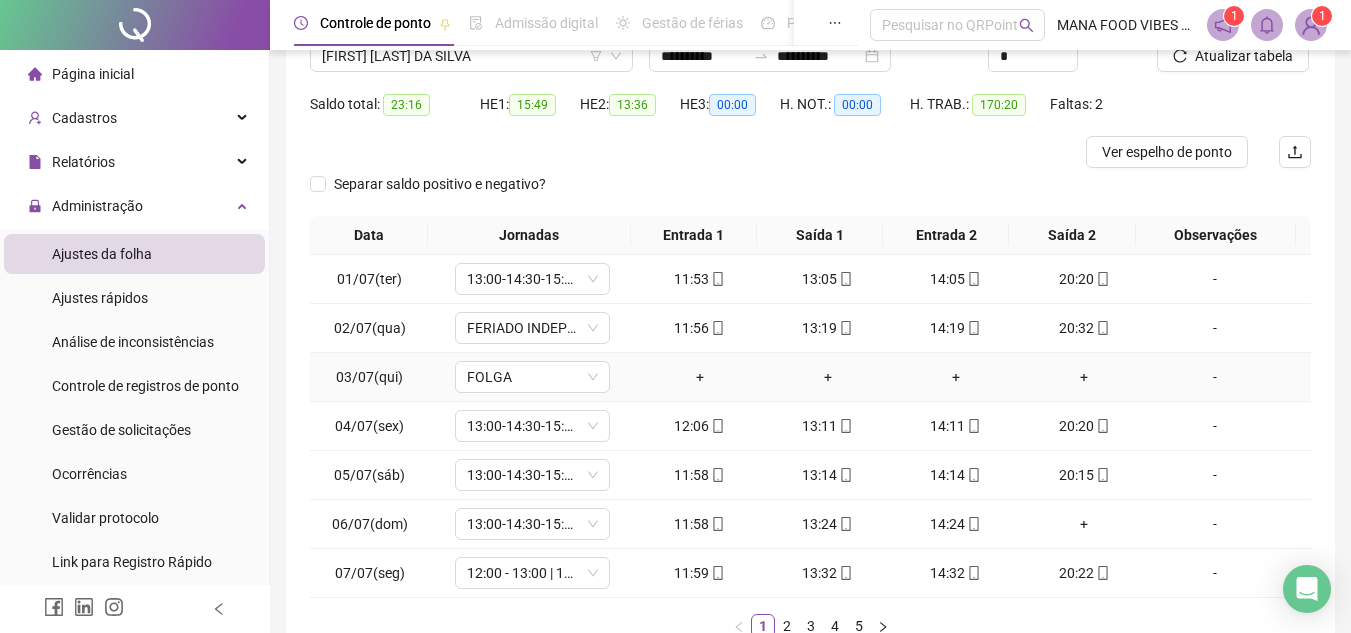 scroll, scrollTop: 209, scrollLeft: 0, axis: vertical 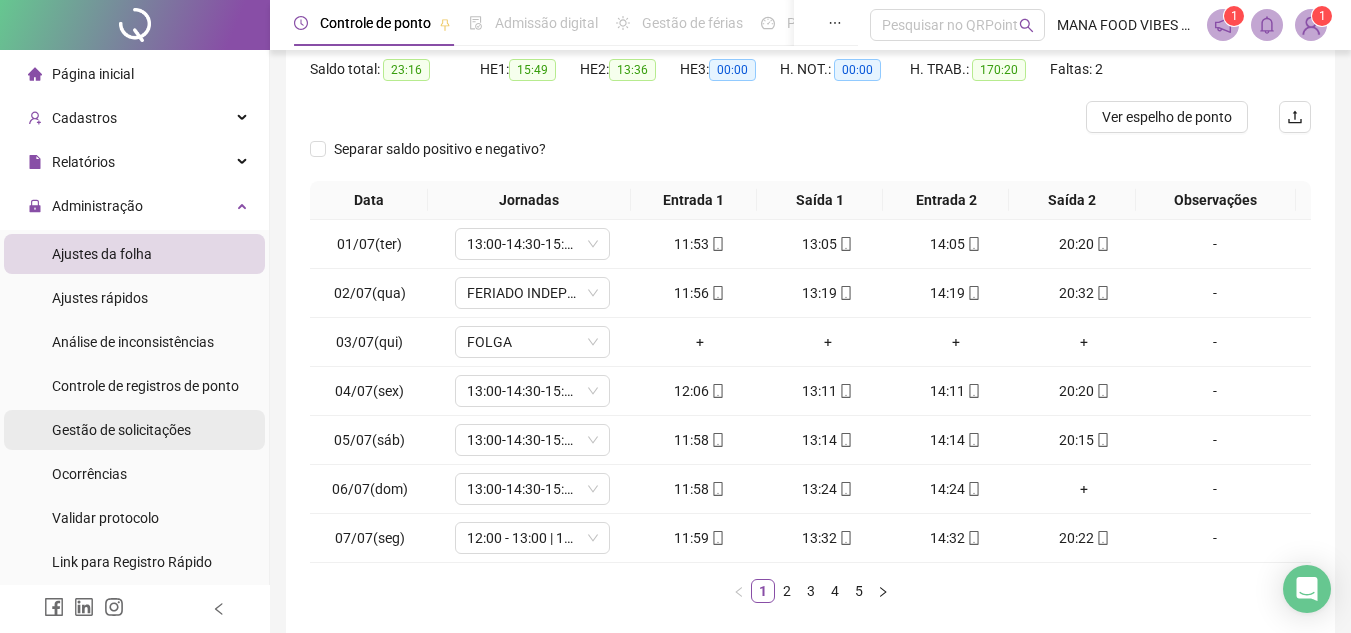 click on "Gestão de solicitações" at bounding box center [121, 430] 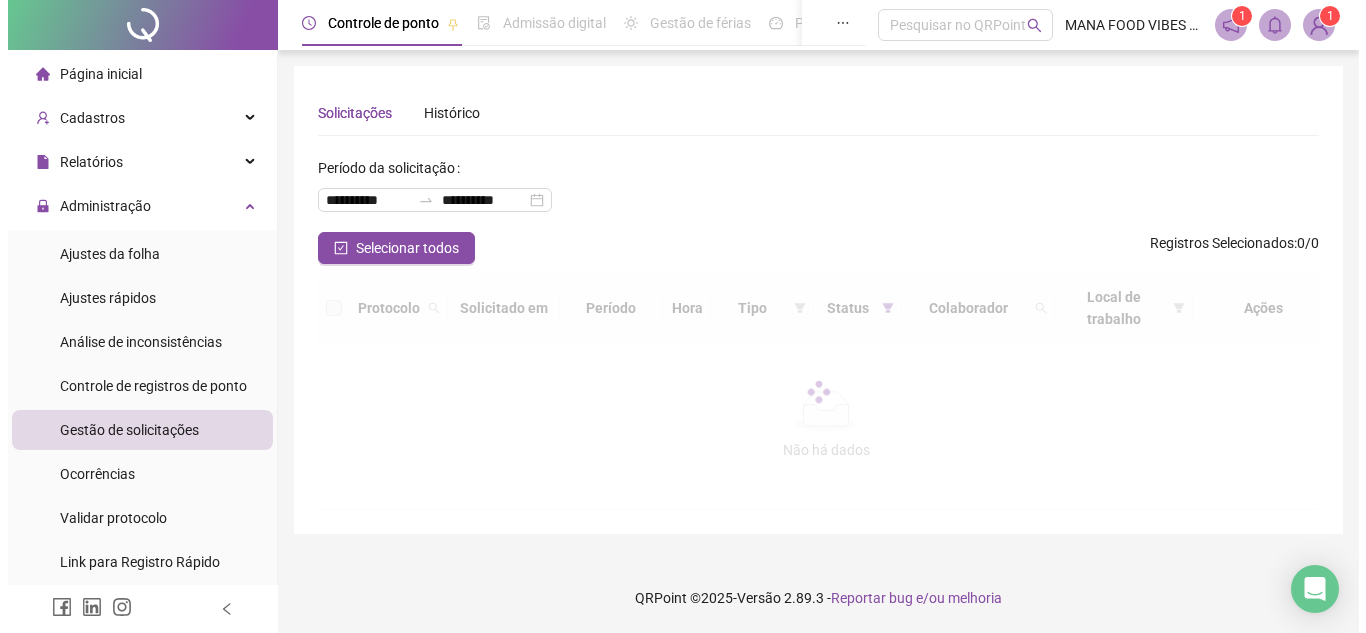 scroll, scrollTop: 0, scrollLeft: 0, axis: both 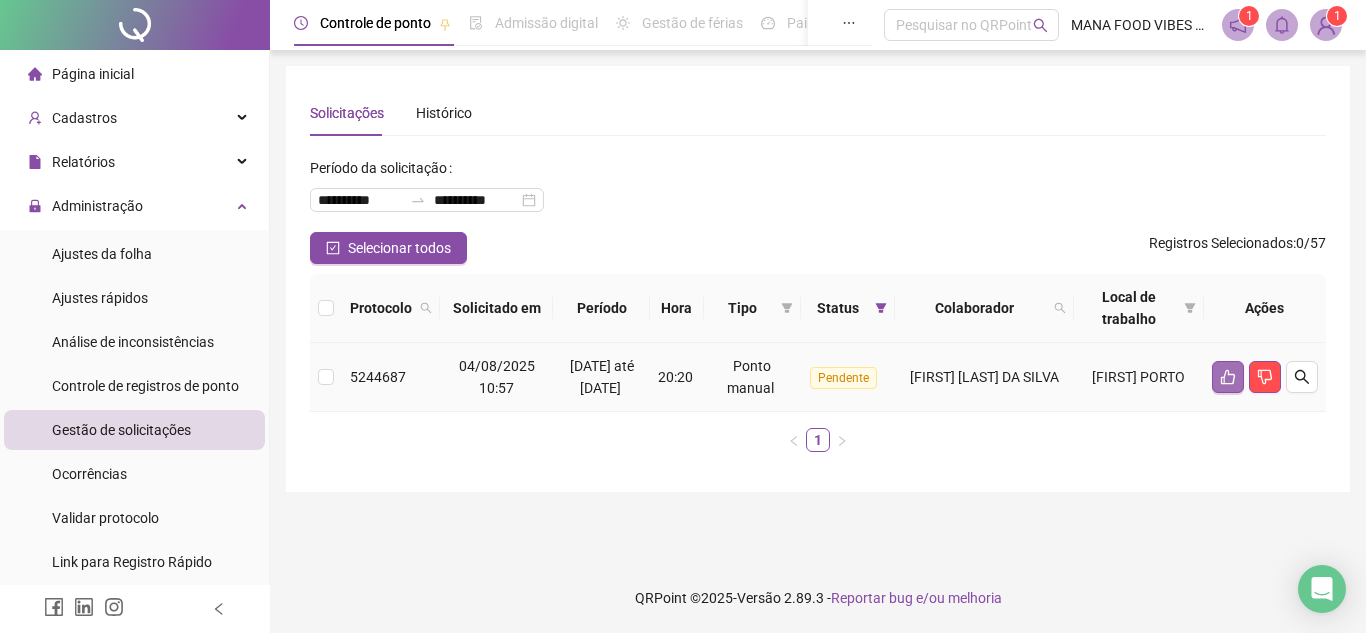 click 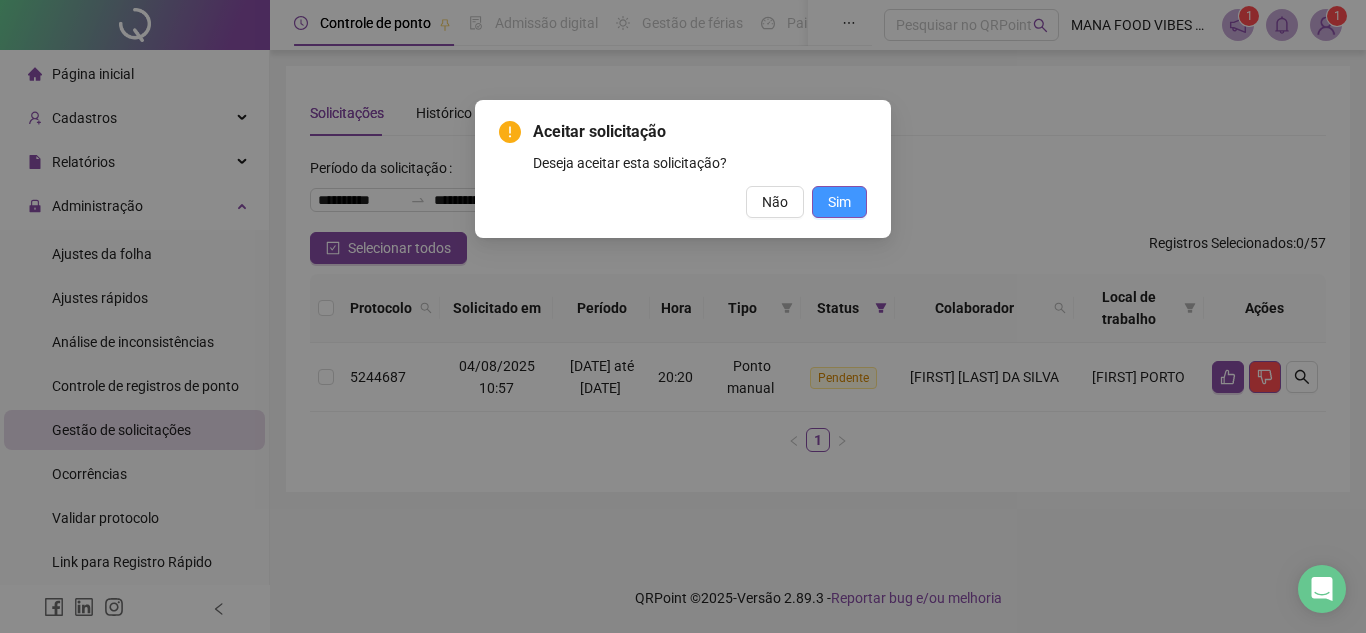 click on "Sim" at bounding box center (839, 202) 